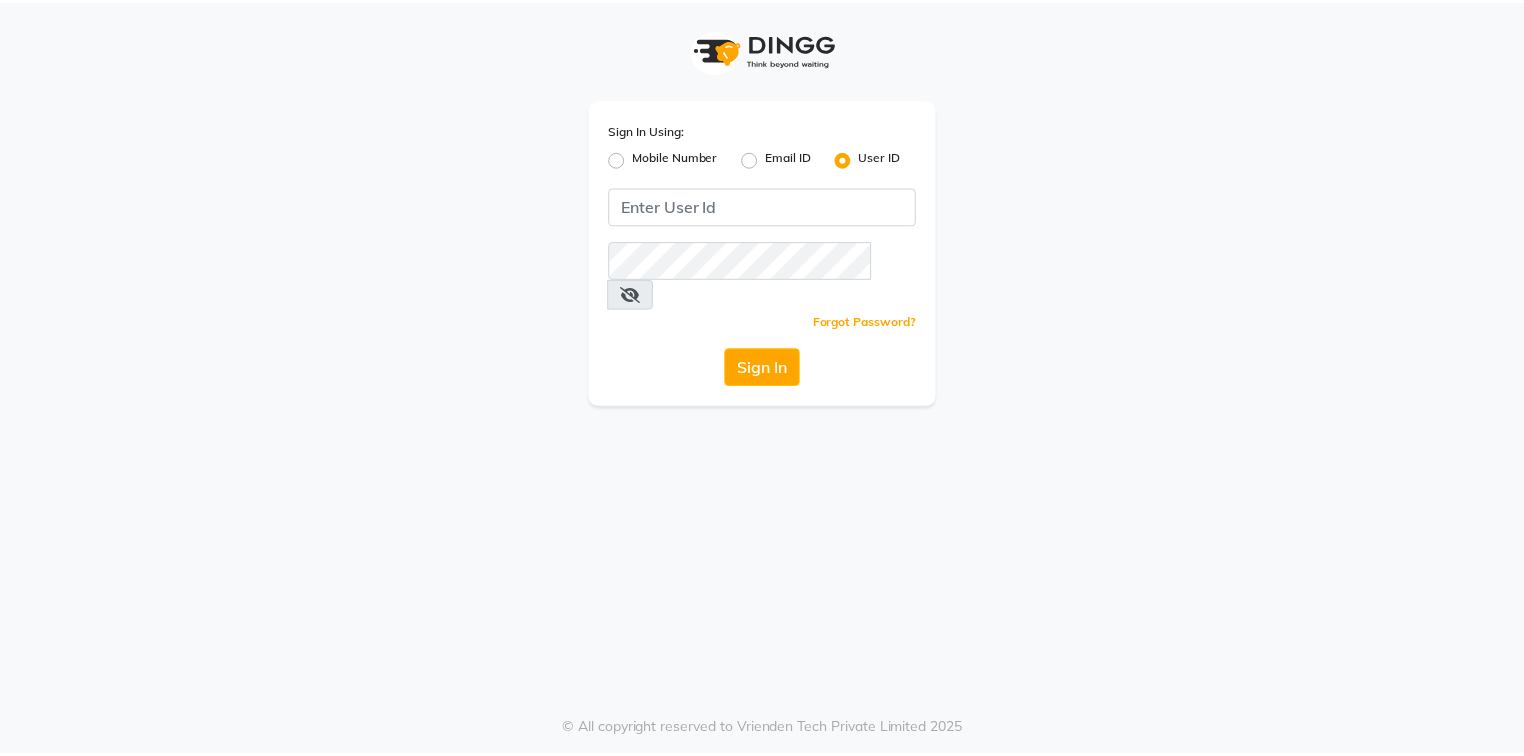 scroll, scrollTop: 0, scrollLeft: 0, axis: both 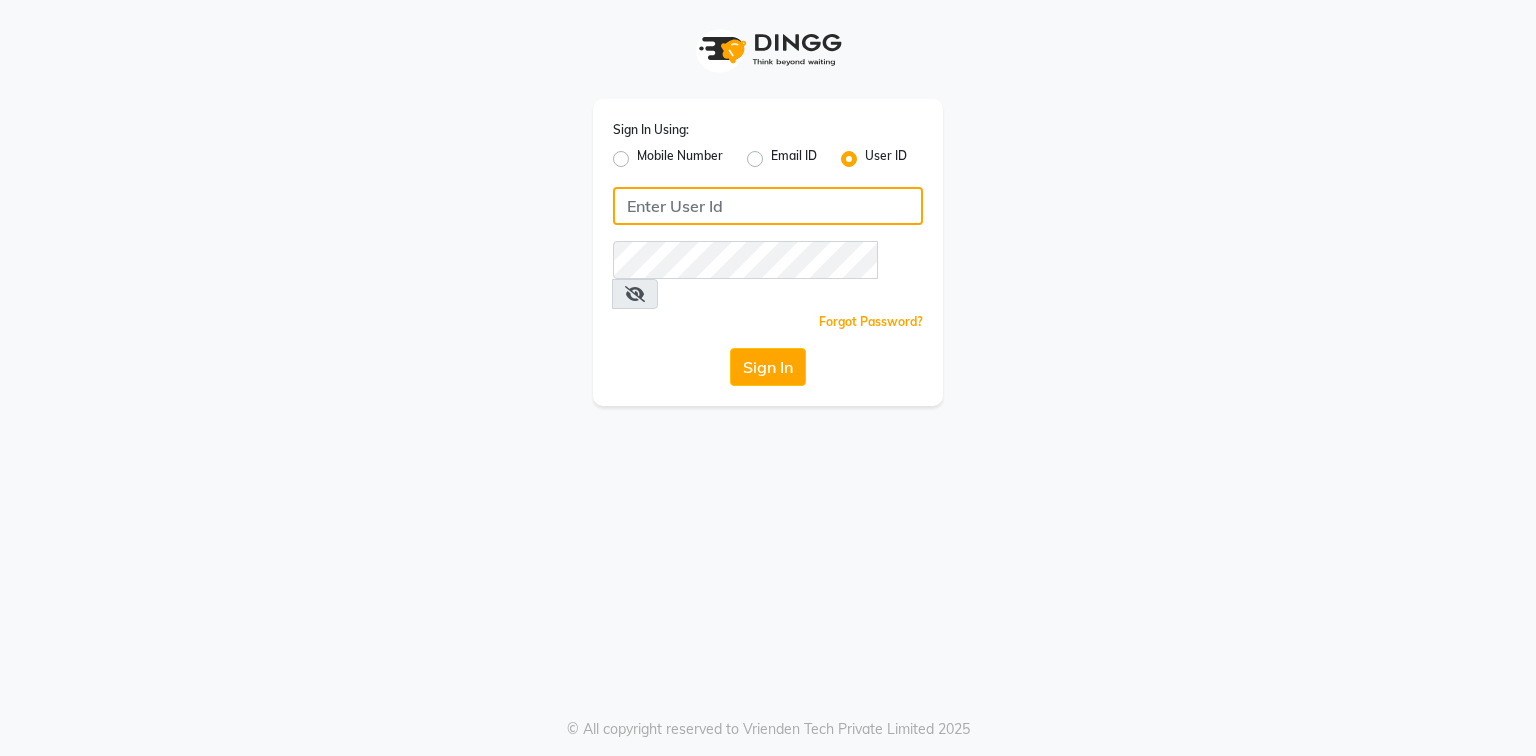 click 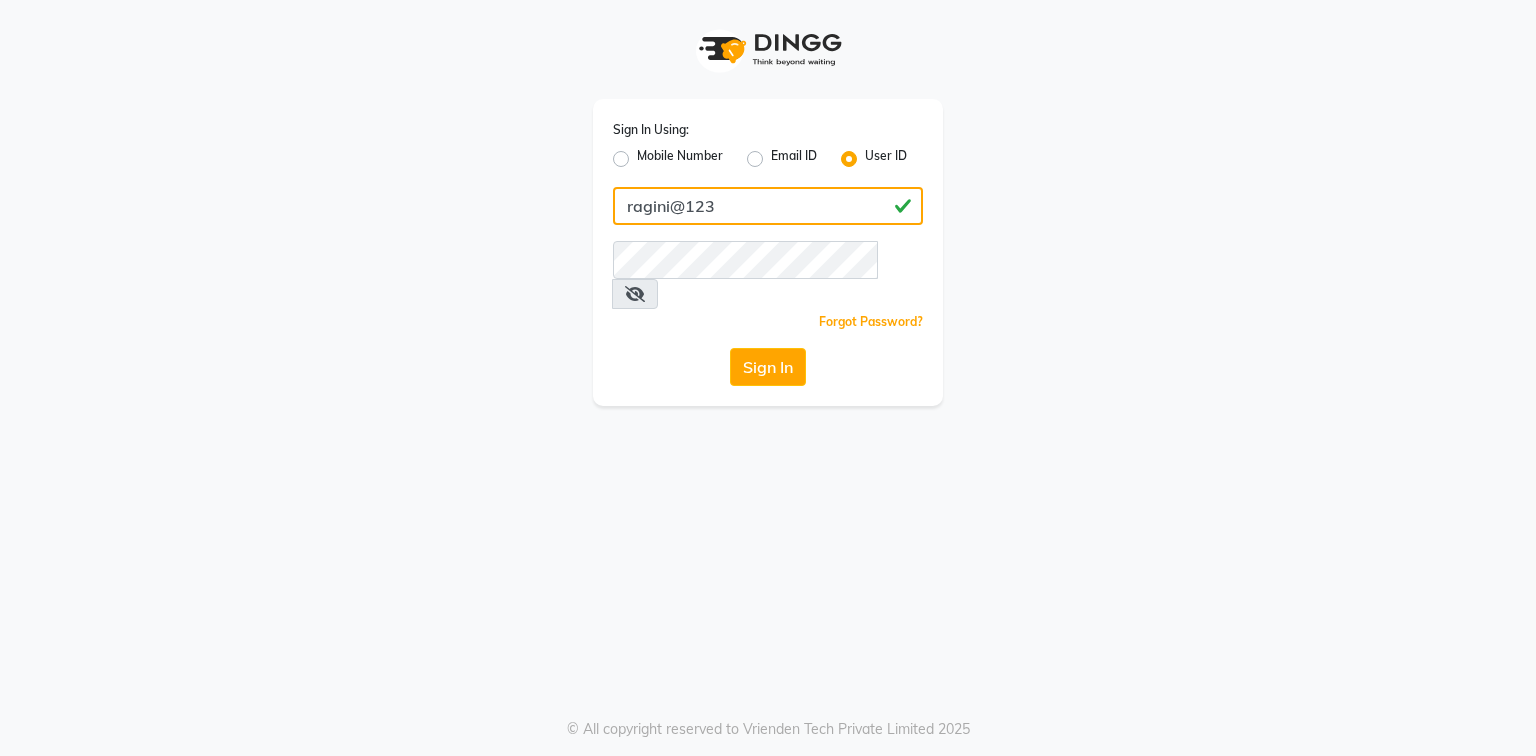 type on "ragini@123" 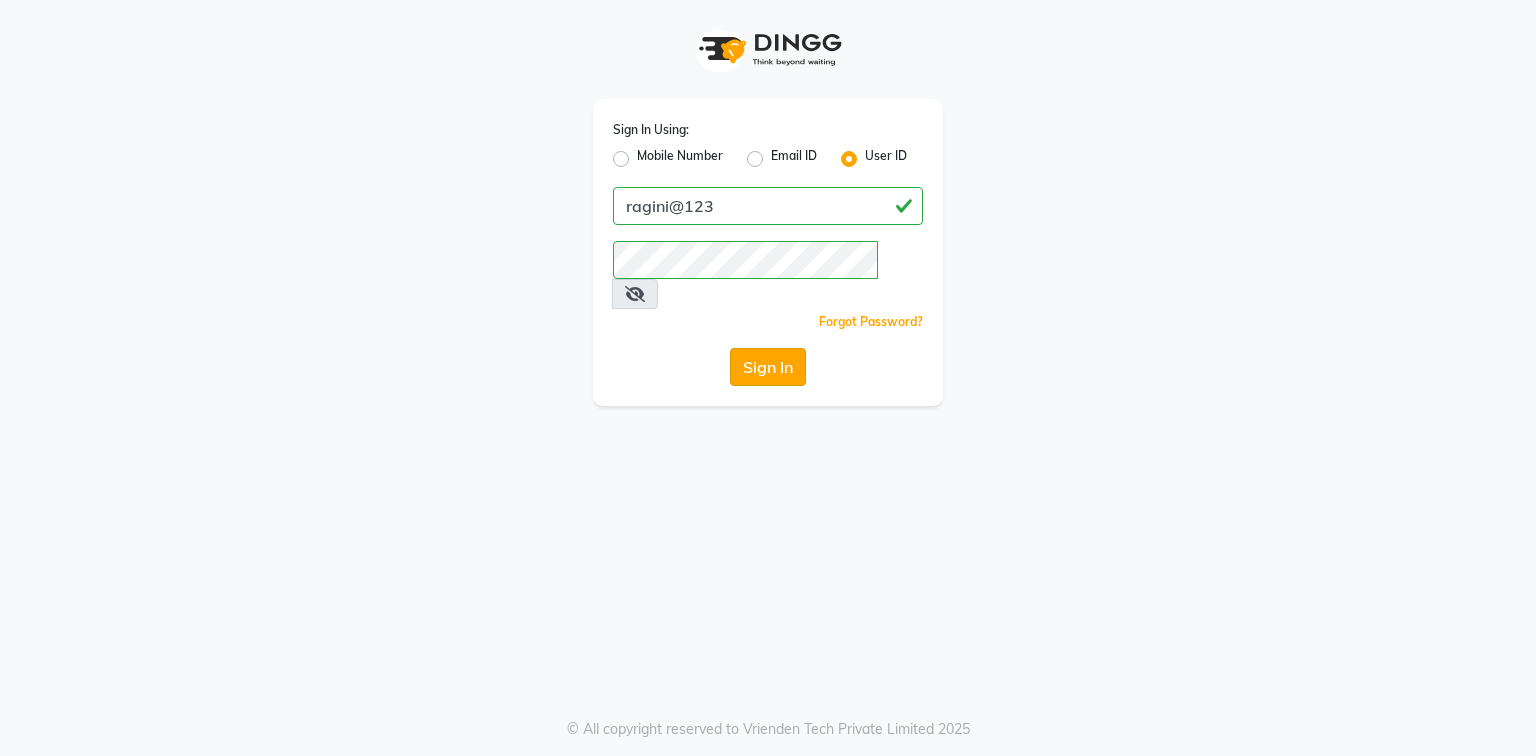 click on "Sign In" 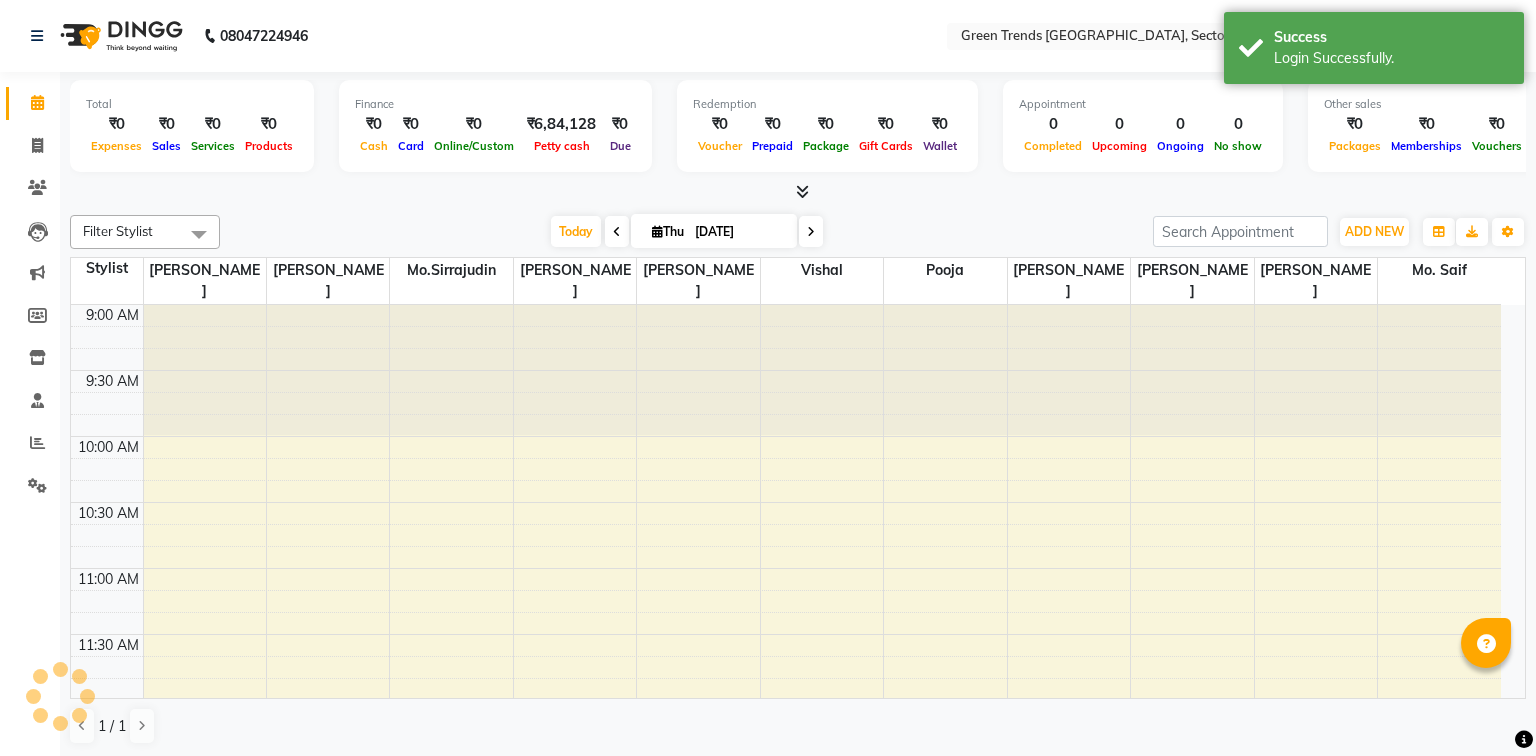 select on "en" 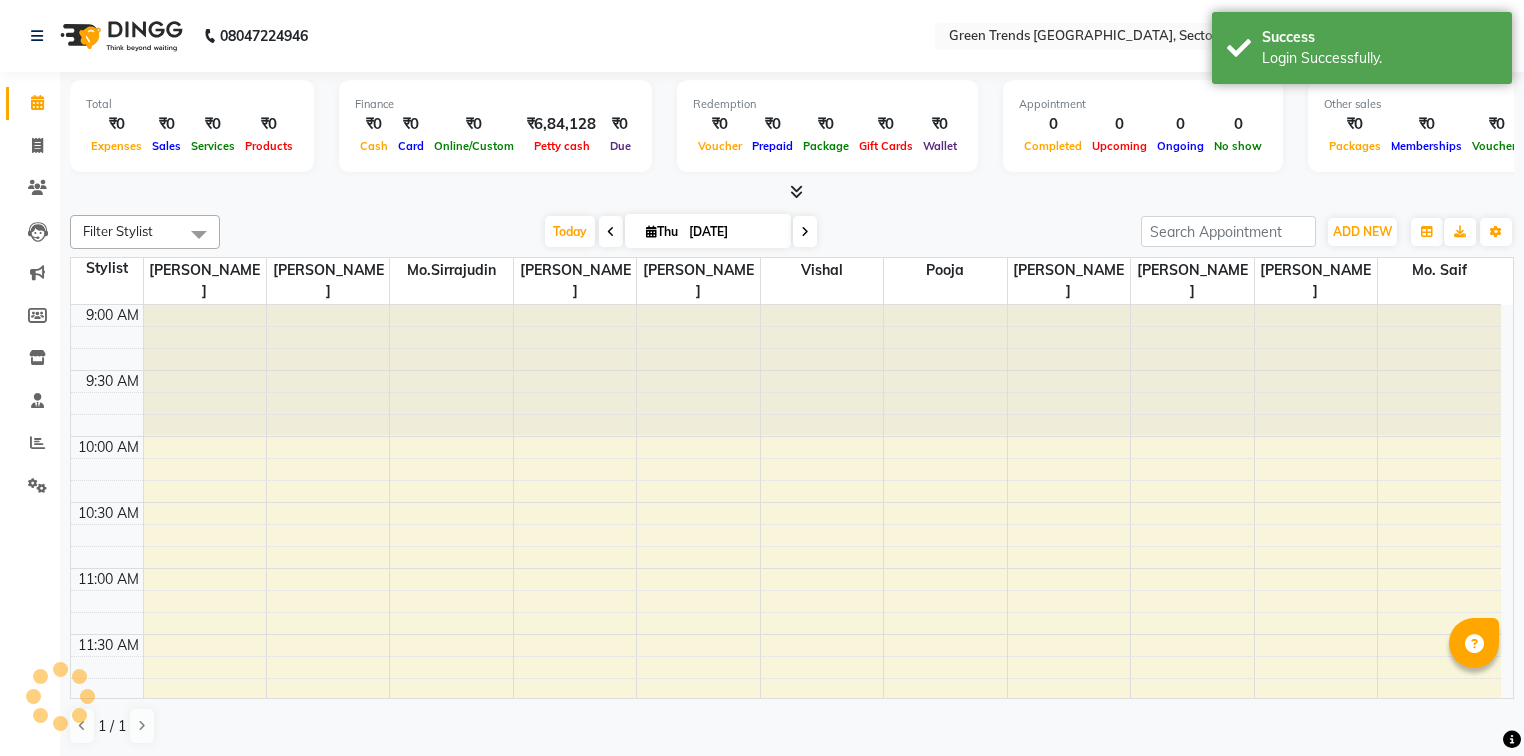 scroll, scrollTop: 0, scrollLeft: 0, axis: both 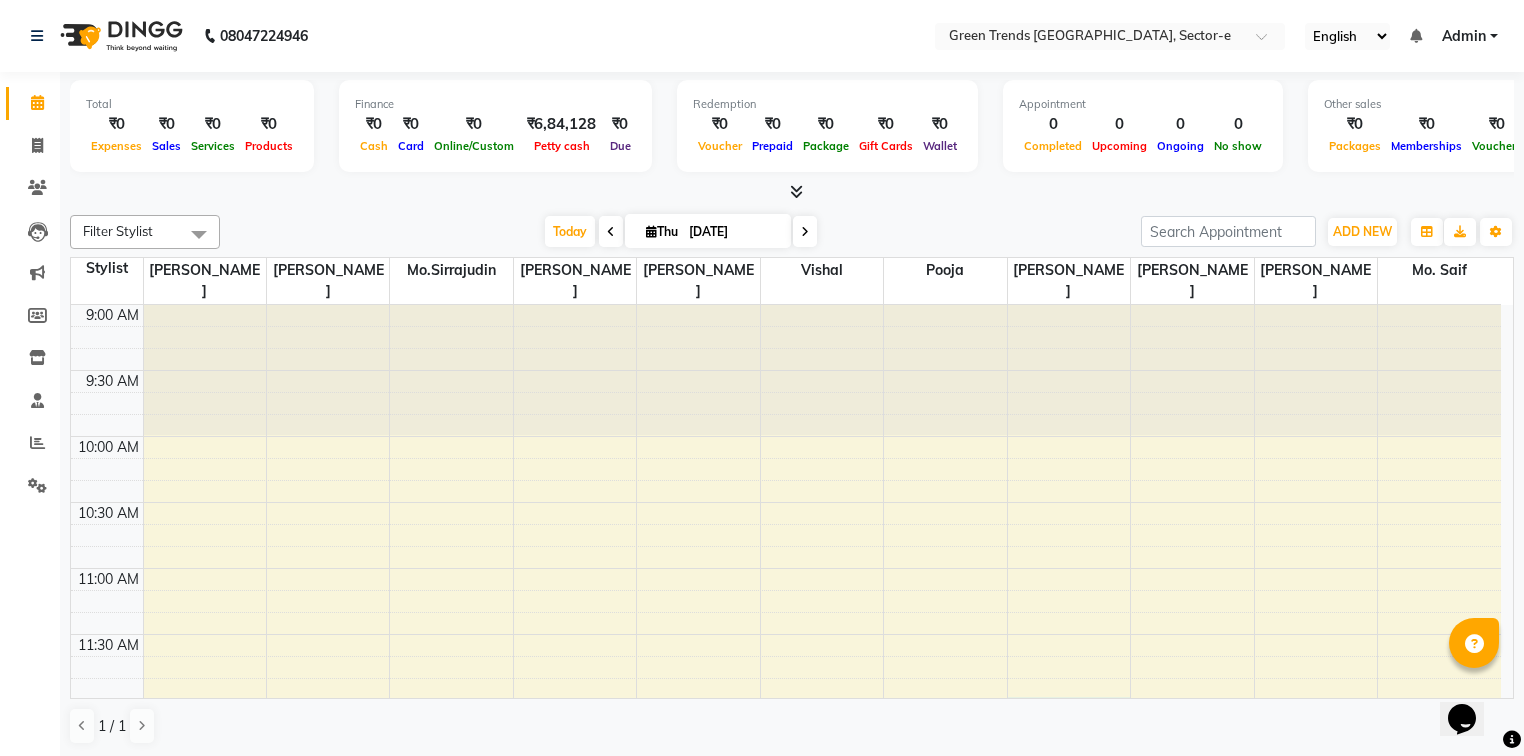 click on "9:00 AM 9:30 AM 10:00 AM 10:30 AM 11:00 AM 11:30 AM 12:00 PM 12:30 PM 1:00 PM 1:30 PM 2:00 PM 2:30 PM 3:00 PM 3:30 PM 4:00 PM 4:30 PM 5:00 PM 5:30 PM 6:00 PM 6:30 PM 7:00 PM 7:30 PM 8:00 PM 8:30 PM 9:00 PM 9:30 PM 10:00 PM 10:30 PM" at bounding box center [786, 1228] 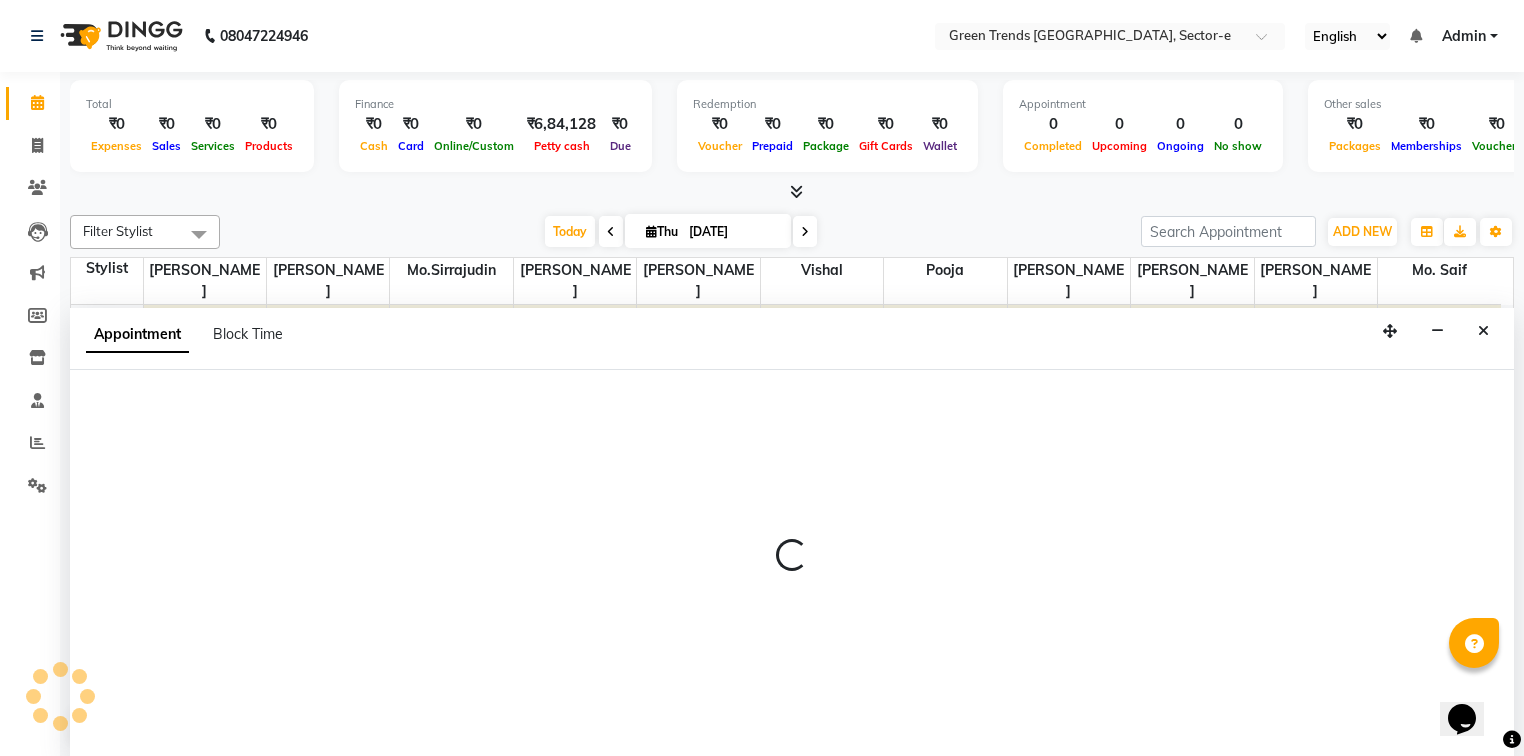 scroll, scrollTop: 0, scrollLeft: 0, axis: both 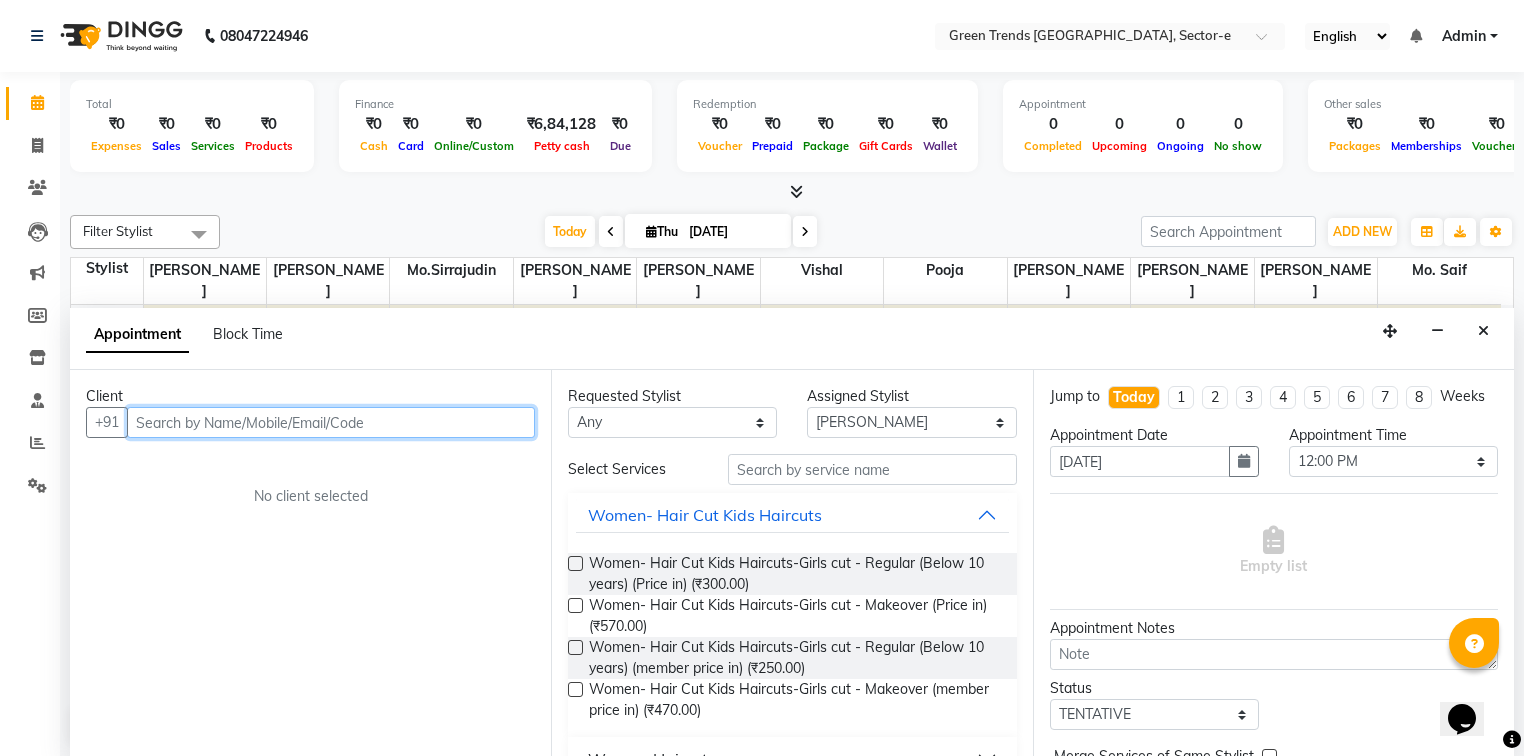 drag, startPoint x: 179, startPoint y: 427, endPoint x: 194, endPoint y: 439, distance: 19.209373 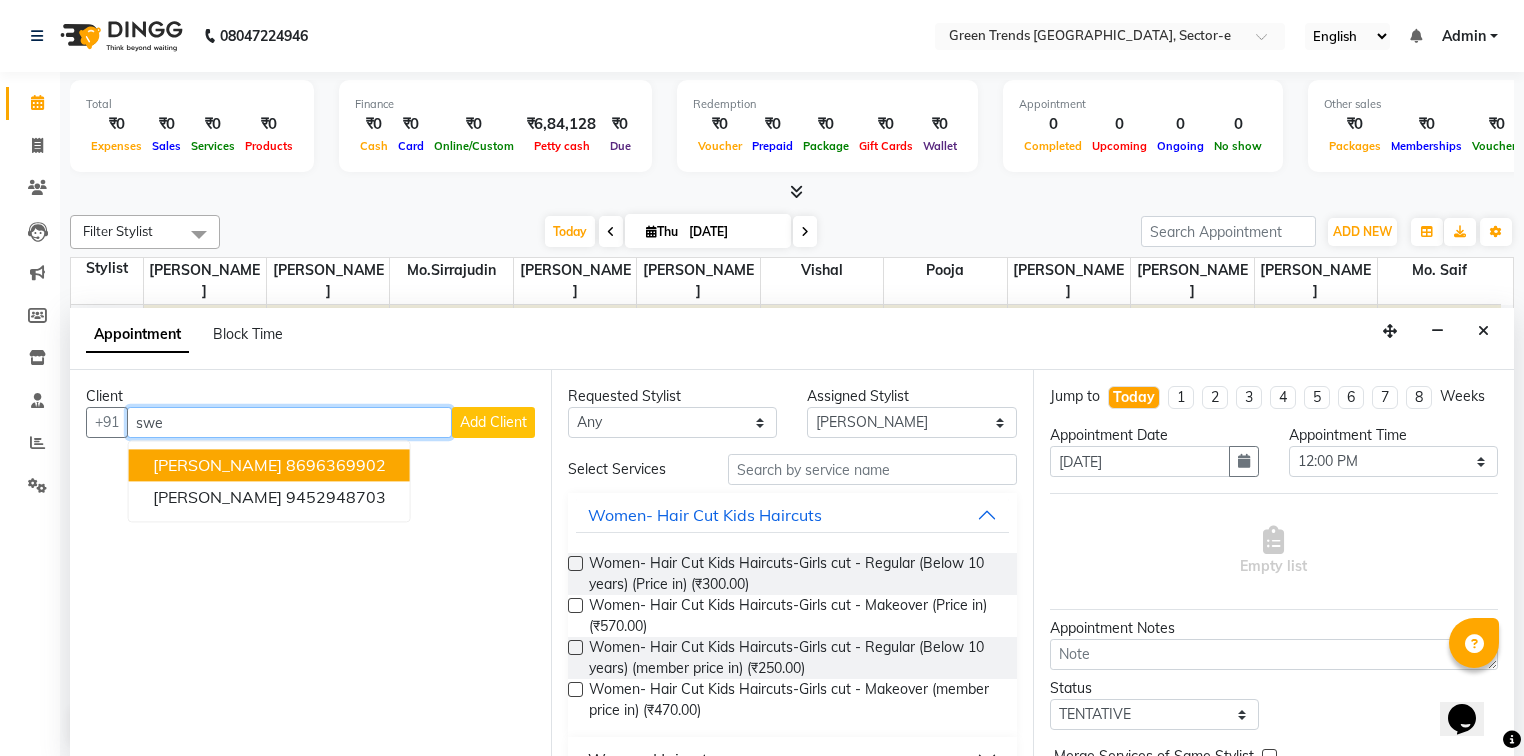 click on "8696369902" at bounding box center [336, 466] 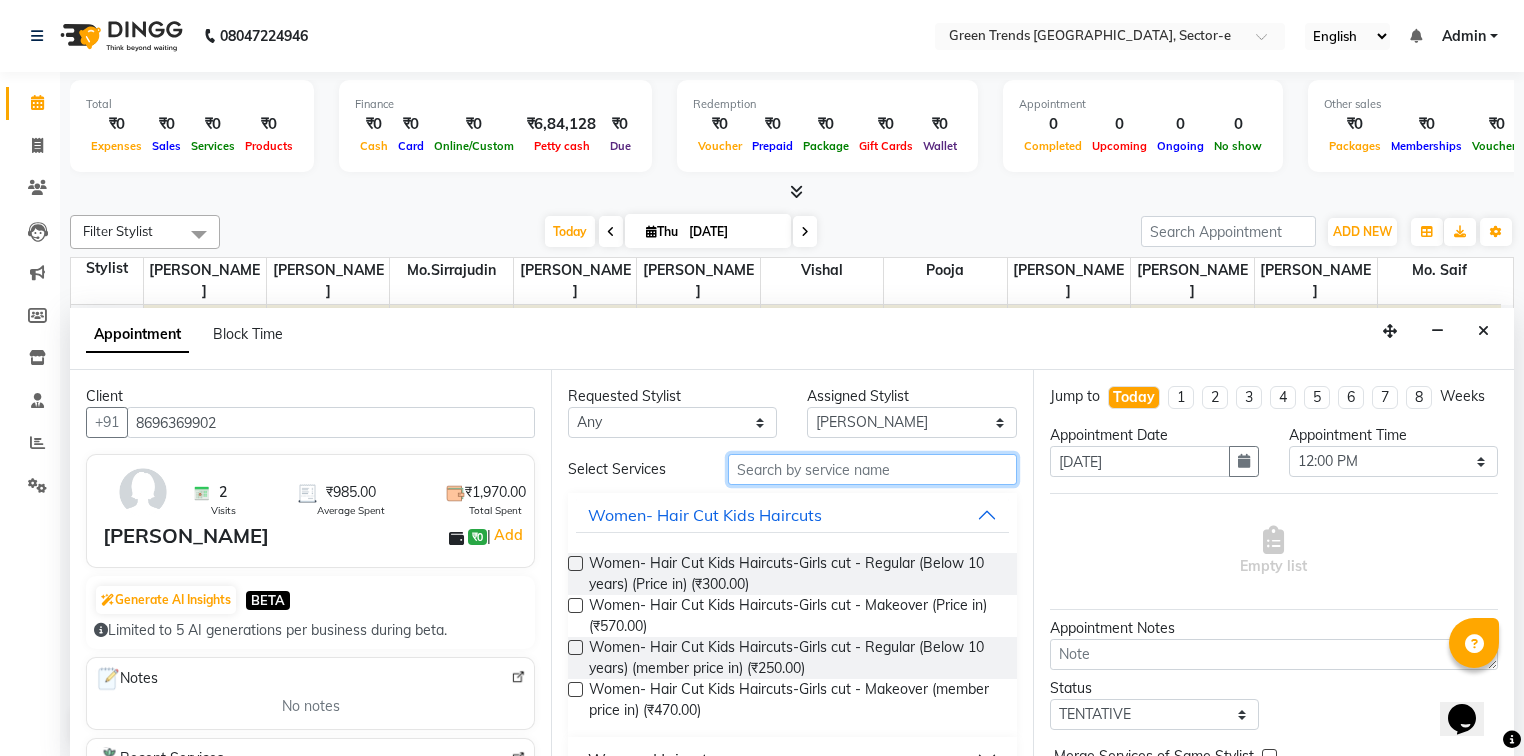 click at bounding box center [872, 469] 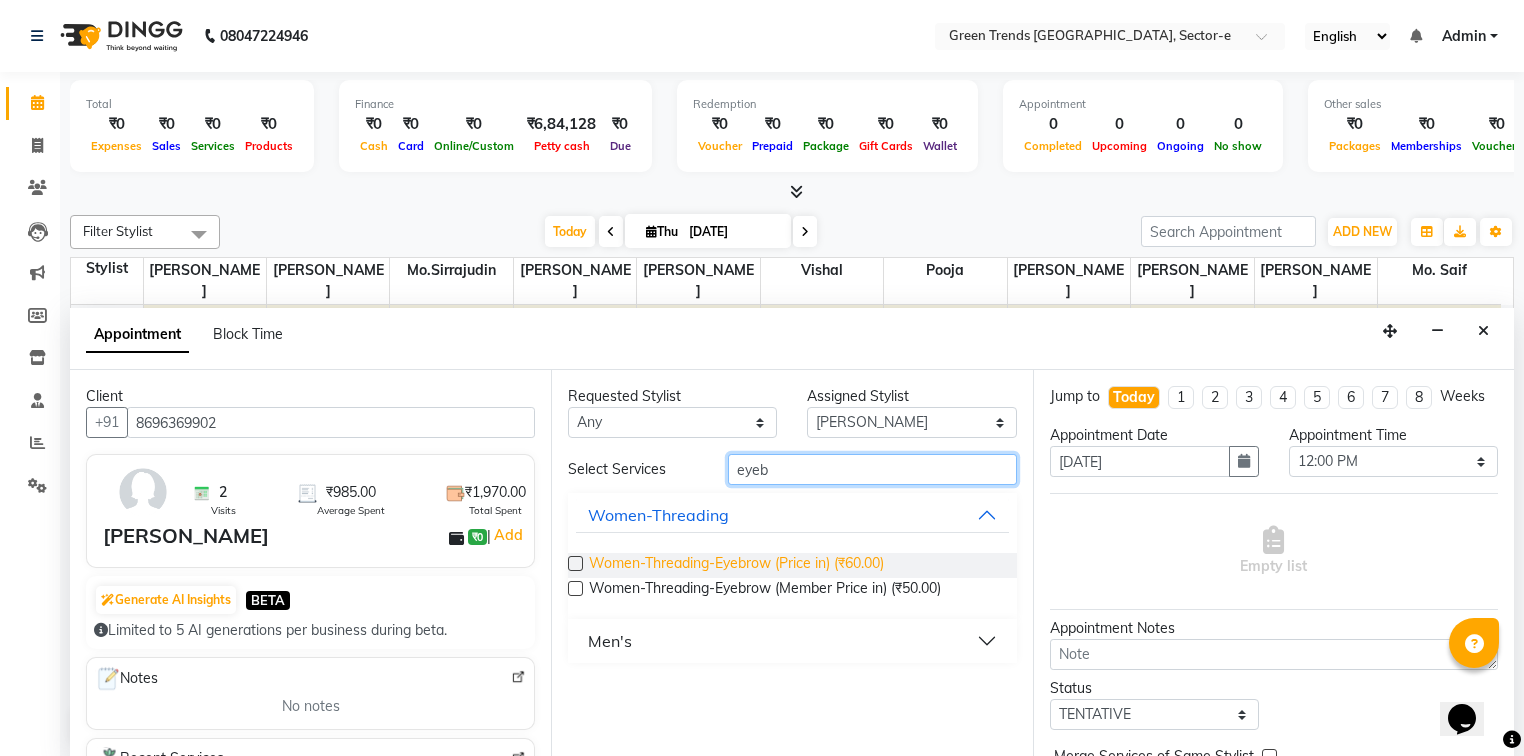 type on "eyeb" 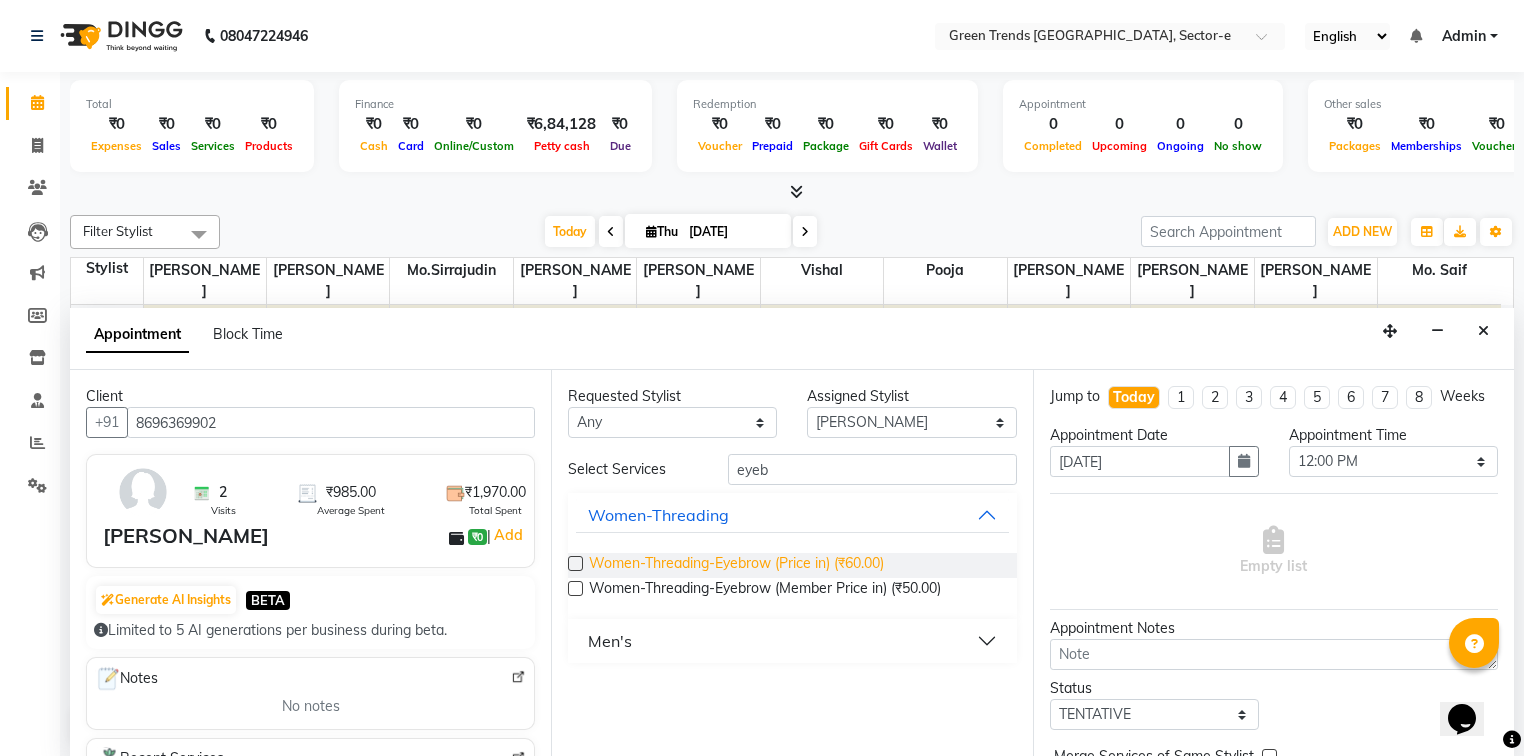 click on "Women-Threading-Eyebrow (Price in) (₹60.00)" at bounding box center [736, 565] 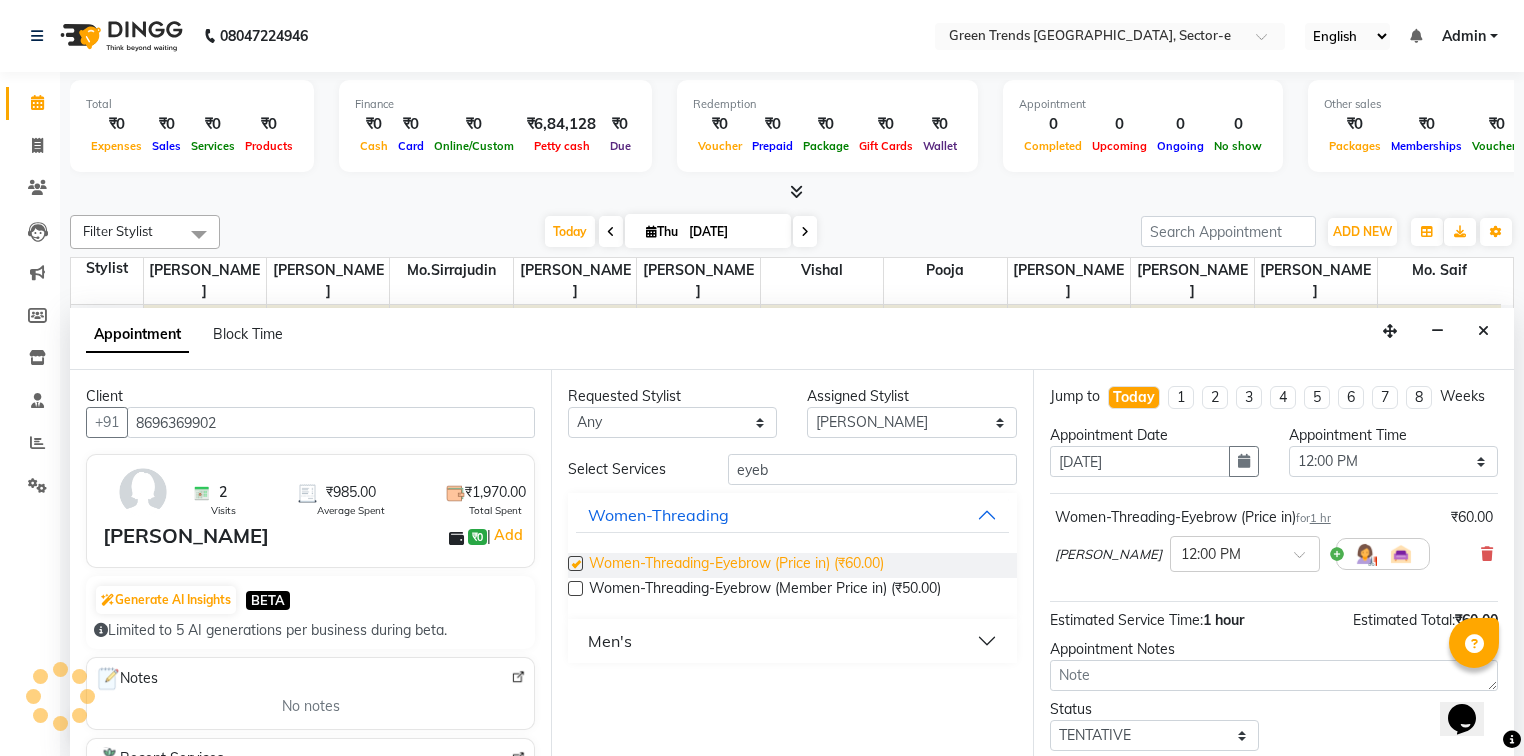 checkbox on "false" 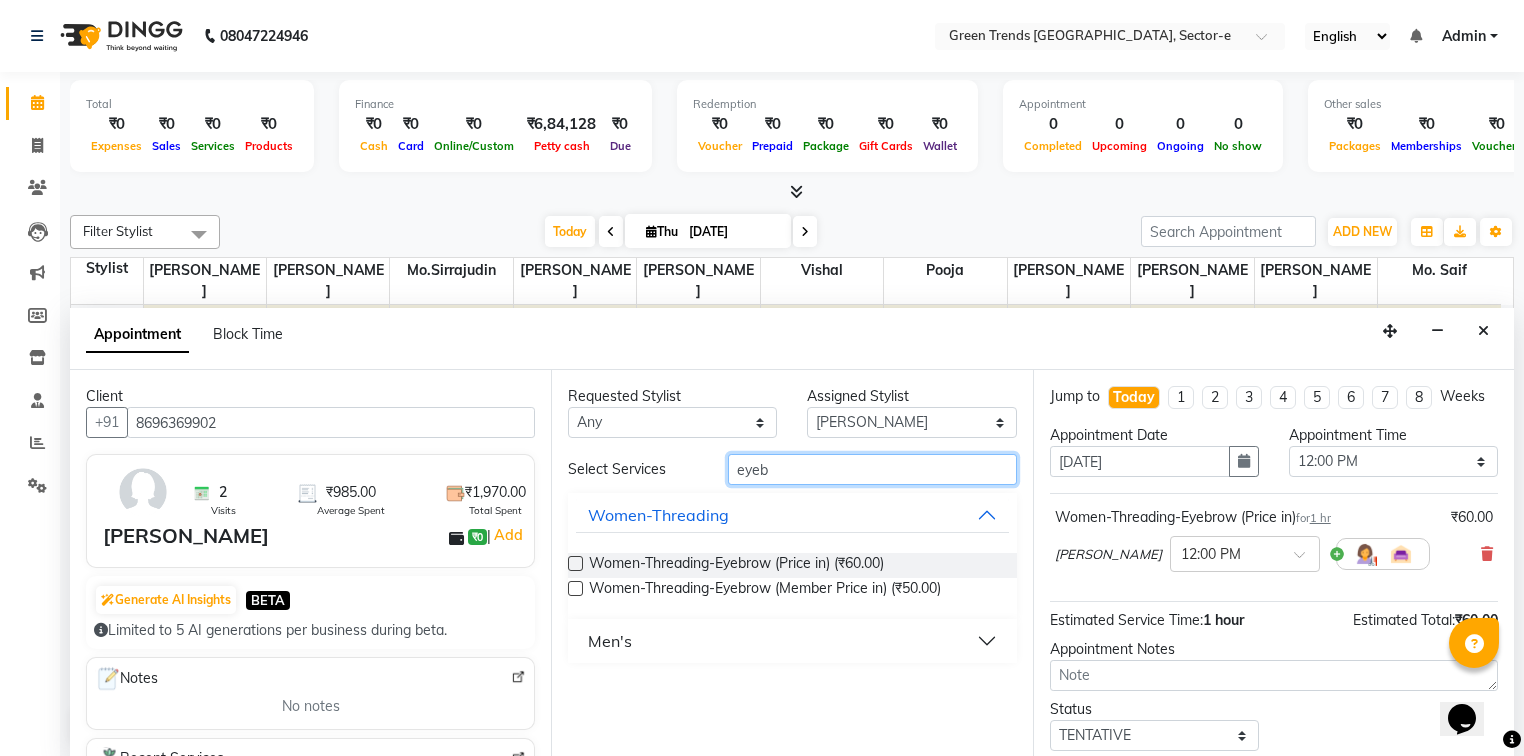 click on "eyeb" at bounding box center [872, 469] 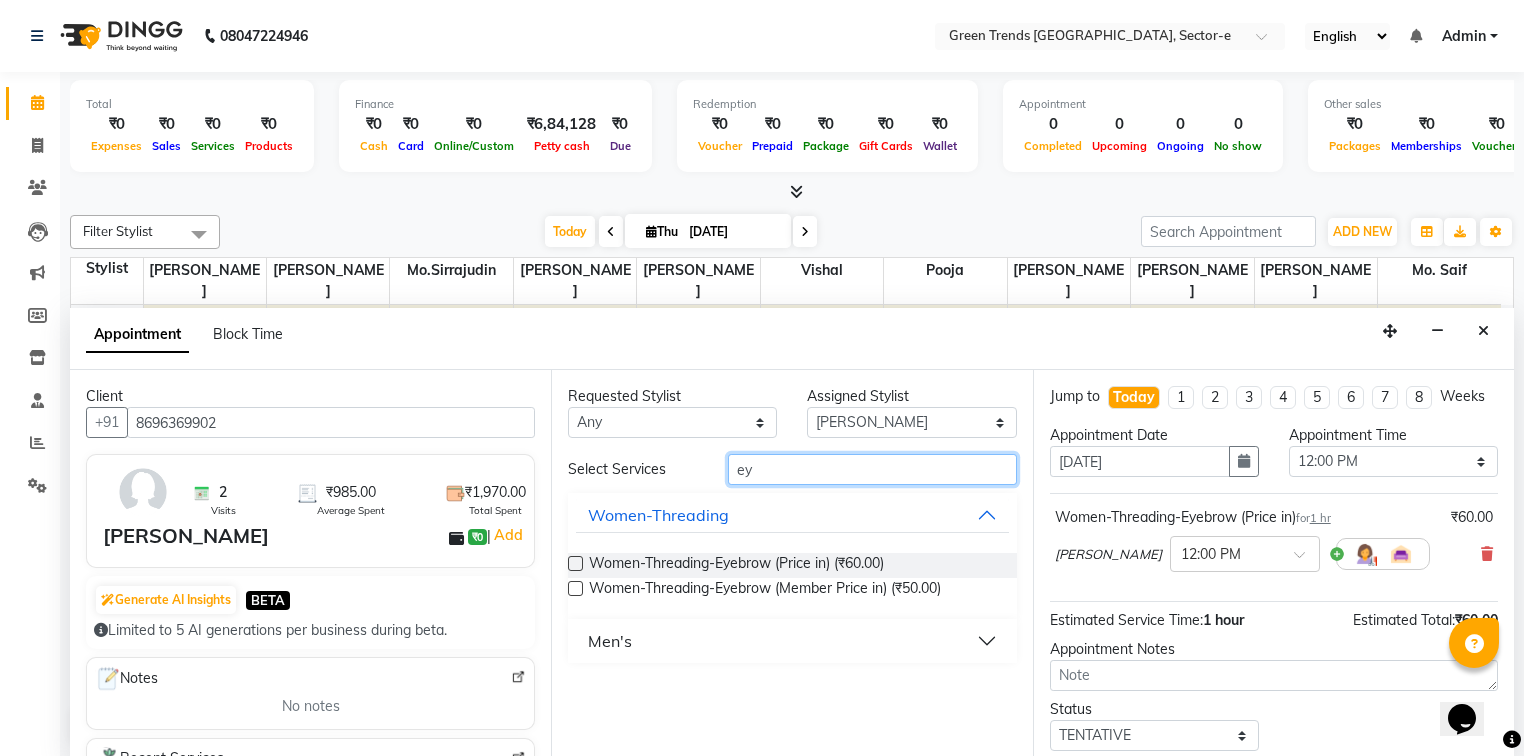 type on "e" 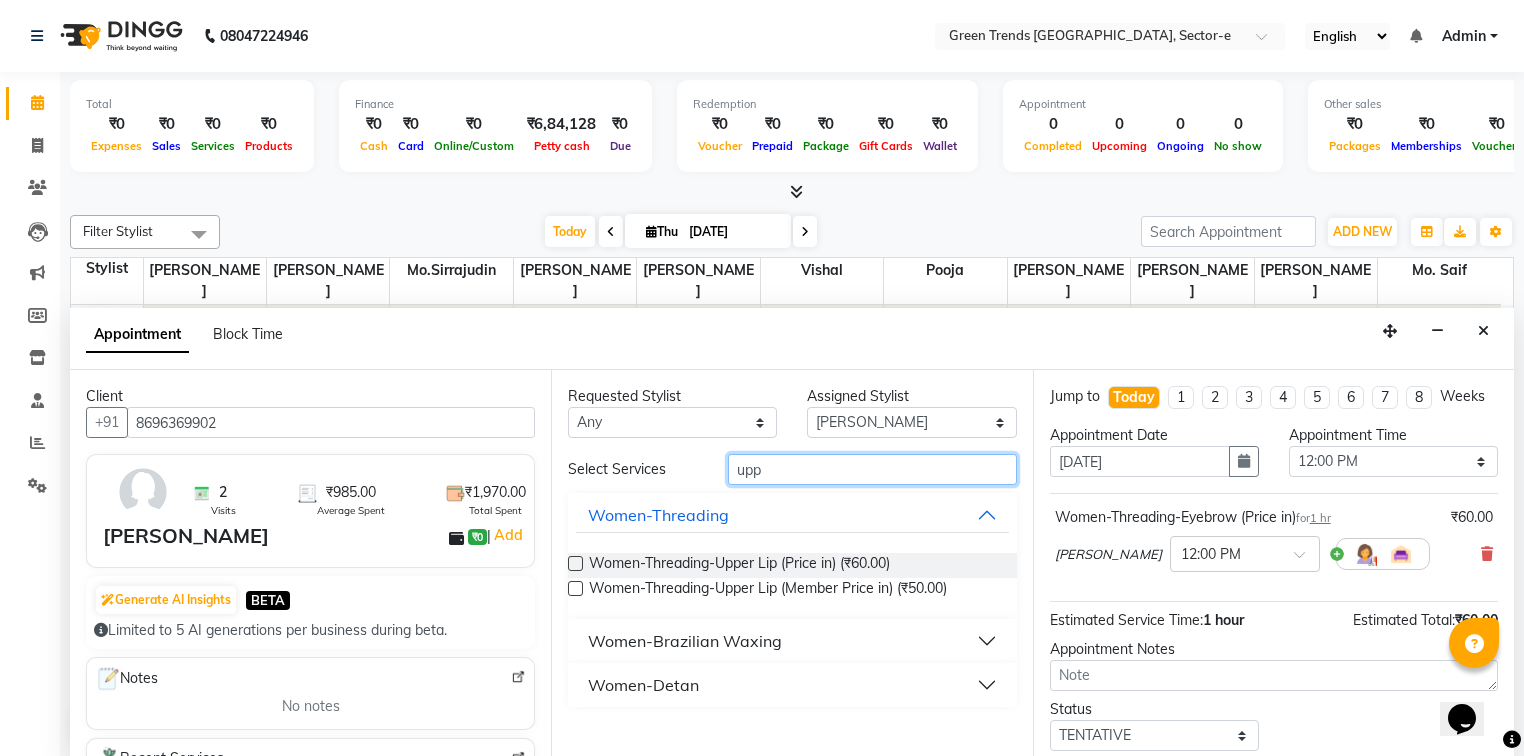 type on "upp" 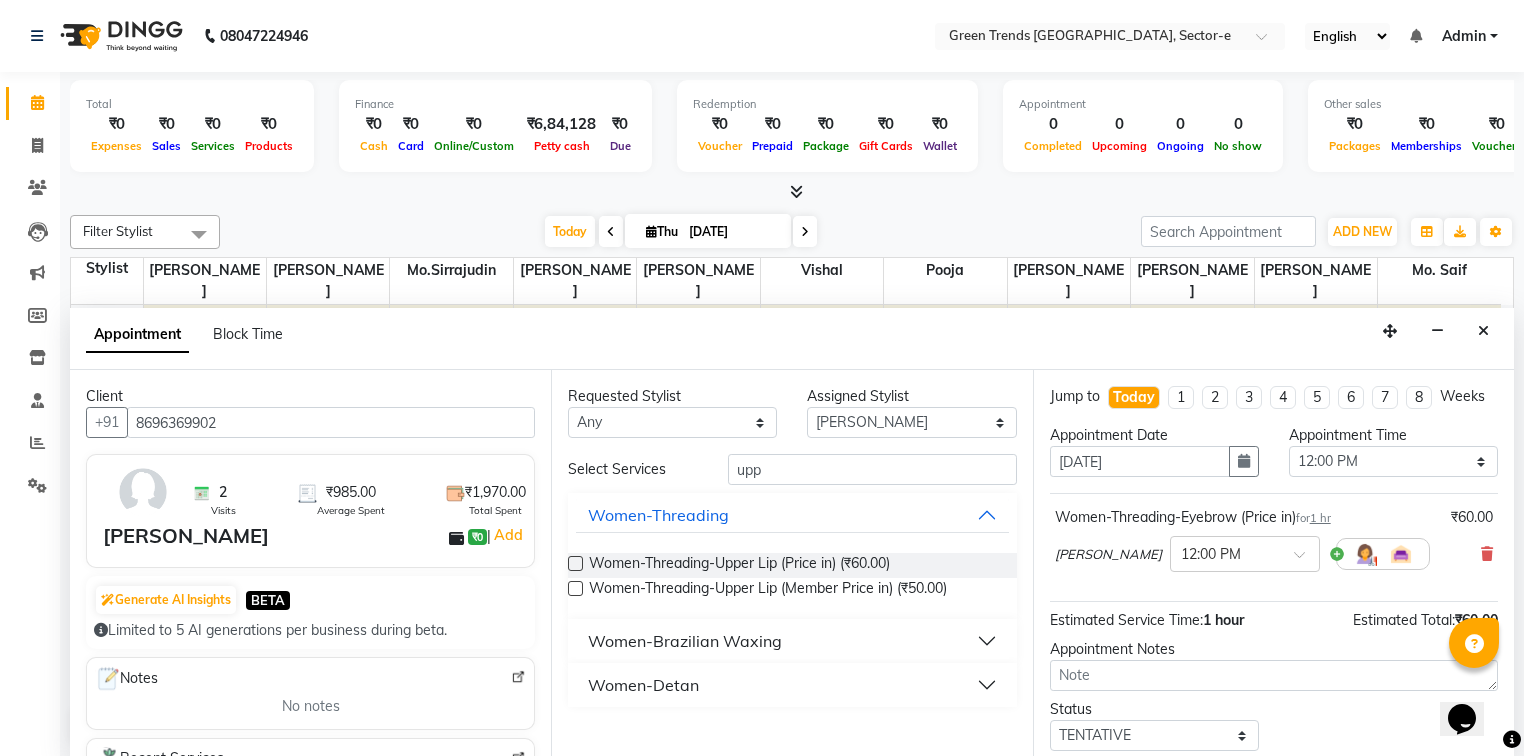 click on "Women-Brazilian Waxing" at bounding box center [685, 641] 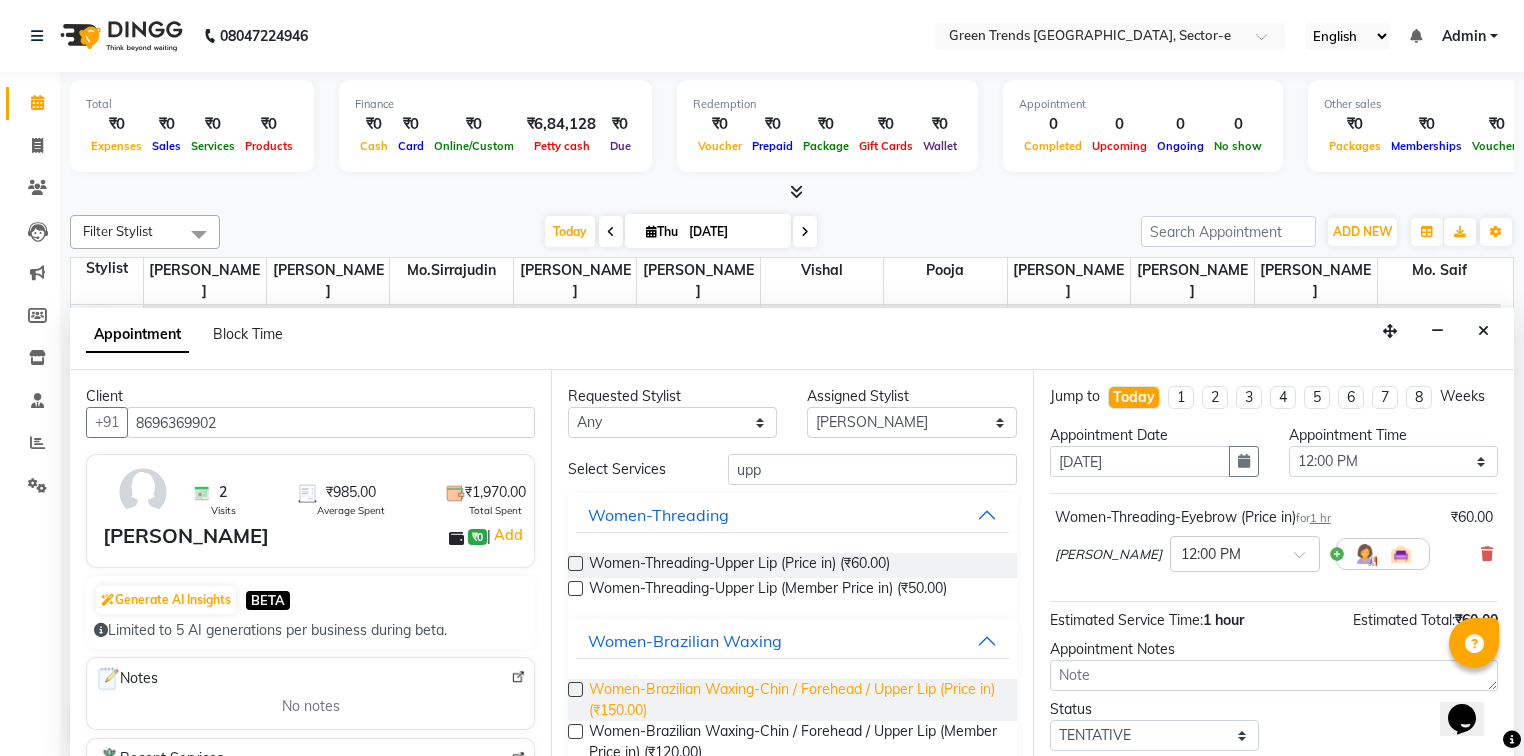 click on "Women-Brazilian Waxing-Chin / Forehead / Upper Lip (Price in) (₹150.00)" at bounding box center (794, 700) 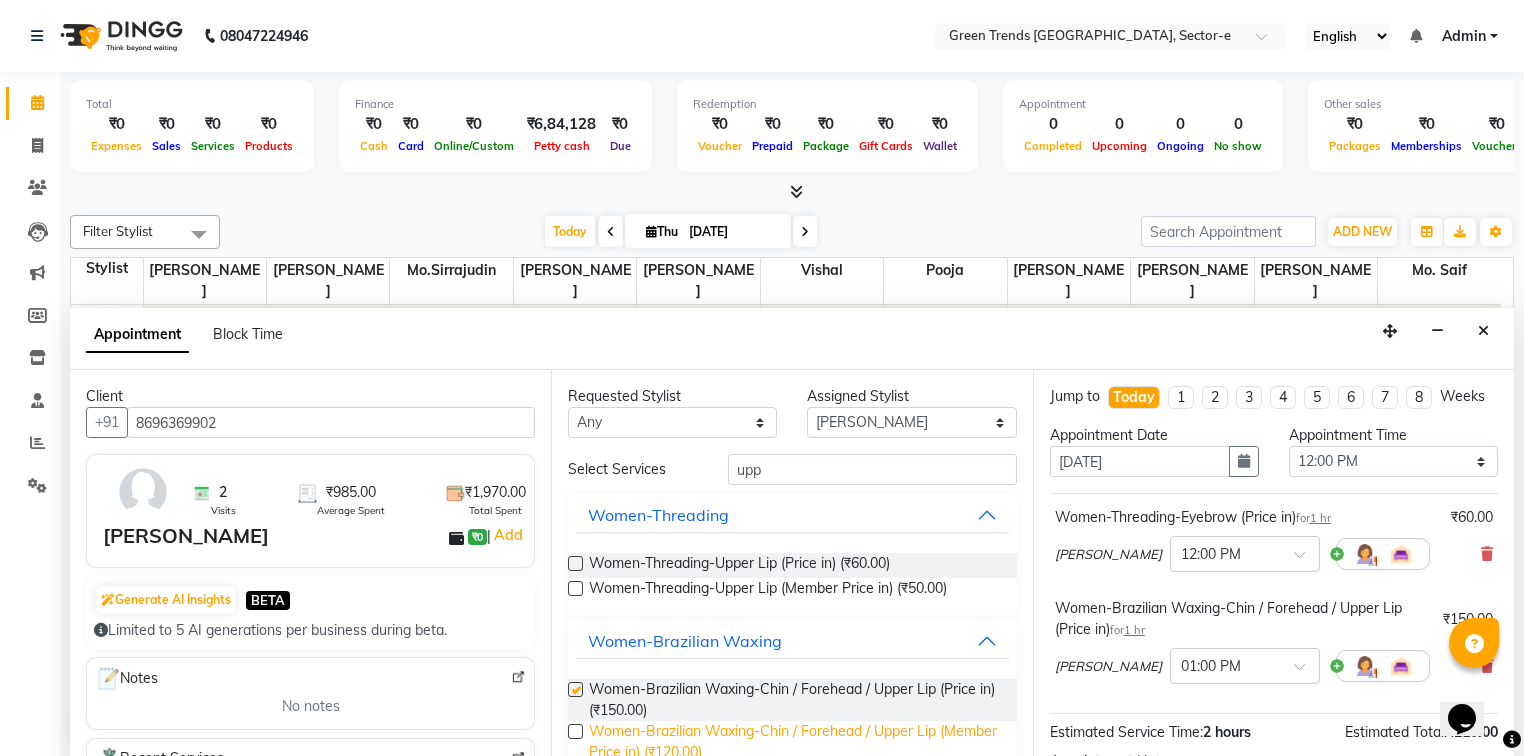checkbox on "false" 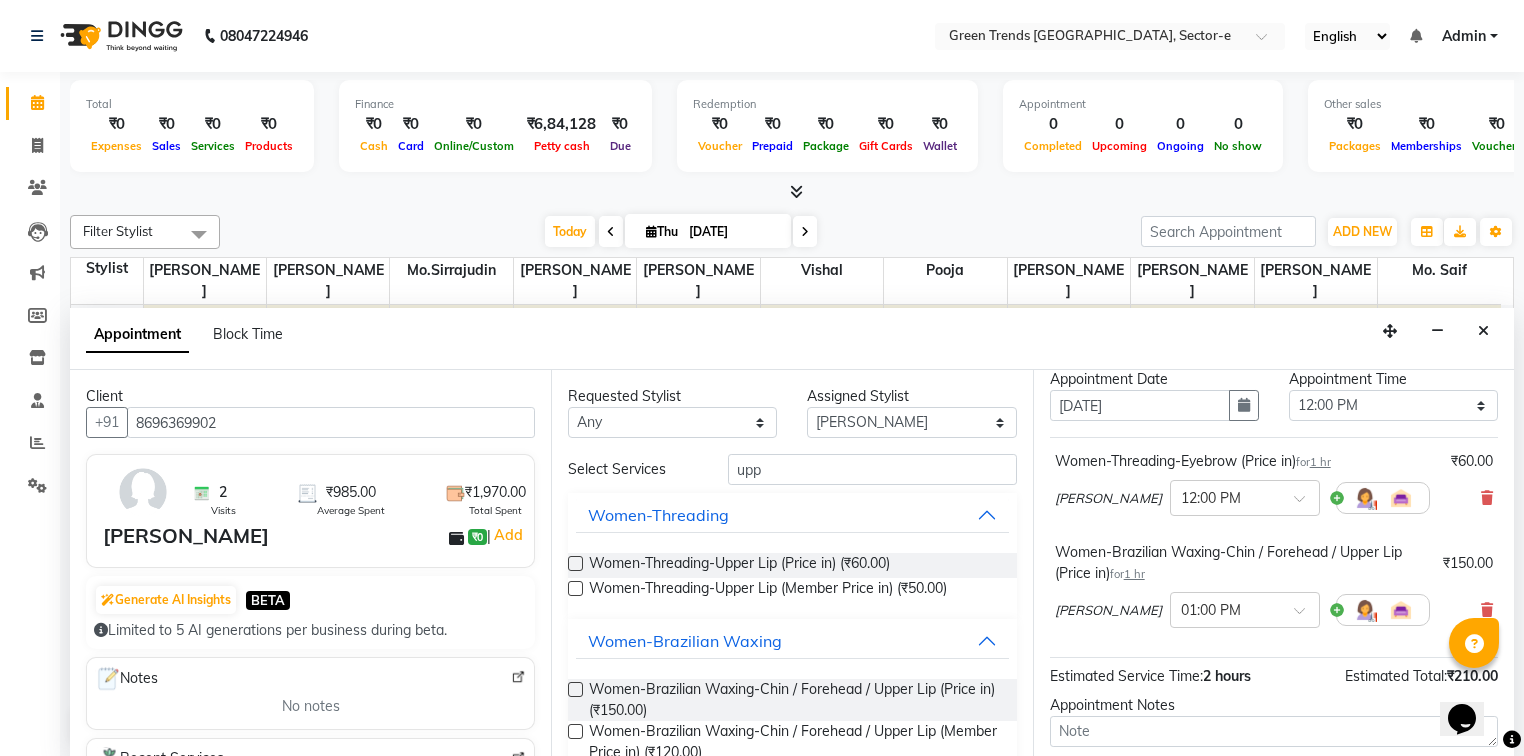 scroll, scrollTop: 230, scrollLeft: 0, axis: vertical 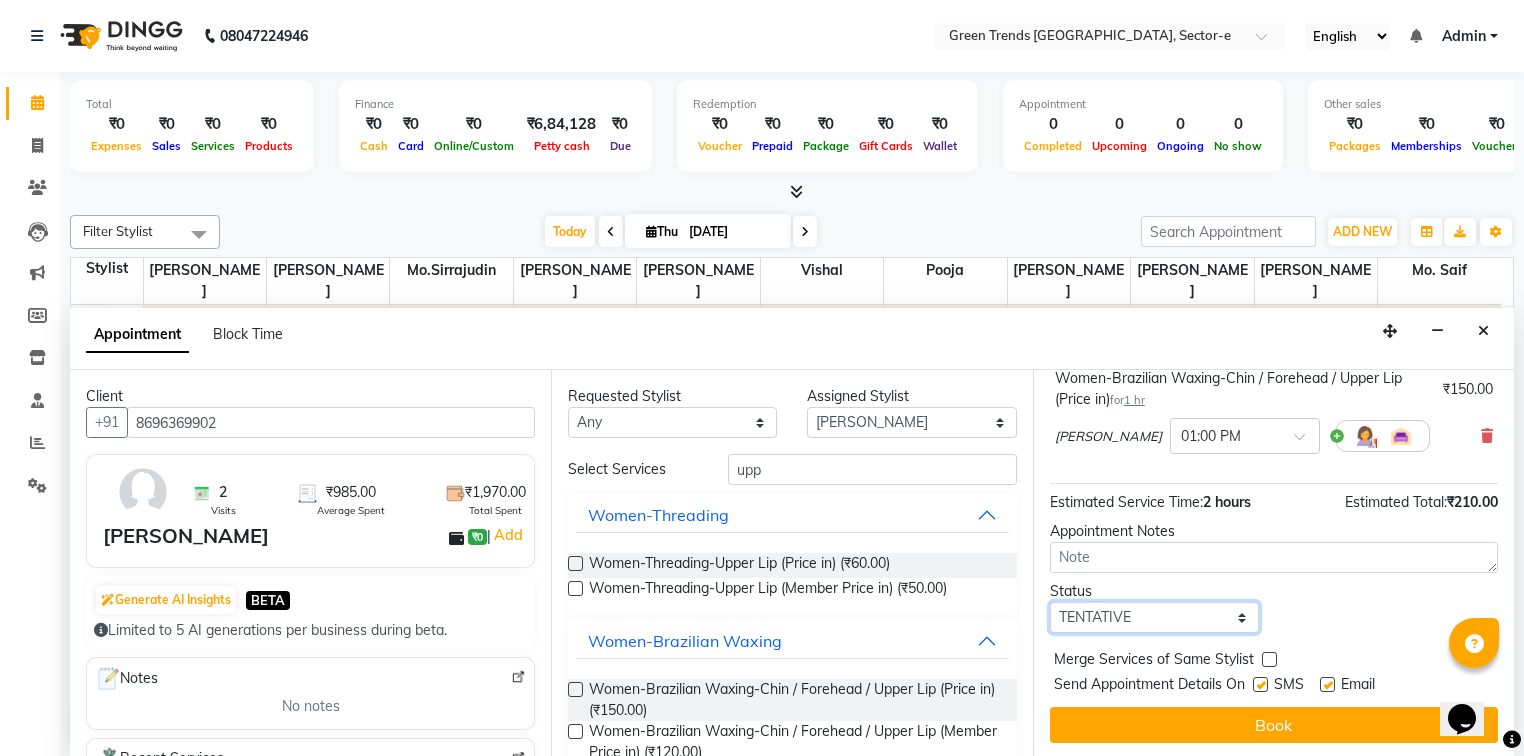 click on "Select TENTATIVE CONFIRM CHECK-IN UPCOMING" at bounding box center [1154, 617] 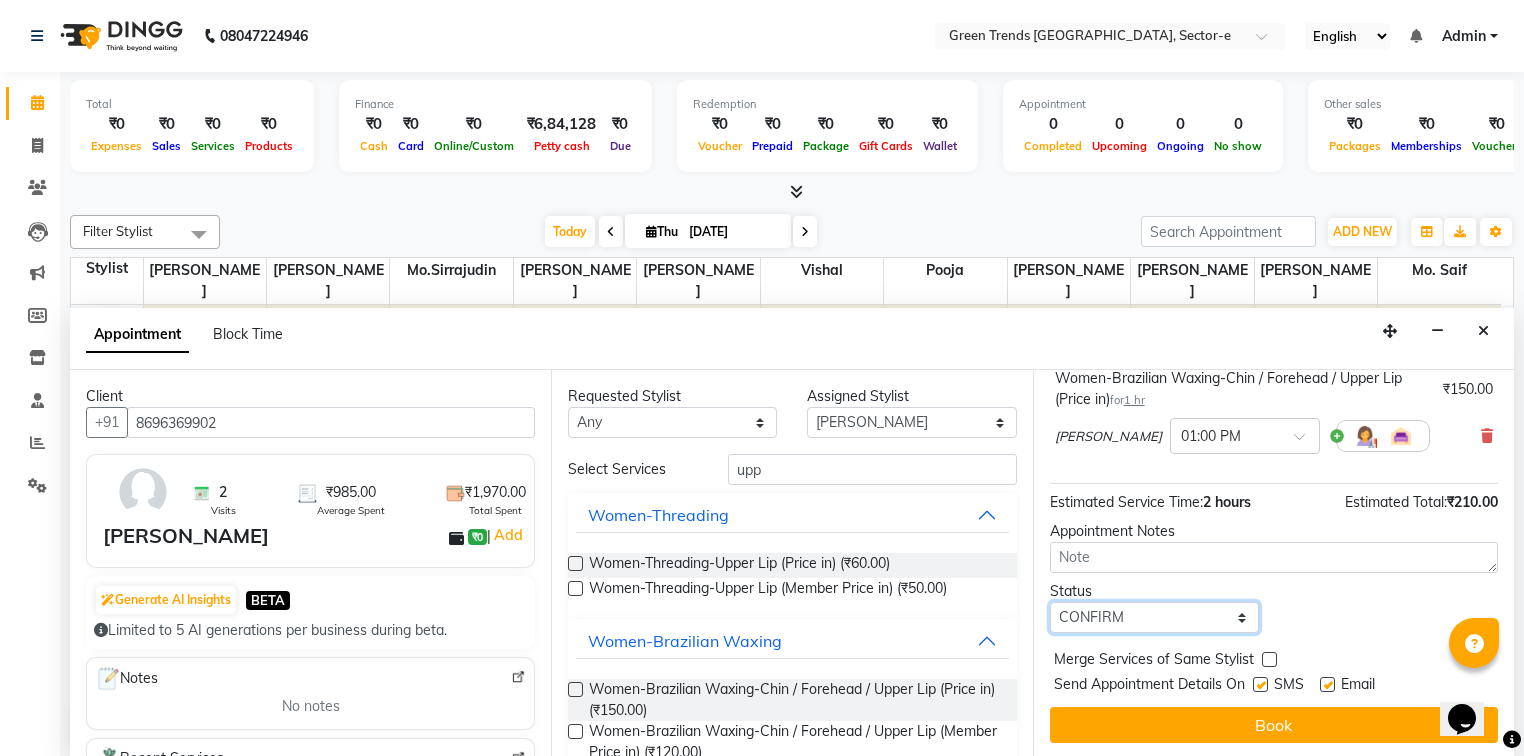click on "Select TENTATIVE CONFIRM CHECK-IN UPCOMING" at bounding box center [1154, 617] 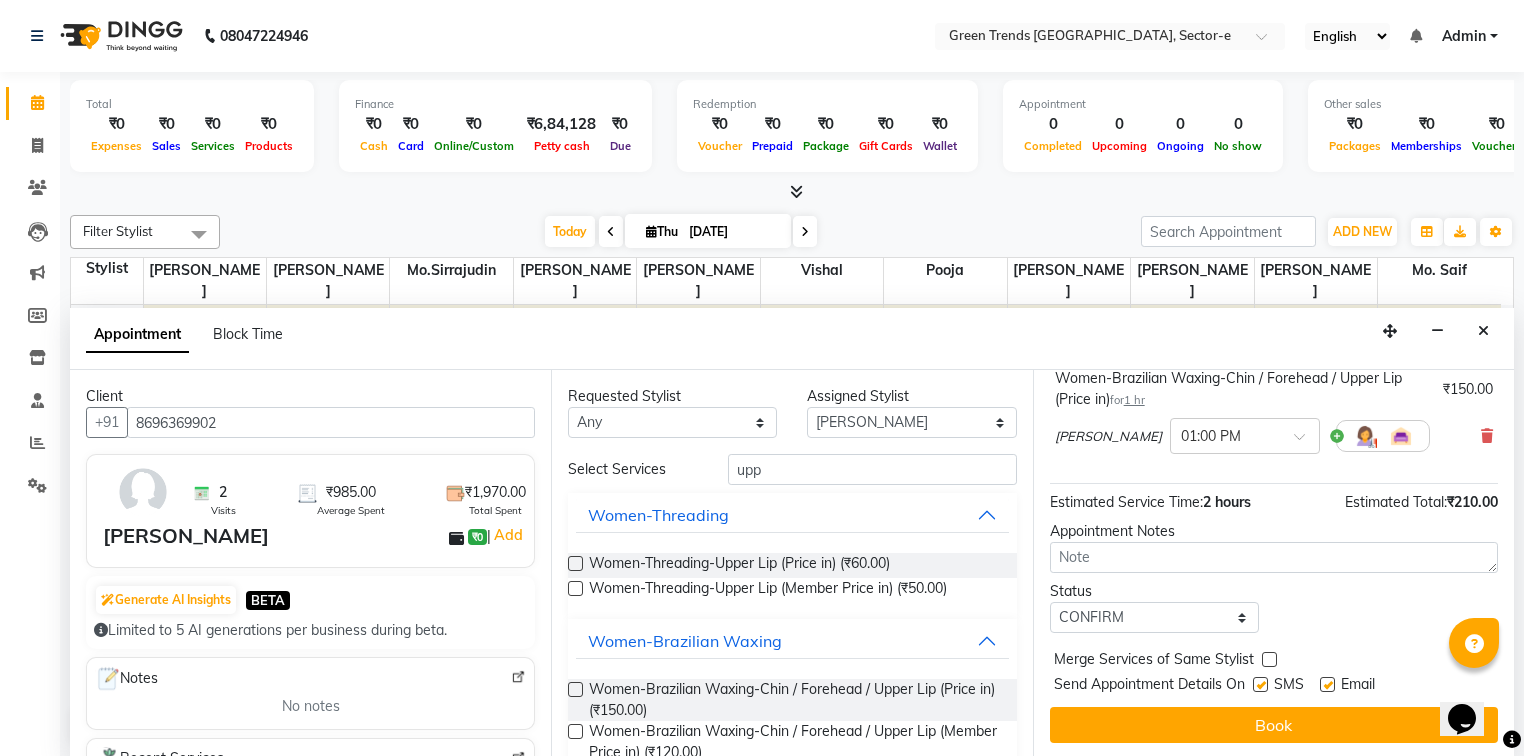 click at bounding box center [1260, 684] 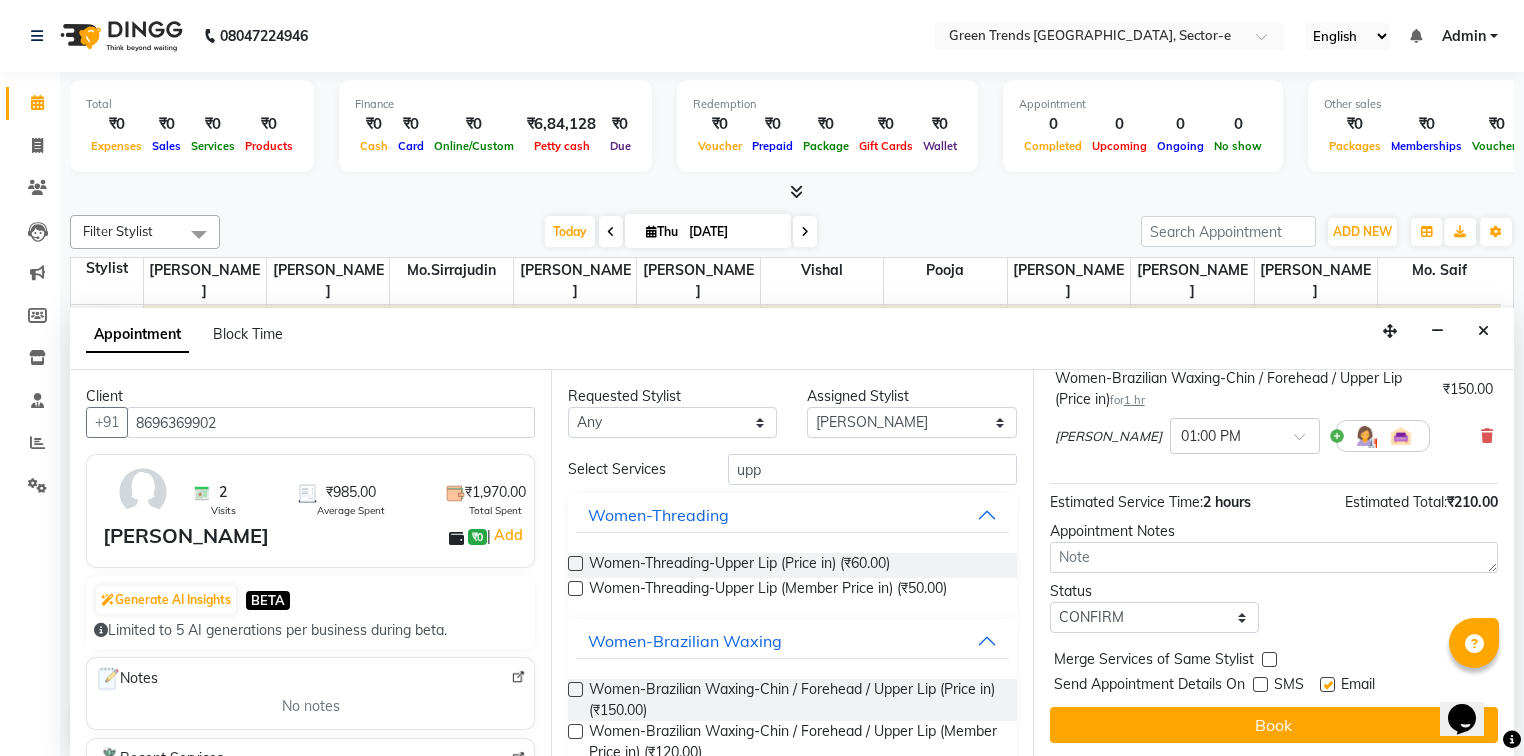 drag, startPoint x: 1332, startPoint y: 680, endPoint x: 1332, endPoint y: 693, distance: 13 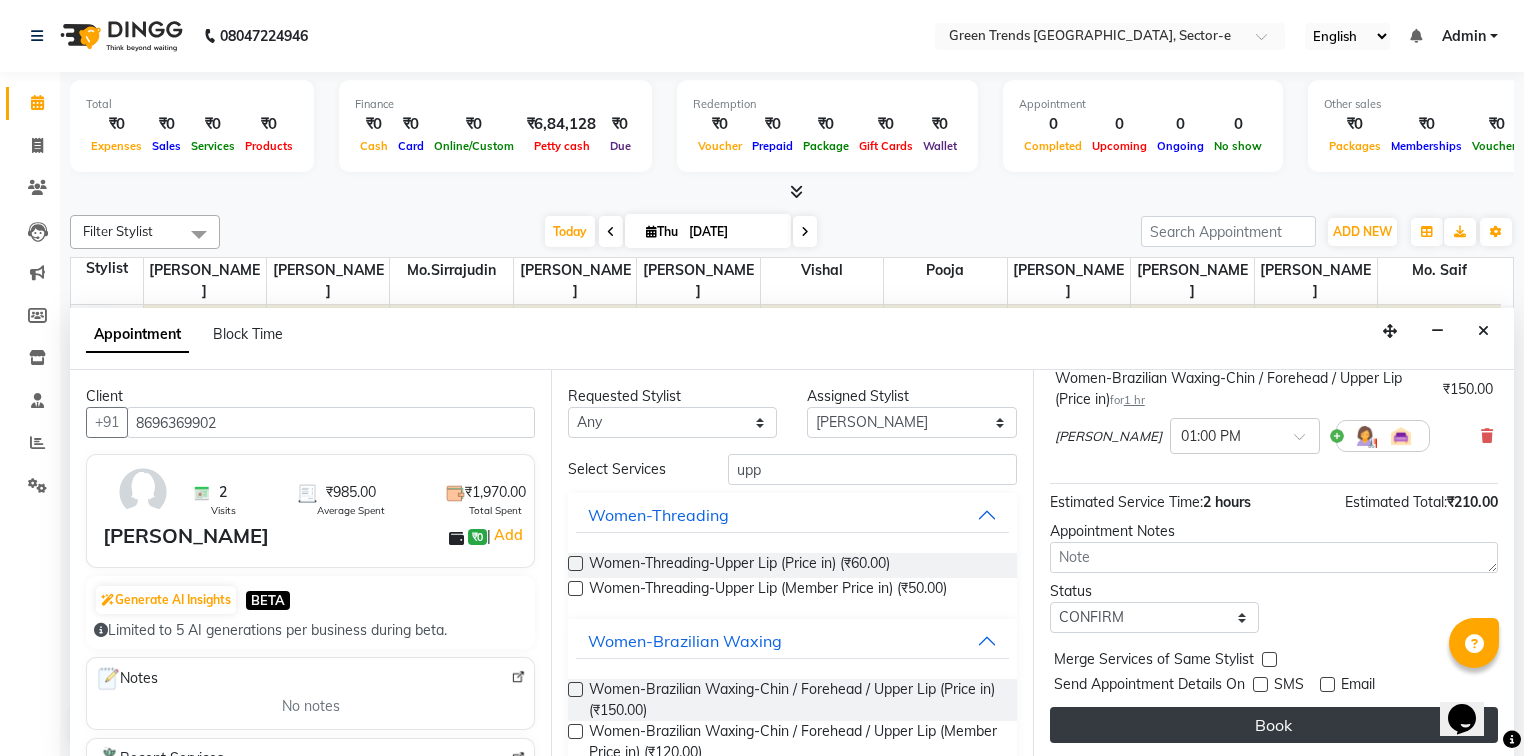 click on "Book" at bounding box center (1274, 725) 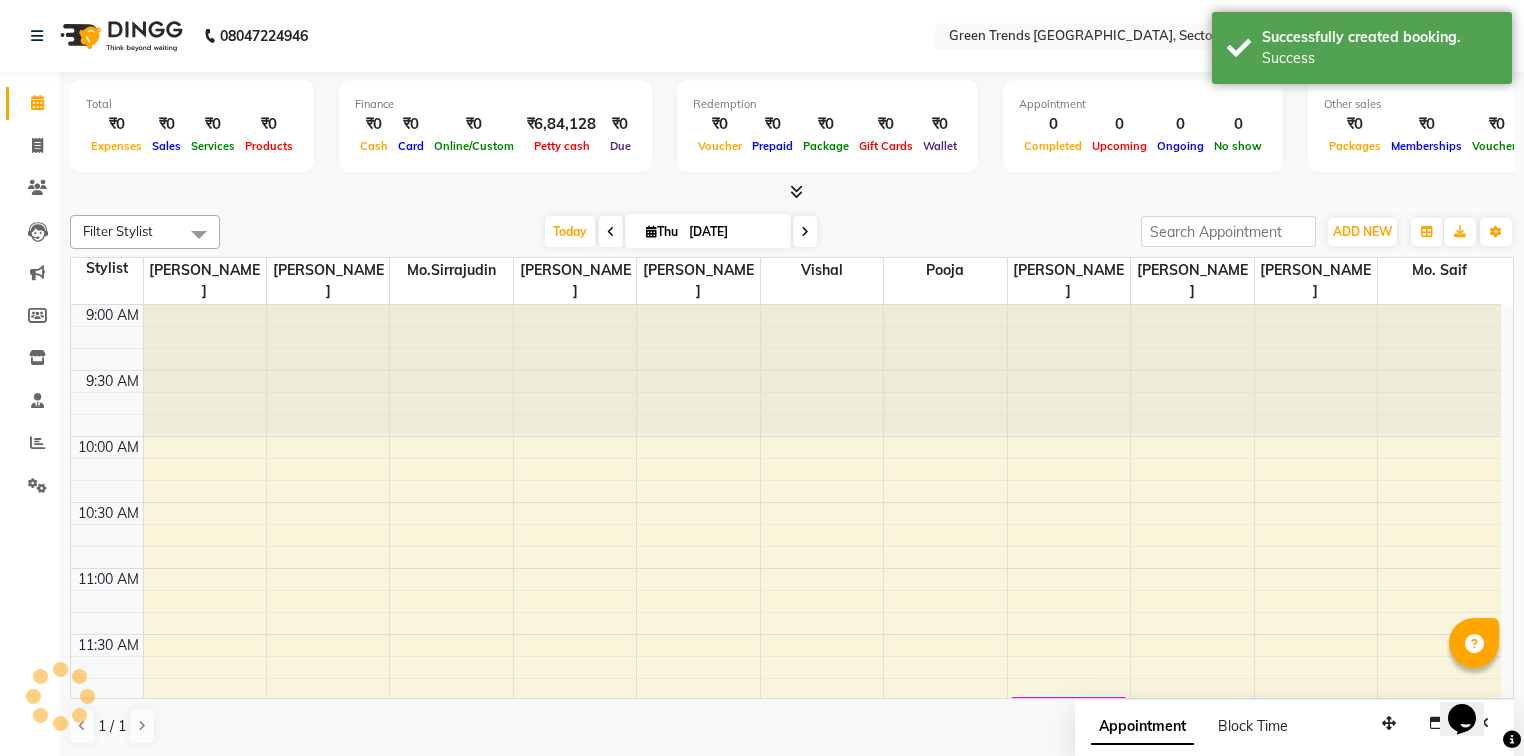scroll, scrollTop: 0, scrollLeft: 0, axis: both 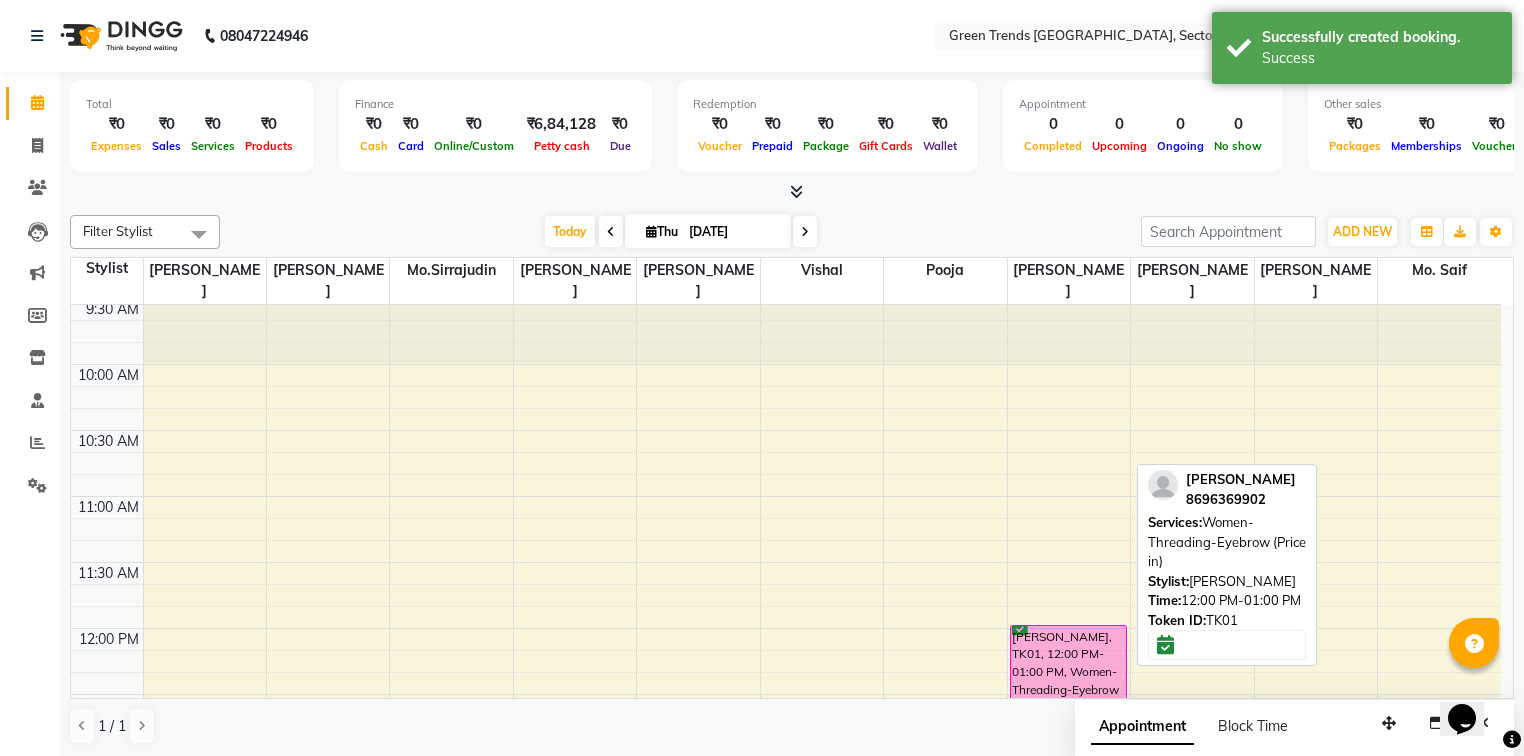click on "[PERSON_NAME], TK01, 12:00 PM-01:00 PM, Women-Threading-Eyebrow (Price in)" at bounding box center (1068, 690) 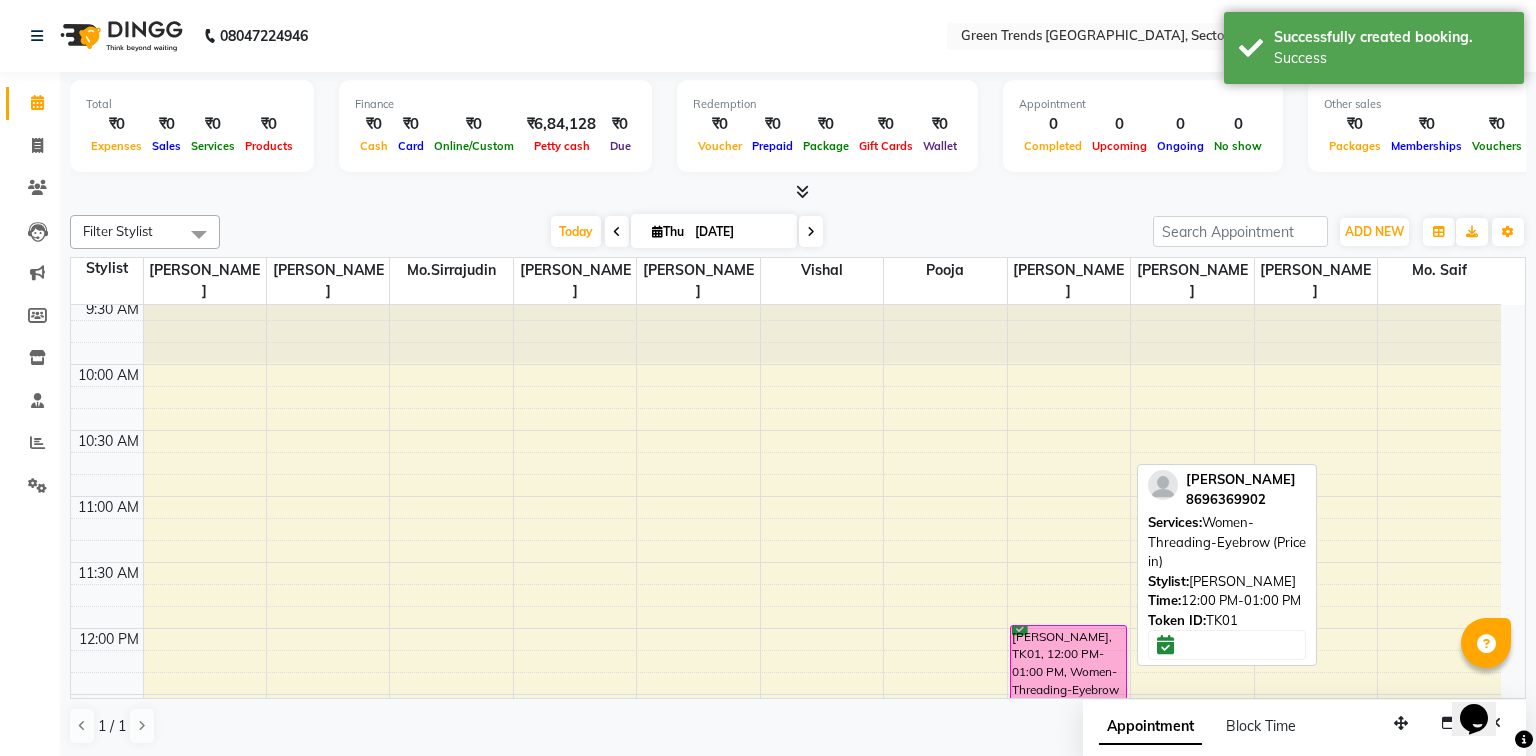 select on "6" 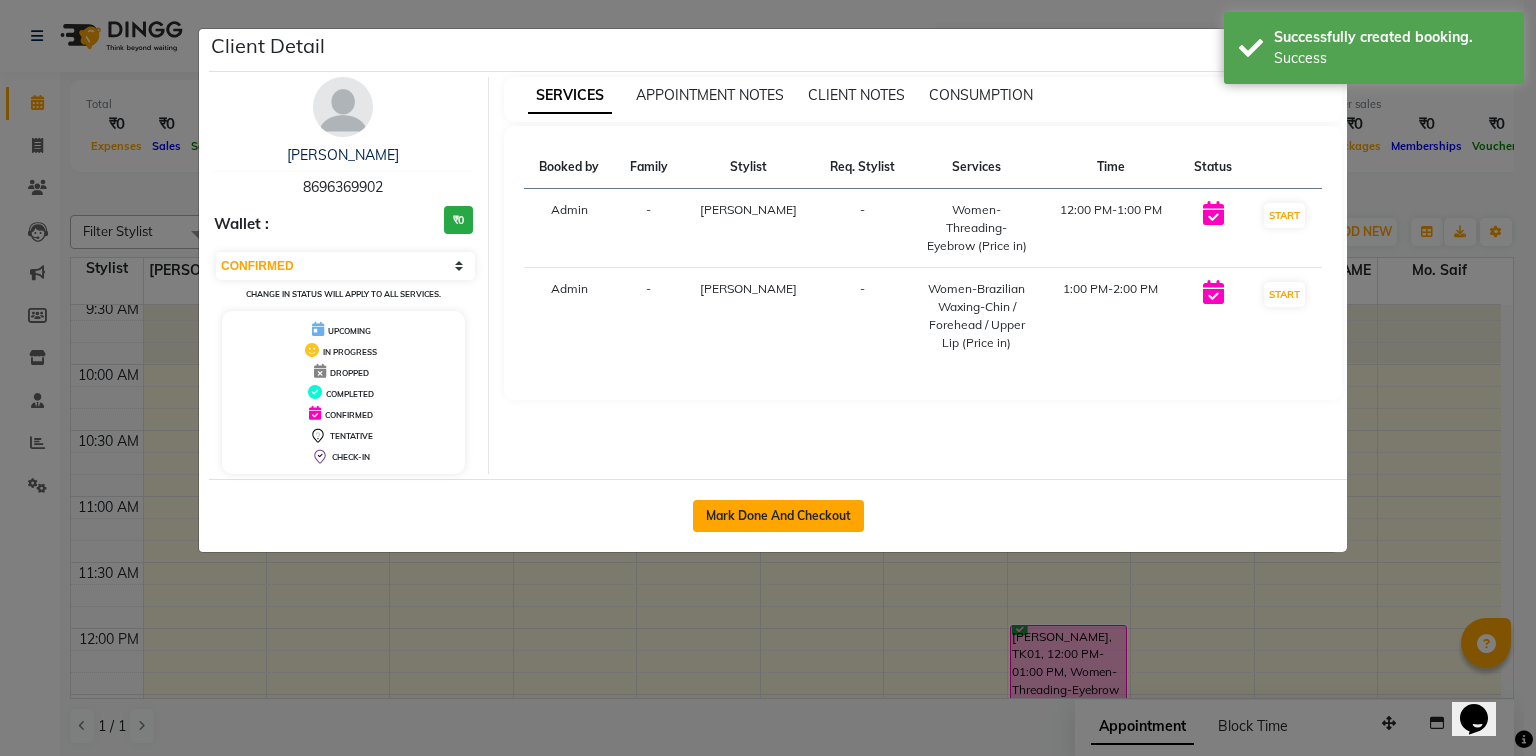 click on "Mark Done And Checkout" 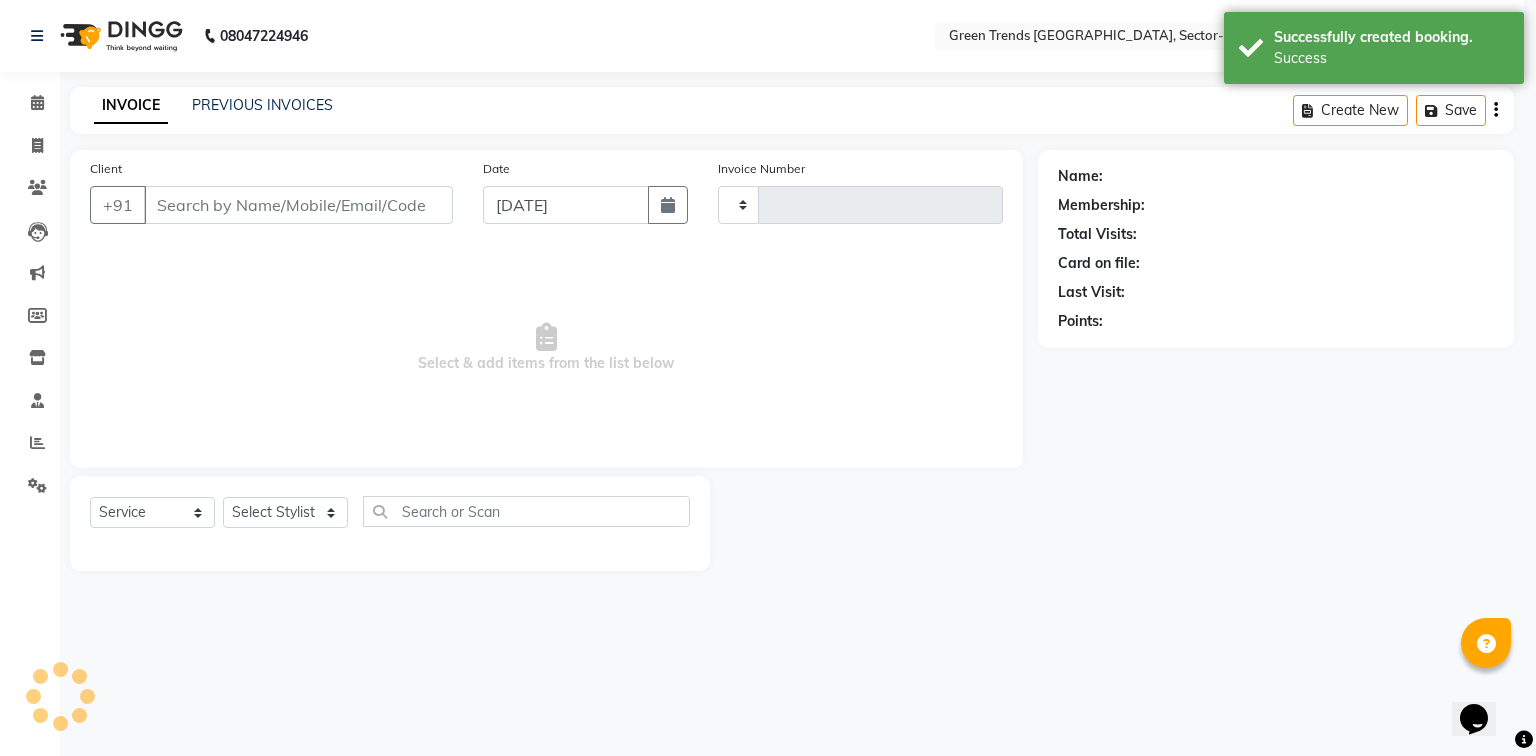 type on "0615" 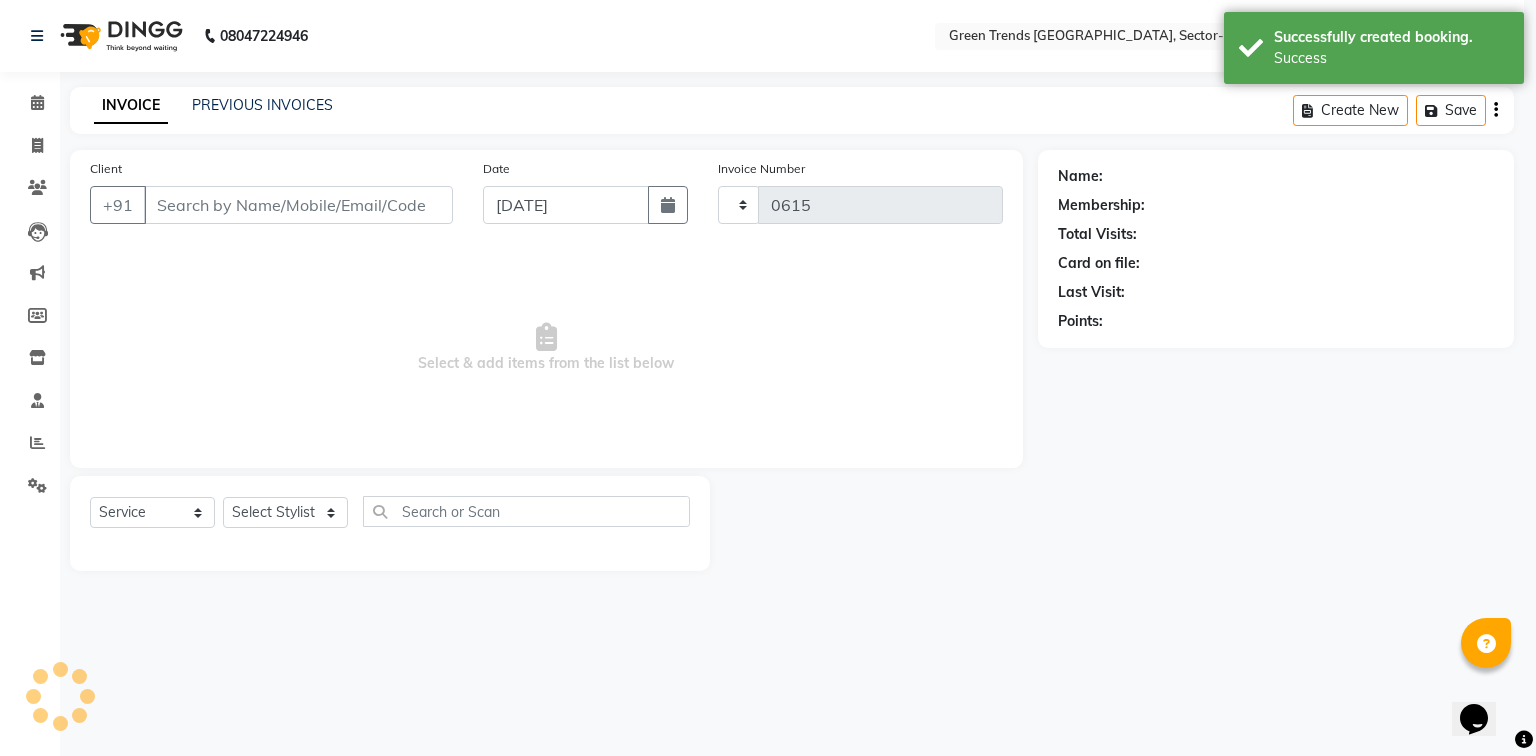 select on "7023" 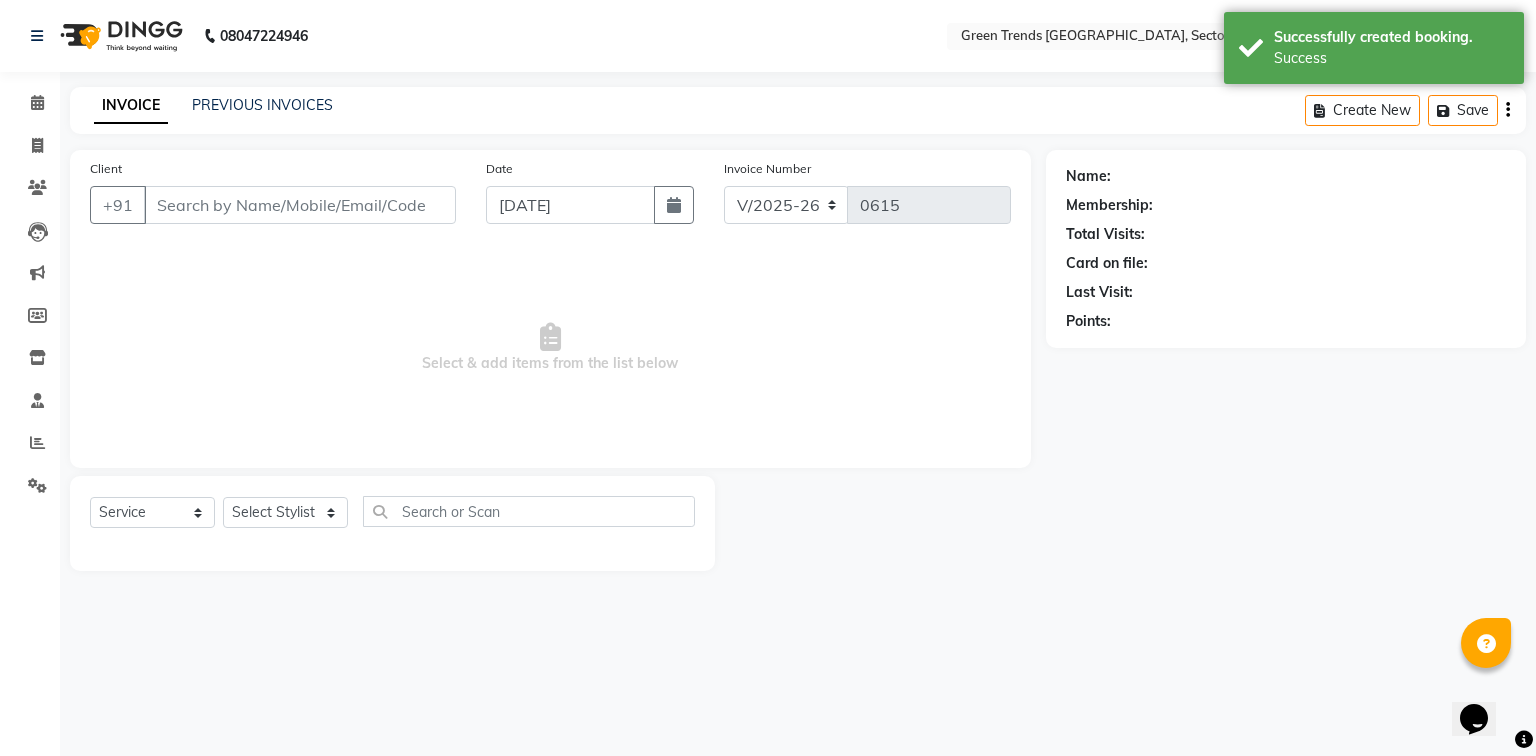 type on "8696369902" 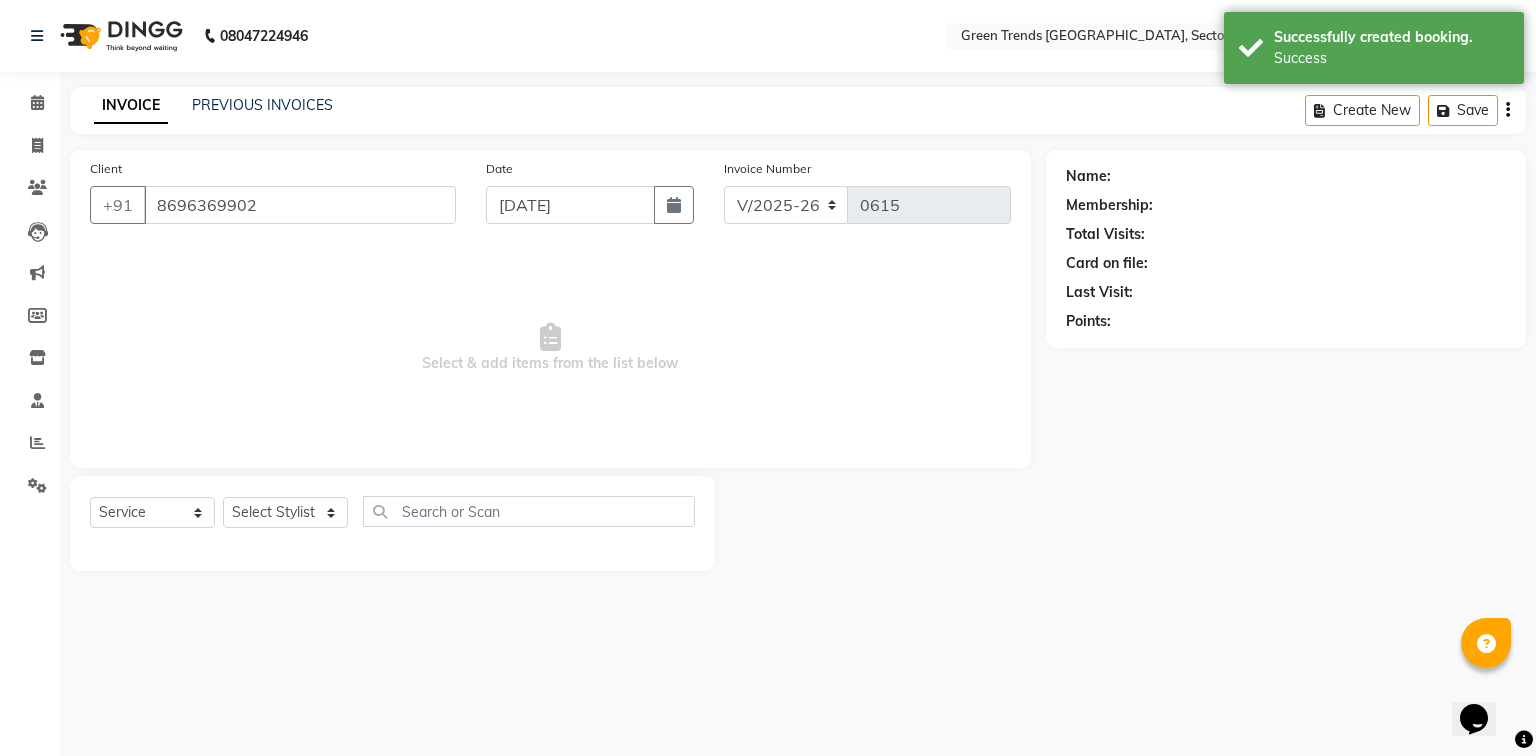 select on "58756" 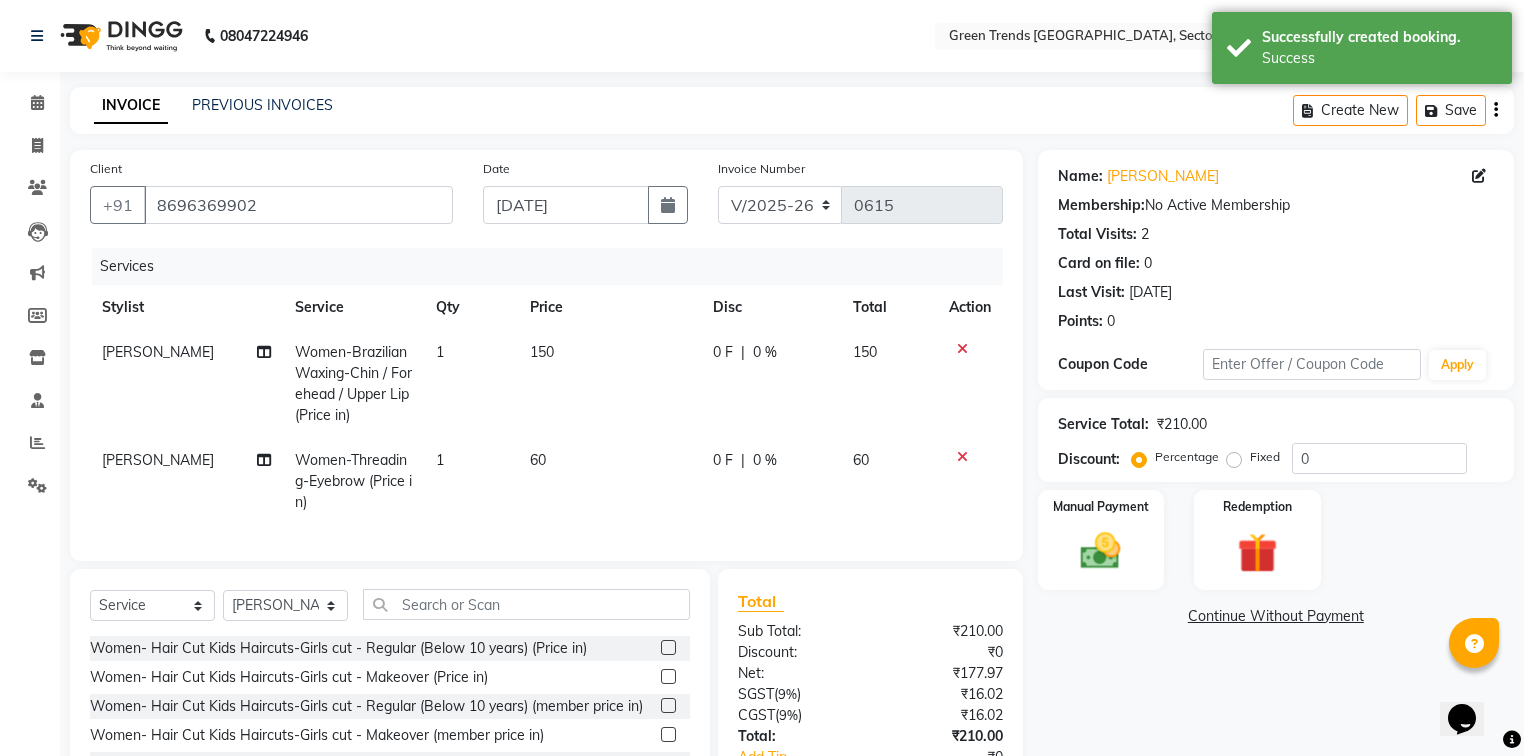 click on "0 F | 0 %" 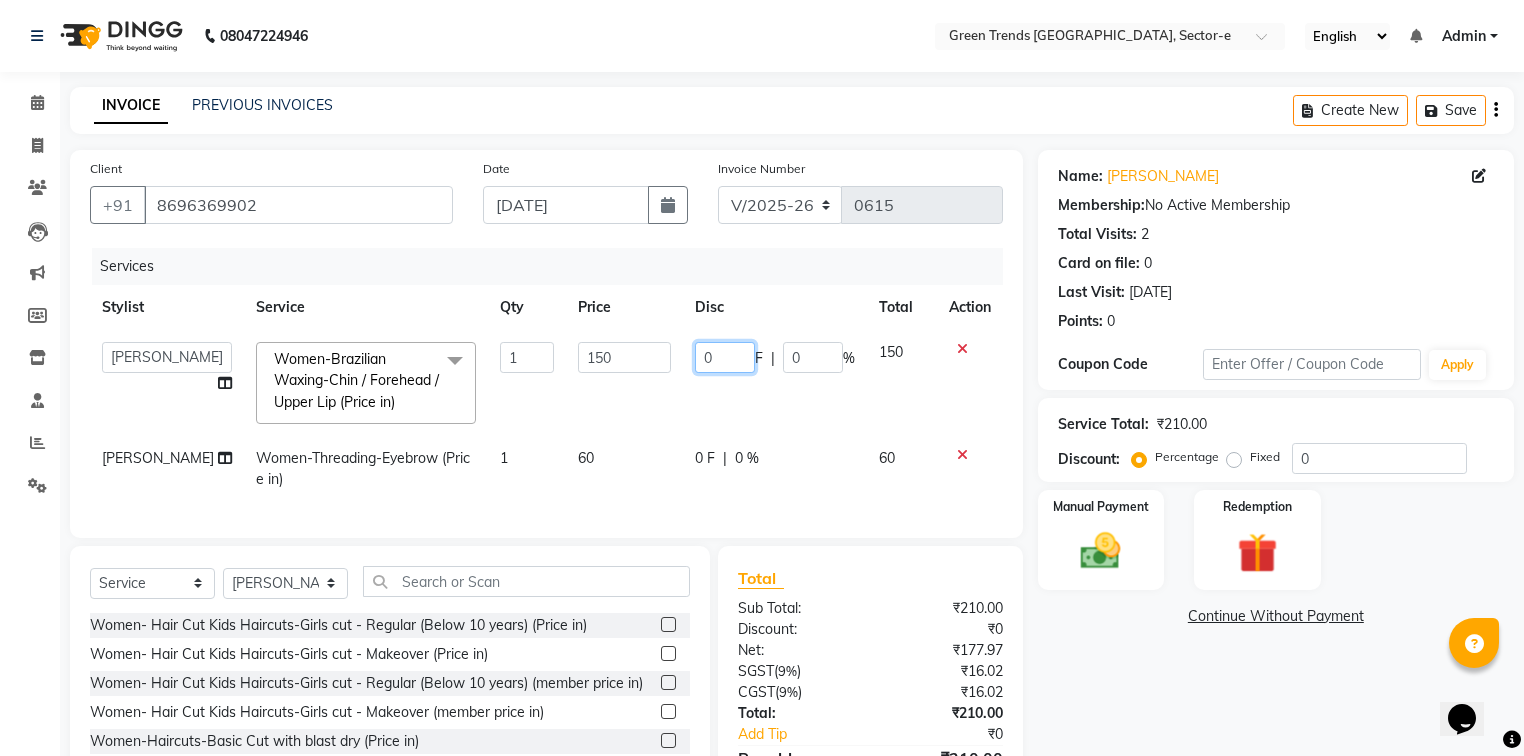 click on "0" 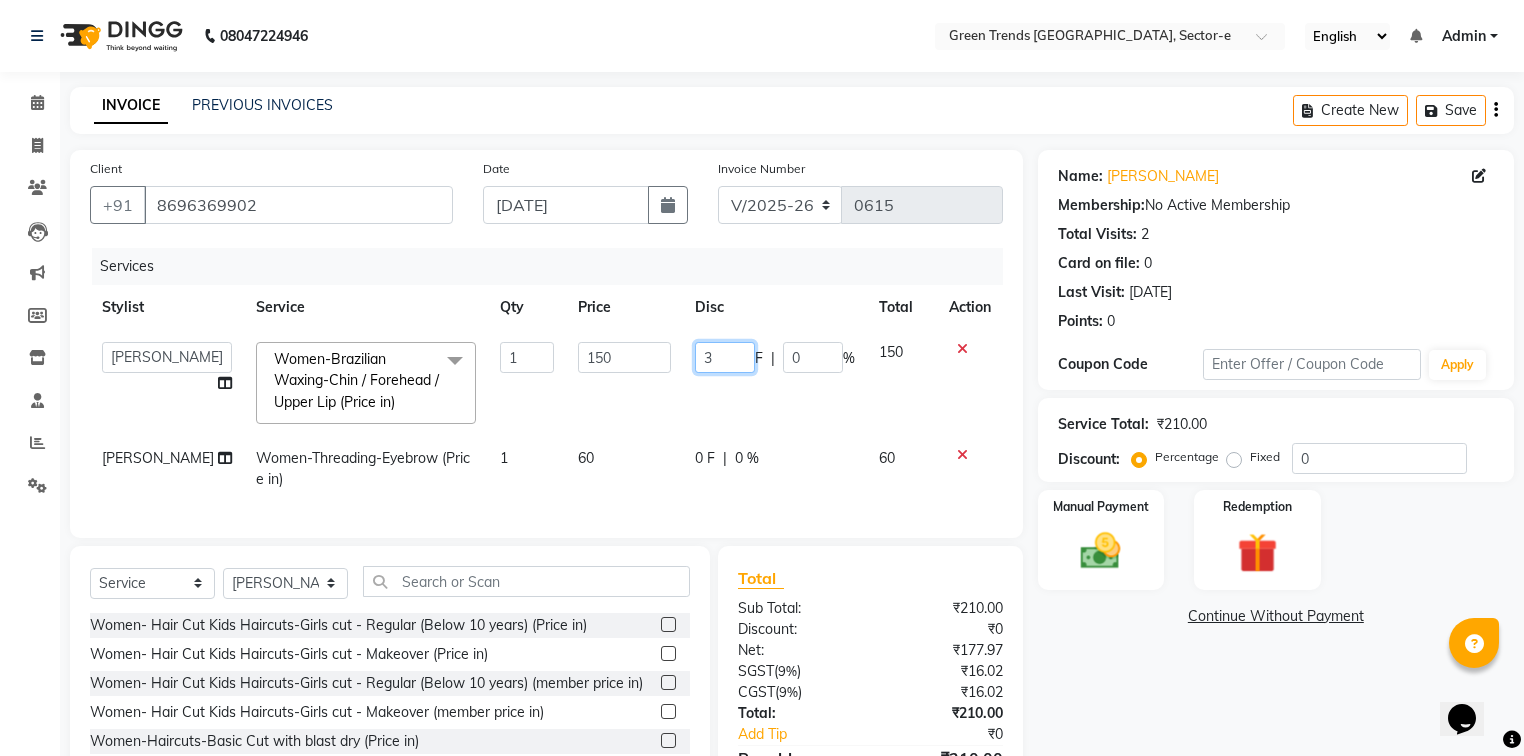 type on "30" 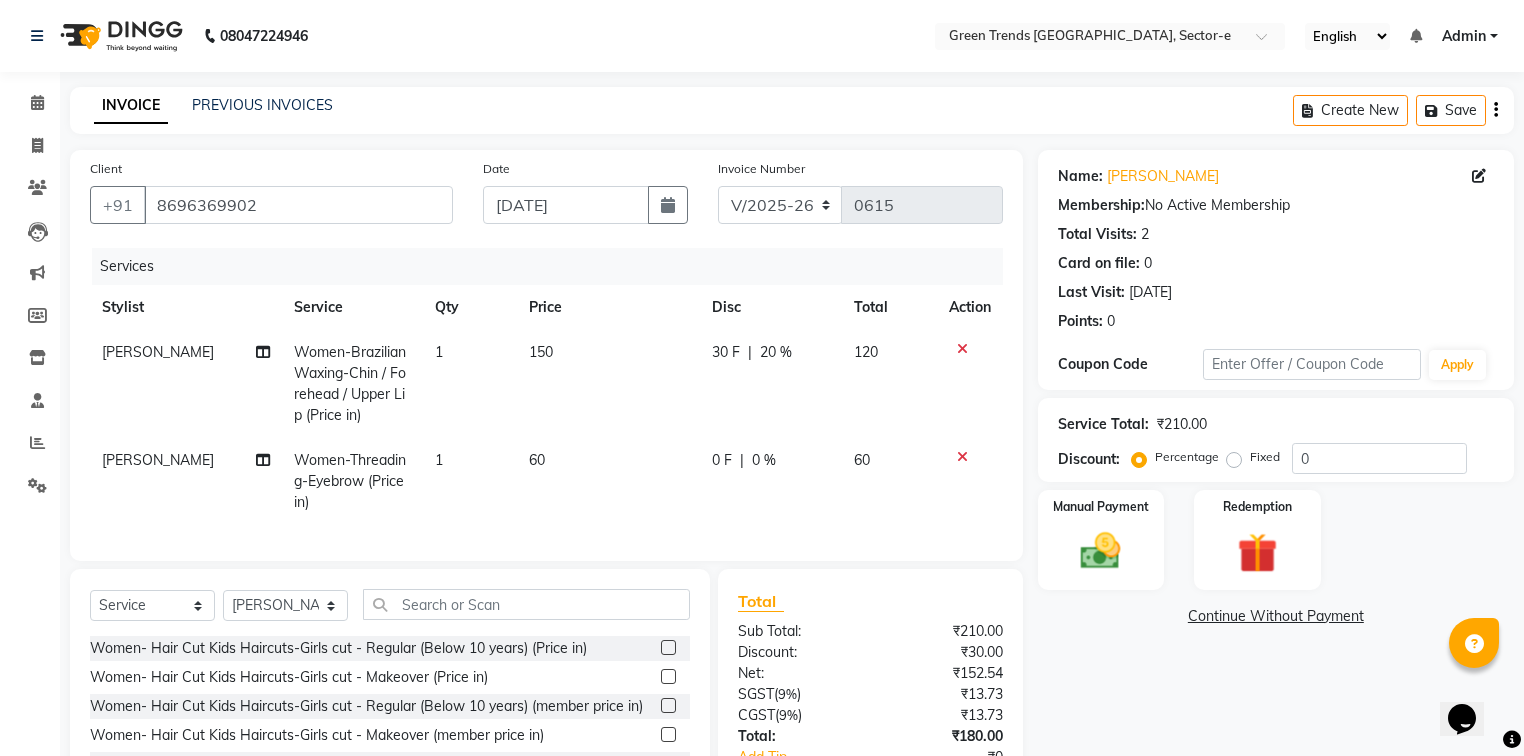 click on "0 F | 0 %" 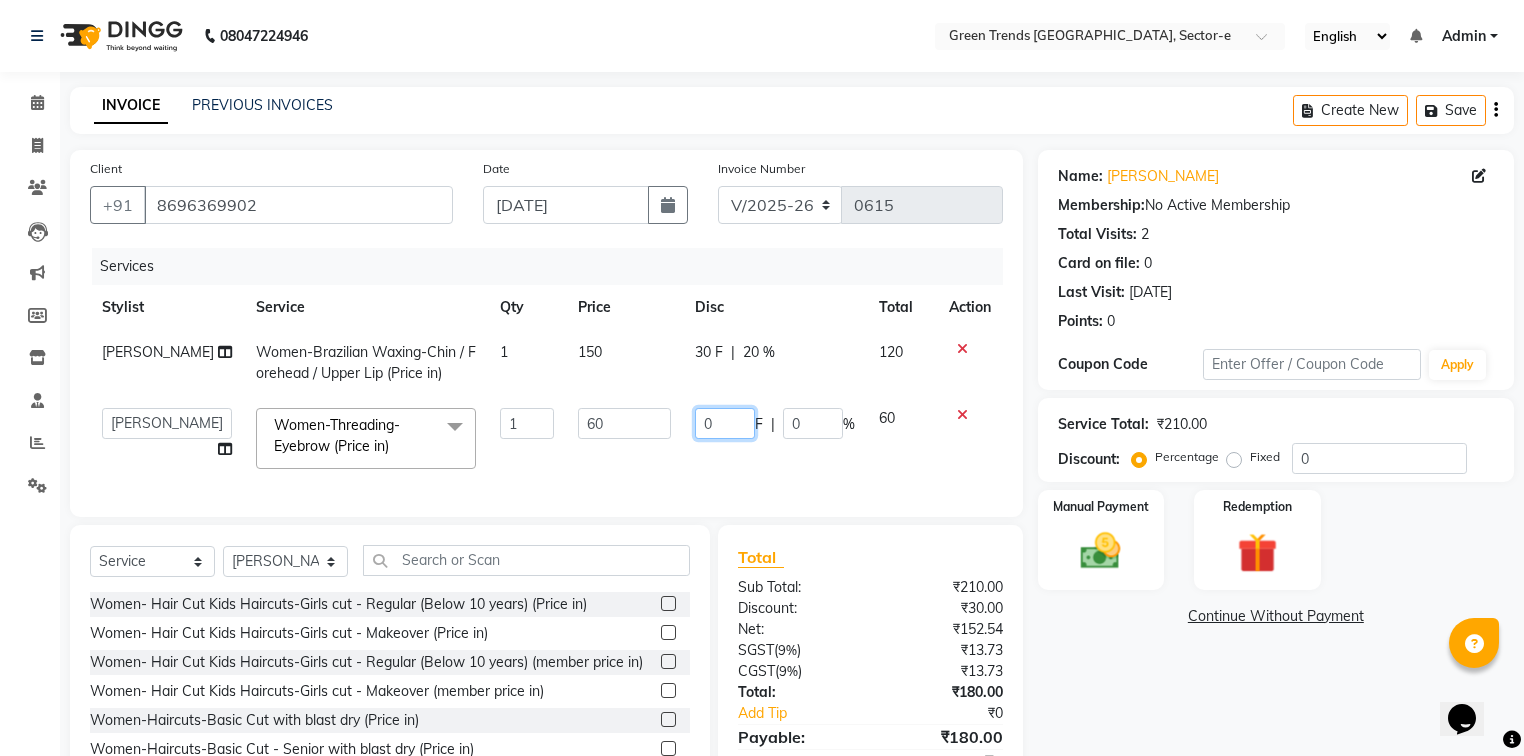 click on "0" 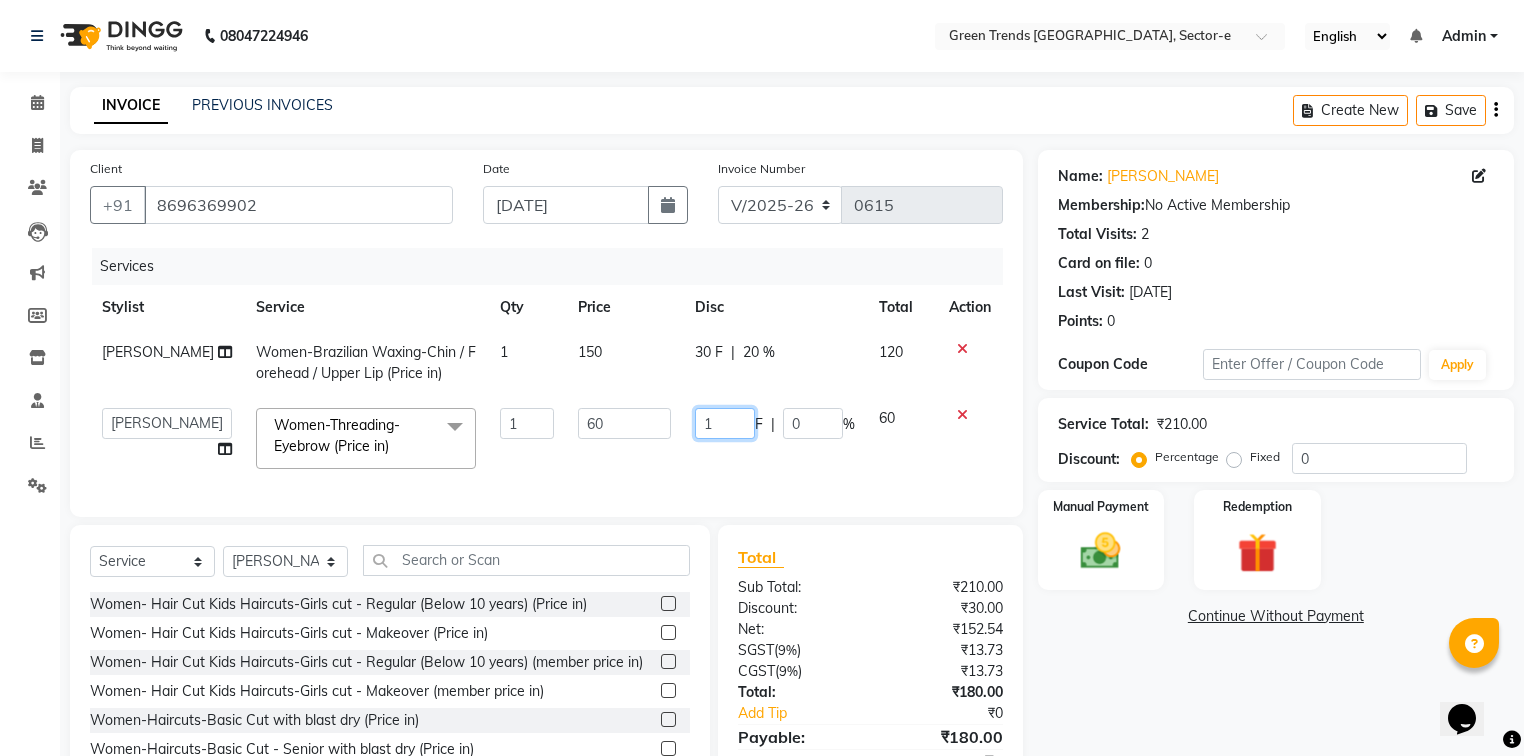 type on "10" 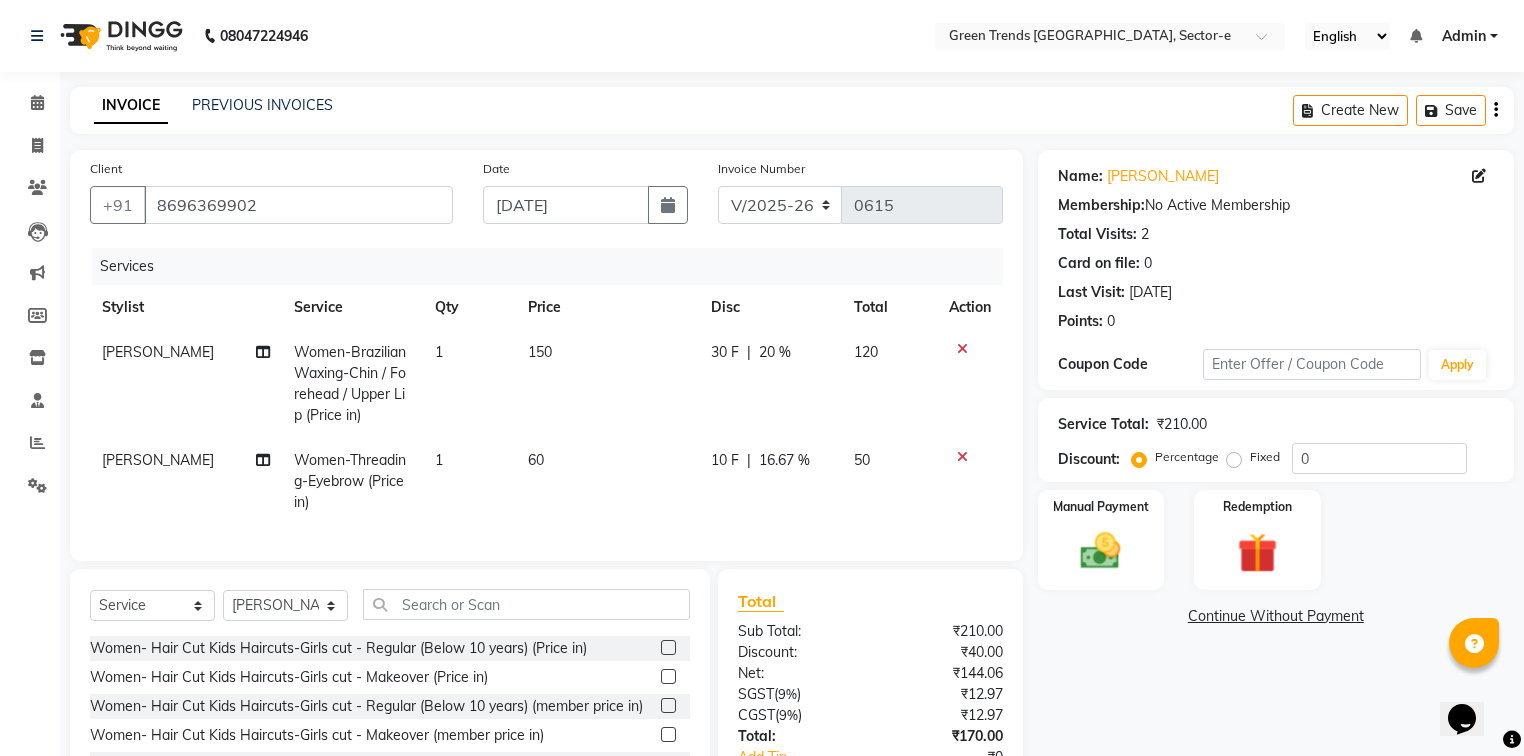 click on "Total Sub Total: ₹210.00 Discount: ₹40.00 Net: ₹144.06 SGST  ( 9% ) ₹12.97 CGST  ( 9% ) ₹12.97 Total: ₹170.00 Add Tip ₹0 Payable: ₹170.00 Paid: ₹0 Balance   : ₹170.00" 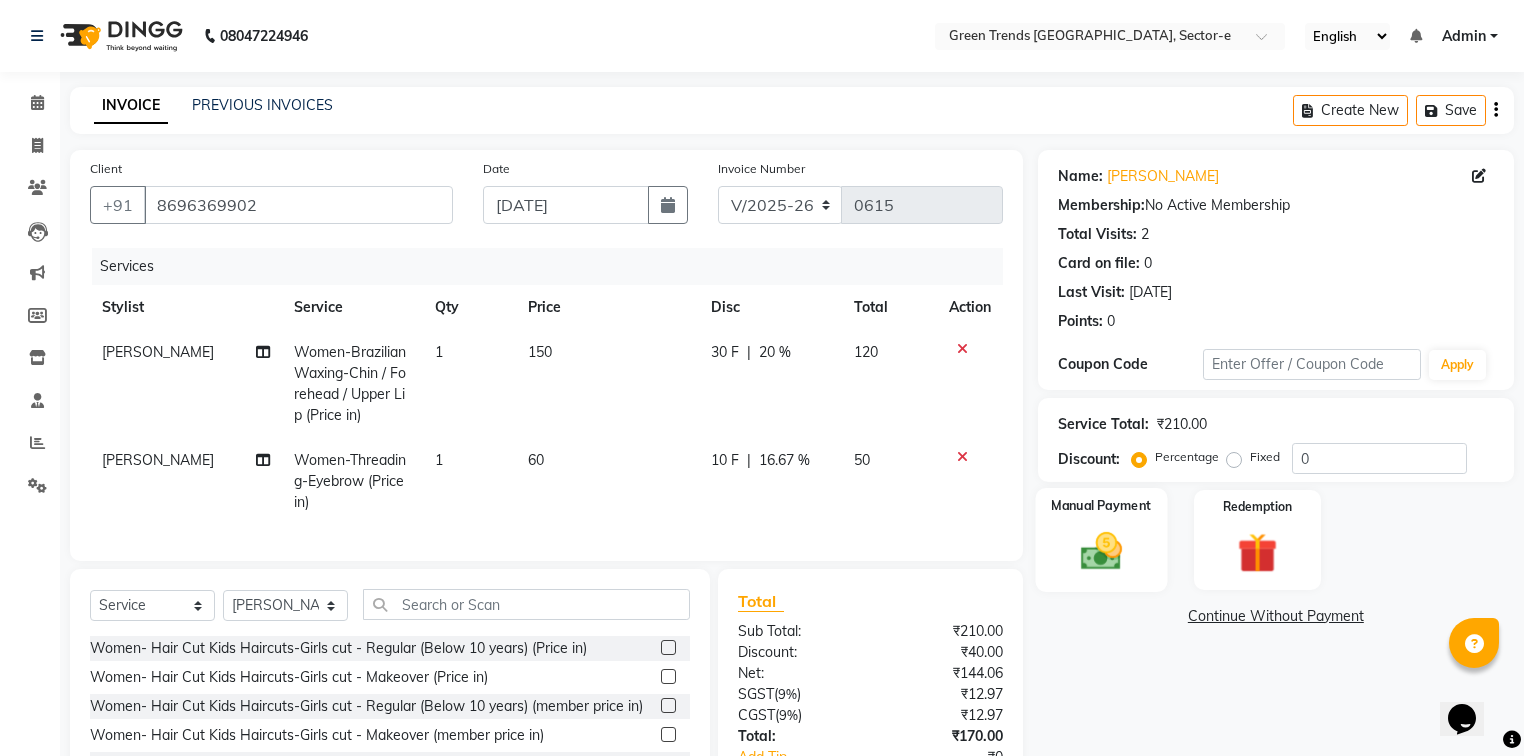 click on "Manual Payment" 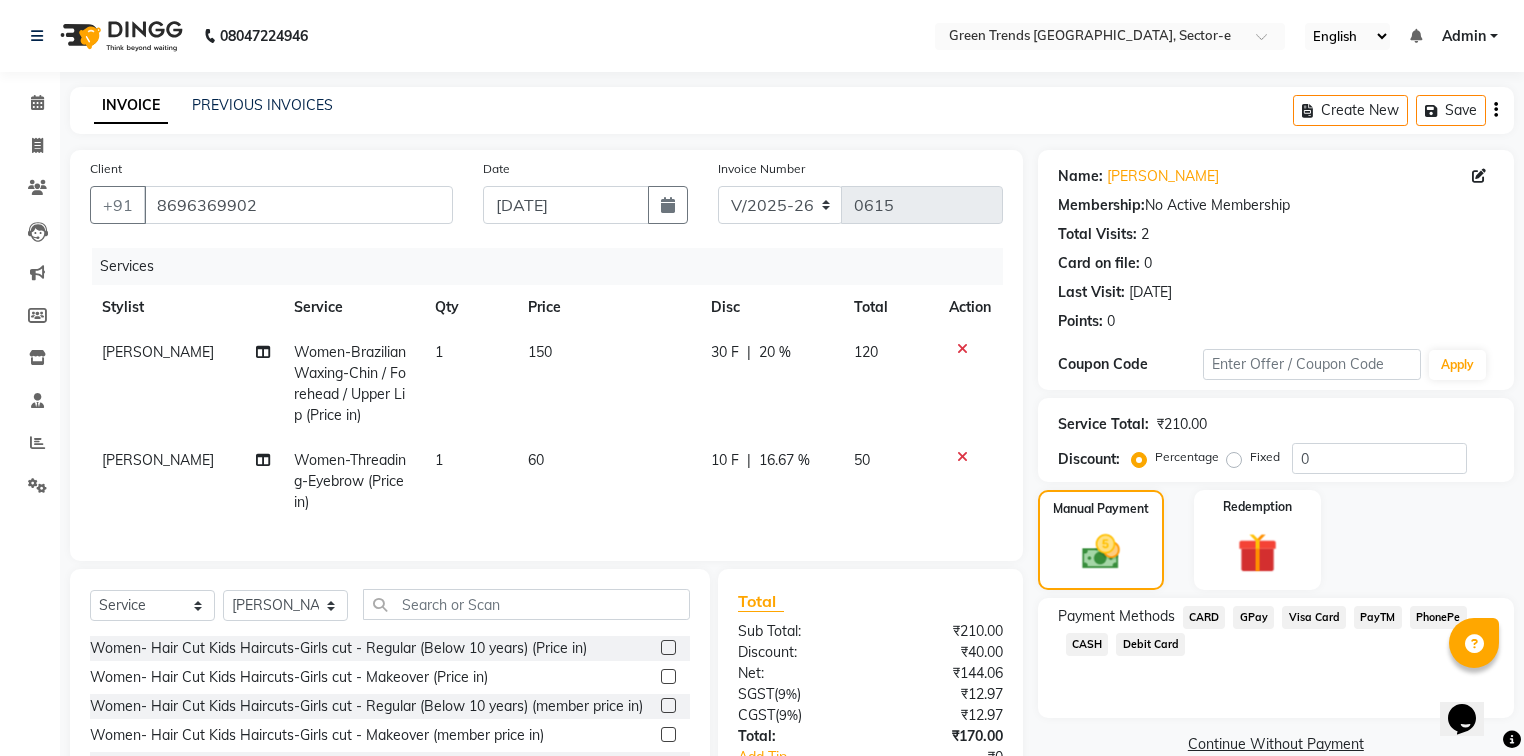 click on "GPay" 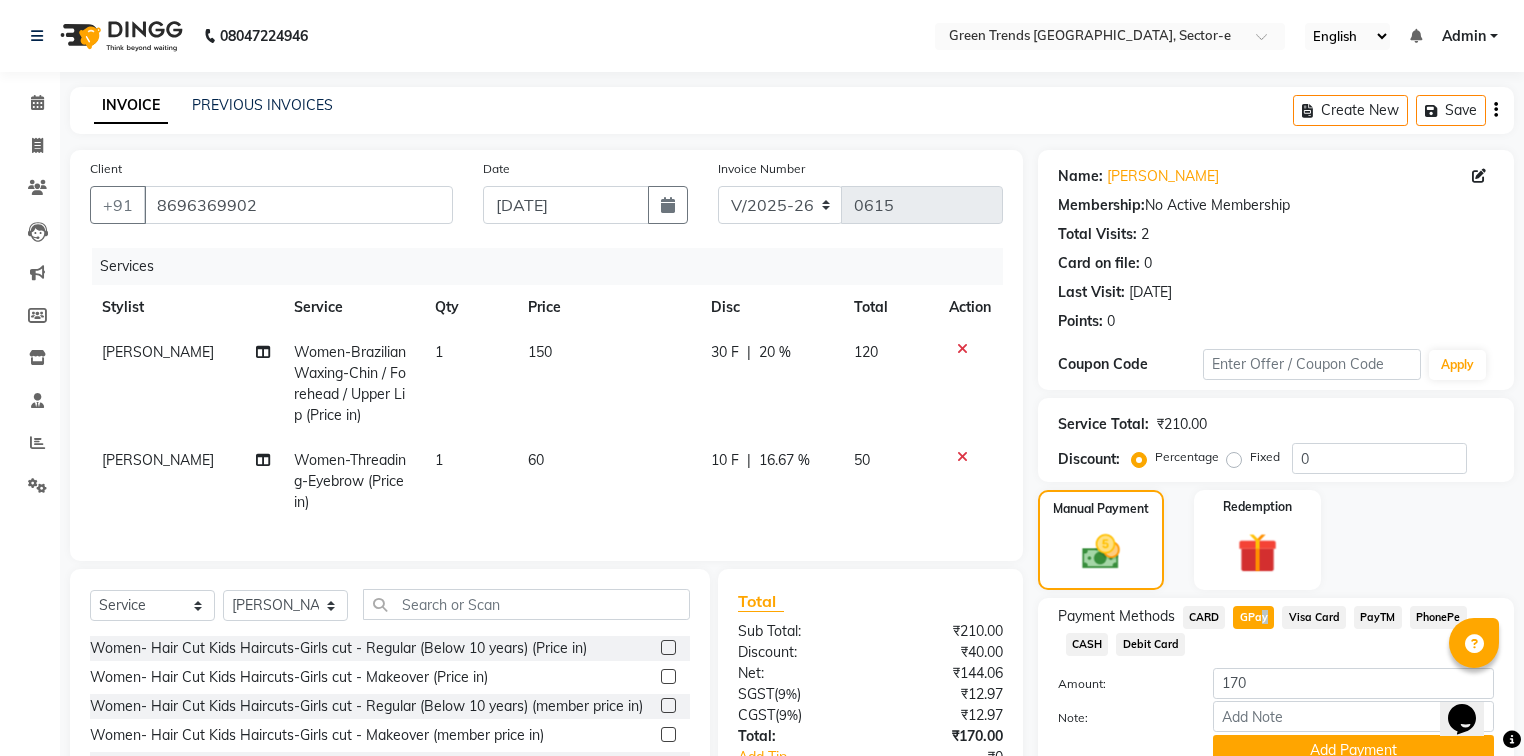 scroll, scrollTop: 120, scrollLeft: 0, axis: vertical 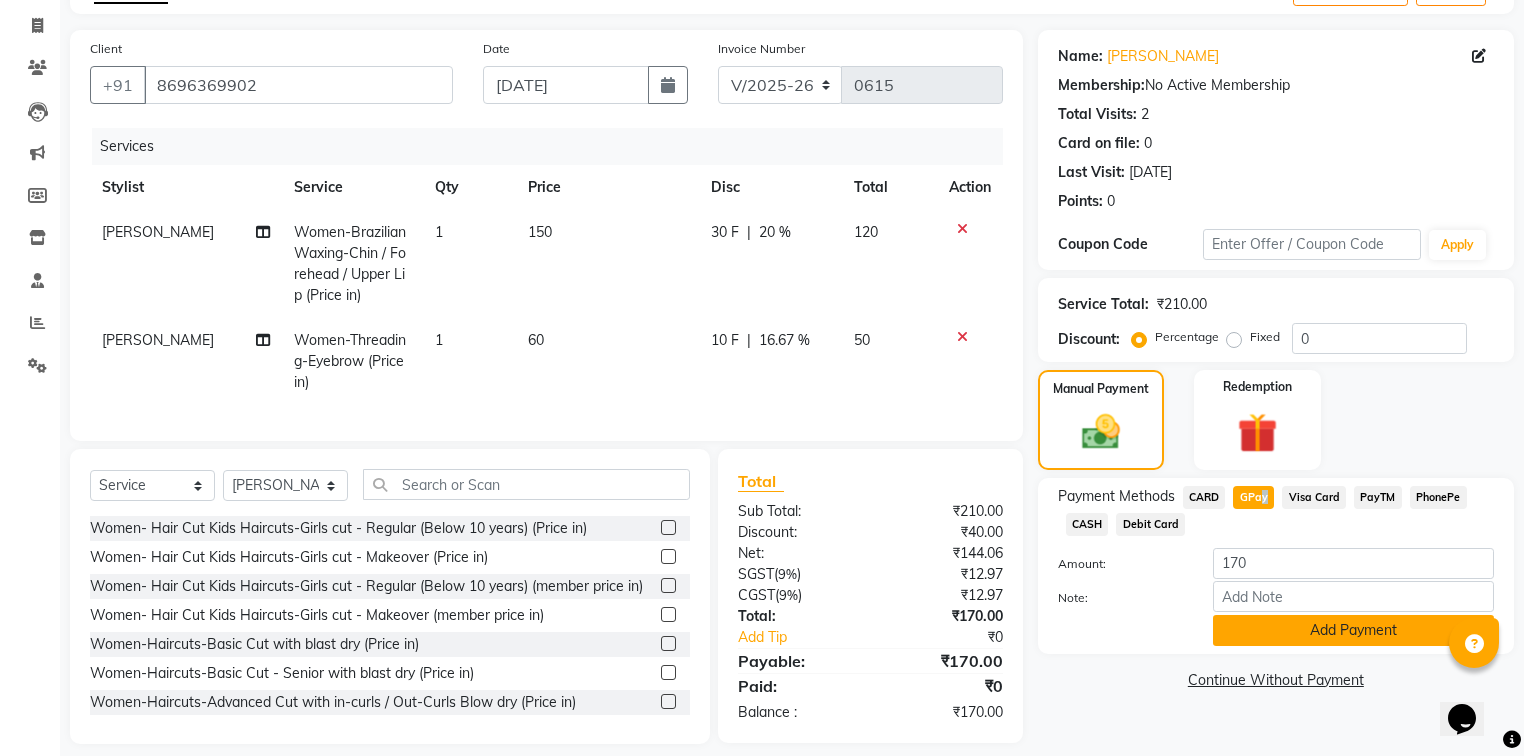 click on "Add Payment" 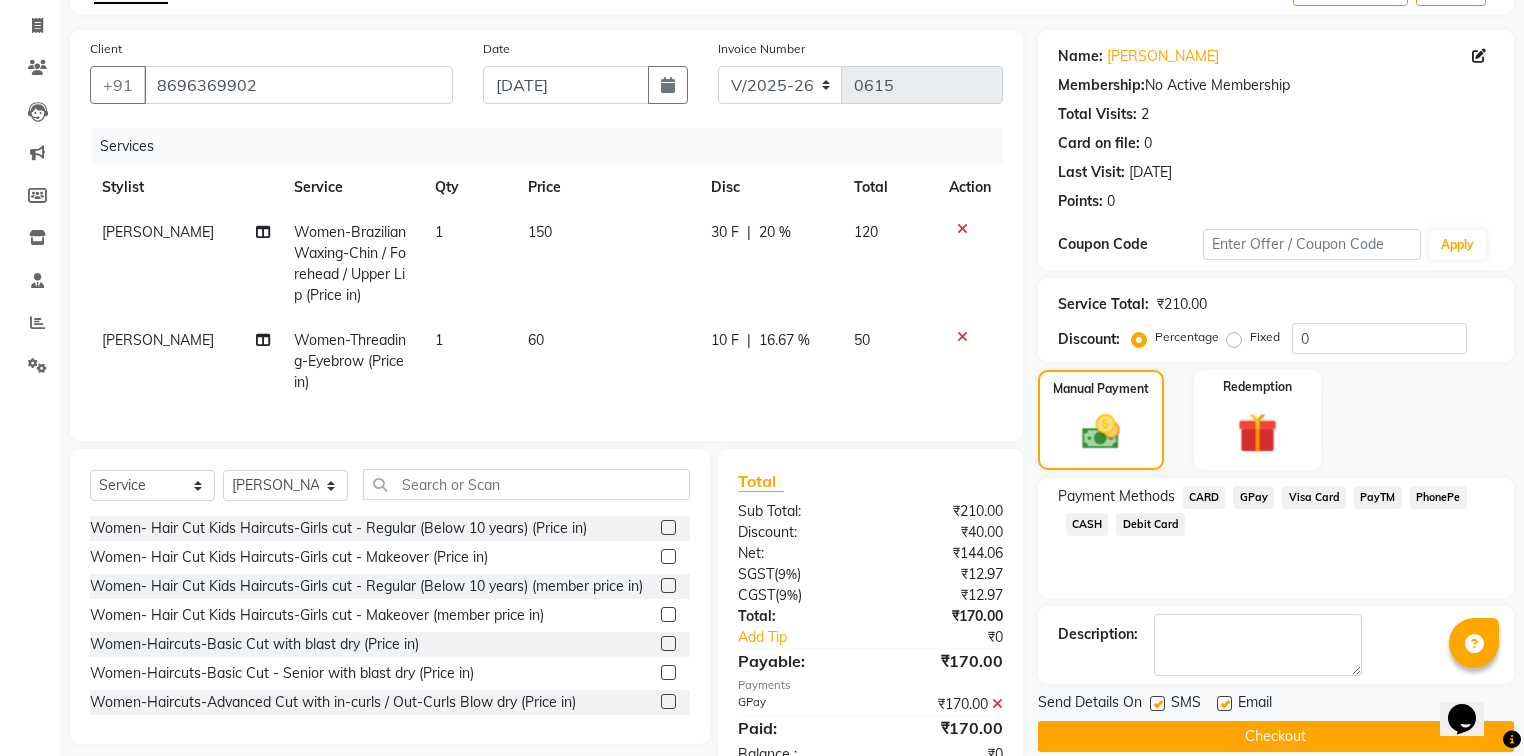 click 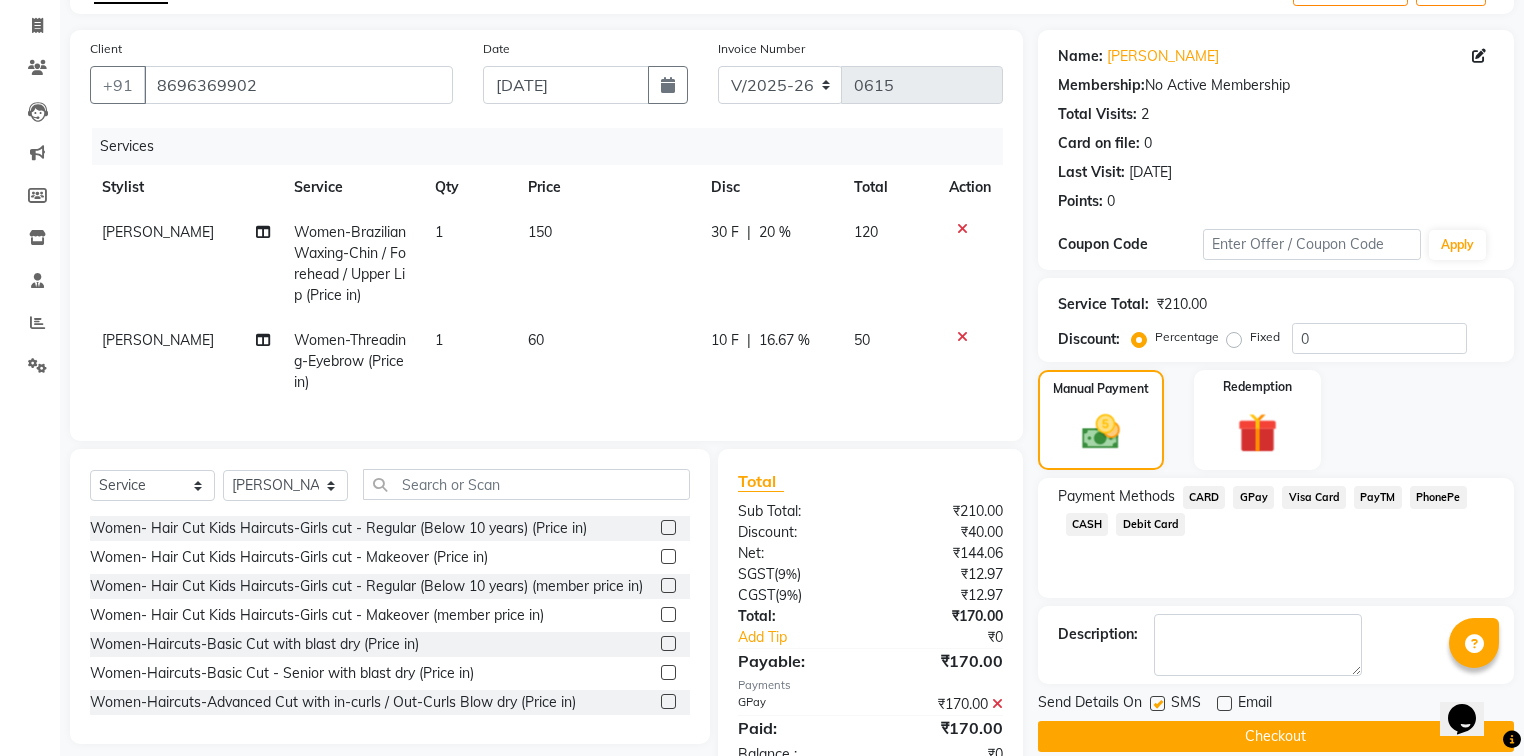 click 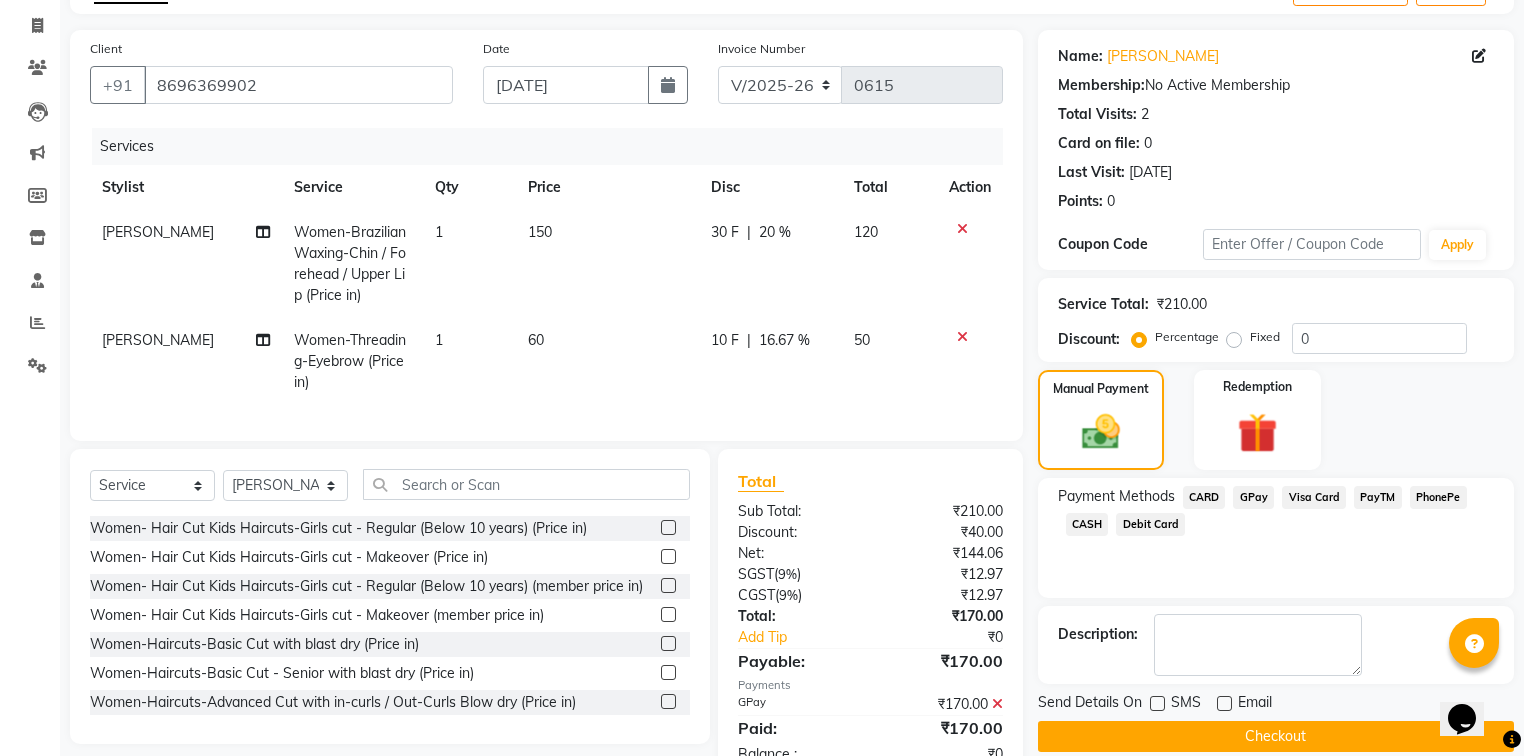 click on "Checkout" 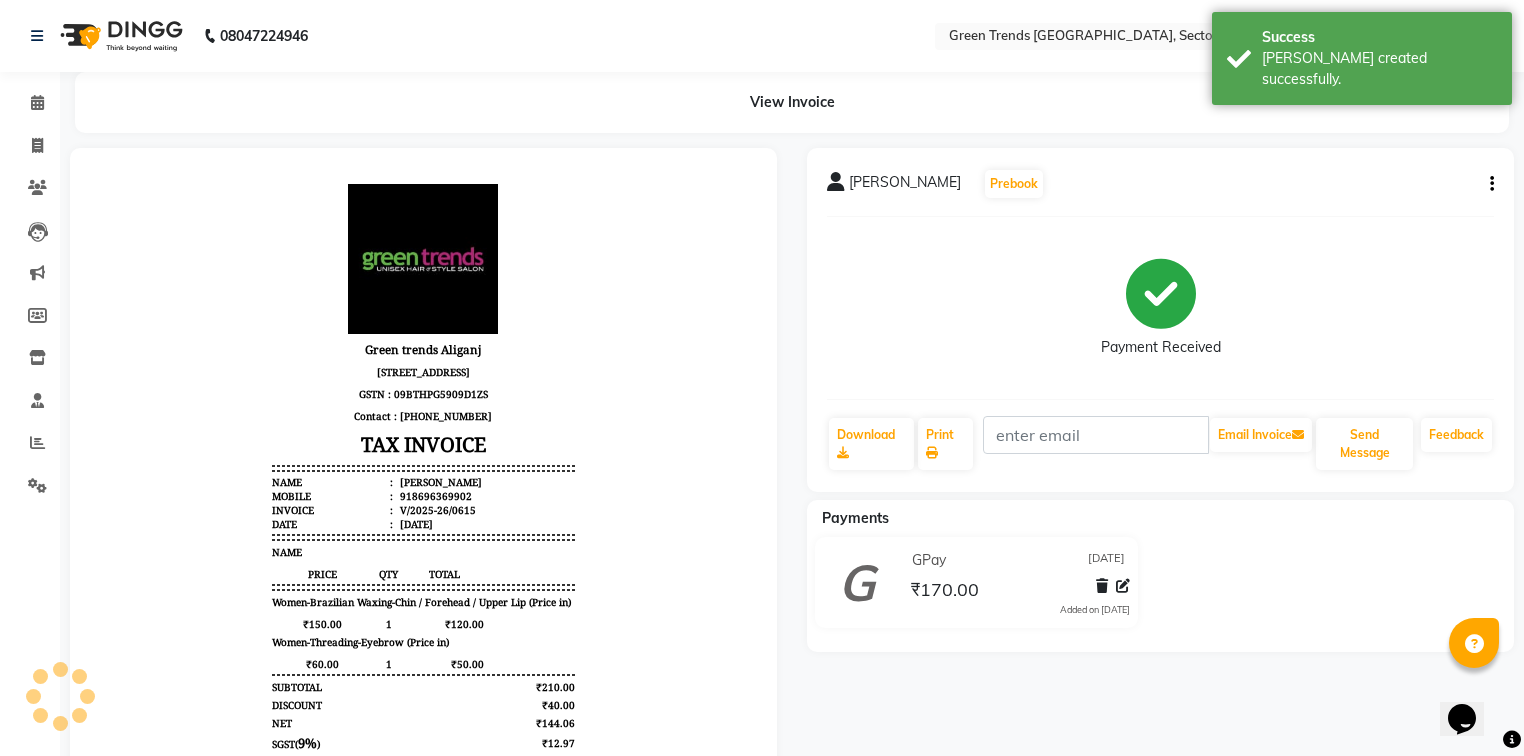 scroll, scrollTop: 0, scrollLeft: 0, axis: both 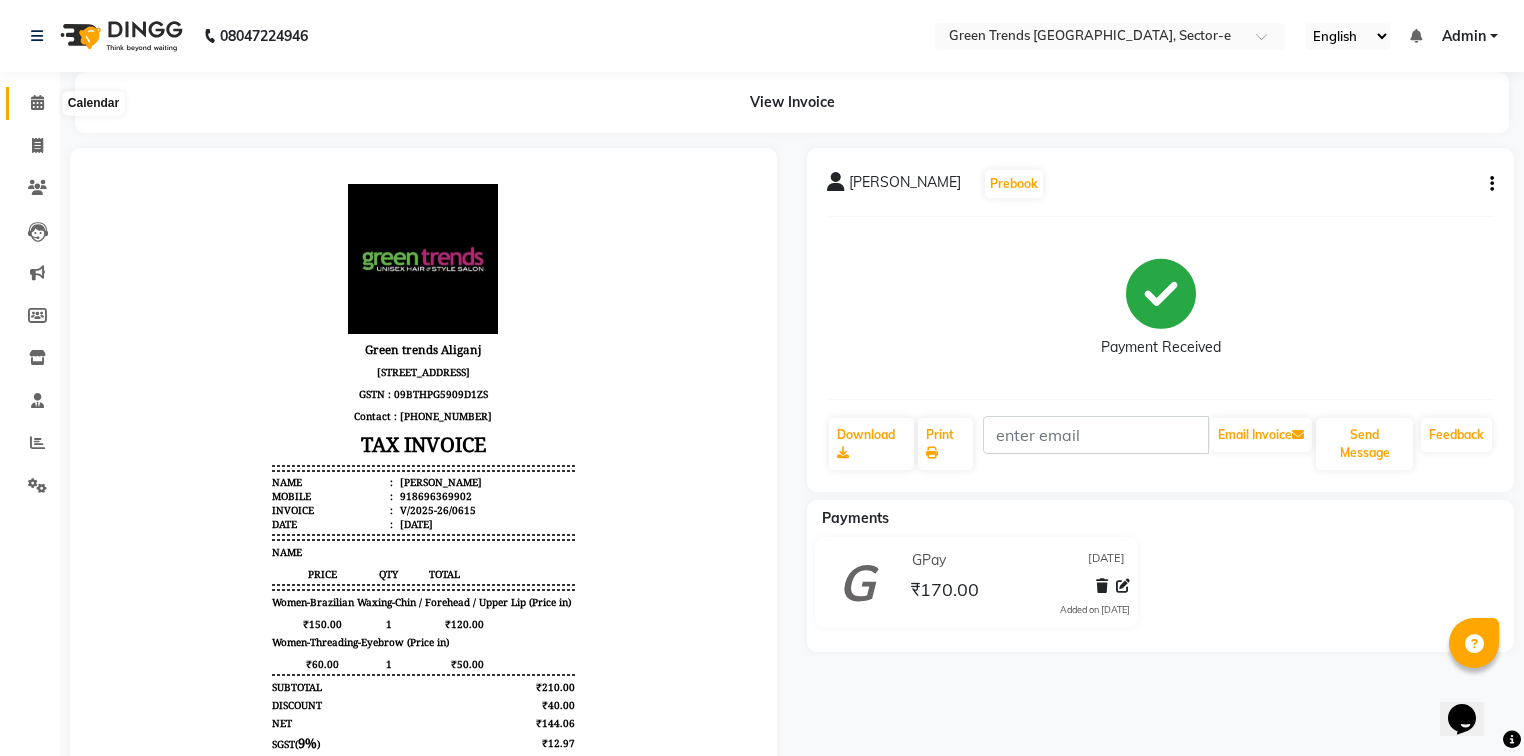 click 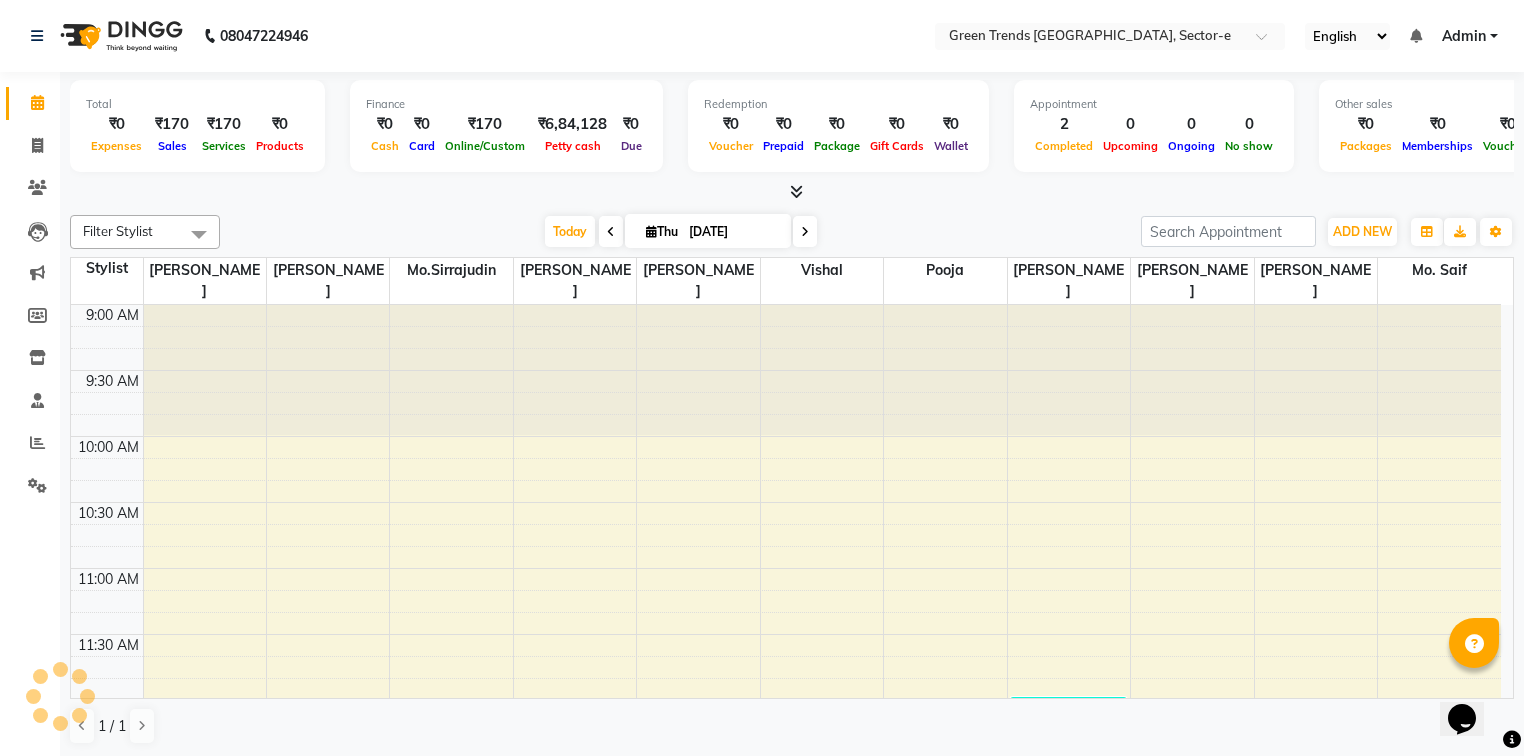 scroll, scrollTop: 0, scrollLeft: 0, axis: both 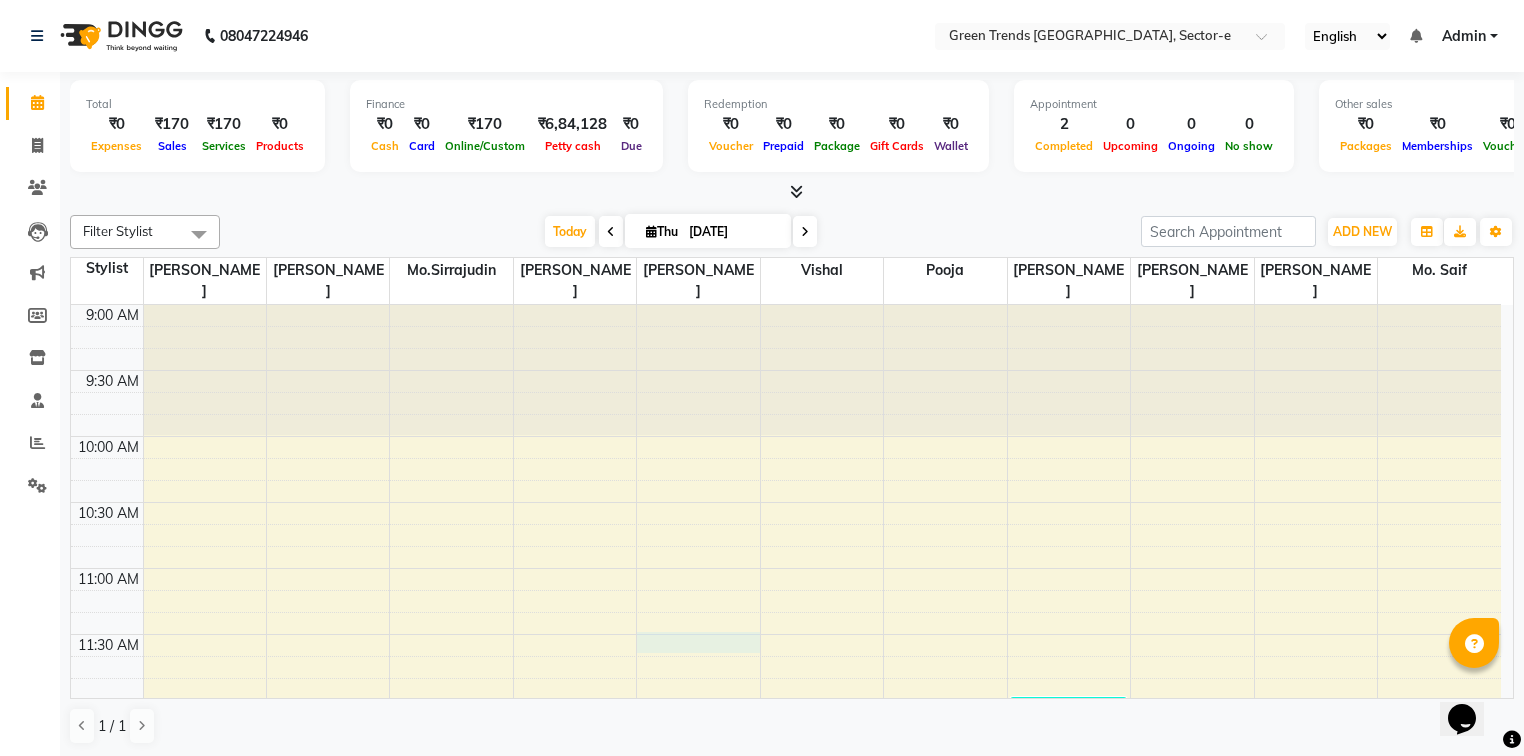 click on "9:00 AM 9:30 AM 10:00 AM 10:30 AM 11:00 AM 11:30 AM 12:00 PM 12:30 PM 1:00 PM 1:30 PM 2:00 PM 2:30 PM 3:00 PM 3:30 PM 4:00 PM 4:30 PM 5:00 PM 5:30 PM 6:00 PM 6:30 PM 7:00 PM 7:30 PM 8:00 PM 8:30 PM 9:00 PM 9:30 PM 10:00 PM 10:30 PM     [GEOGRAPHIC_DATA], TK01, 12:00 PM-01:00 PM, Women-Threading-Eyebrow (Price in)     [GEOGRAPHIC_DATA], TK01, 01:00 PM-02:00 PM, Women-Brazilian Waxing-Chin / Forehead / Upper Lip (Price in)" at bounding box center [786, 1228] 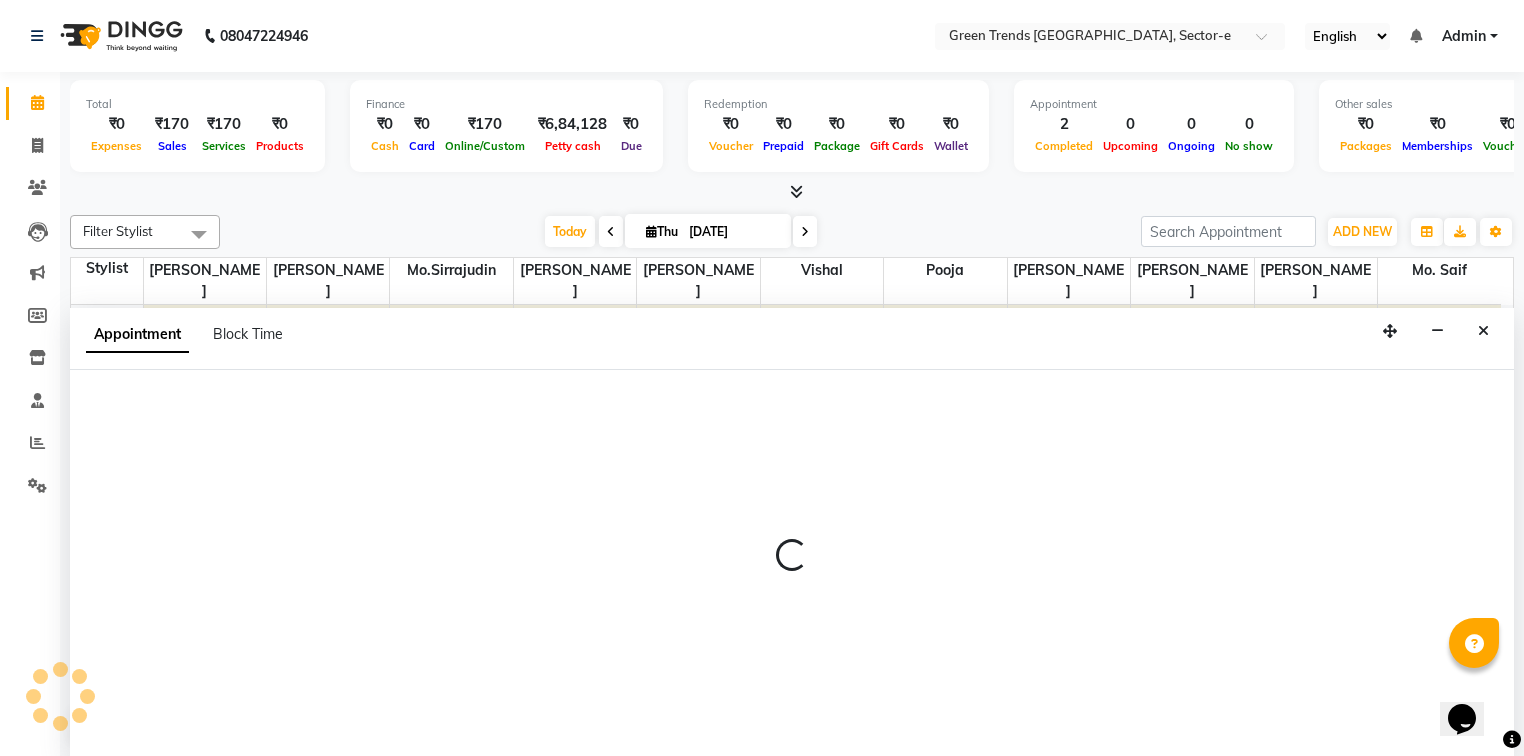 scroll, scrollTop: 0, scrollLeft: 0, axis: both 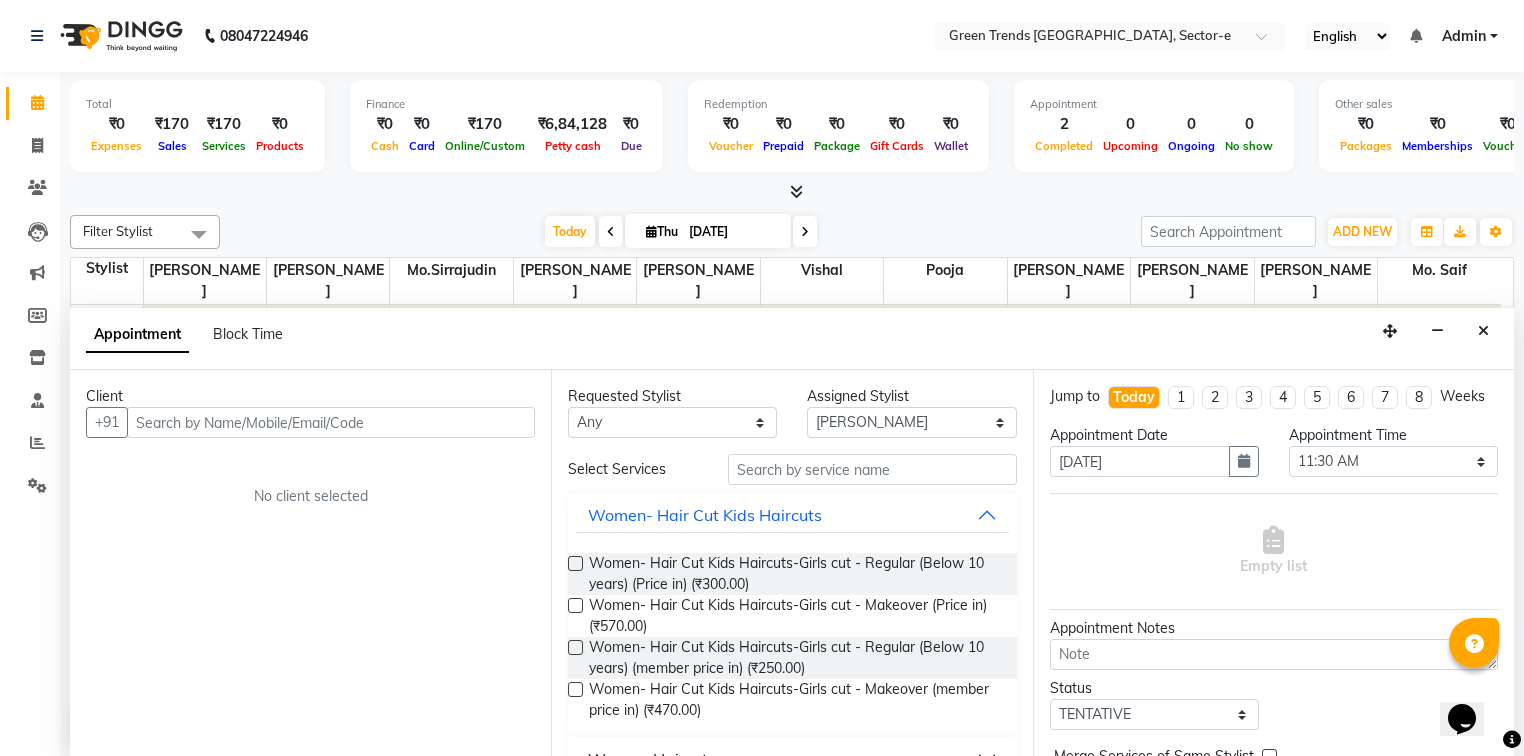 click at bounding box center (331, 422) 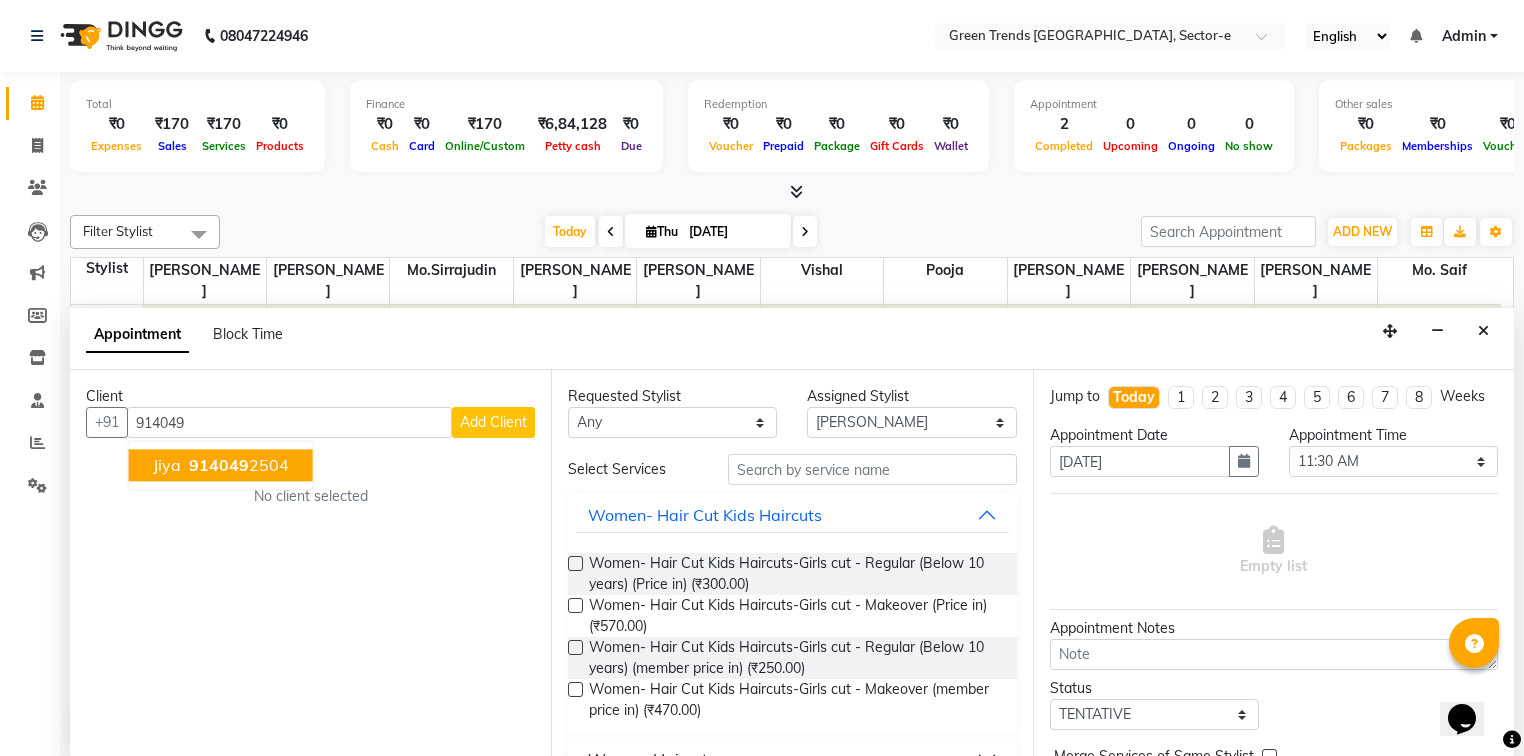 click on "914049 2504" at bounding box center [237, 466] 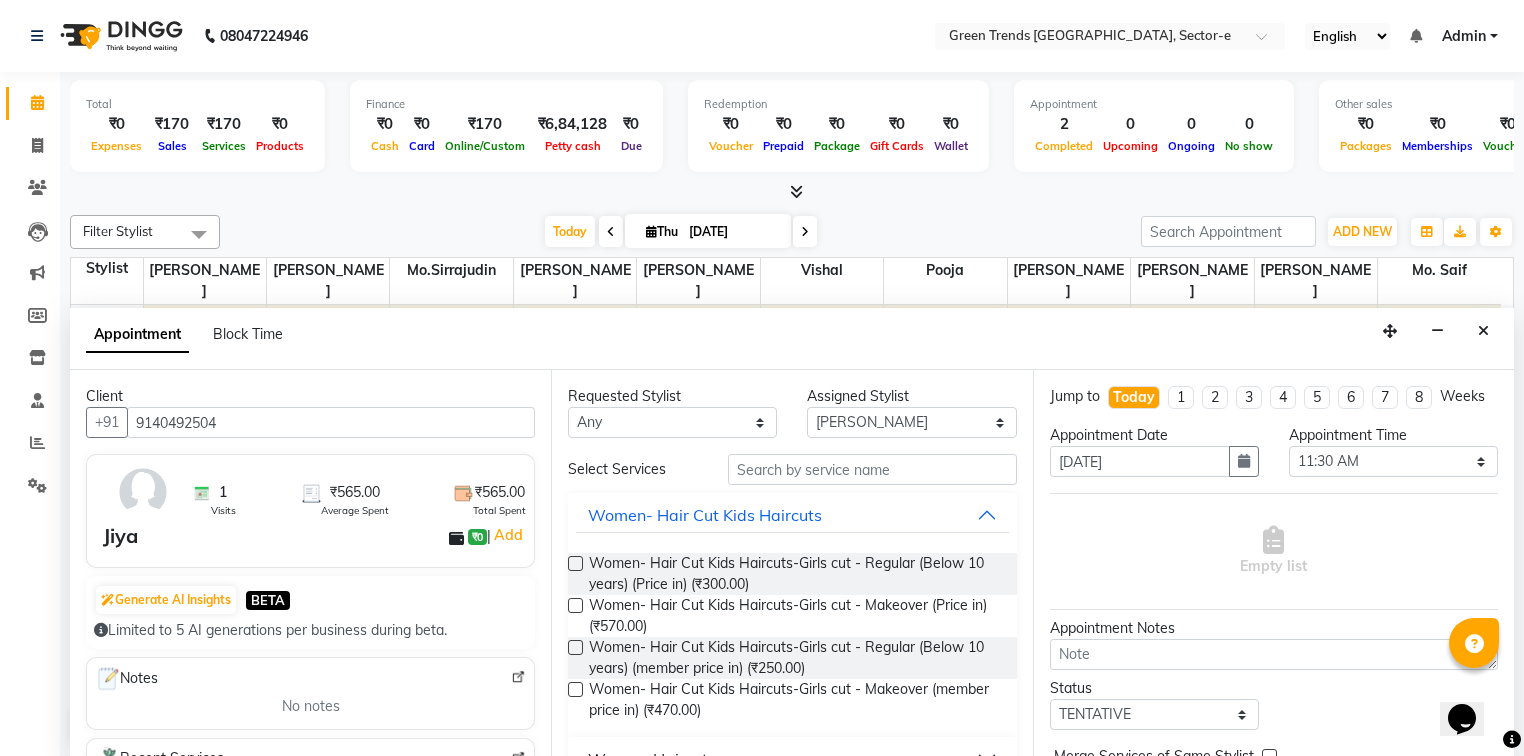 type on "9140492504" 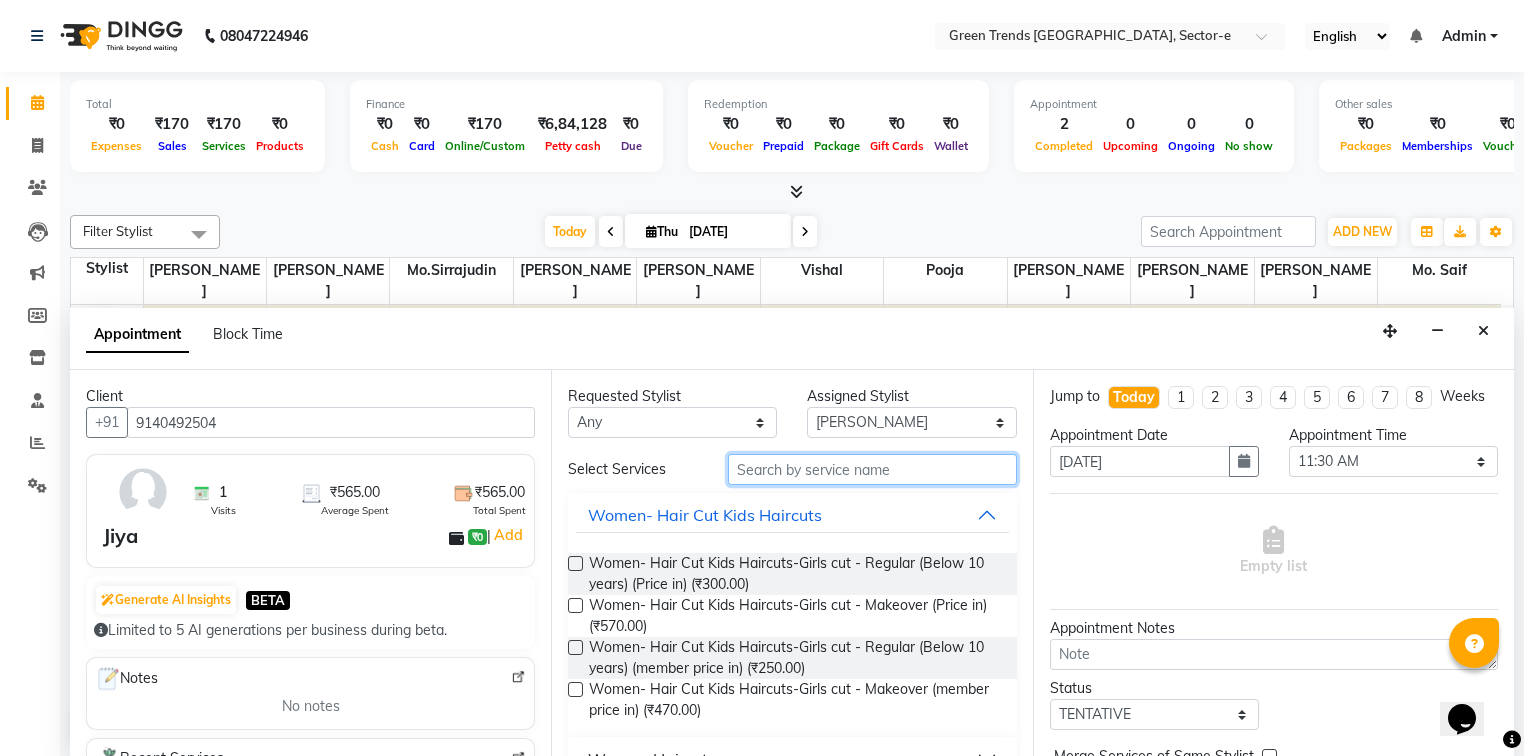 click at bounding box center (872, 469) 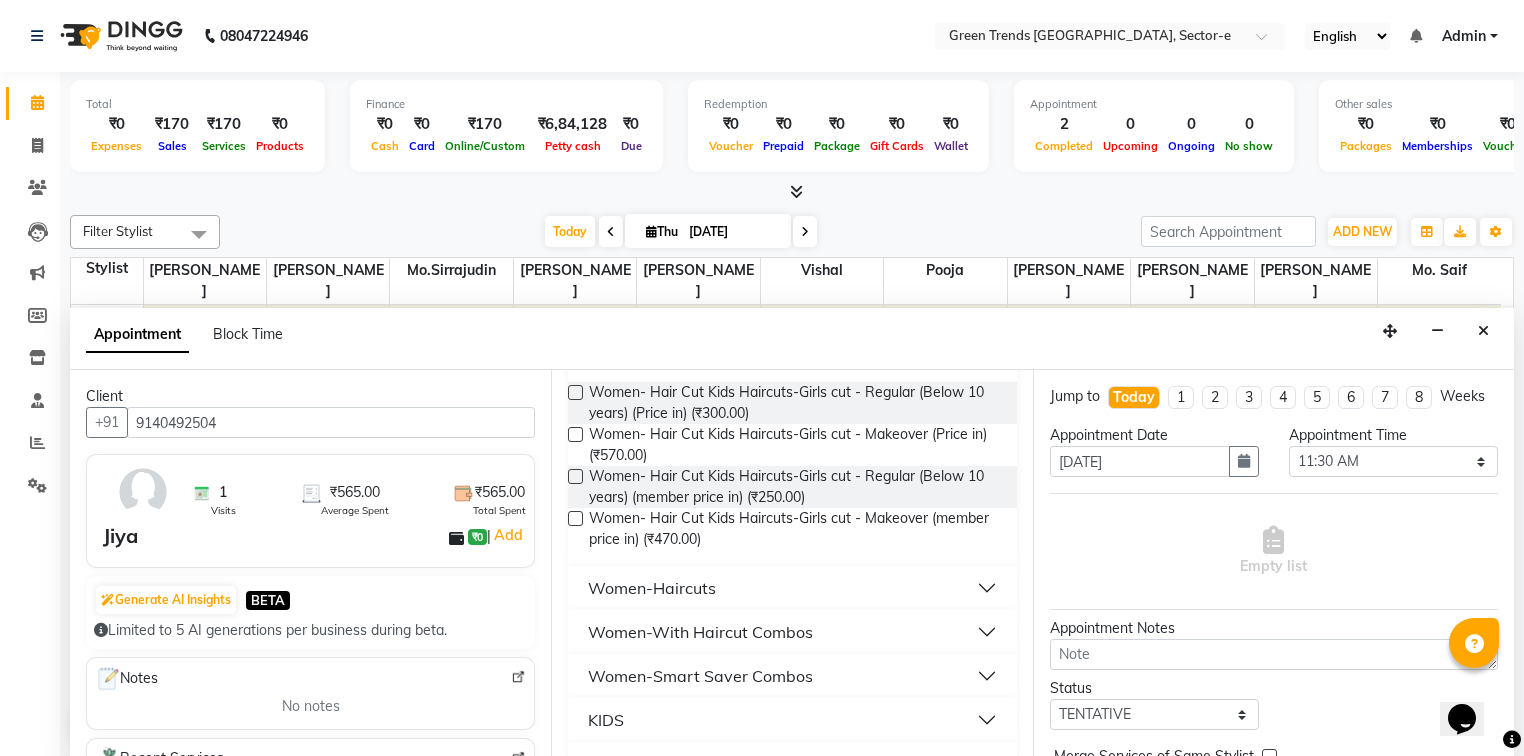 scroll, scrollTop: 215, scrollLeft: 0, axis: vertical 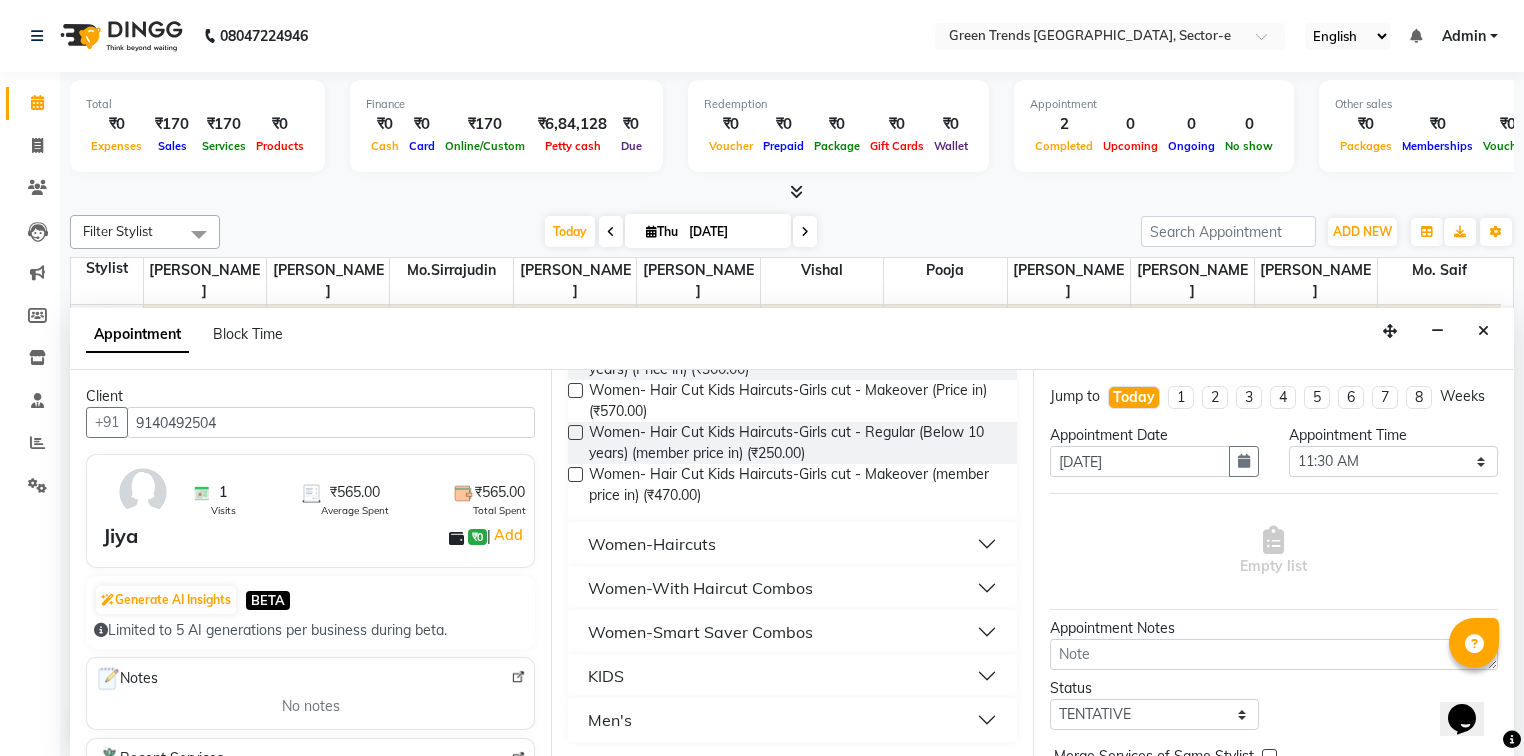 type on "cut" 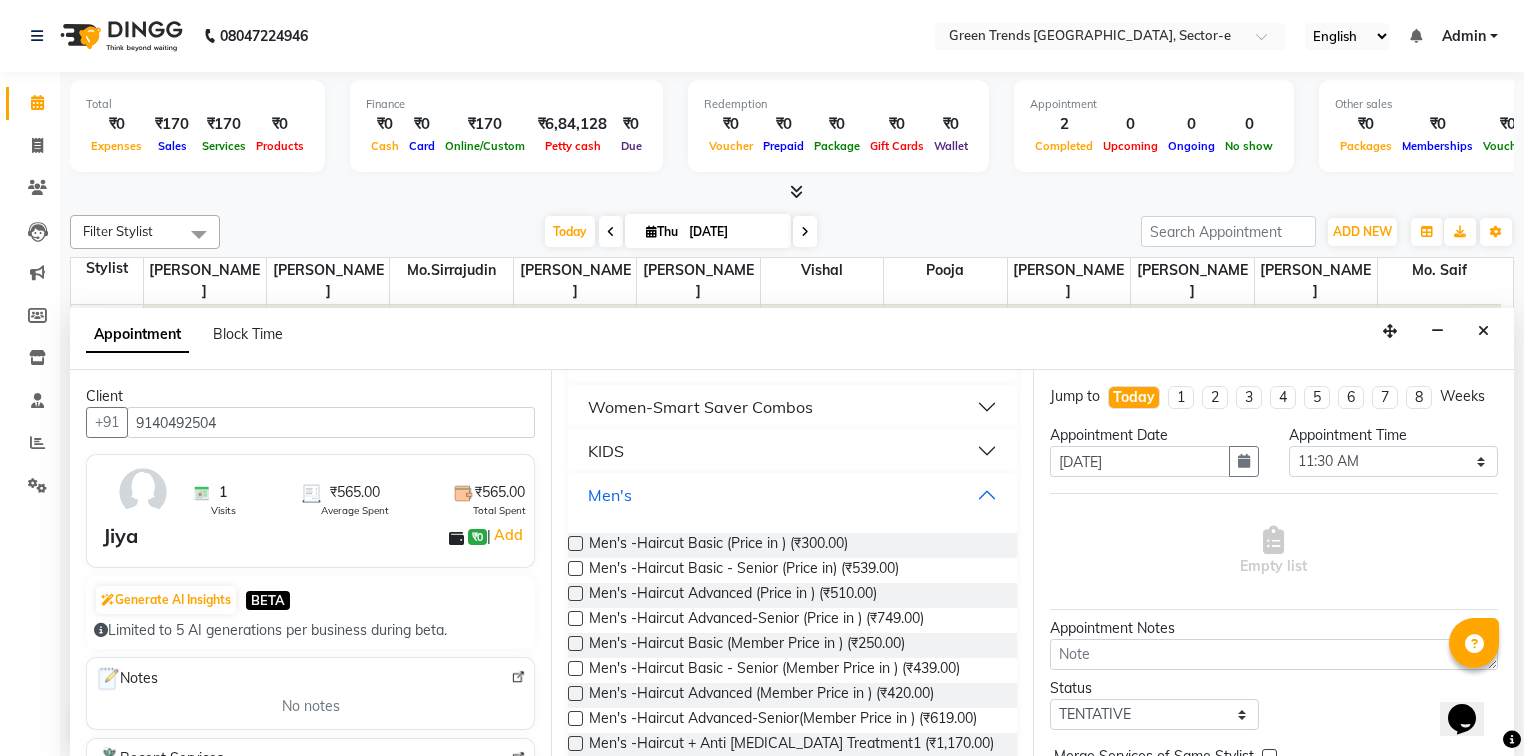 scroll, scrollTop: 467, scrollLeft: 0, axis: vertical 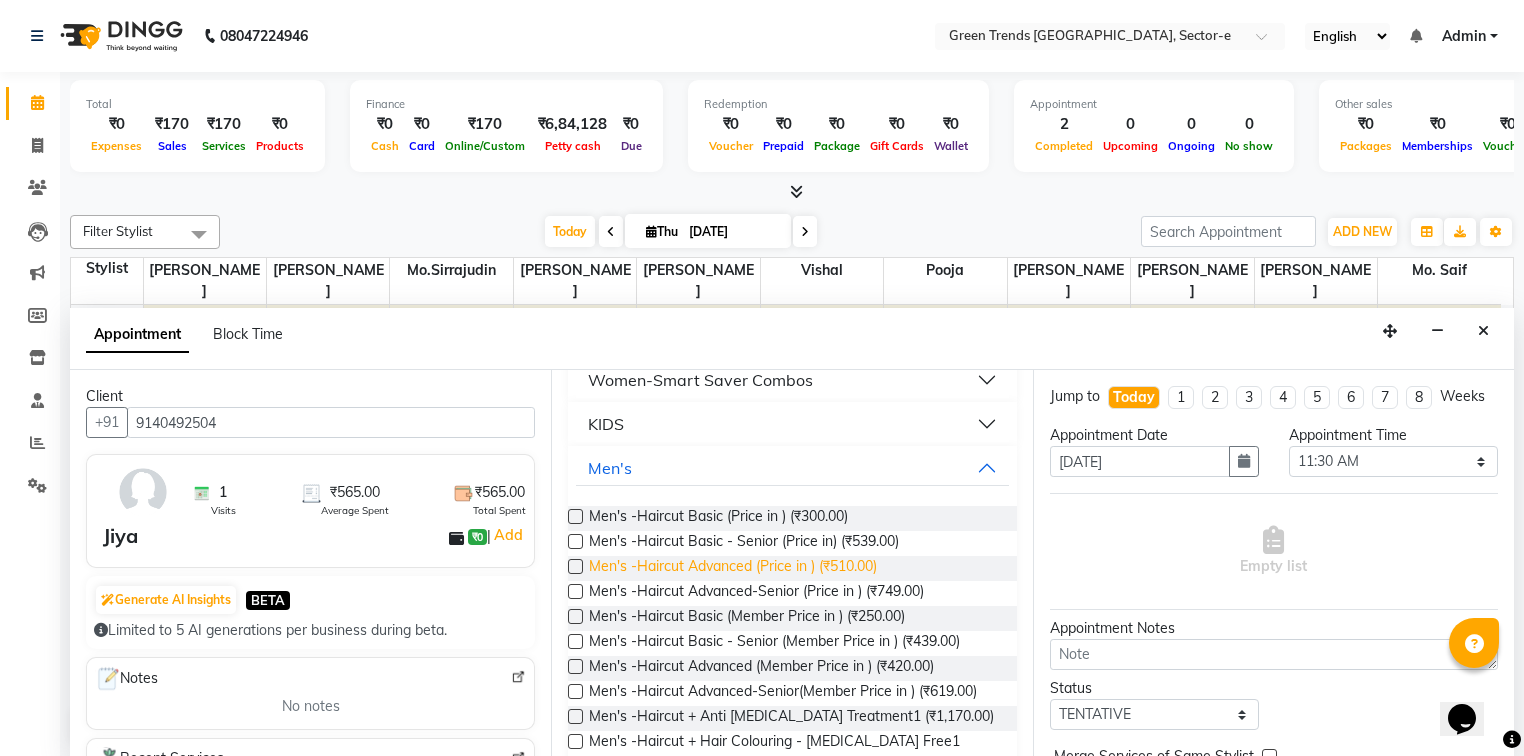 click on "Men's -Haircut Advanced (Price in ) (₹510.00)" at bounding box center [733, 568] 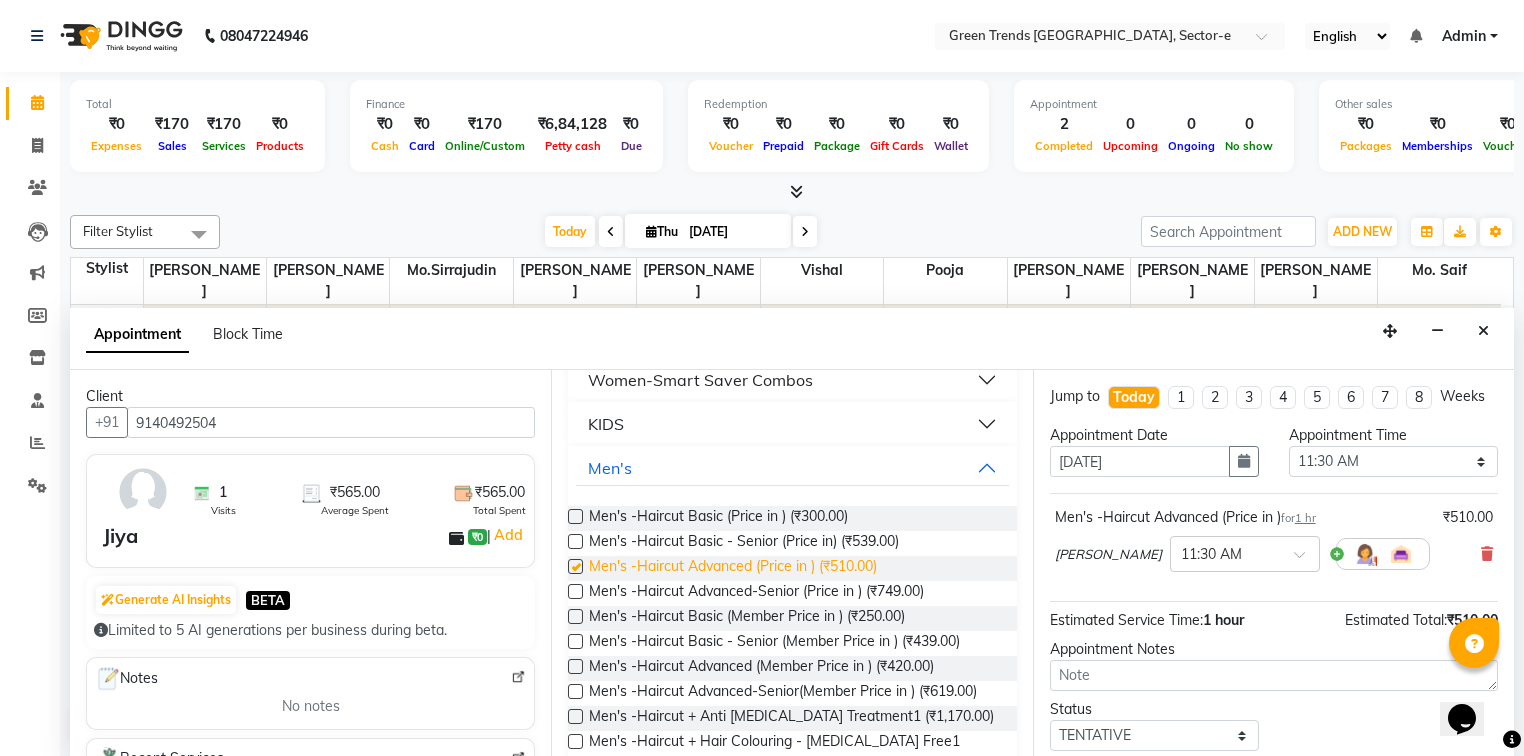 checkbox on "false" 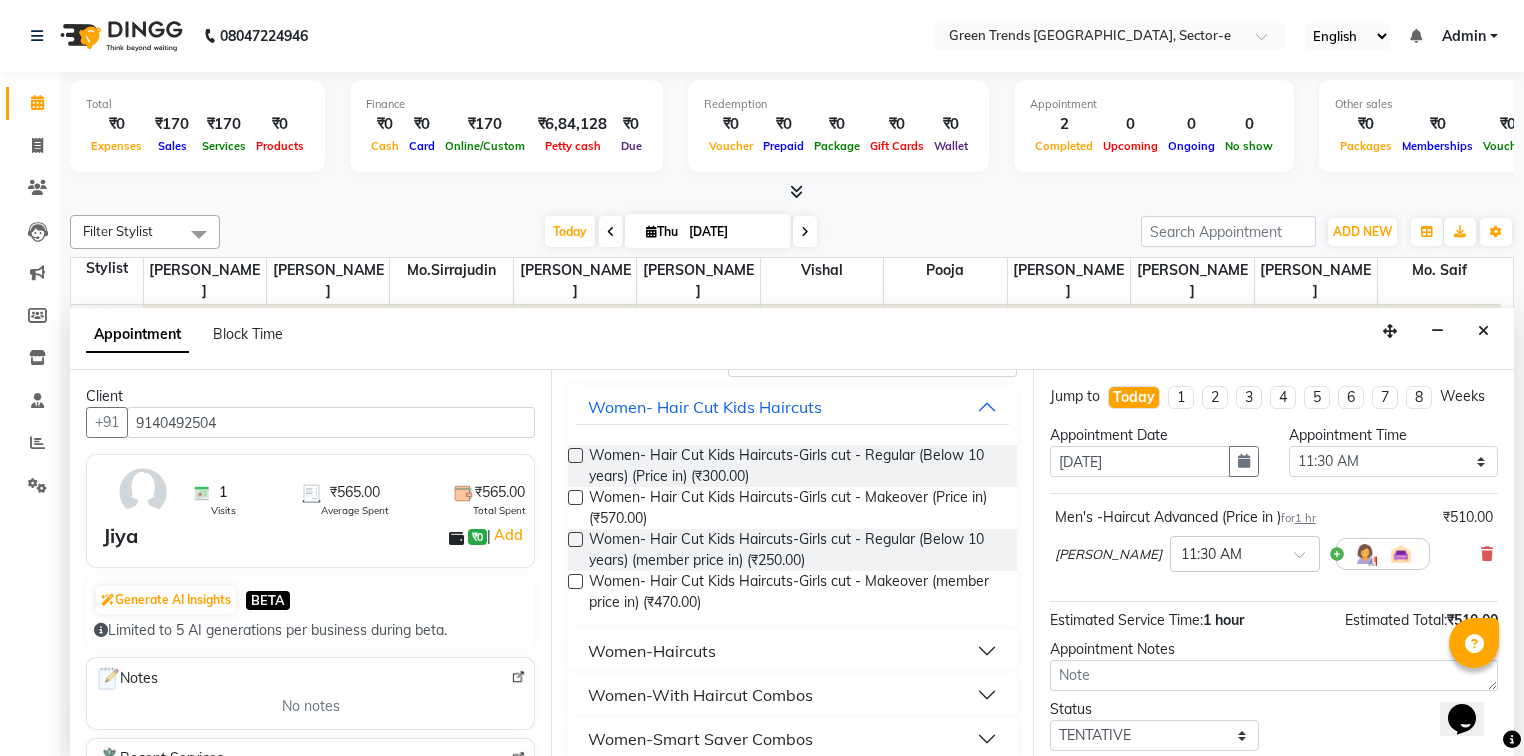 scroll, scrollTop: 0, scrollLeft: 0, axis: both 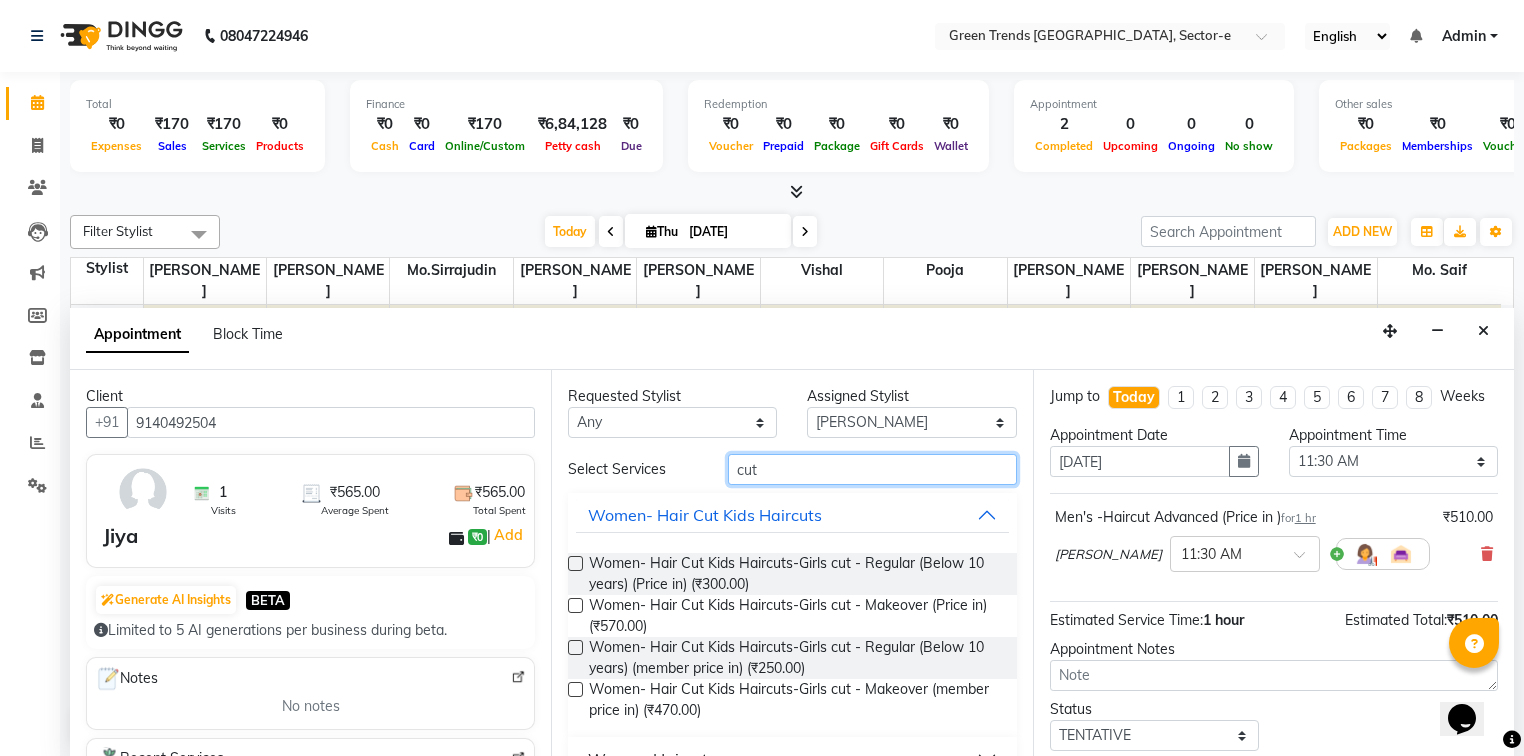 click on "cut" at bounding box center [872, 469] 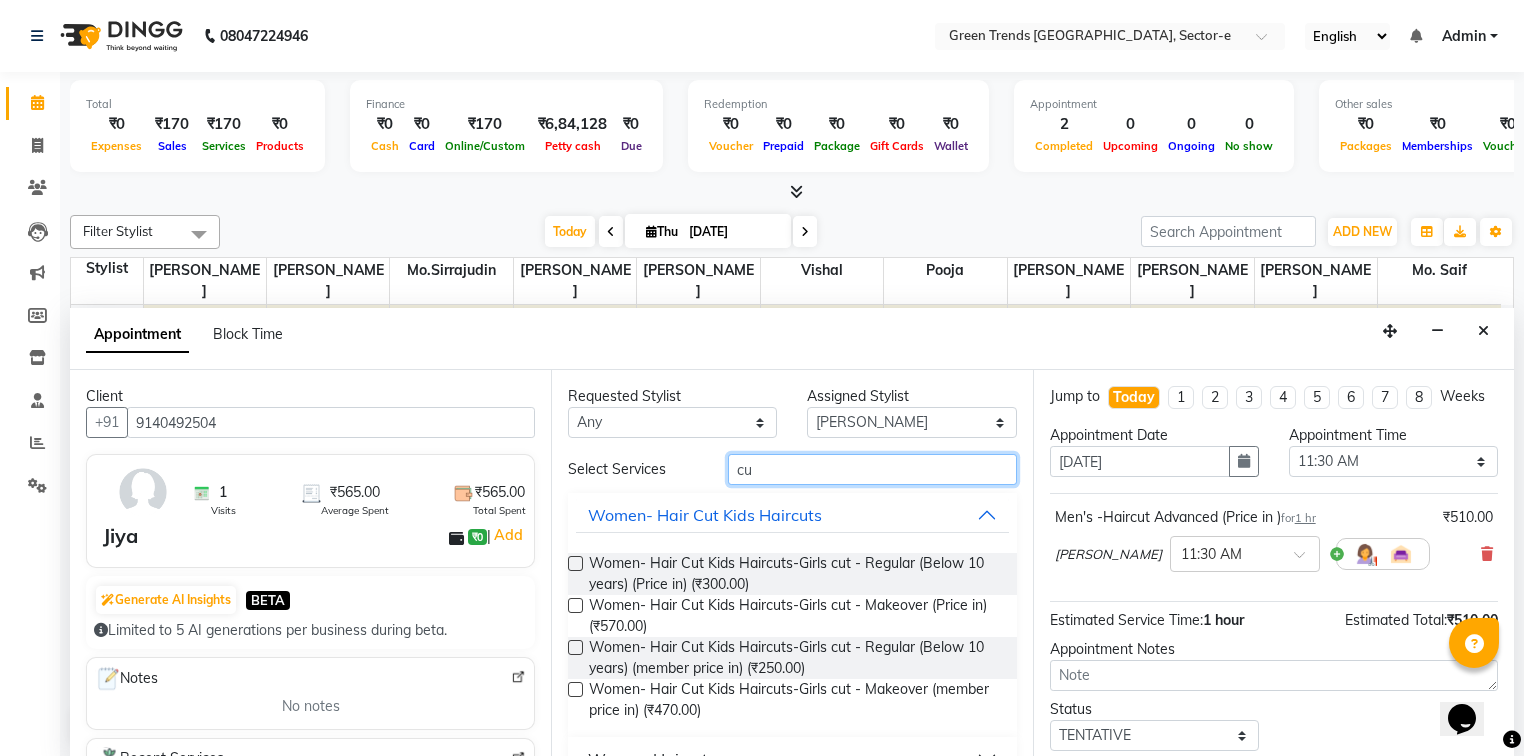 type on "c" 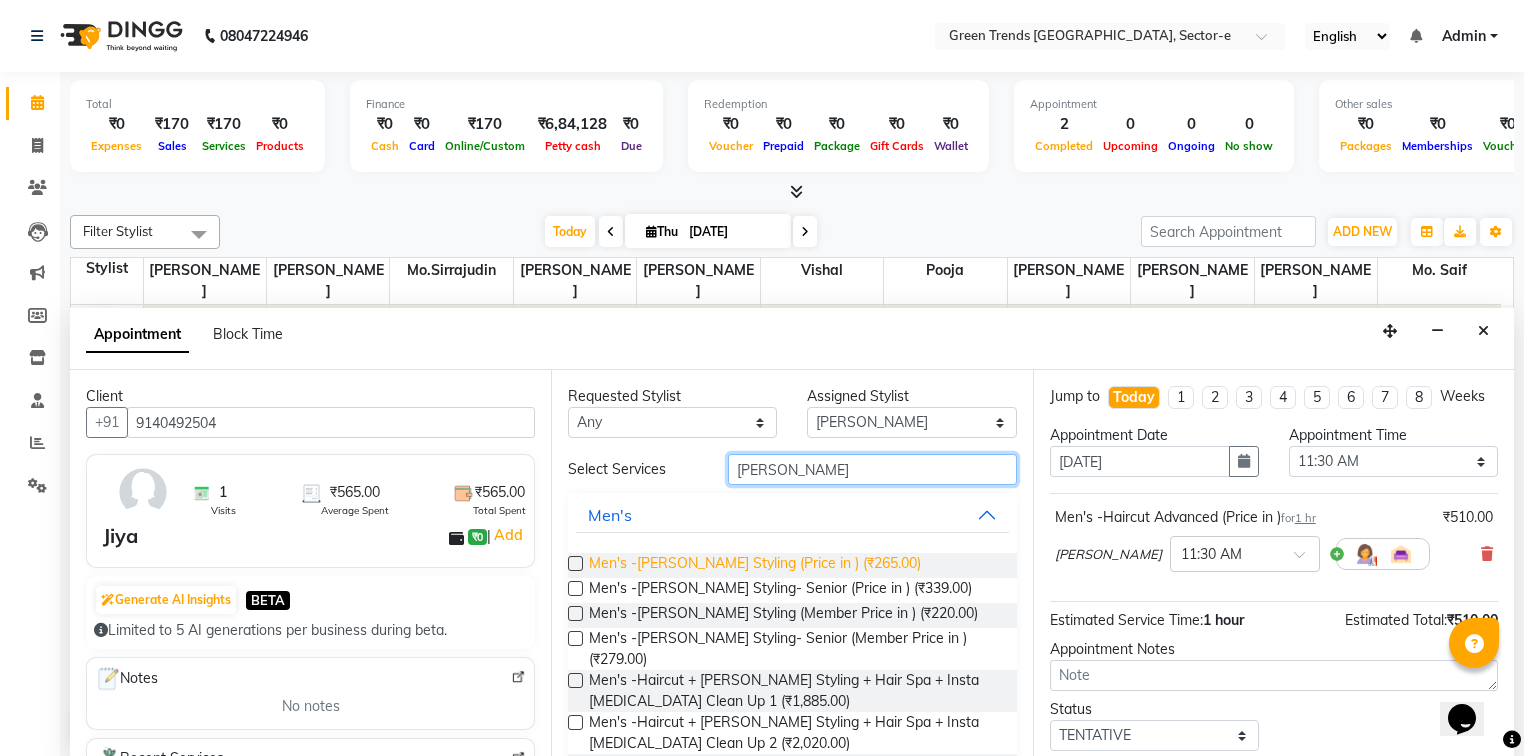 type on "[PERSON_NAME]" 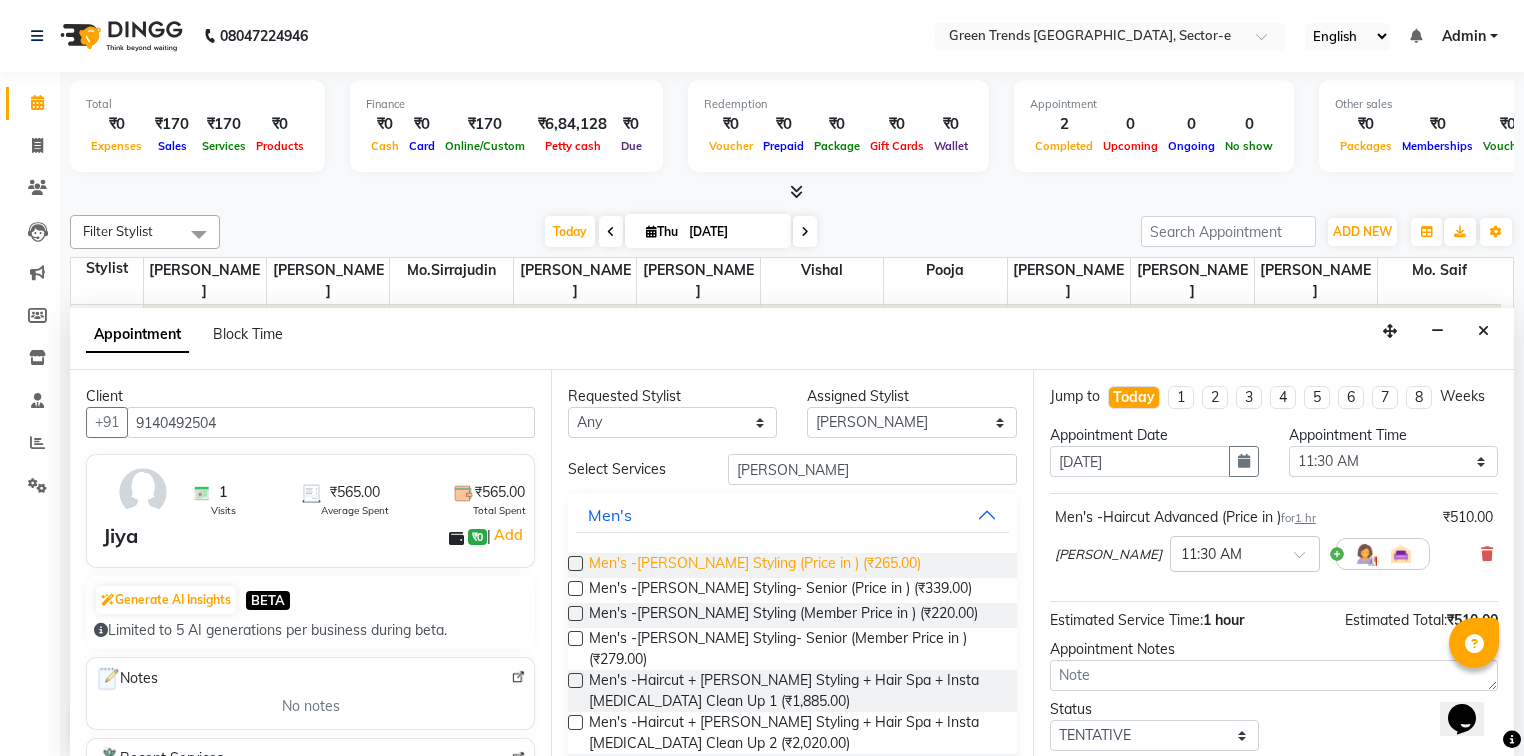 click on "Men's -[PERSON_NAME] Styling  (Price in ) (₹265.00)" at bounding box center (755, 565) 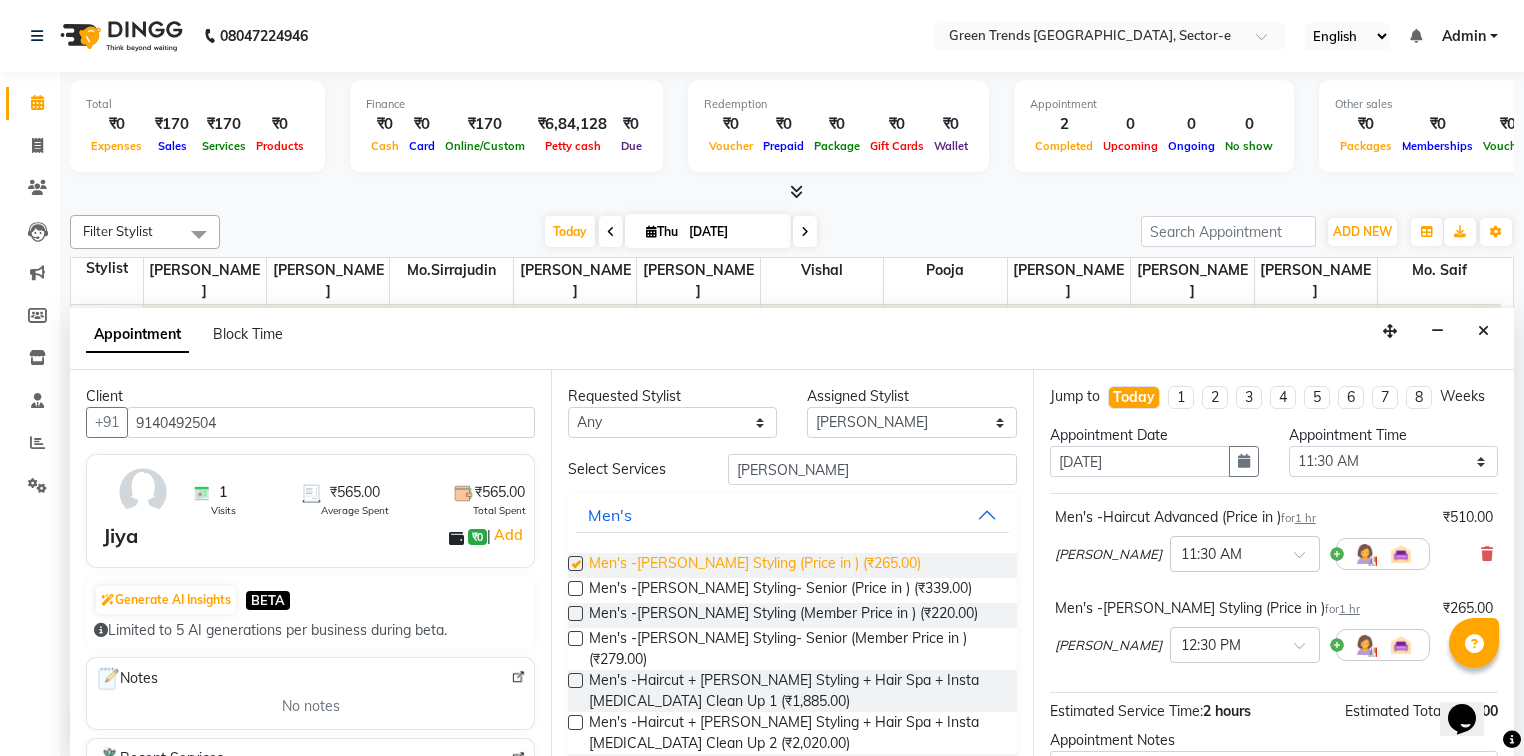 checkbox on "false" 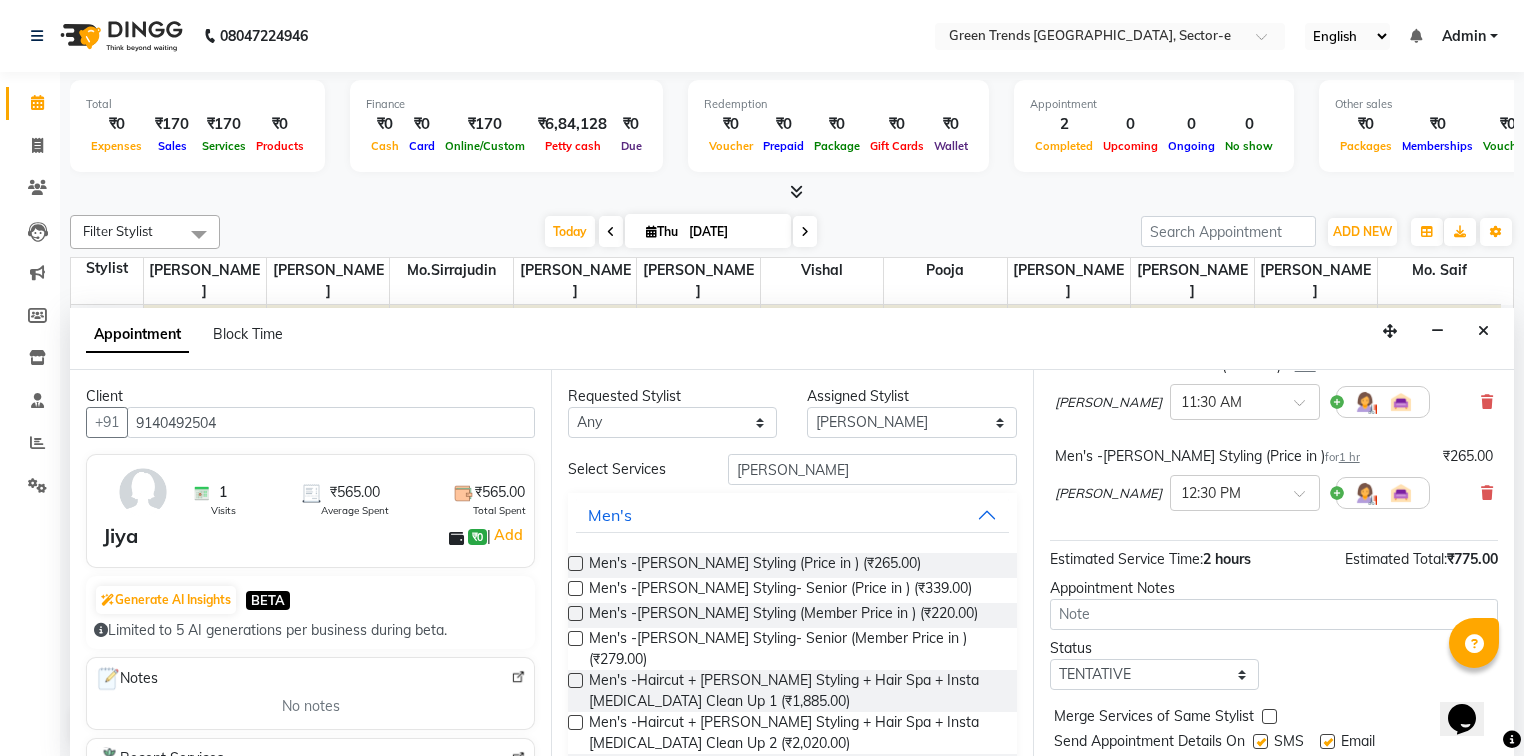 scroll, scrollTop: 209, scrollLeft: 0, axis: vertical 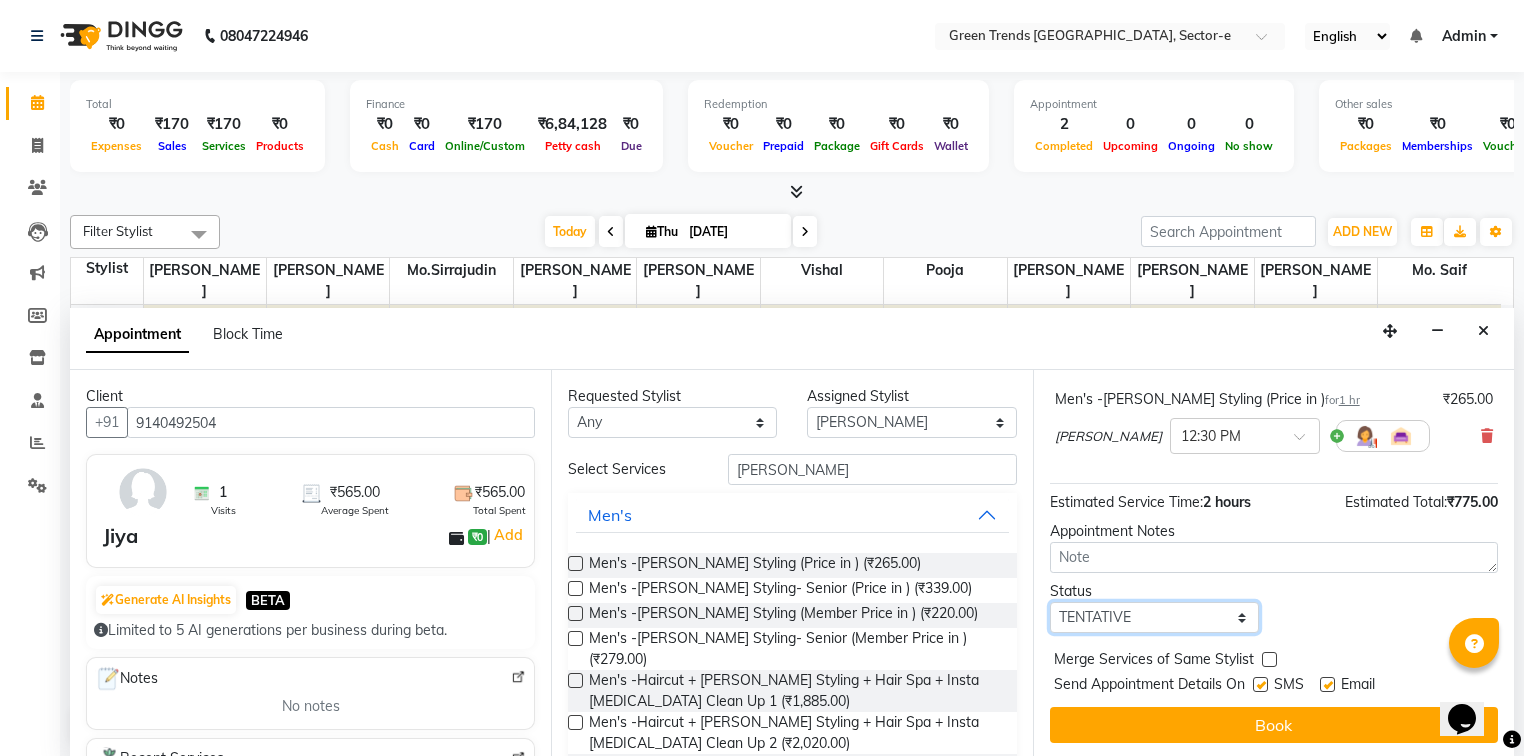 click on "Select TENTATIVE CONFIRM CHECK-IN UPCOMING" at bounding box center [1154, 617] 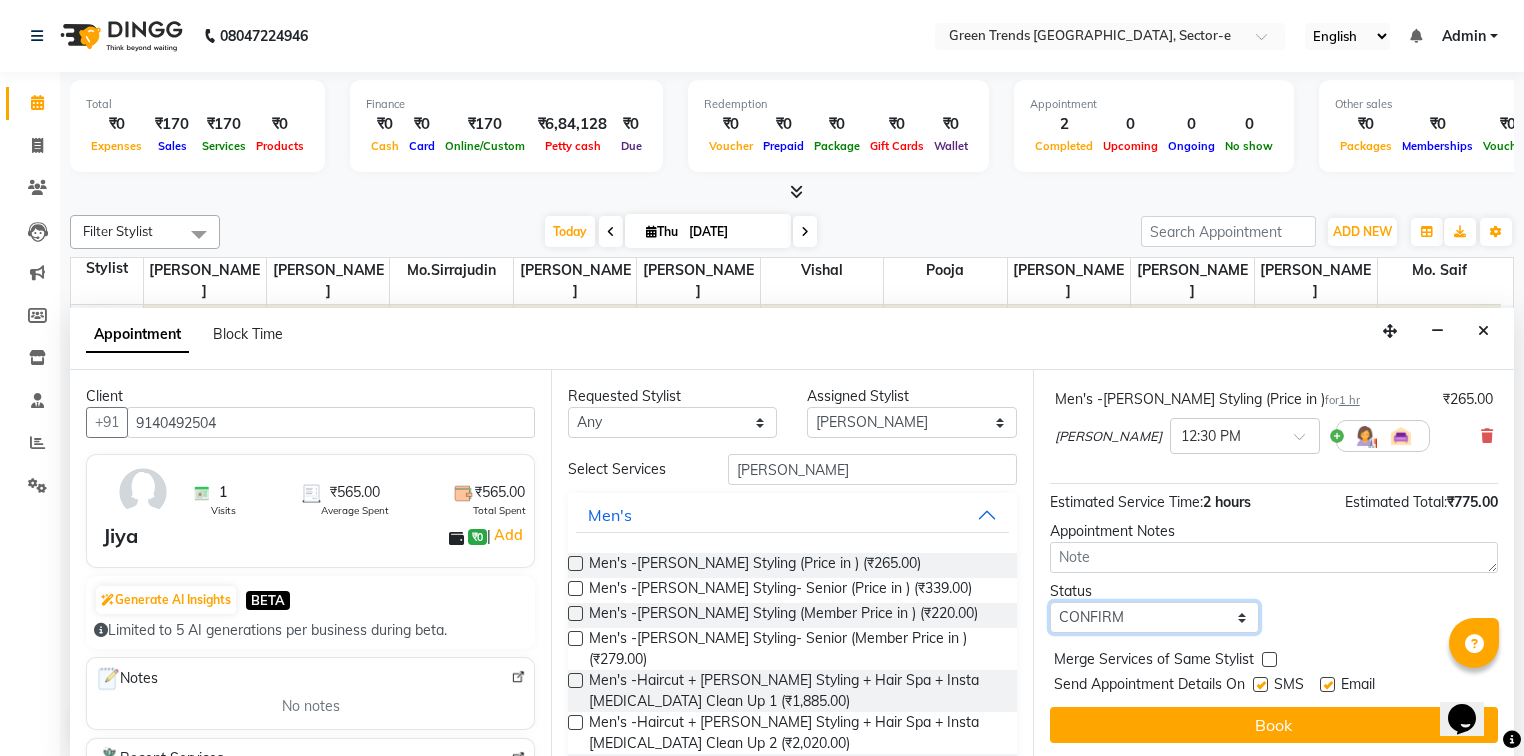 click on "Select TENTATIVE CONFIRM CHECK-IN UPCOMING" at bounding box center (1154, 617) 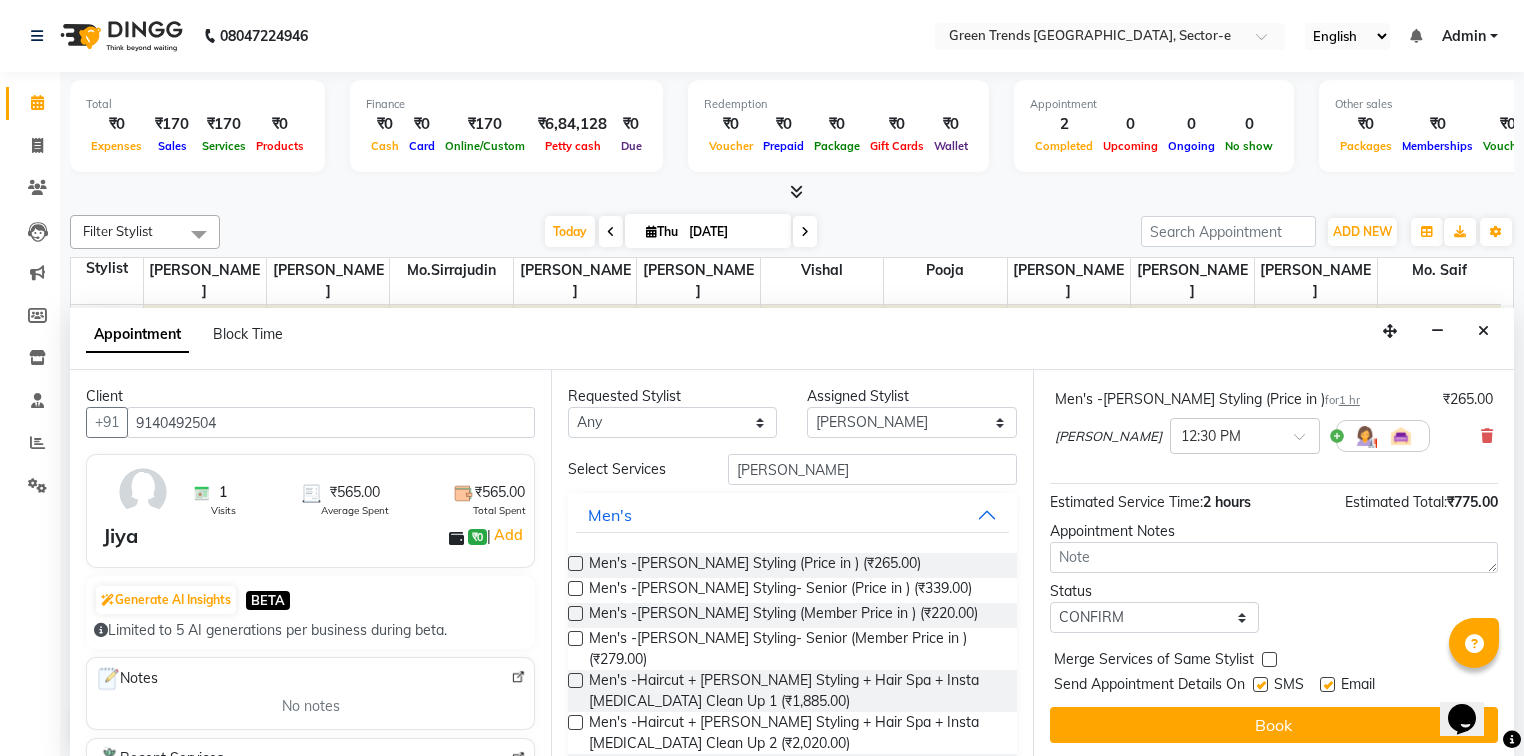 drag, startPoint x: 1257, startPoint y: 676, endPoint x: 1305, endPoint y: 695, distance: 51.62364 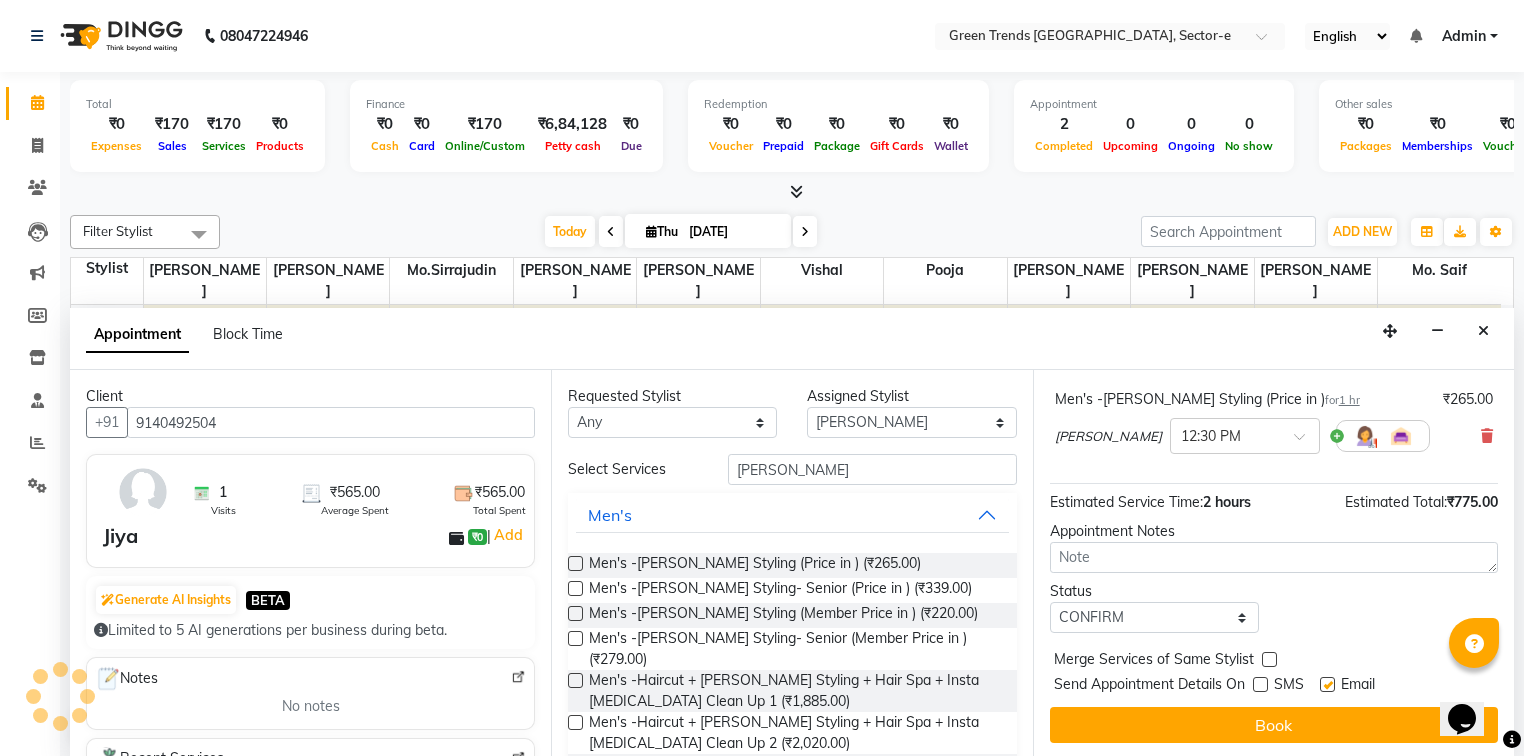 click at bounding box center (1327, 684) 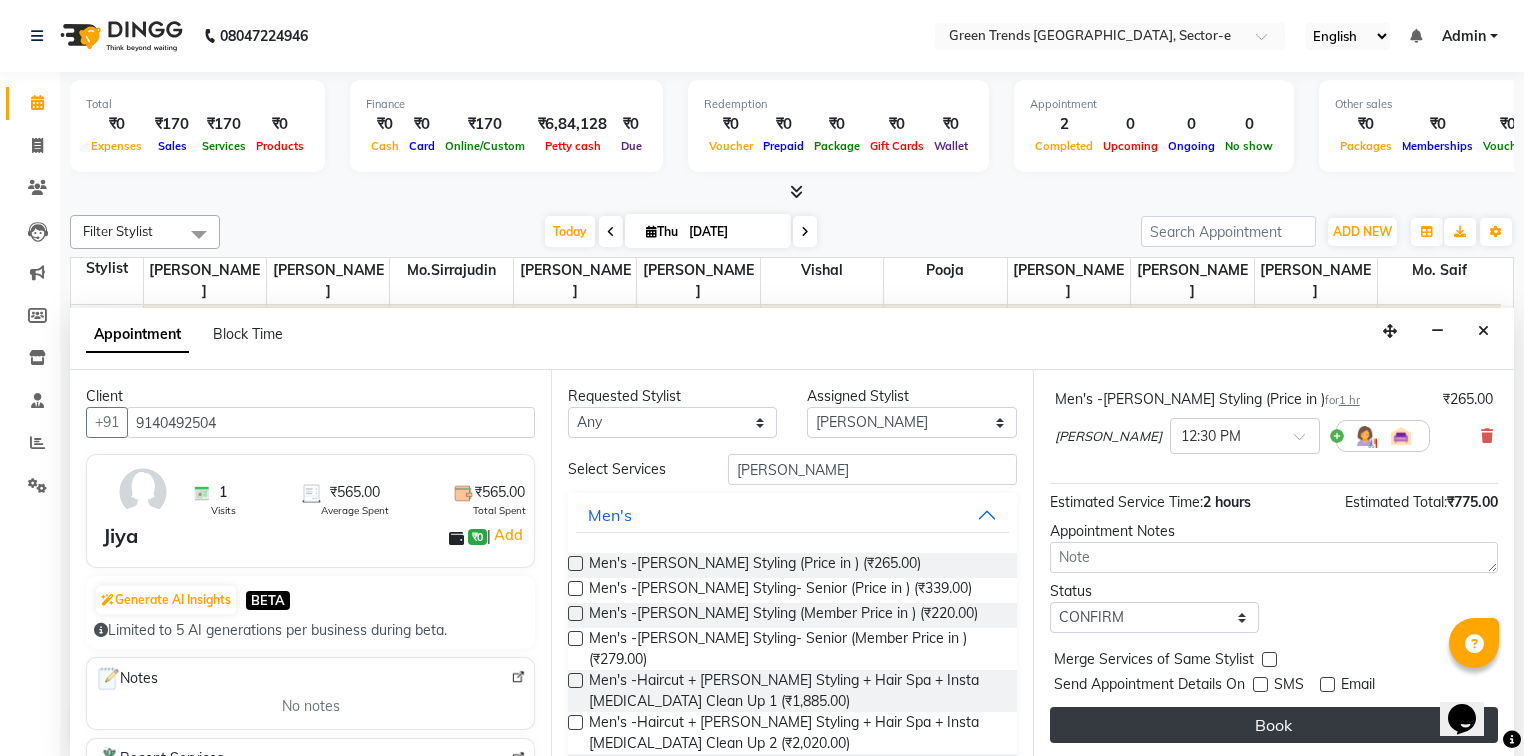 click on "Book" at bounding box center [1274, 725] 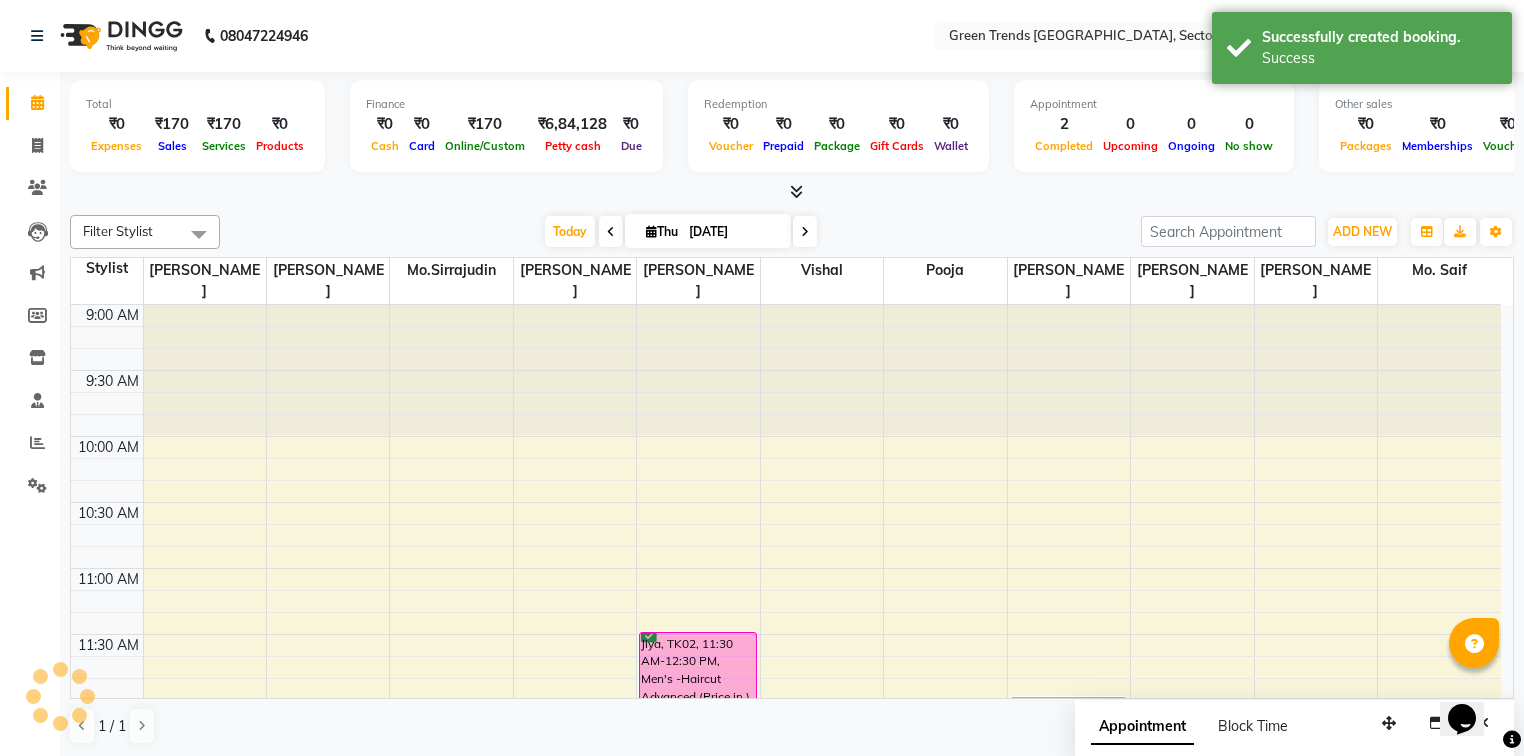 scroll, scrollTop: 0, scrollLeft: 0, axis: both 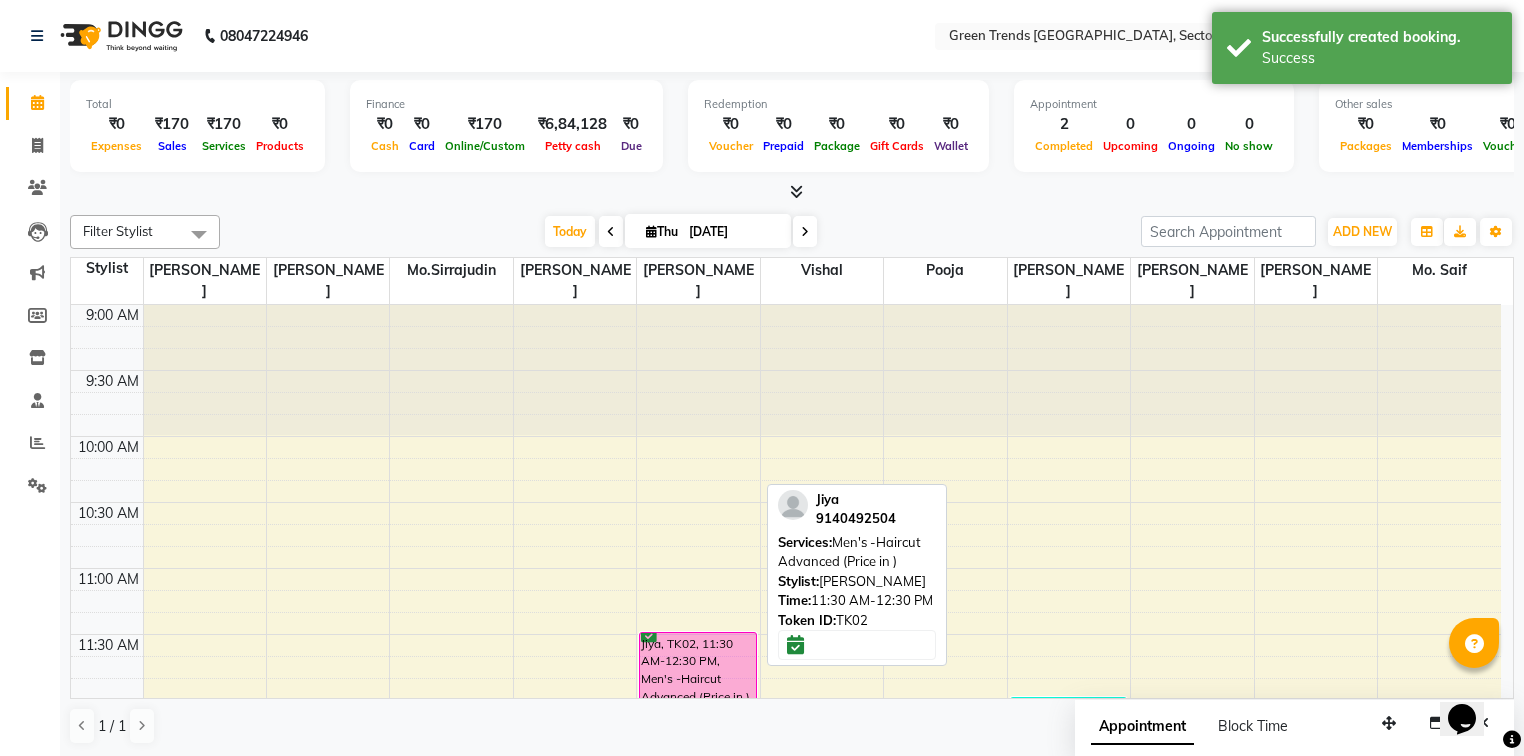 click on "Jiya, TK02, 11:30 AM-12:30 PM, Men's -Haircut Advanced (Price in )" at bounding box center [697, 696] 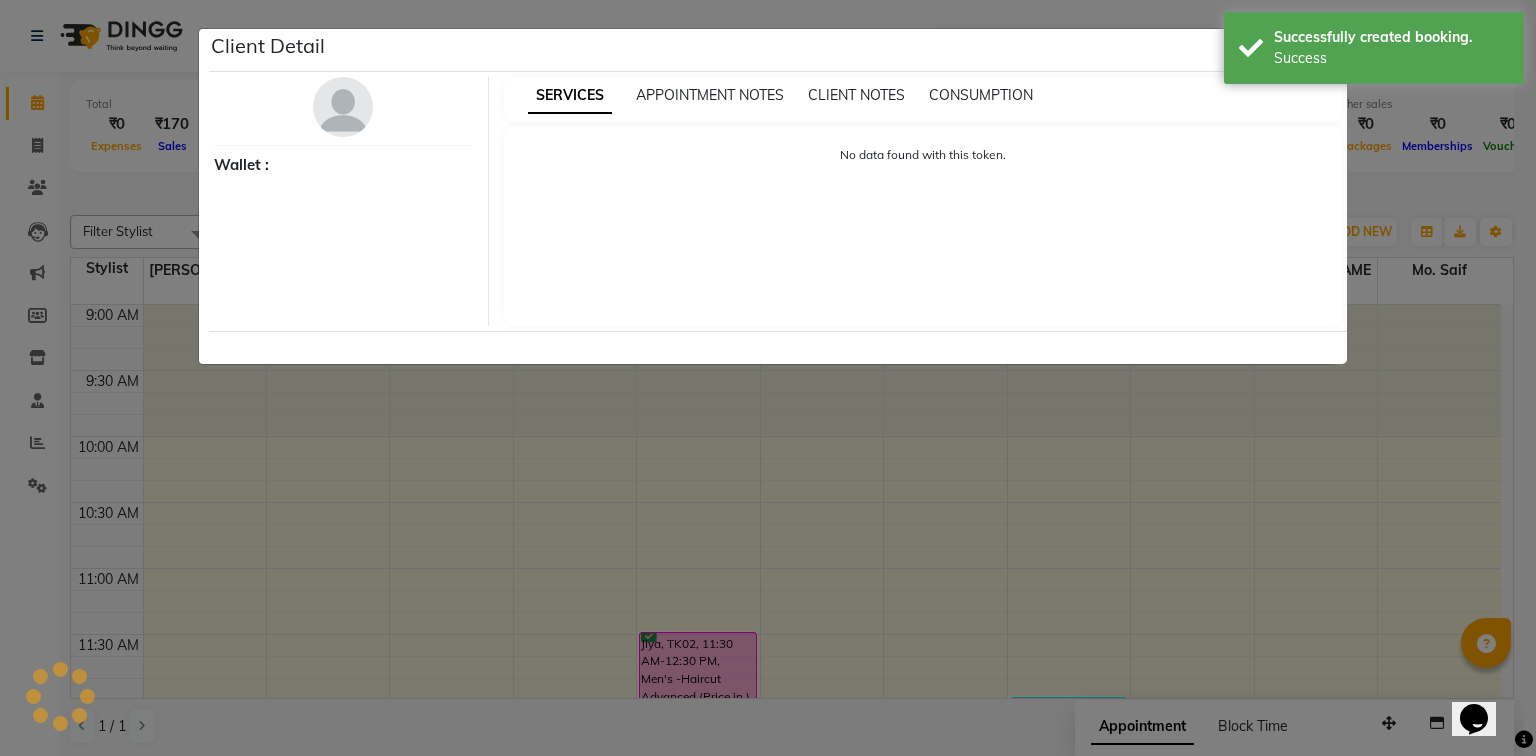 select on "6" 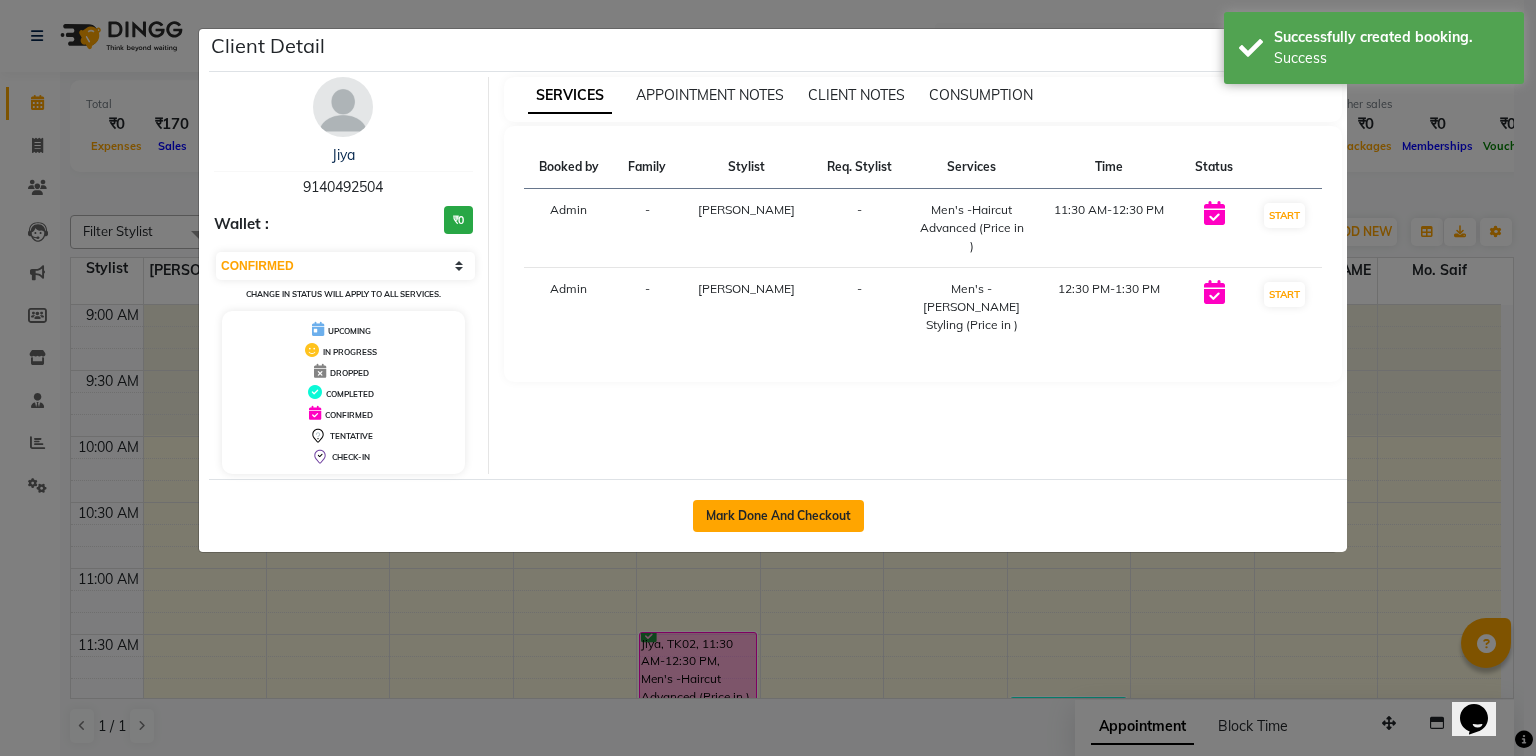 click on "Mark Done And Checkout" 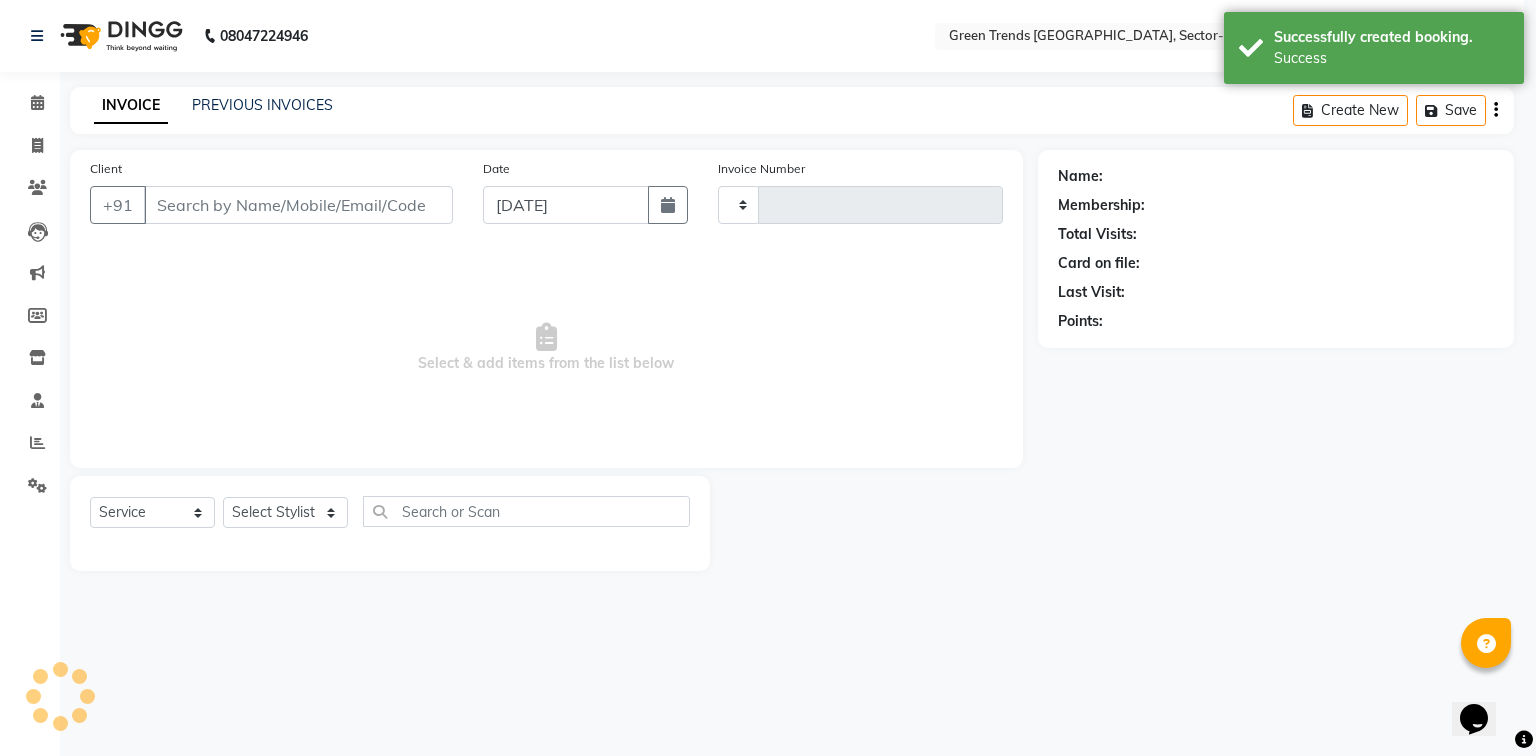 type on "0616" 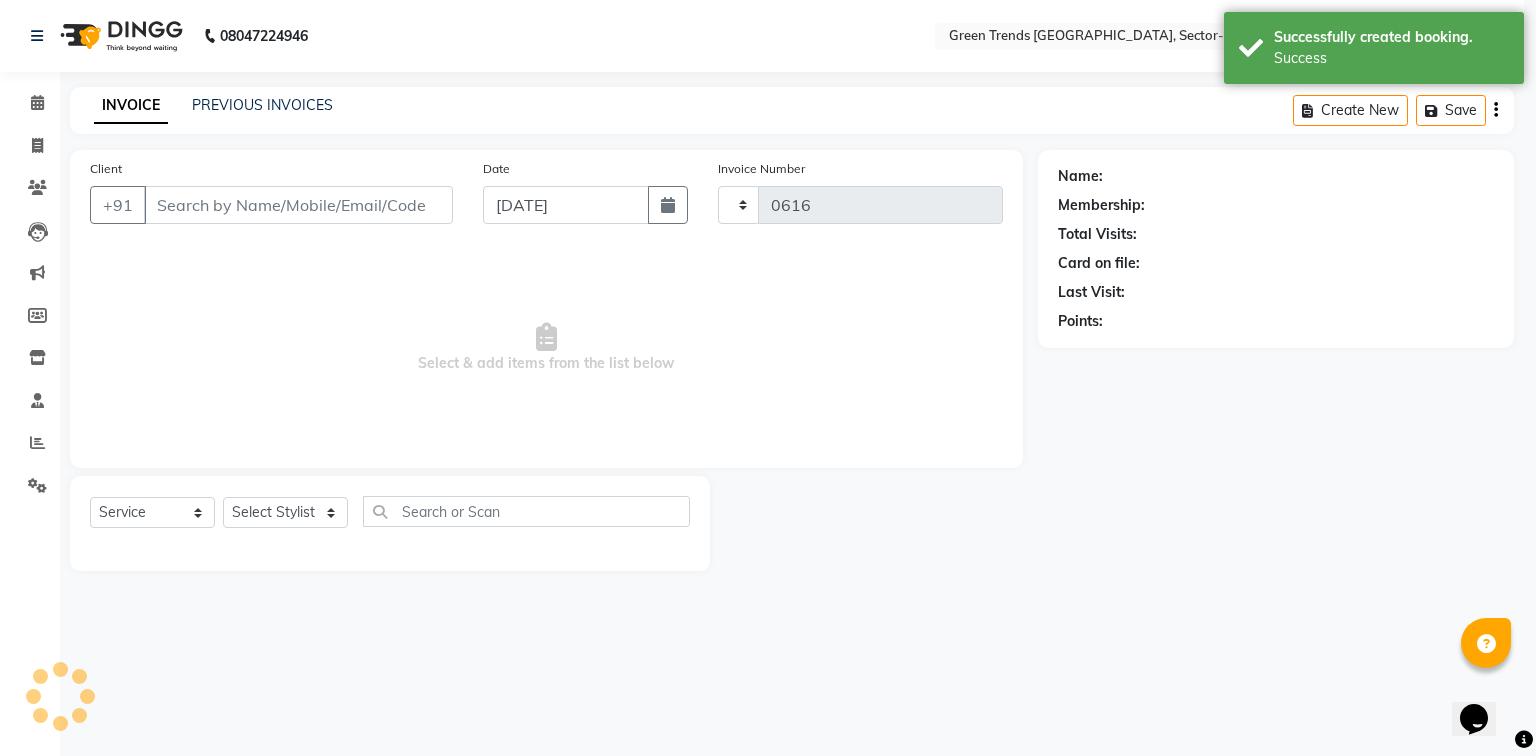 select on "7023" 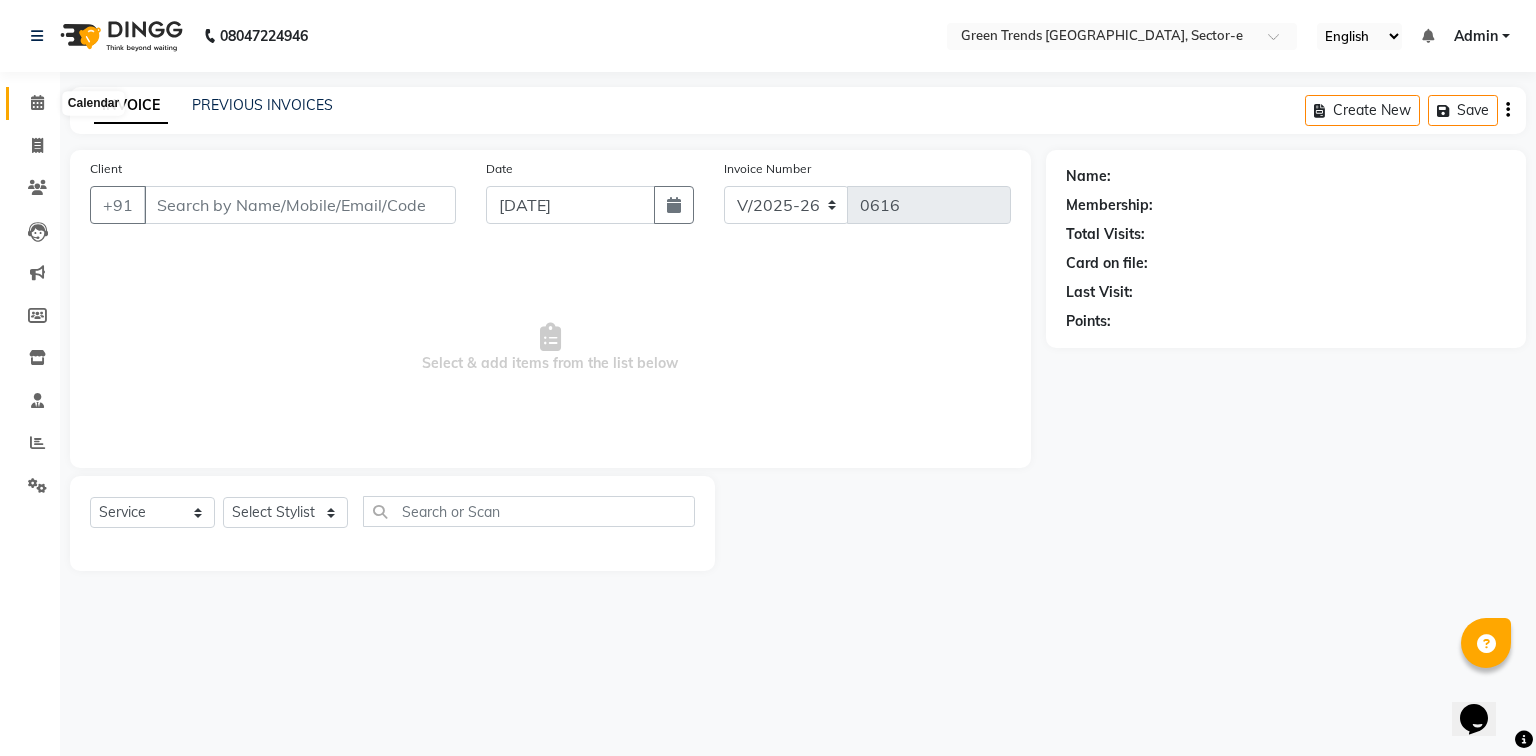 click 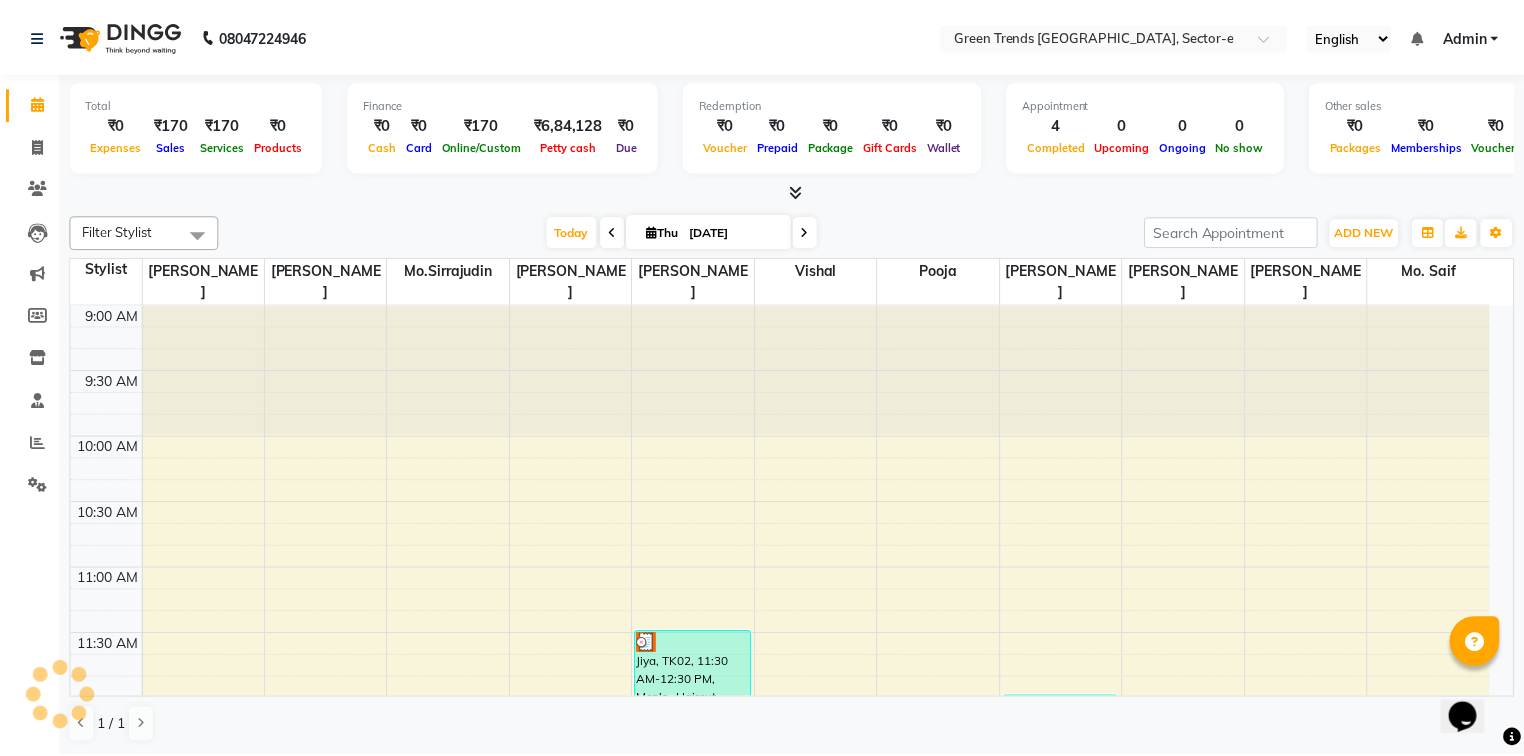 scroll, scrollTop: 0, scrollLeft: 0, axis: both 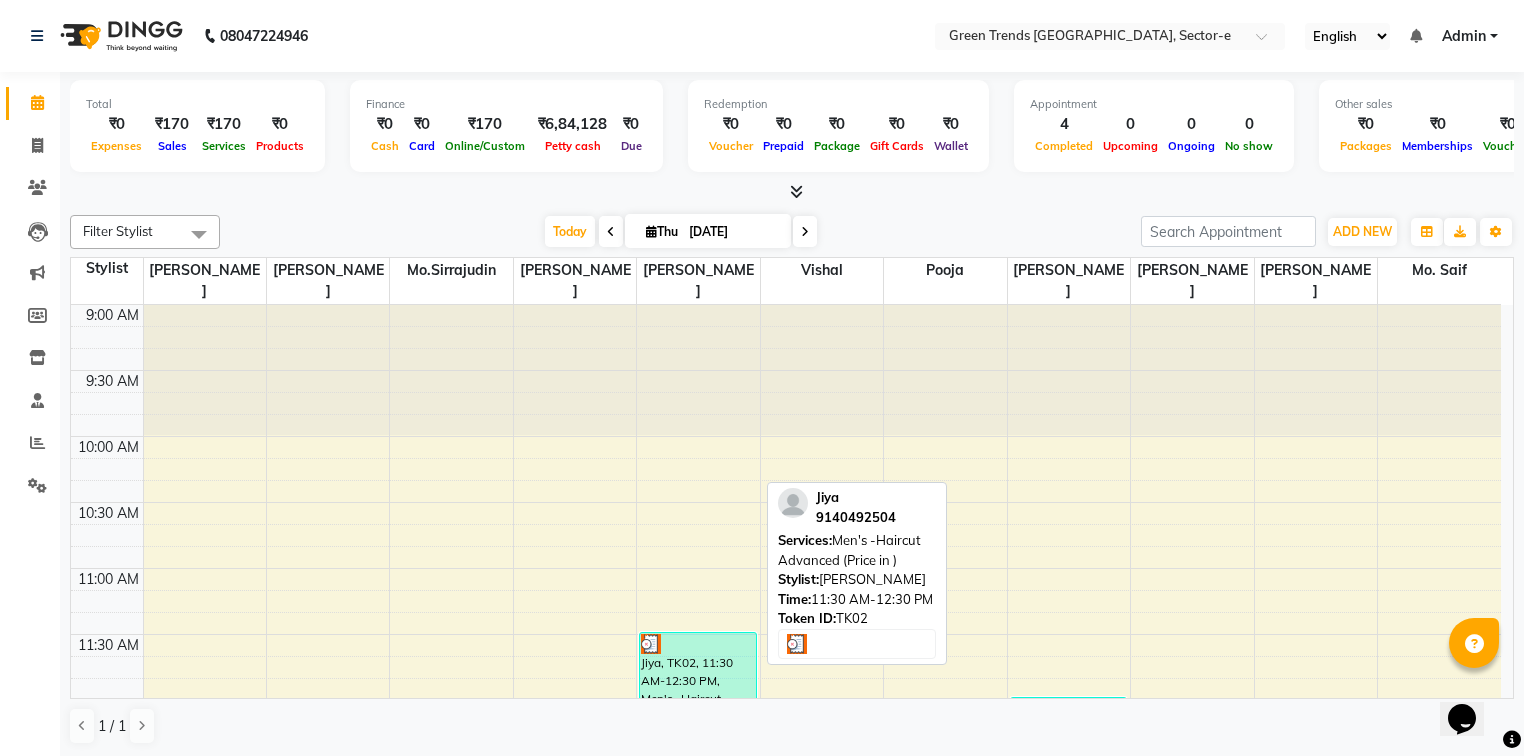 click at bounding box center [697, 644] 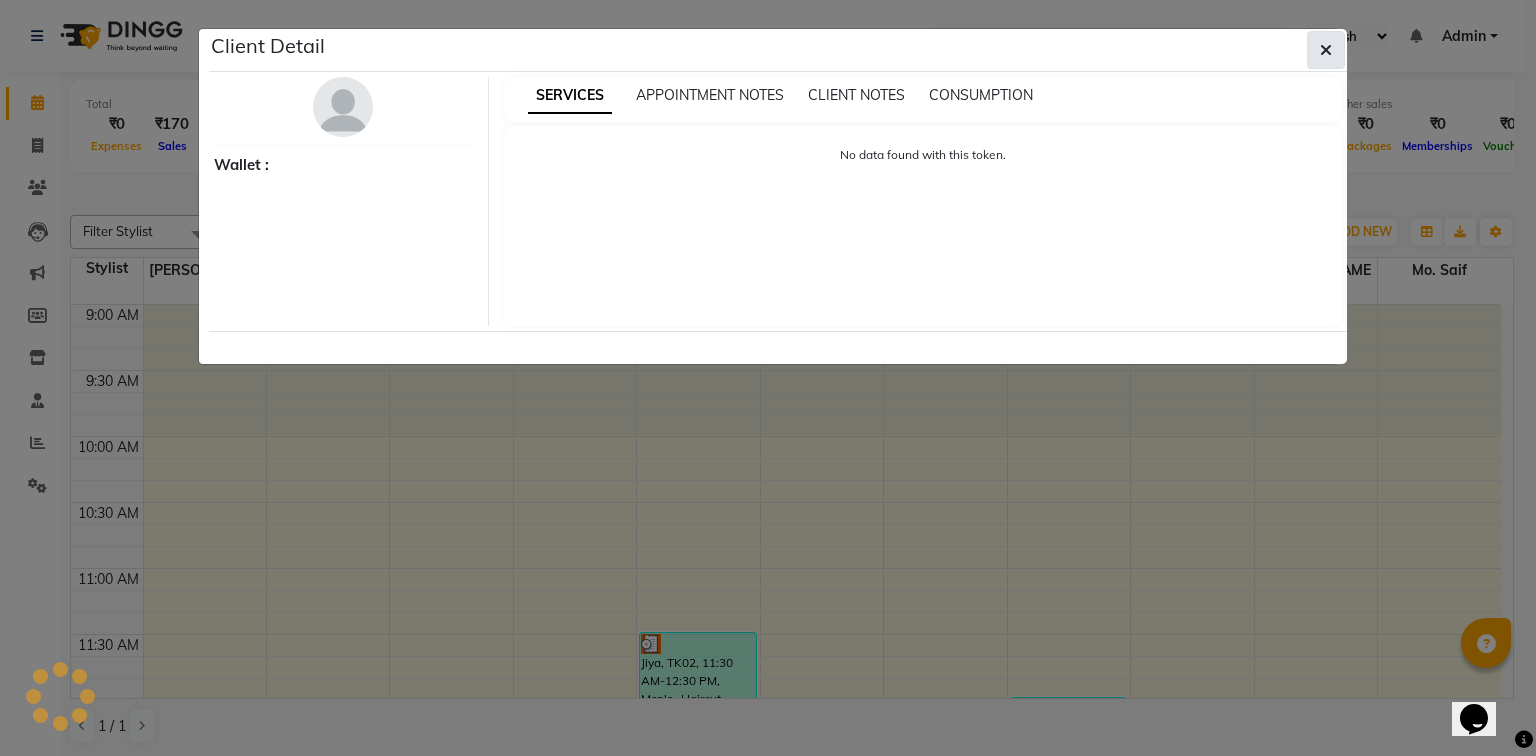 select on "3" 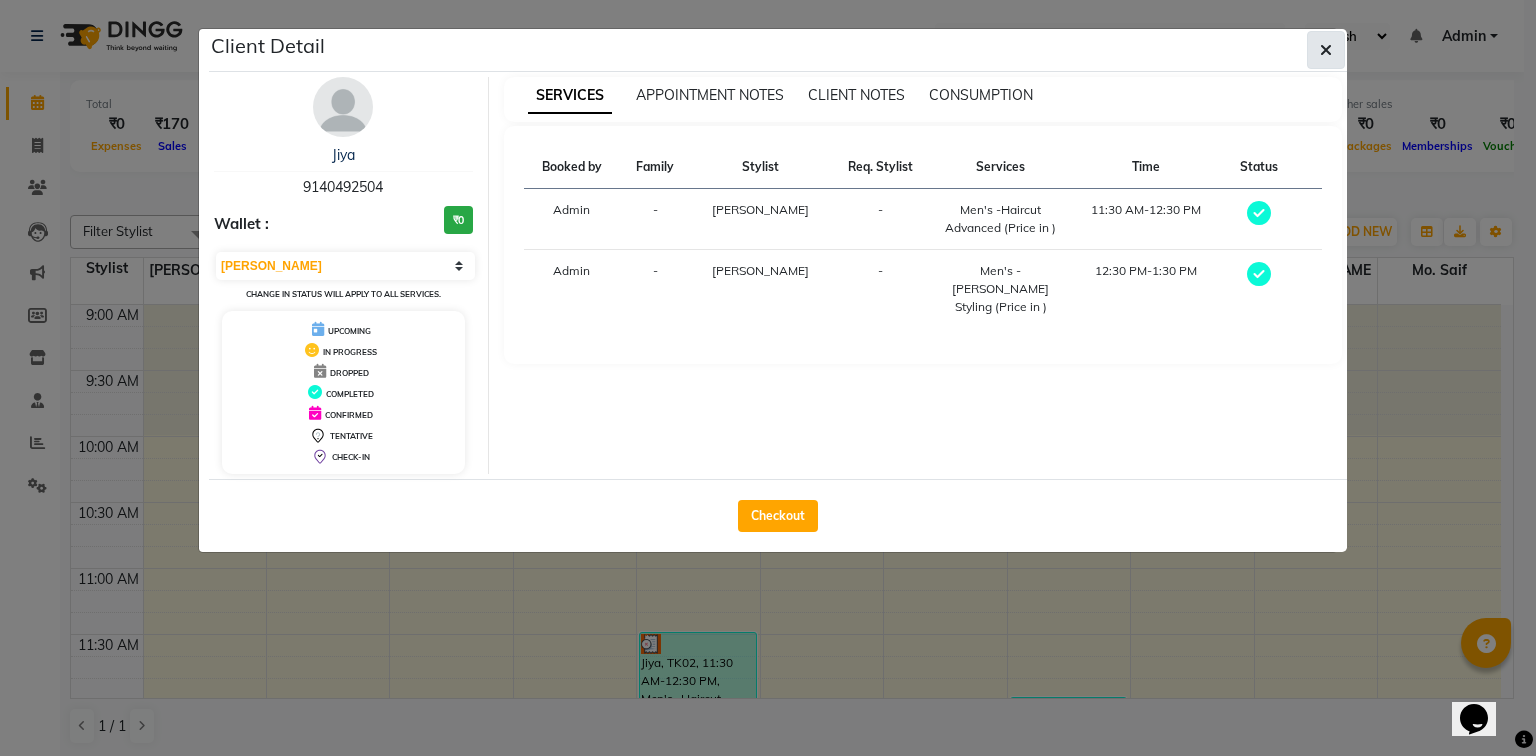 click 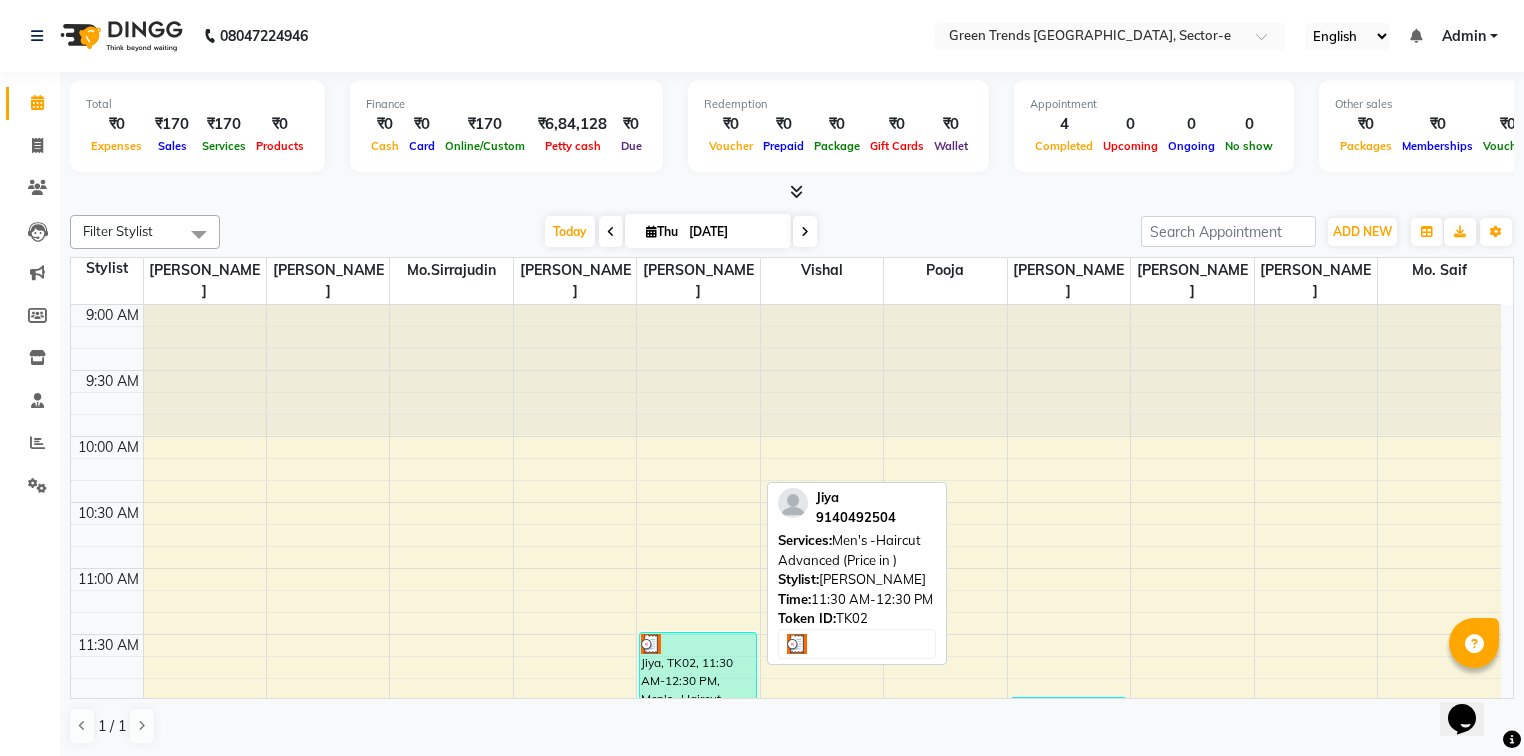 click at bounding box center [697, 644] 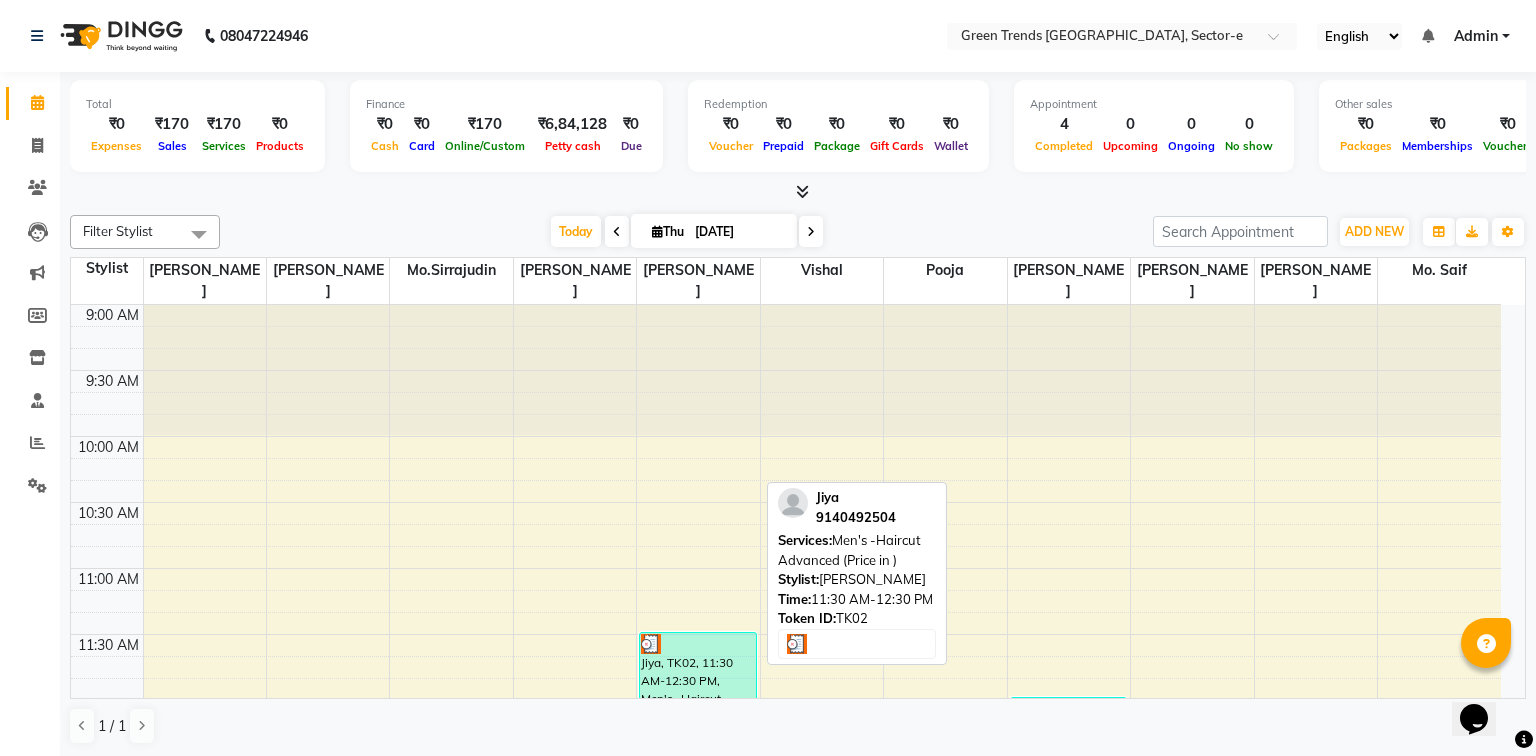select on "3" 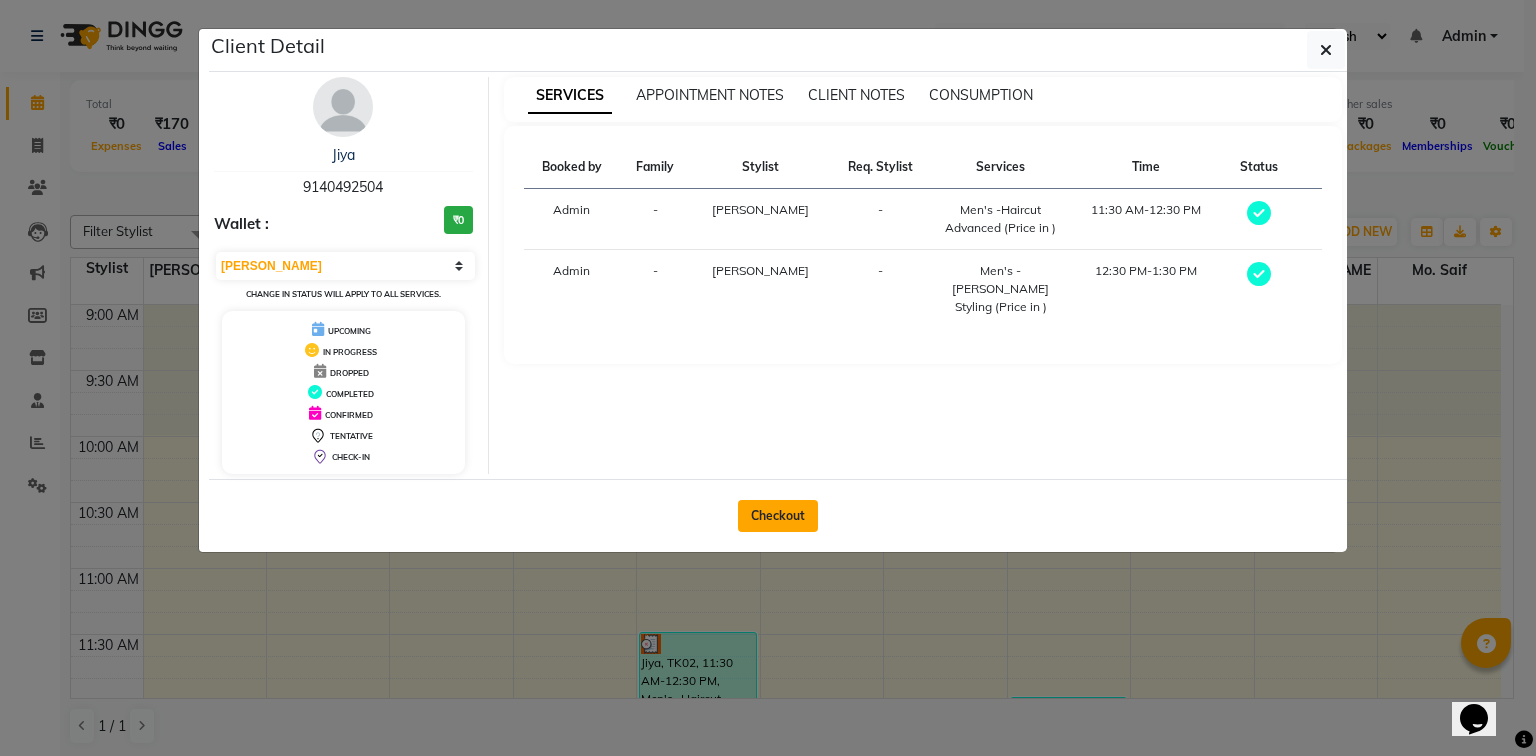 click on "Checkout" 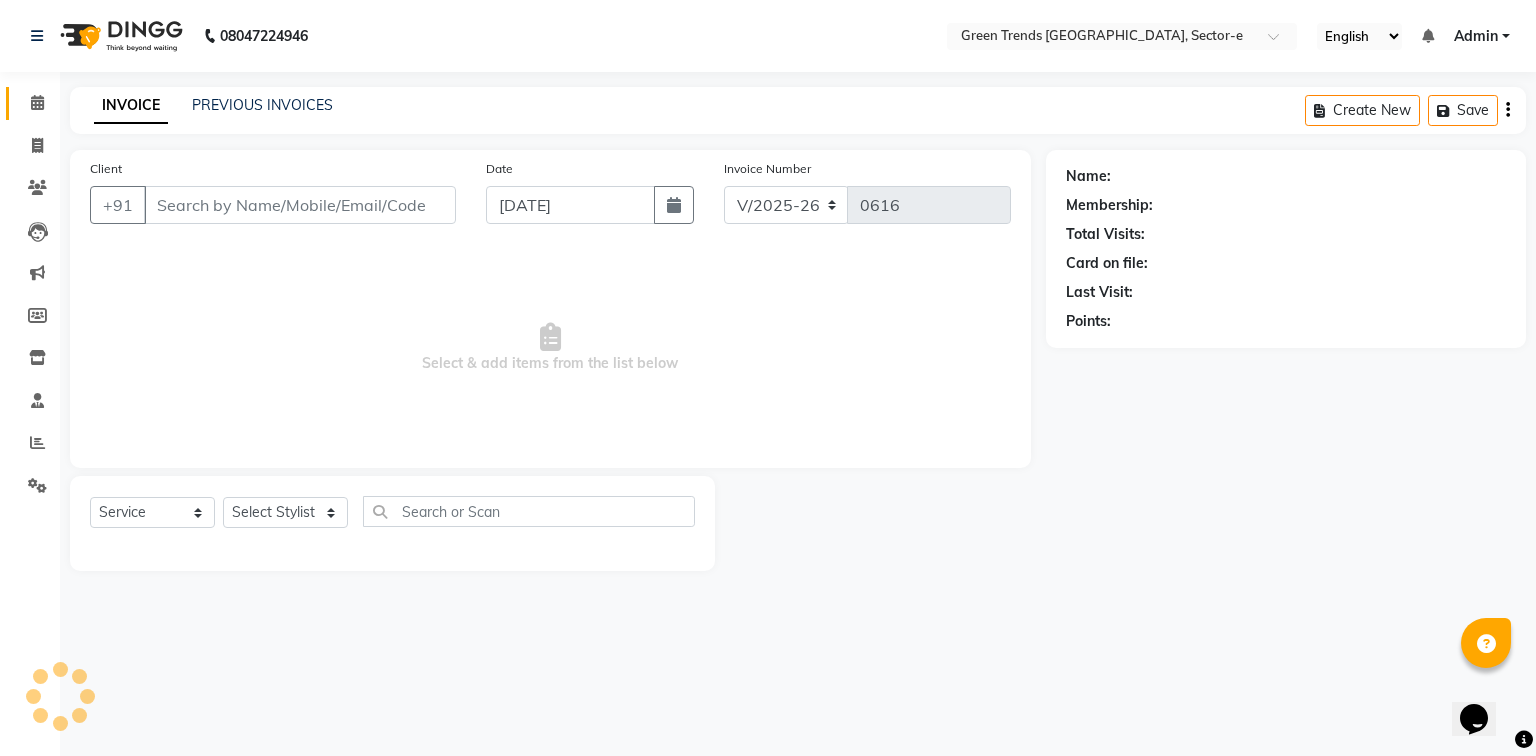 type on "9140492504" 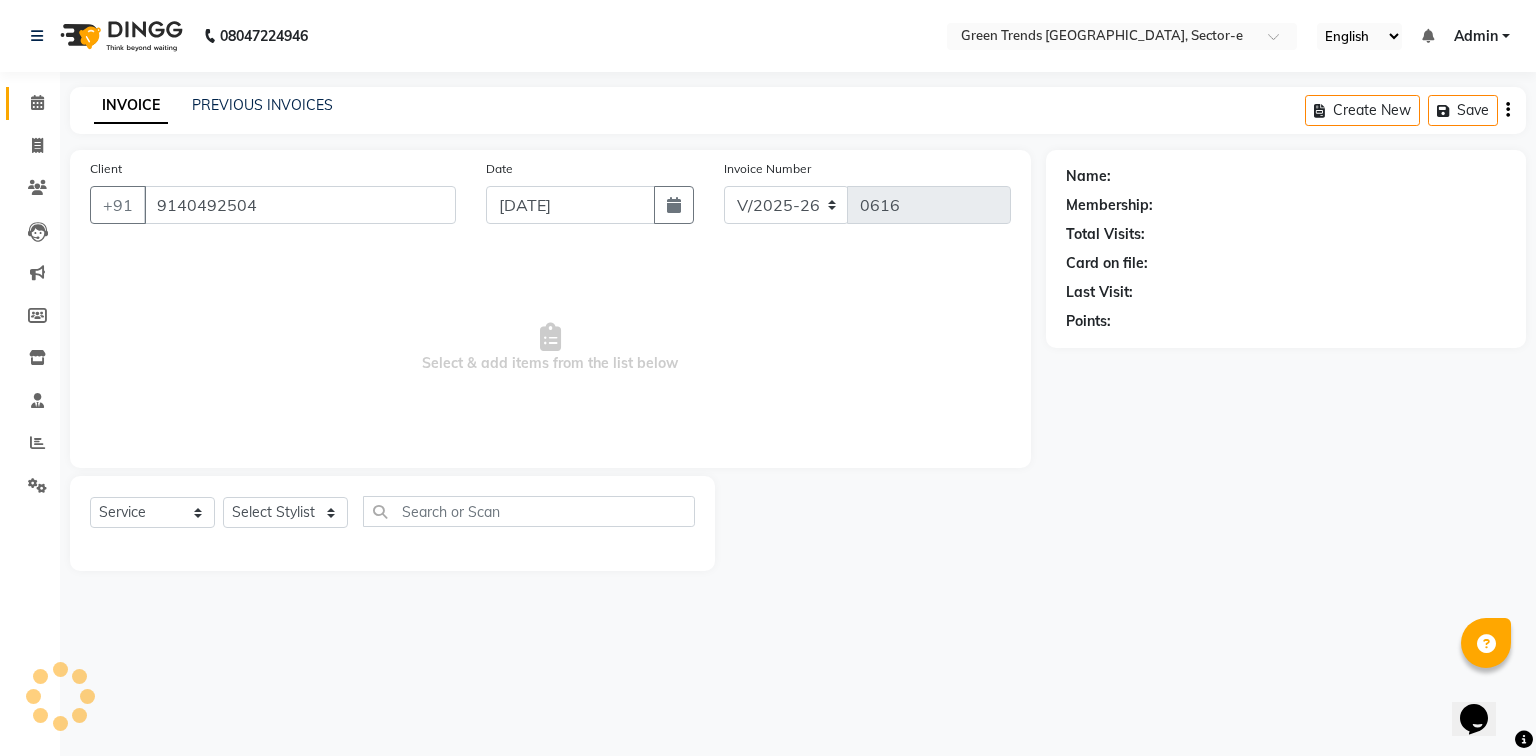 select on "58752" 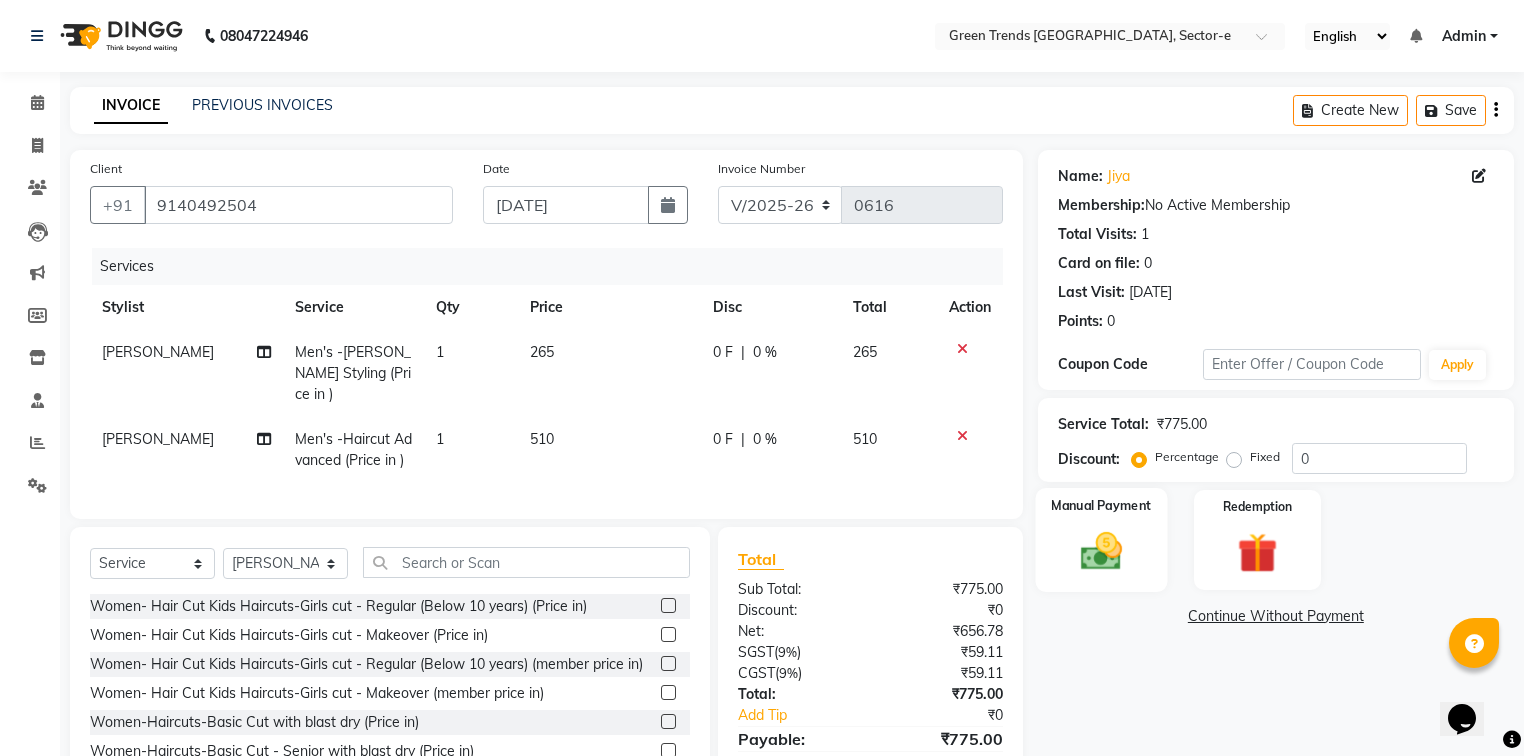 click 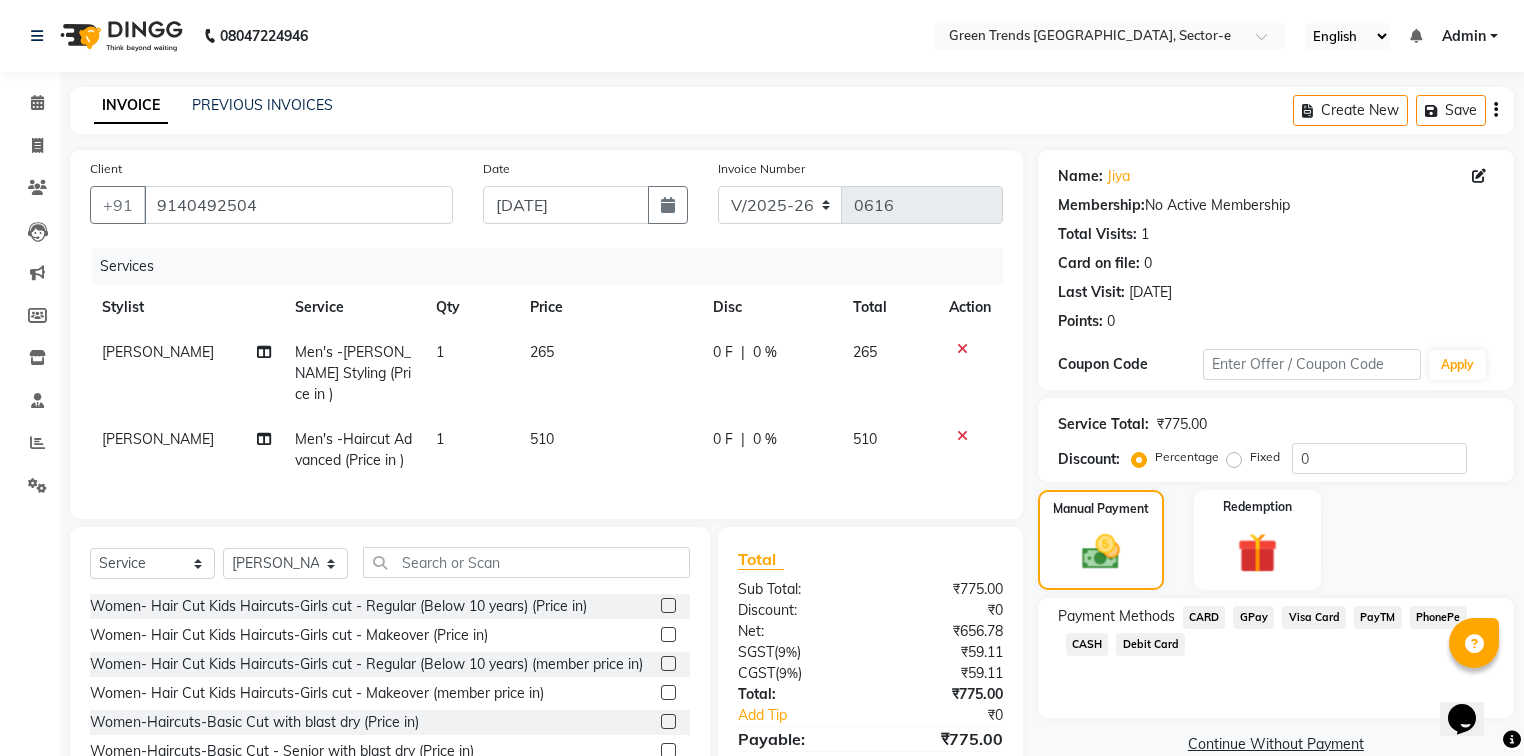 drag, startPoint x: 1262, startPoint y: 616, endPoint x: 1280, endPoint y: 665, distance: 52.201534 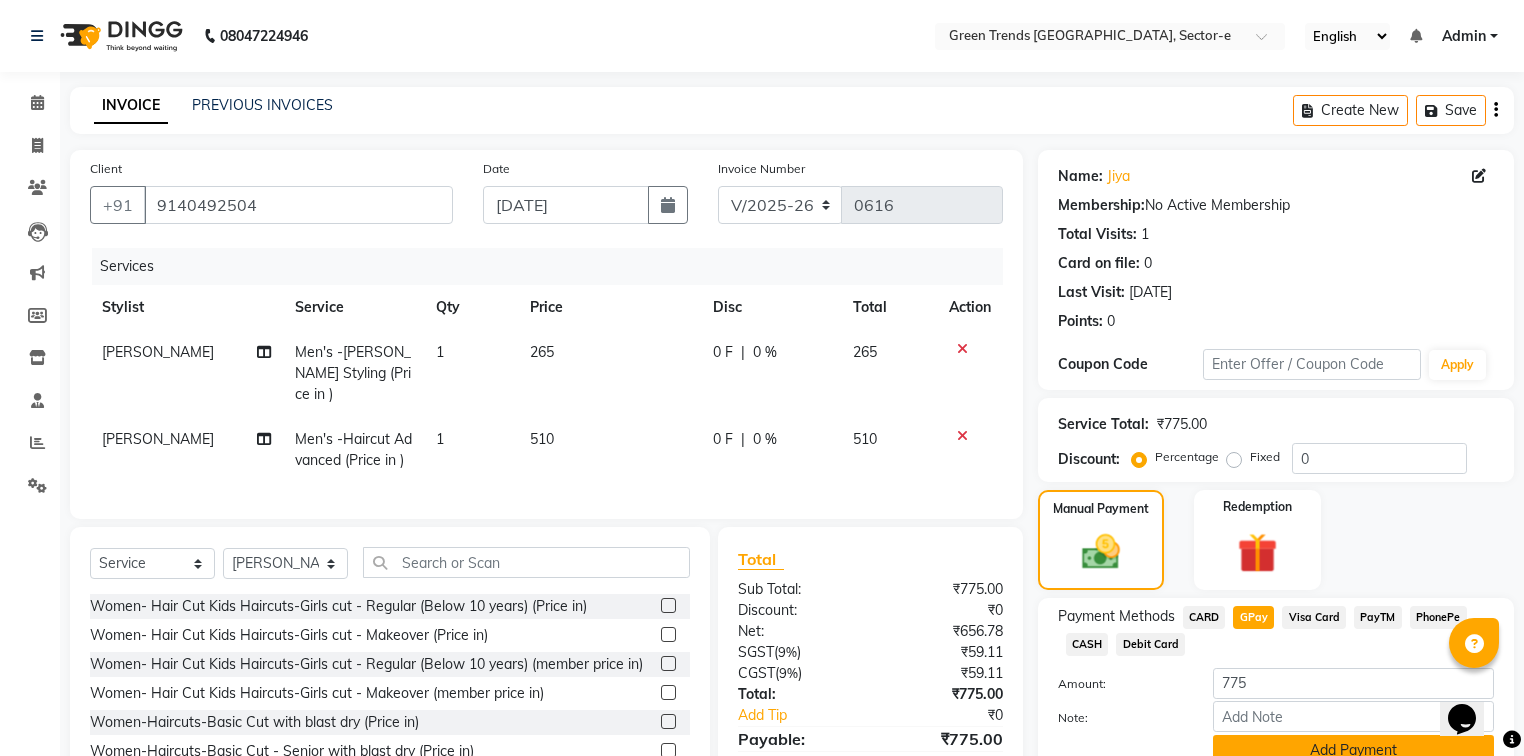 click on "Add Payment" 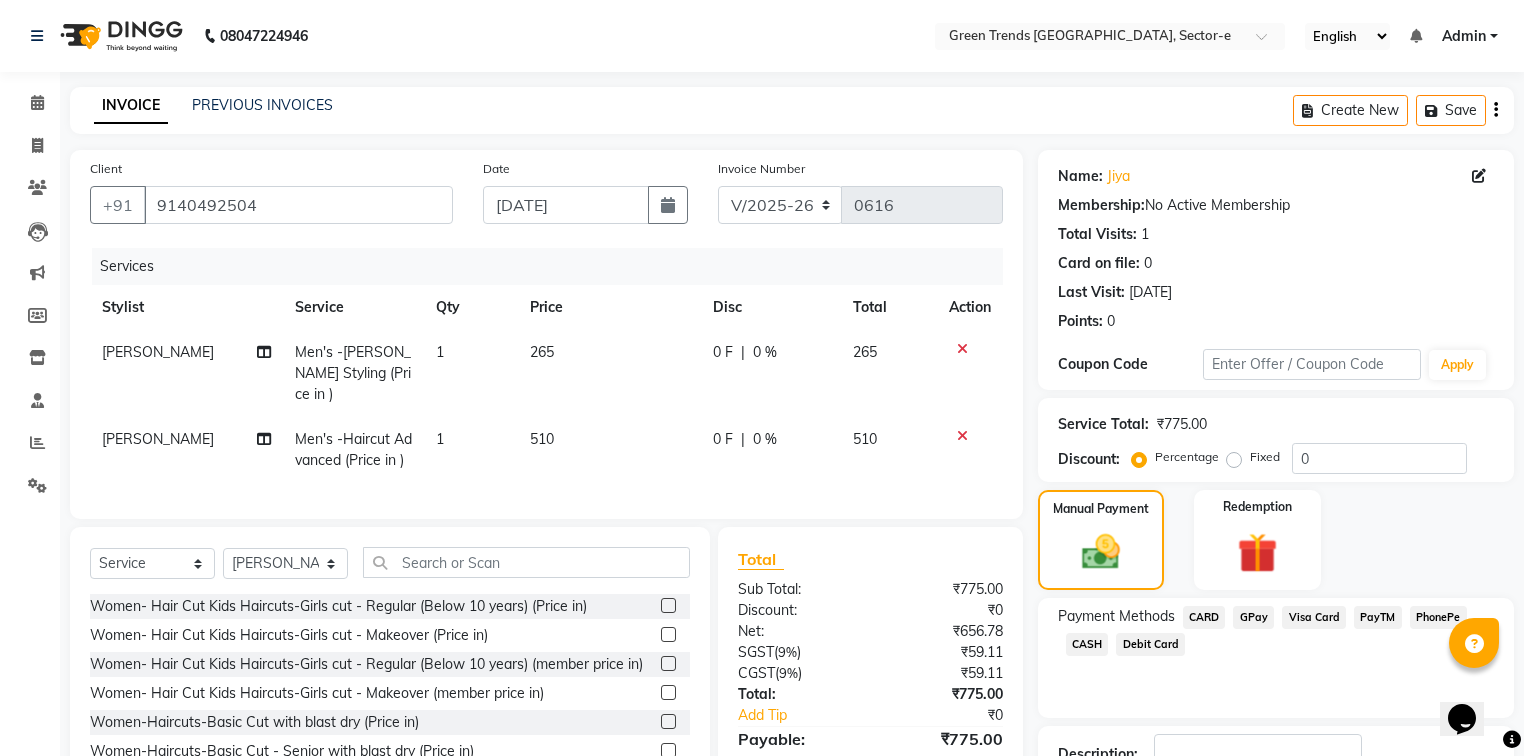 scroll, scrollTop: 132, scrollLeft: 0, axis: vertical 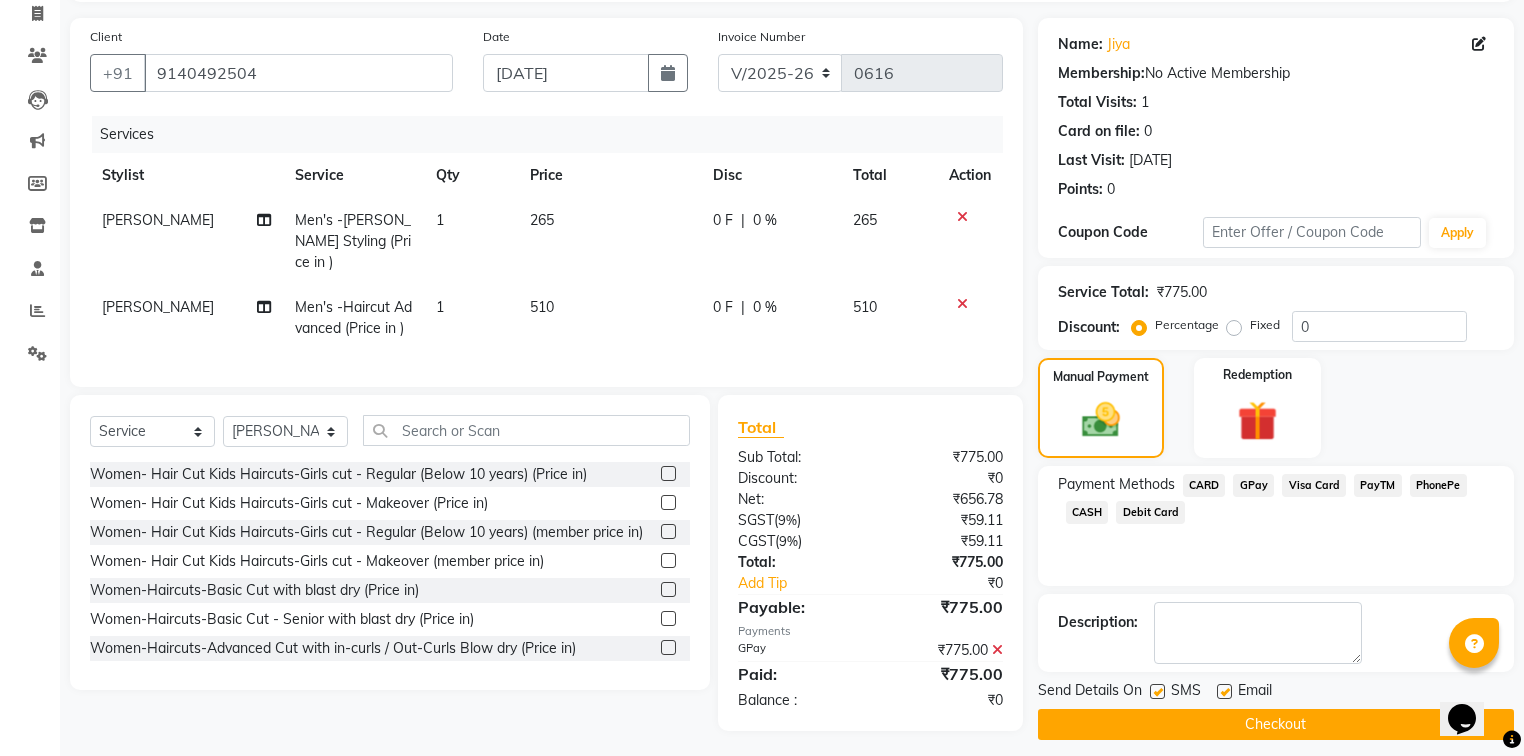 click 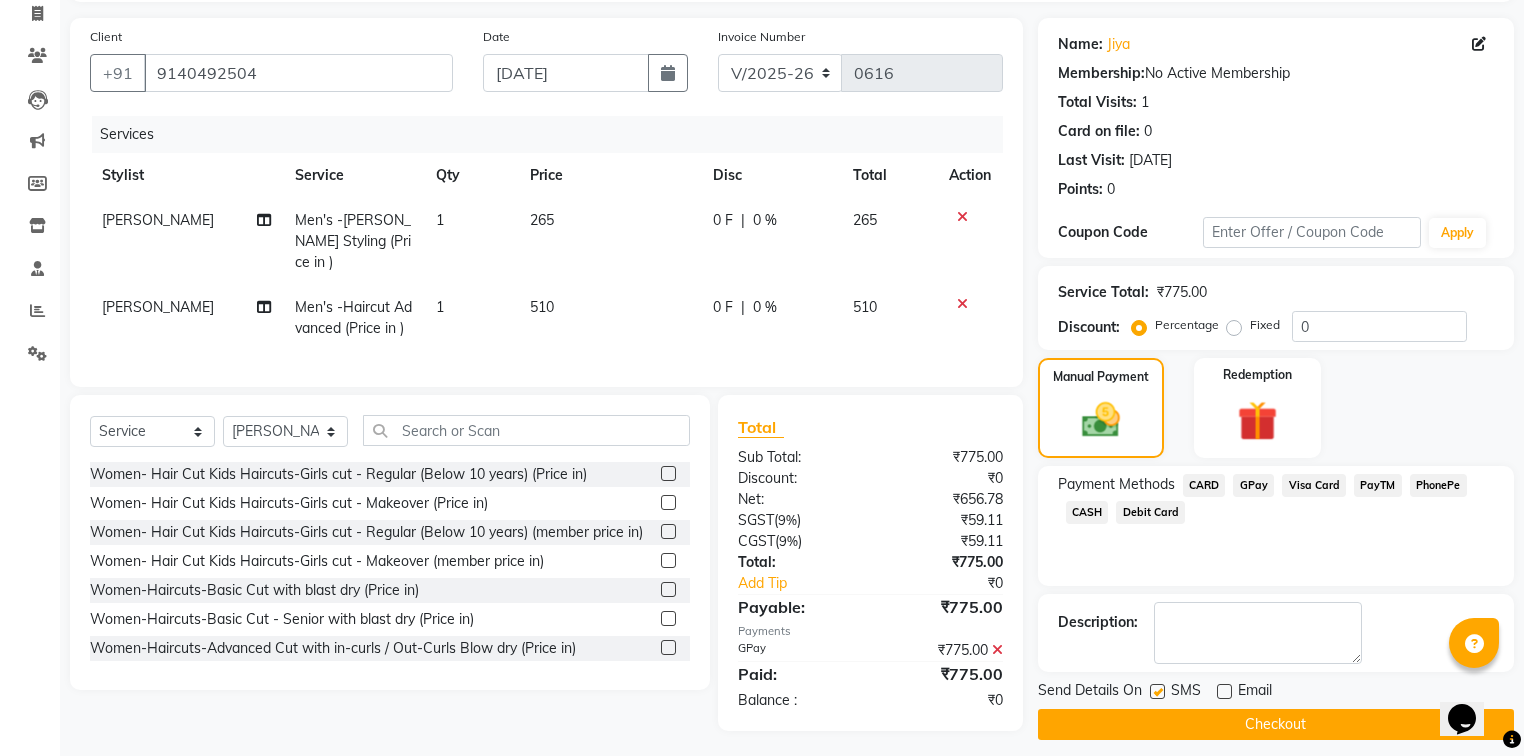click 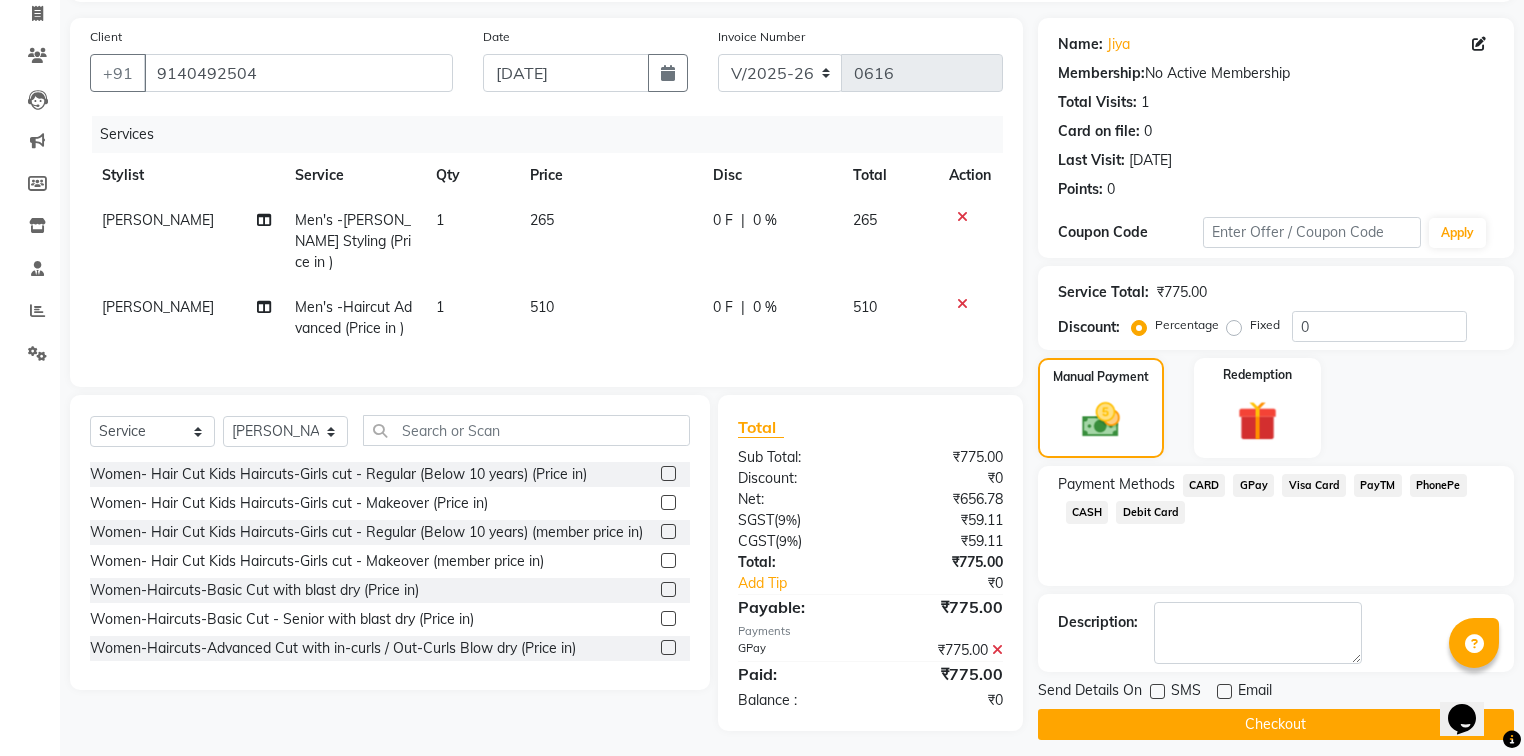 click on "Checkout" 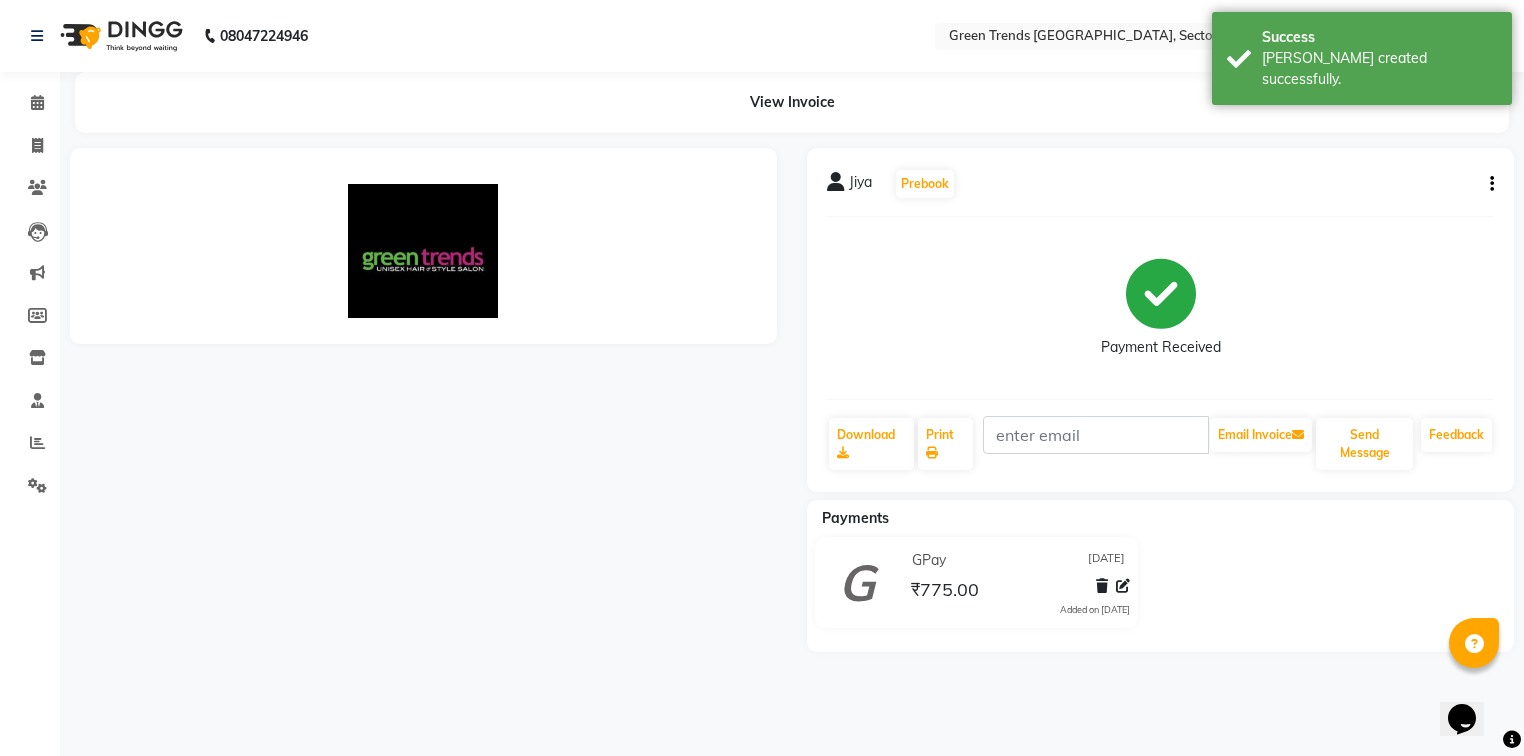 scroll, scrollTop: 0, scrollLeft: 0, axis: both 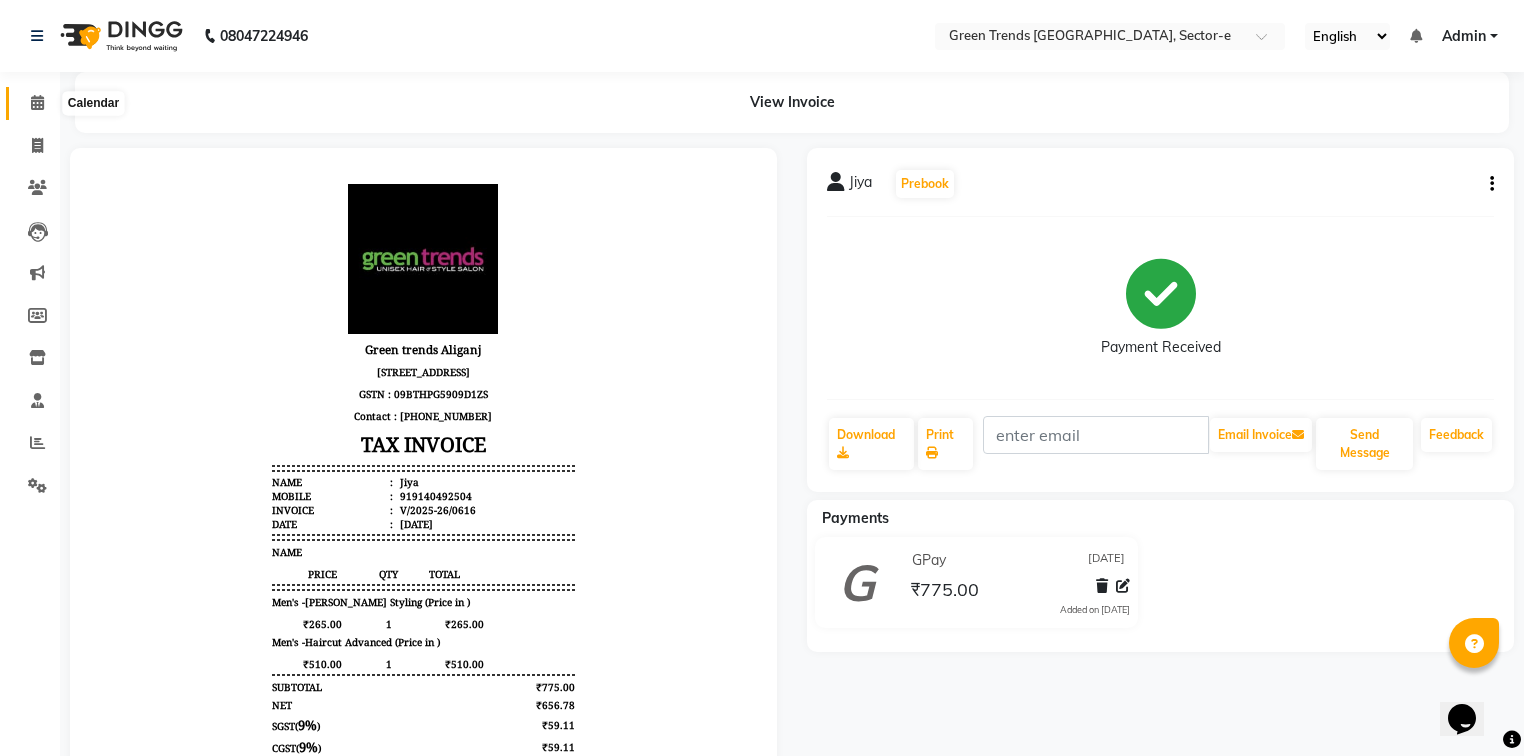 click 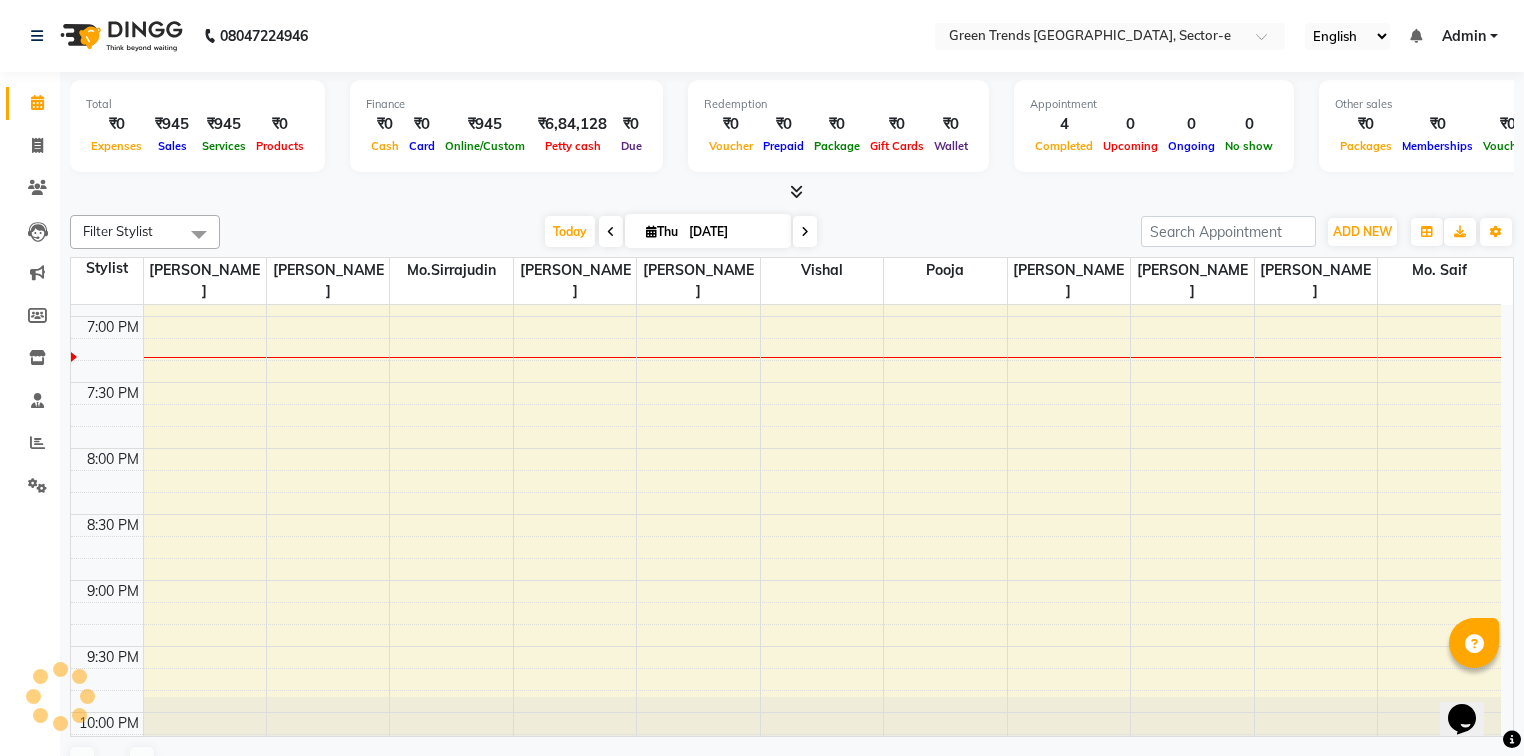 scroll, scrollTop: 0, scrollLeft: 0, axis: both 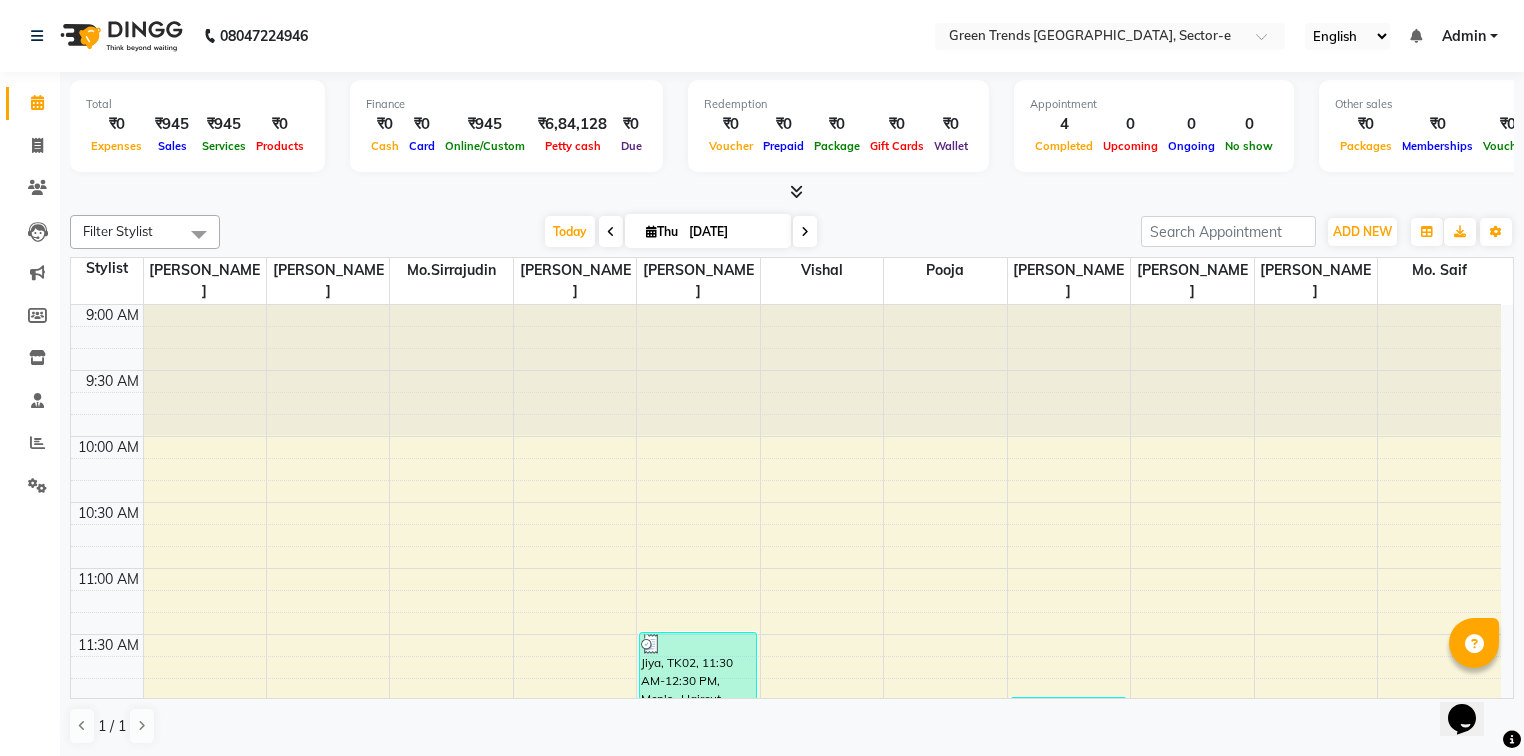 click on "9:00 AM 9:30 AM 10:00 AM 10:30 AM 11:00 AM 11:30 AM 12:00 PM 12:30 PM 1:00 PM 1:30 PM 2:00 PM 2:30 PM 3:00 PM 3:30 PM 4:00 PM 4:30 PM 5:00 PM 5:30 PM 6:00 PM 6:30 PM 7:00 PM 7:30 PM 8:00 PM 8:30 PM 9:00 PM 9:30 PM 10:00 PM 10:30 PM     Jiya, TK02, 11:30 AM-12:30 PM, Men's -Haircut Advanced (Price in )     [GEOGRAPHIC_DATA], TK02, 12:30 PM-01:30 PM, Men's -[PERSON_NAME] Styling  (Price in )     [PERSON_NAME], TK01, 12:00 PM-01:00 PM, Women-Threading-Eyebrow (Price in)     [GEOGRAPHIC_DATA], TK01, 01:00 PM-02:00 PM, Women-Brazilian Waxing-[GEOGRAPHIC_DATA] / Forehead / Upper Lip (Price in)" at bounding box center (786, 1228) 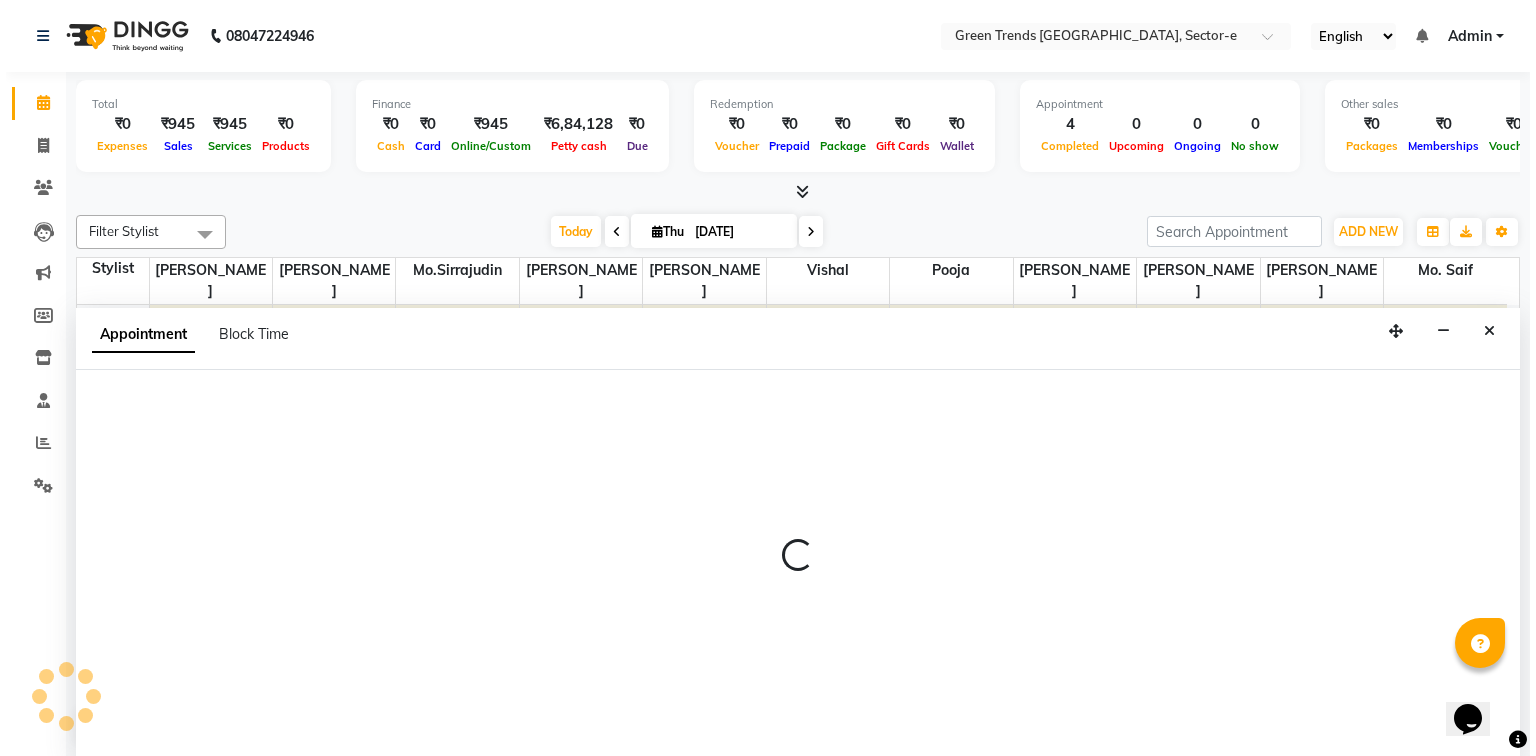 scroll, scrollTop: 0, scrollLeft: 0, axis: both 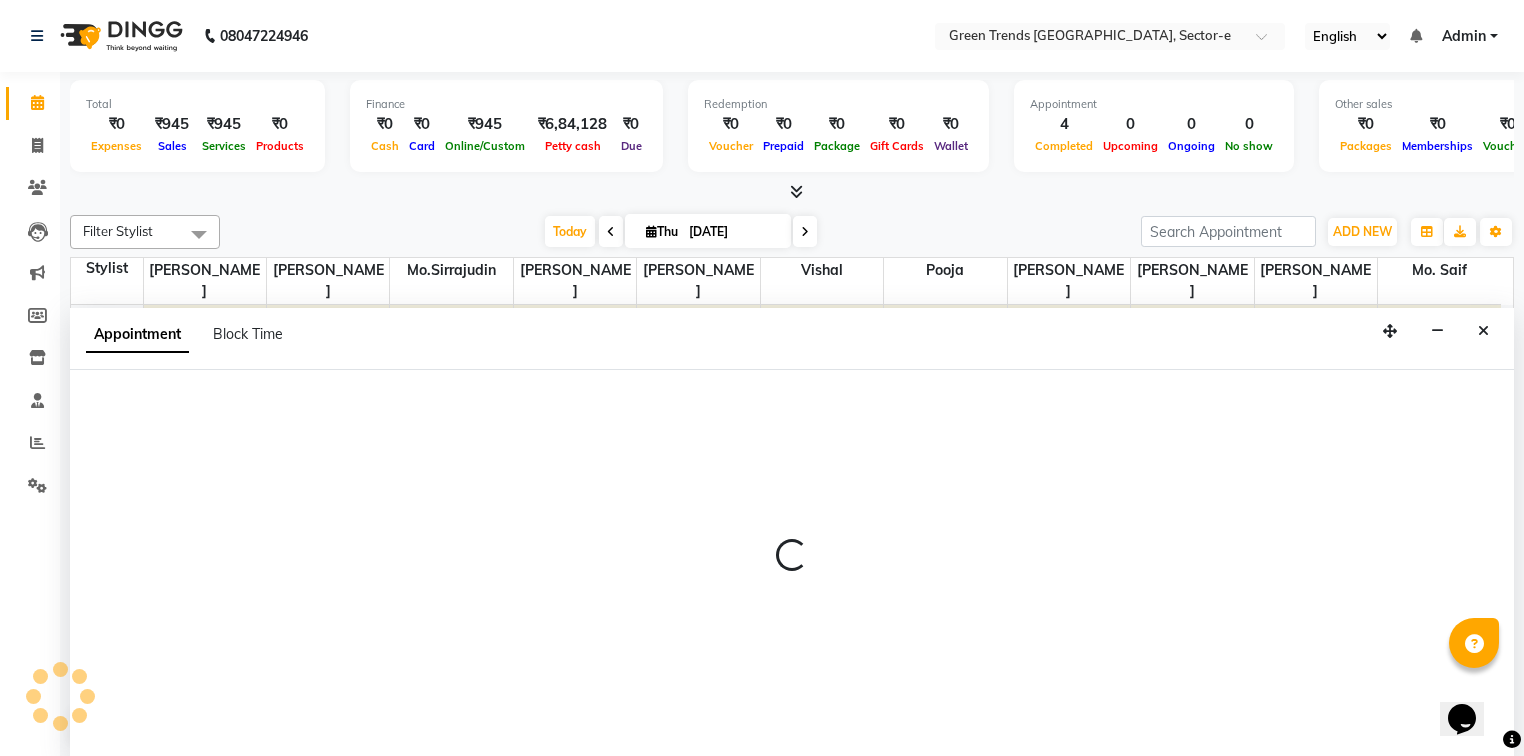 select on "58749" 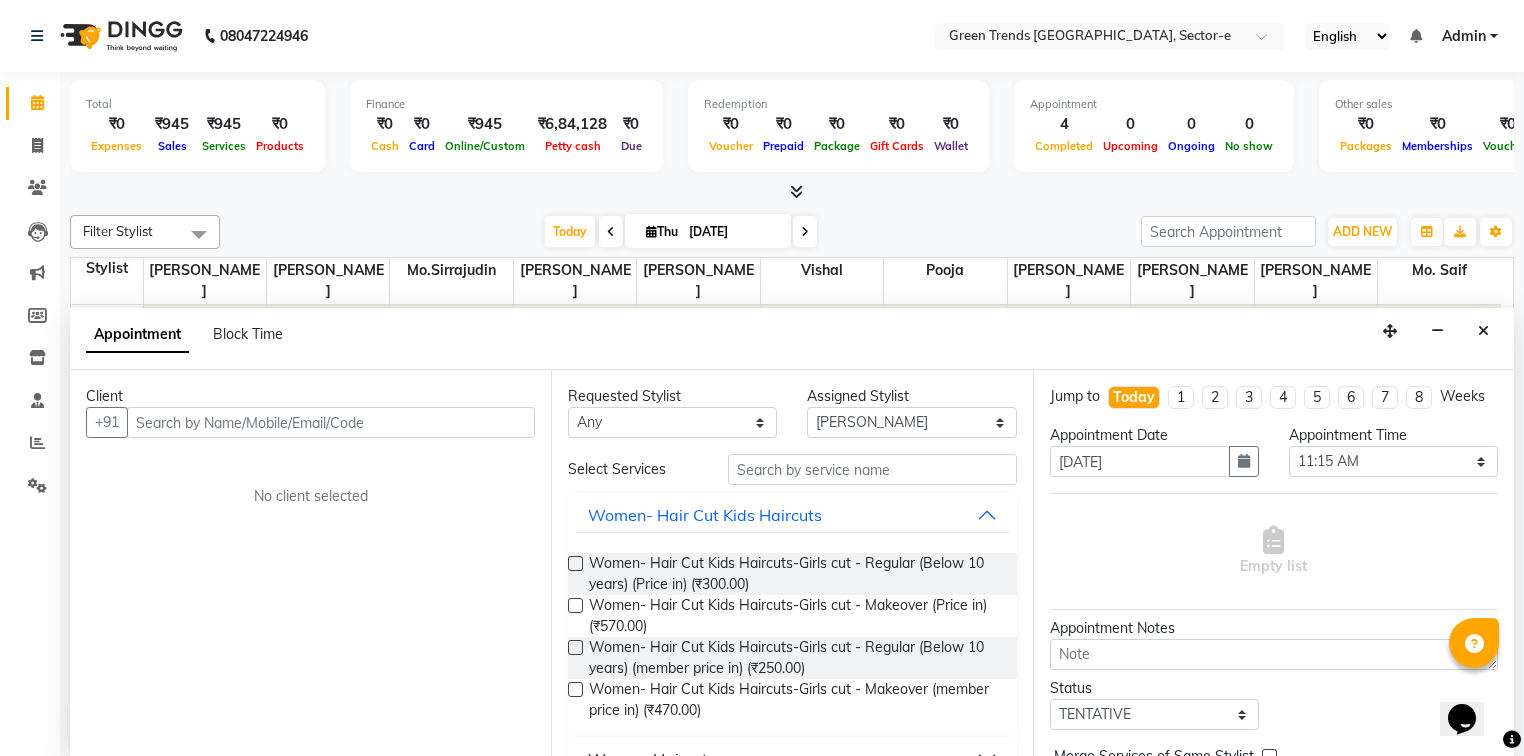 click at bounding box center (331, 422) 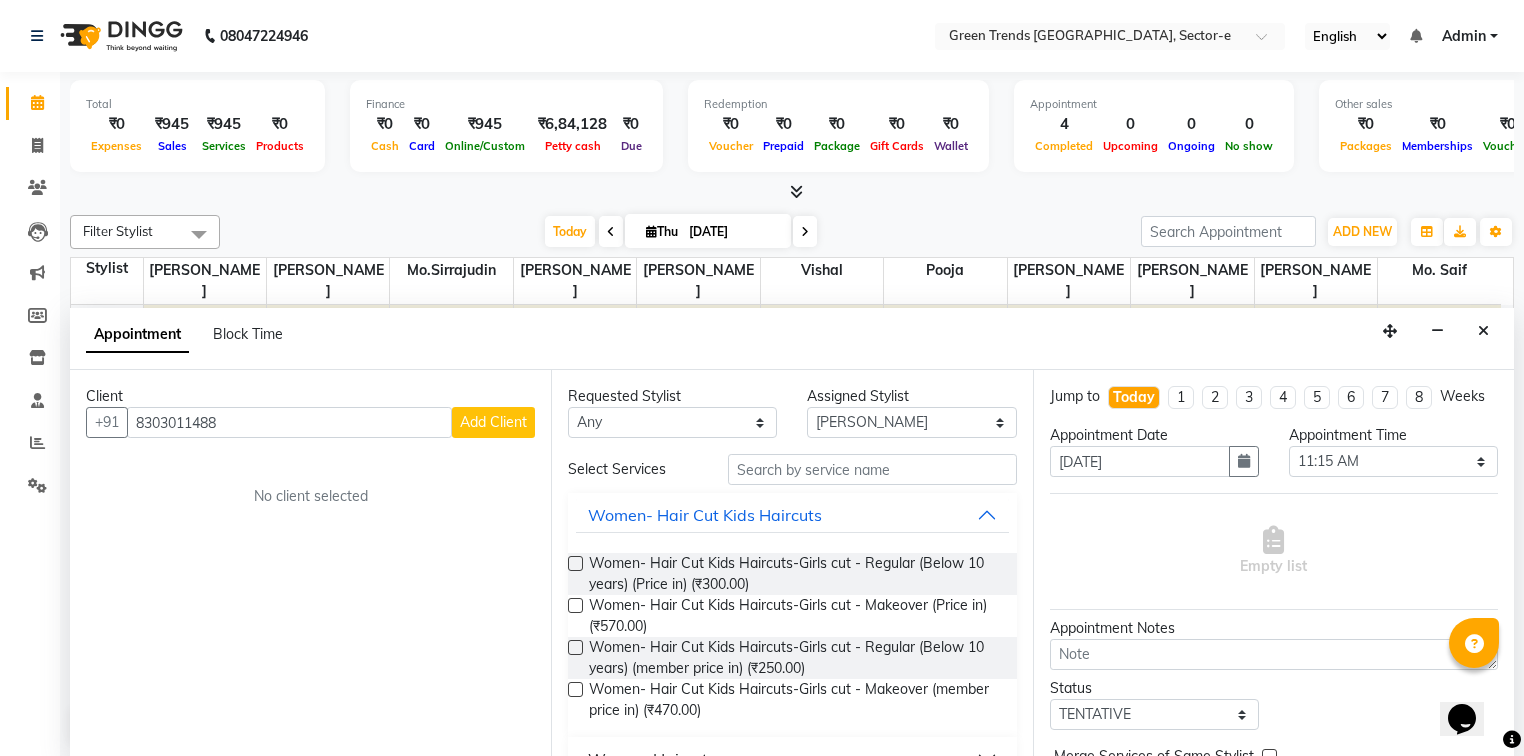 type on "8303011488" 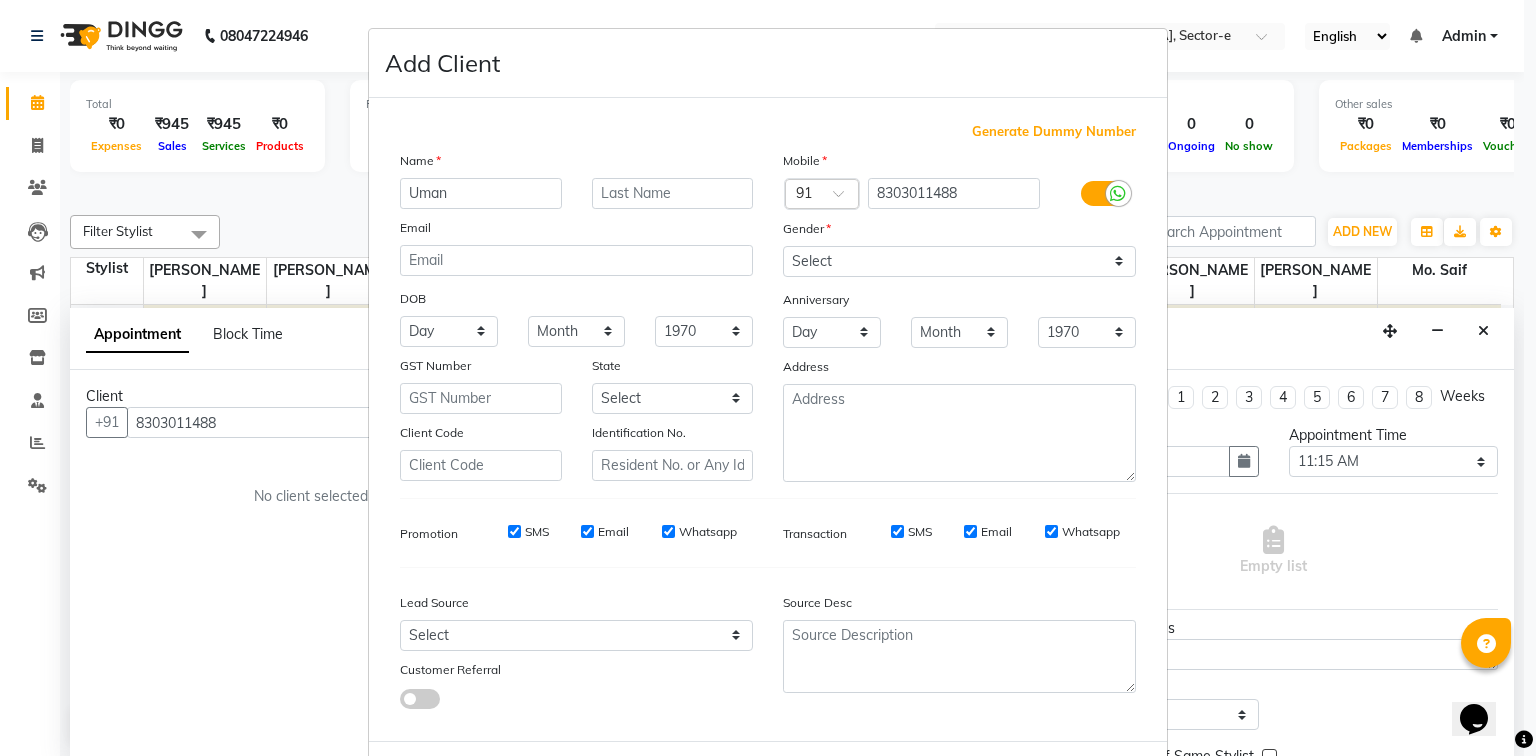 type on "Uman" 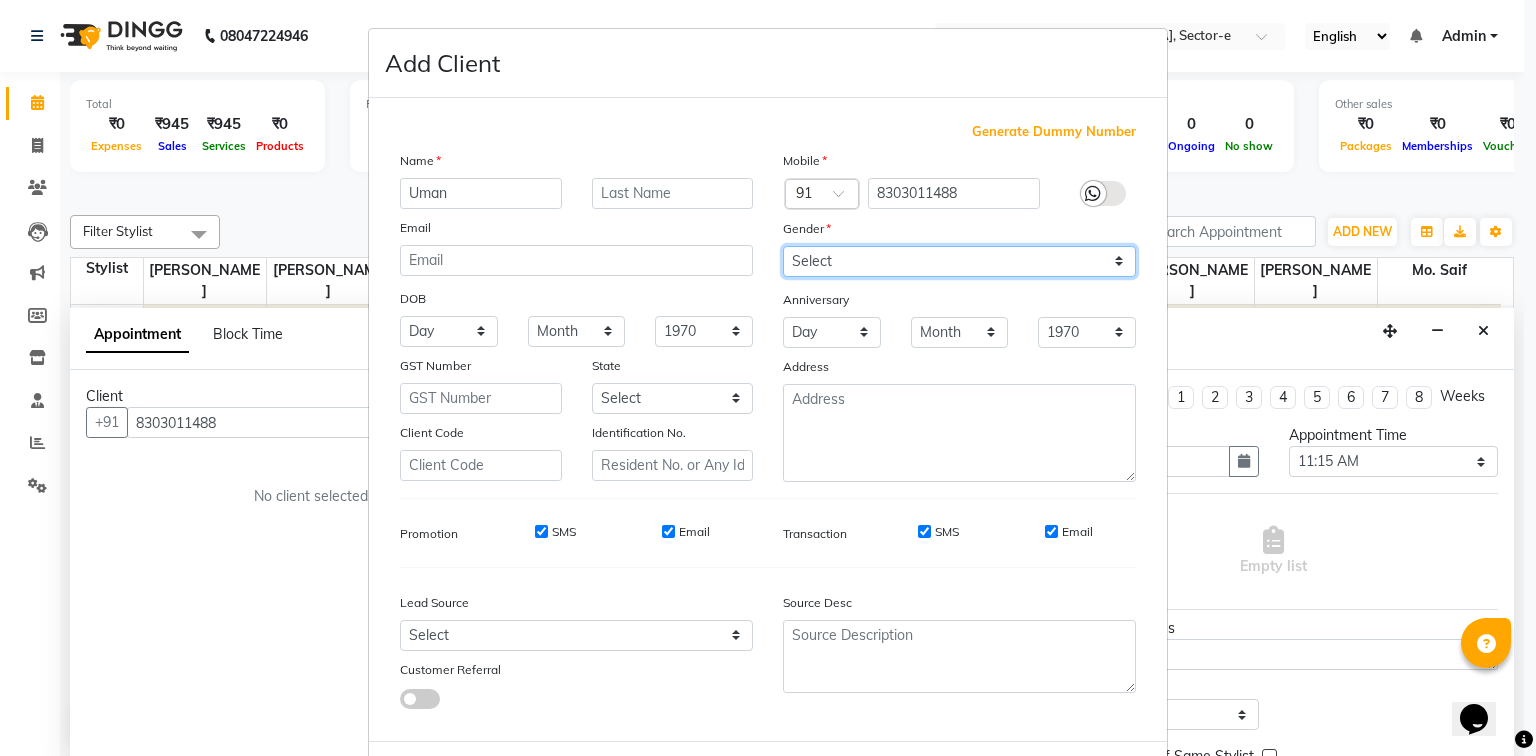 drag, startPoint x: 1085, startPoint y: 269, endPoint x: 1018, endPoint y: 269, distance: 67 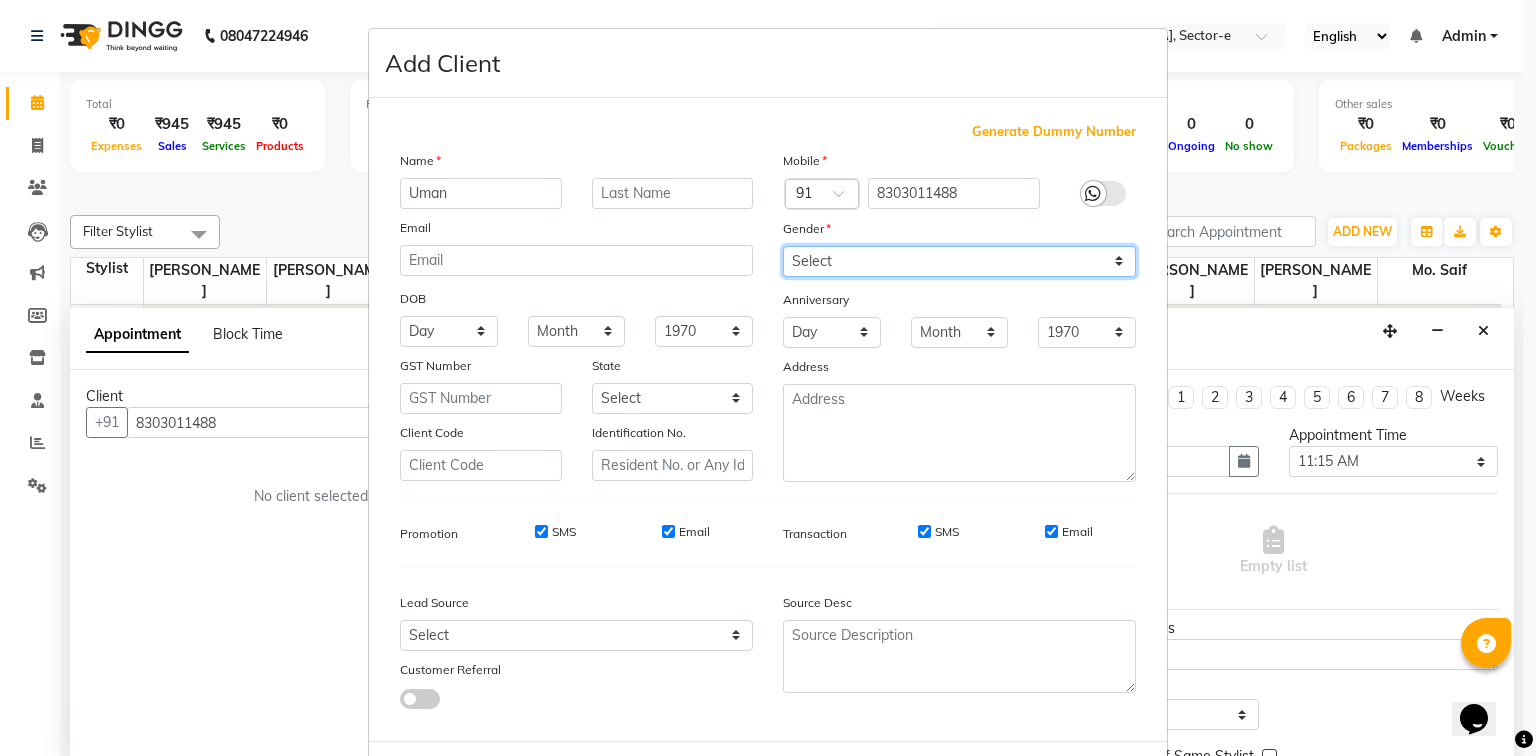 click on "Select [DEMOGRAPHIC_DATA] [DEMOGRAPHIC_DATA] Other Prefer Not To Say" at bounding box center [959, 261] 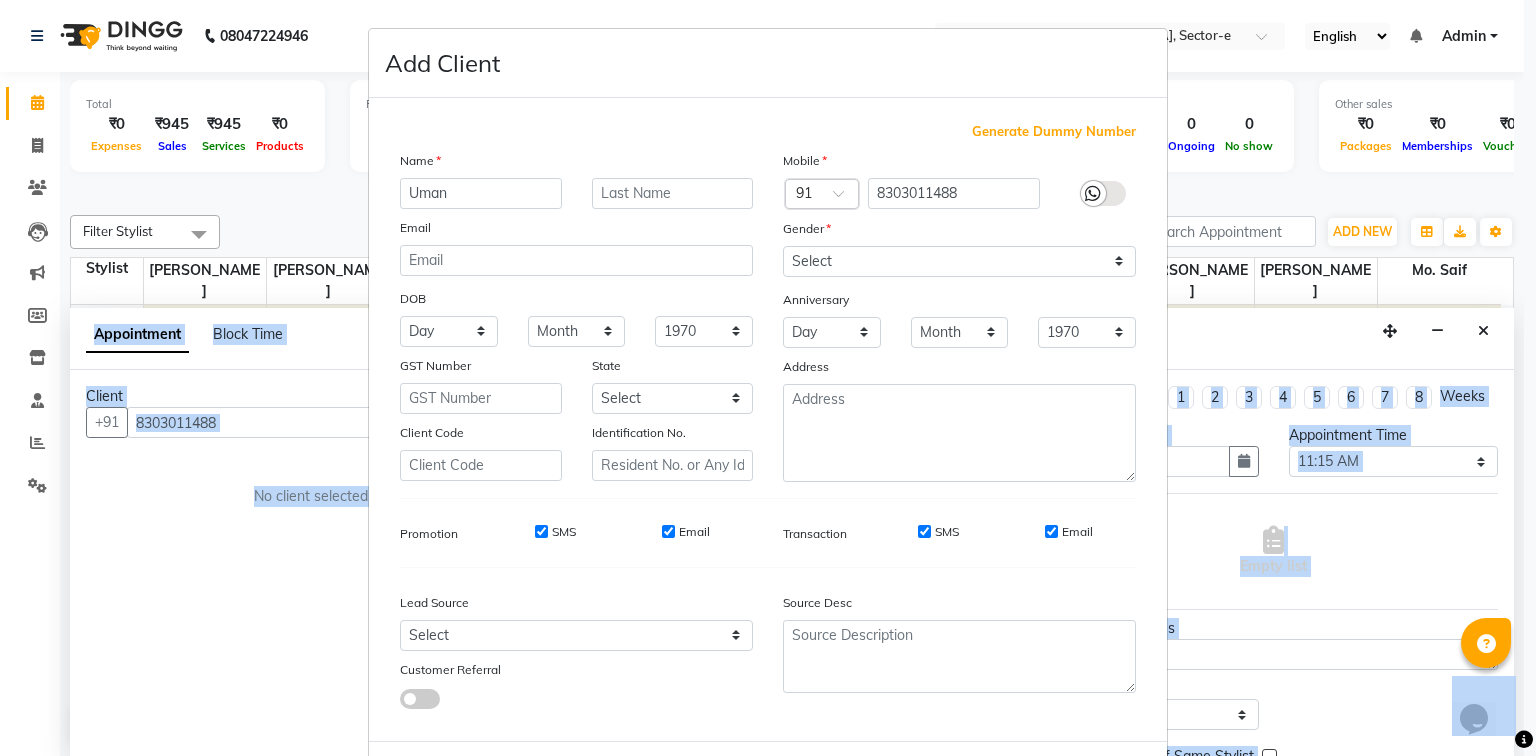 drag, startPoint x: 1507, startPoint y: 658, endPoint x: 1524, endPoint y: 739, distance: 82.764725 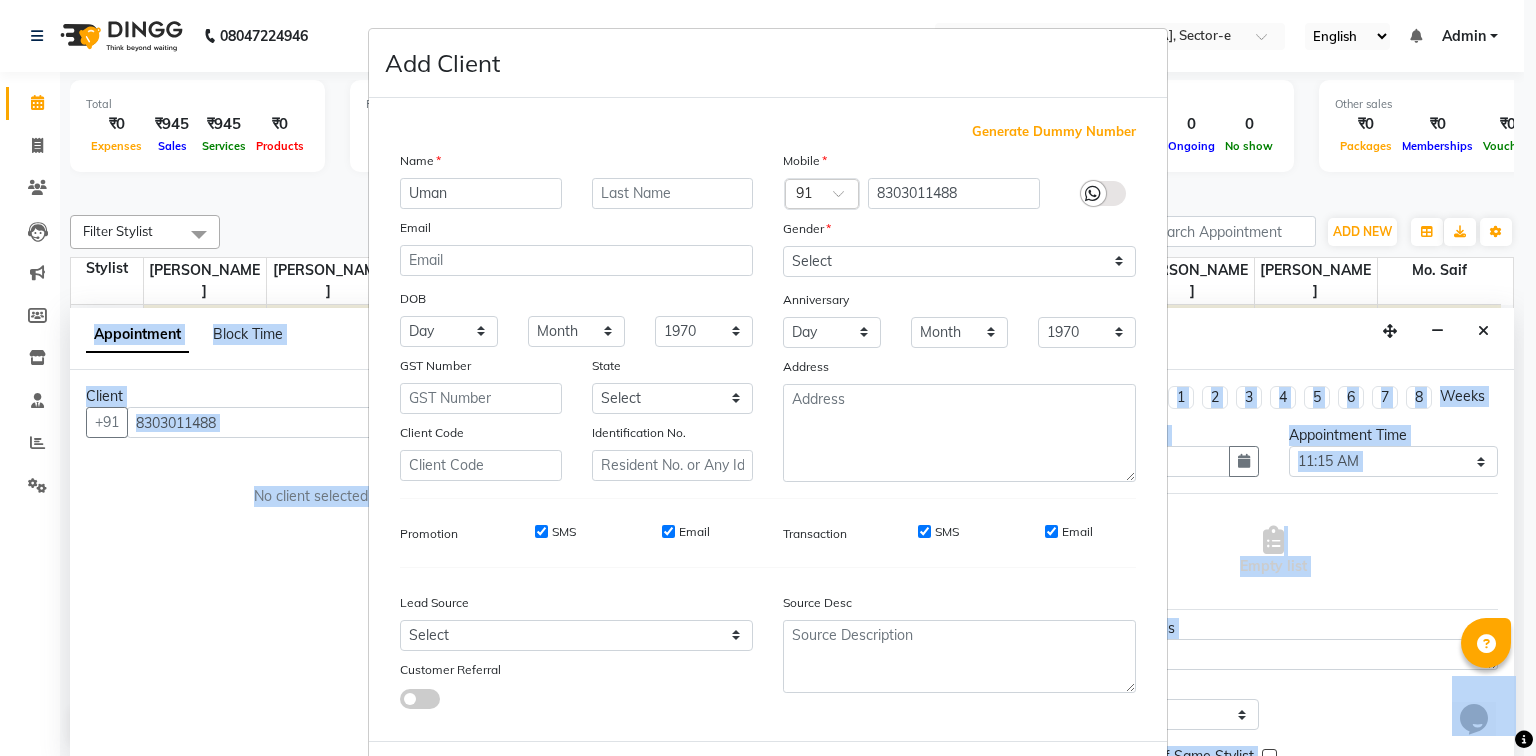 click on "08047224946 Select Location × Green Trends Aliganj, Sector-e English ENGLISH Español العربية मराठी हिंदी ગુજરાતી தமிழ் 中文 Notifications nothing to show Admin Manage Profile Change Password Sign out  Version:3.15.4  ☀ Green trends Aliganj, Sector-E  Calendar  Invoice  Clients  Leads   Marketing  Members  Inventory  Staff  Reports  Settings Completed InProgress Upcoming Dropped Tentative Check-In Confirm Bookings Generate Report Segments Page Builder Total  ₹0  Expenses ₹945  Sales ₹945  Services ₹0  Products Finance  ₹0  Cash ₹0  Card ₹945  Online/Custom ₹6,84,128 [PERSON_NAME] cash ₹0 Due  Redemption  ₹0 Voucher ₹0 Prepaid ₹0 Package ₹0  Gift Cards ₹0  Wallet  Appointment  4 Completed 0 Upcoming 0 Ongoing 0 No show  Other sales  ₹0  Packages ₹0  Memberships ₹0  Vouchers ₹0  Prepaids ₹0  Gift Cards Filter Stylist Select All [PERSON_NAME] [PERSON_NAME] Mo. [PERSON_NAME].[PERSON_NAME] [PERSON_NAME] [PERSON_NAME]" at bounding box center (768, 378) 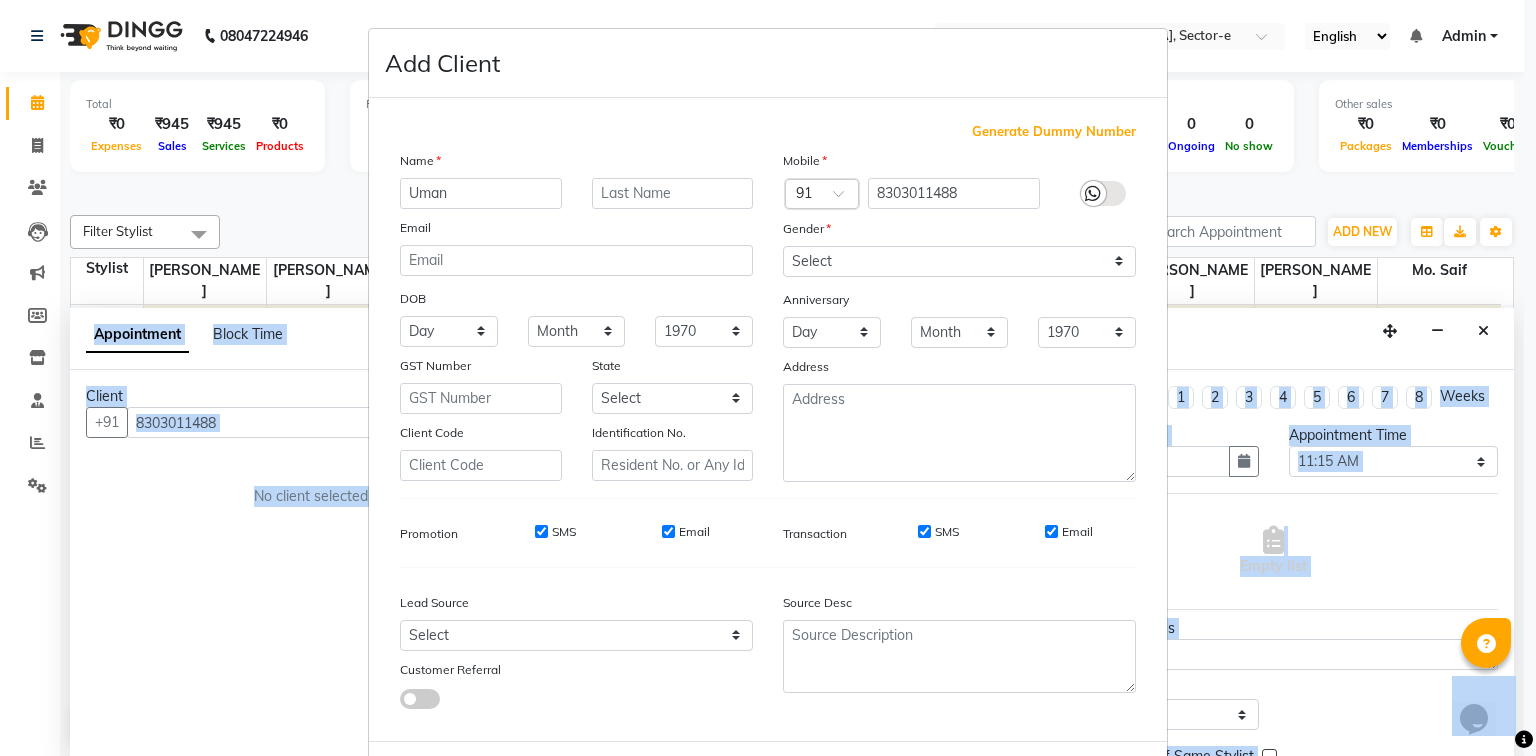 click on "Add Client Generate Dummy Number Name Uman Email DOB Day 01 02 03 04 05 06 07 08 09 10 11 12 13 14 15 16 17 18 19 20 21 22 23 24 25 26 27 28 29 30 31 Month January February March April May June July August September October November [DATE] 1941 1942 1943 1944 1945 1946 1947 1948 1949 1950 1951 1952 1953 1954 1955 1956 1957 1958 1959 1960 1961 1962 1963 1964 1965 1966 1967 1968 1969 1970 1971 1972 1973 1974 1975 1976 1977 1978 1979 1980 1981 1982 1983 1984 1985 1986 1987 1988 1989 1990 1991 1992 1993 1994 1995 1996 1997 1998 1999 2000 2001 2002 2003 2004 2005 2006 2007 2008 2009 2010 2011 2012 2013 2014 2015 2016 2017 2018 2019 2020 2021 2022 2023 2024 GST Number State Select [GEOGRAPHIC_DATA] [GEOGRAPHIC_DATA] [GEOGRAPHIC_DATA] [GEOGRAPHIC_DATA] [GEOGRAPHIC_DATA] [GEOGRAPHIC_DATA] [GEOGRAPHIC_DATA] [GEOGRAPHIC_DATA] and [GEOGRAPHIC_DATA] [GEOGRAPHIC_DATA] [GEOGRAPHIC_DATA] [GEOGRAPHIC_DATA] [GEOGRAPHIC_DATA] [GEOGRAPHIC_DATA] [GEOGRAPHIC_DATA] [GEOGRAPHIC_DATA] [GEOGRAPHIC_DATA] [GEOGRAPHIC_DATA] [GEOGRAPHIC_DATA] [GEOGRAPHIC_DATA] [GEOGRAPHIC_DATA] [GEOGRAPHIC_DATA] [GEOGRAPHIC_DATA] [GEOGRAPHIC_DATA] [GEOGRAPHIC_DATA] [GEOGRAPHIC_DATA] [GEOGRAPHIC_DATA] [GEOGRAPHIC_DATA] [GEOGRAPHIC_DATA] [GEOGRAPHIC_DATA]" at bounding box center [768, 378] 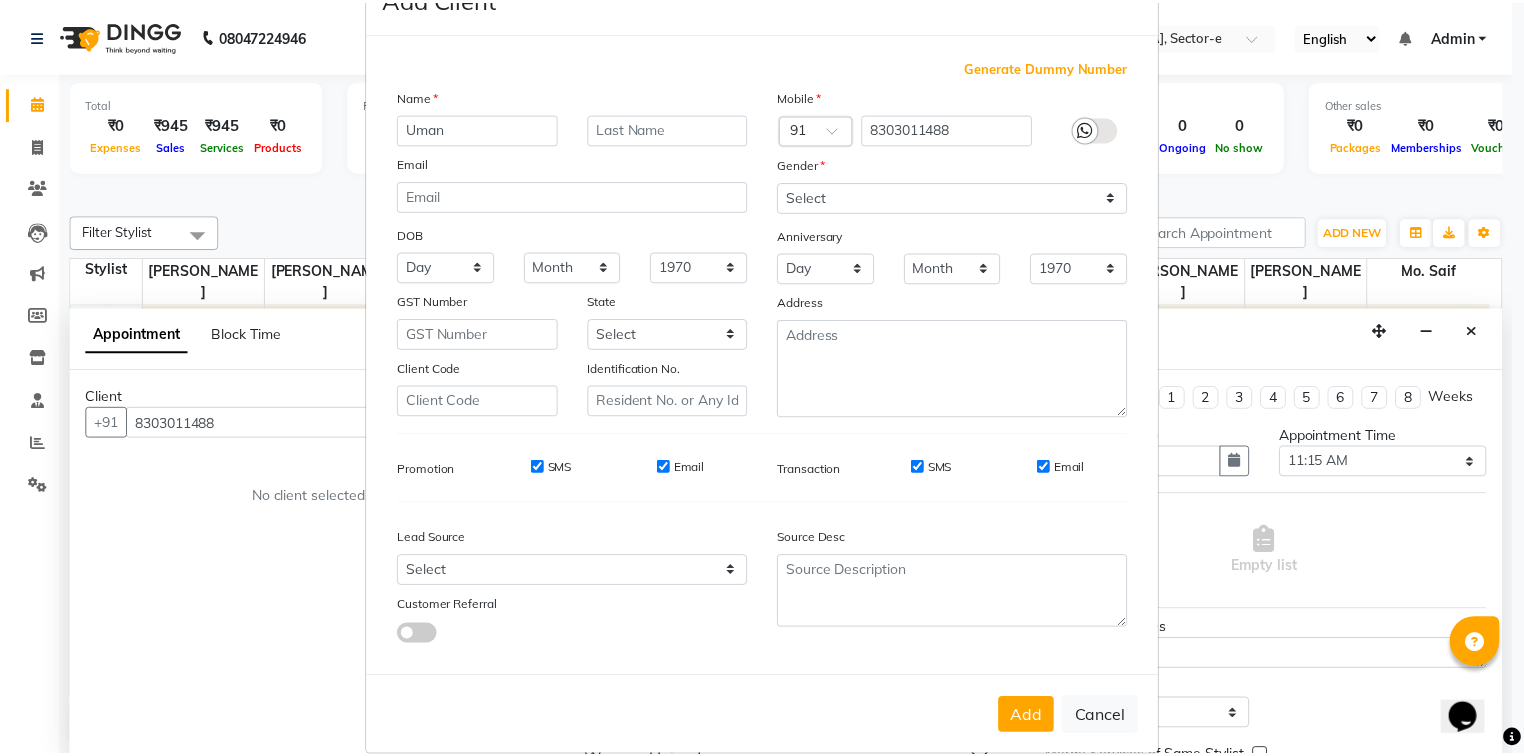 scroll, scrollTop: 100, scrollLeft: 0, axis: vertical 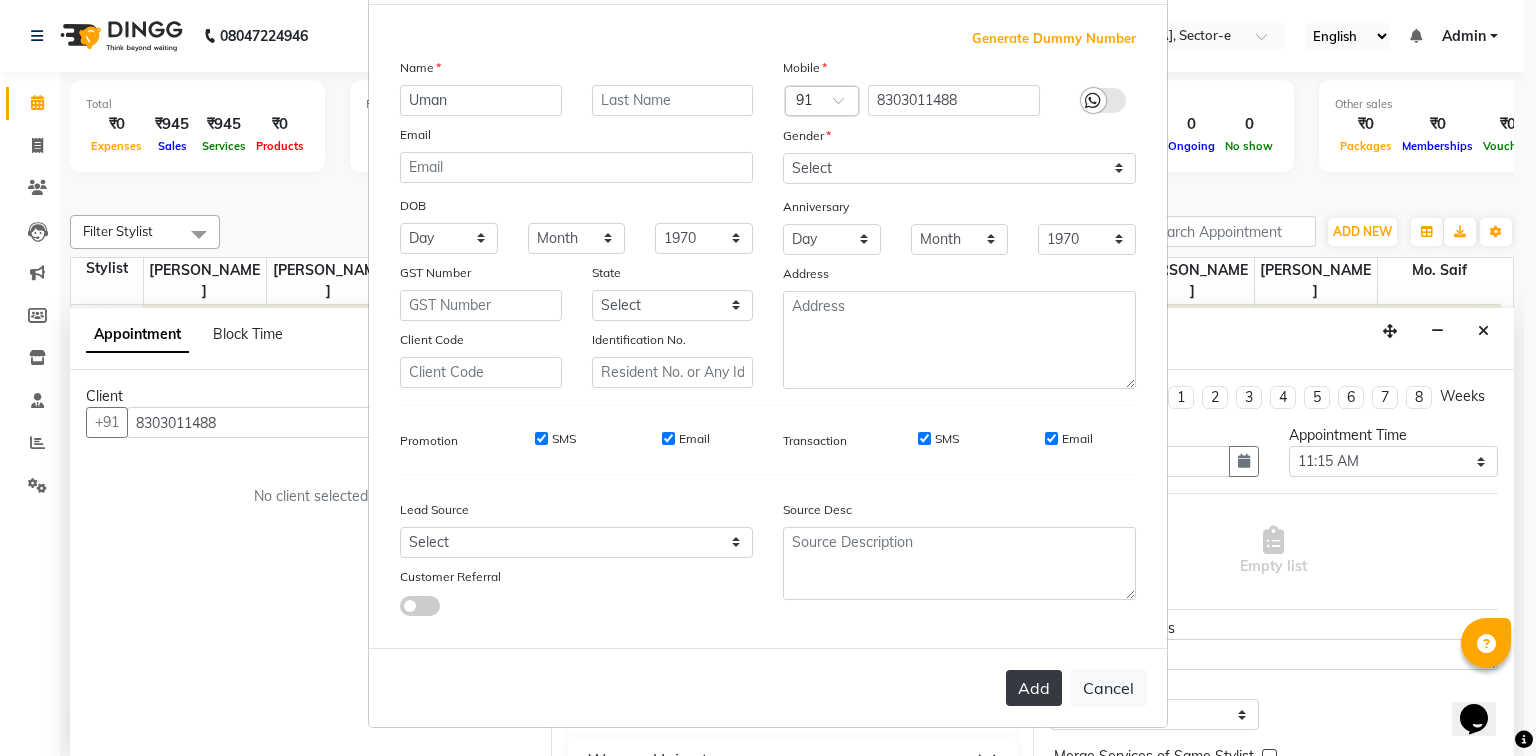click on "Add" at bounding box center (1034, 688) 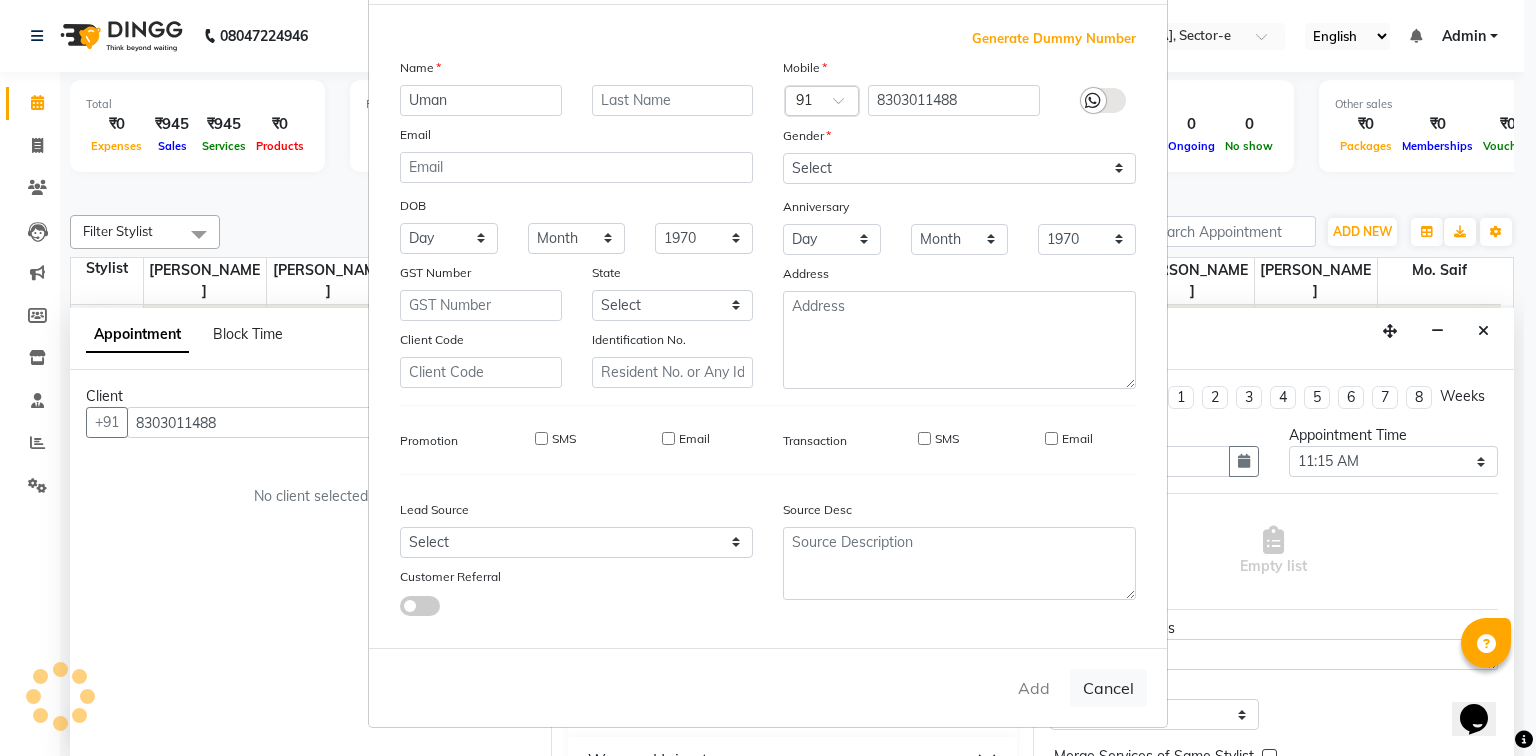 type 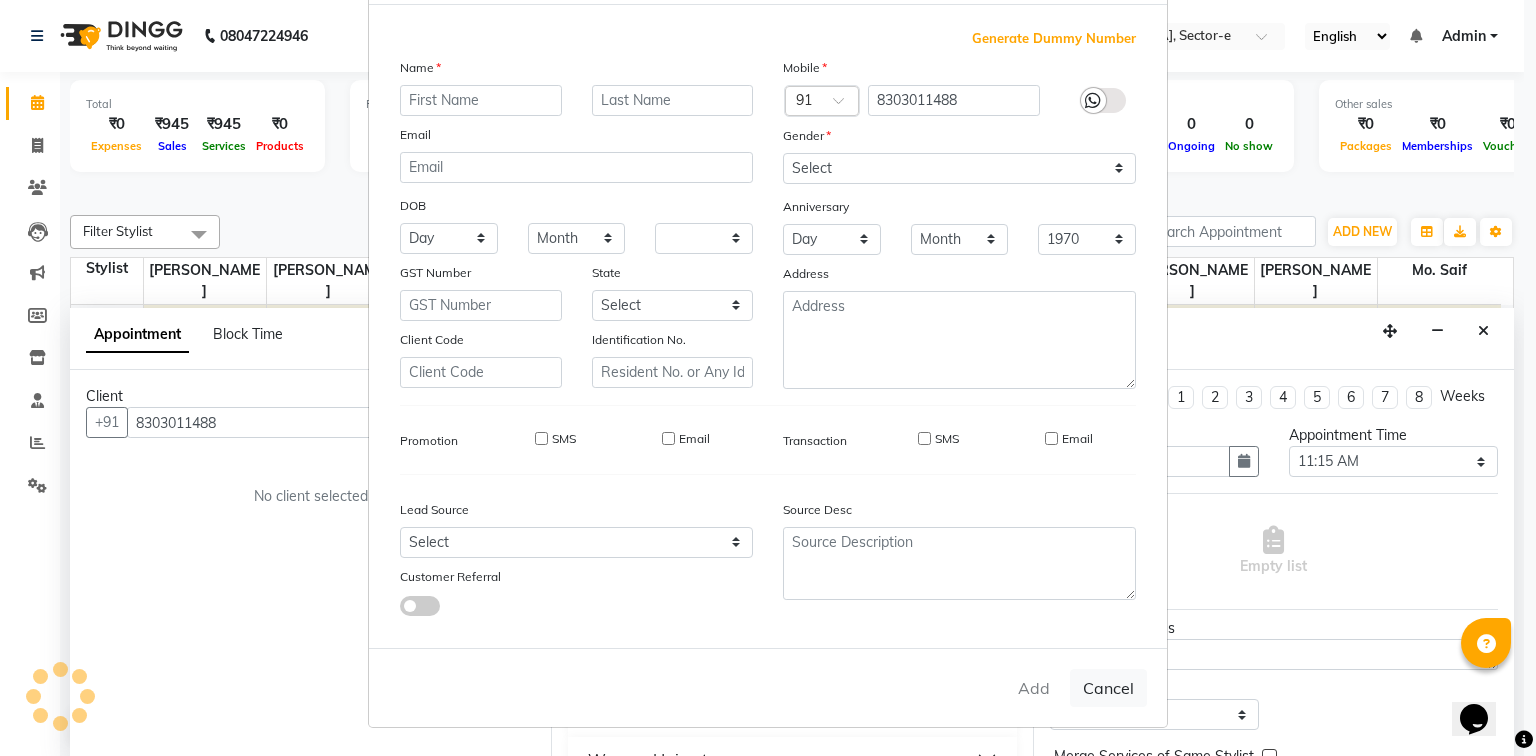 type 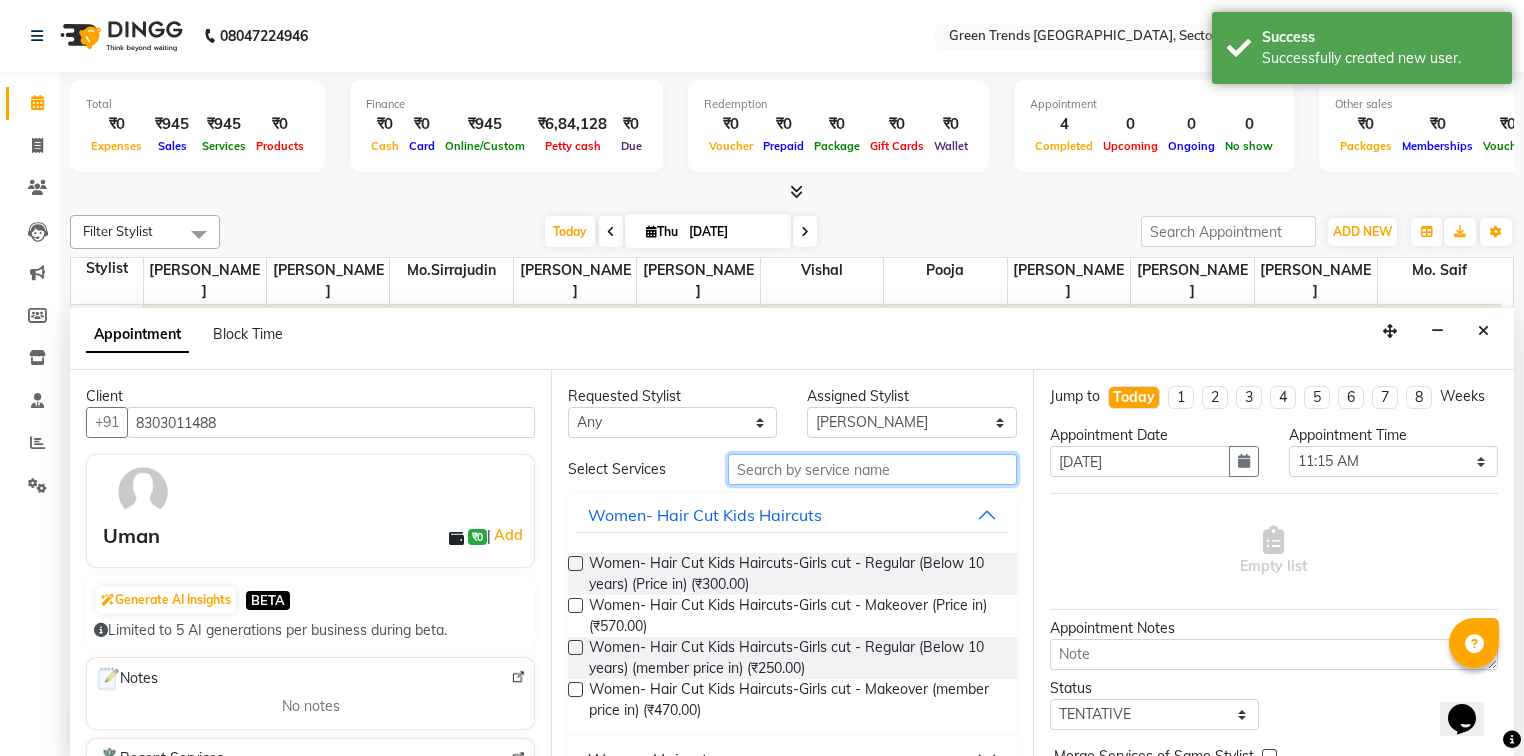 click at bounding box center (872, 469) 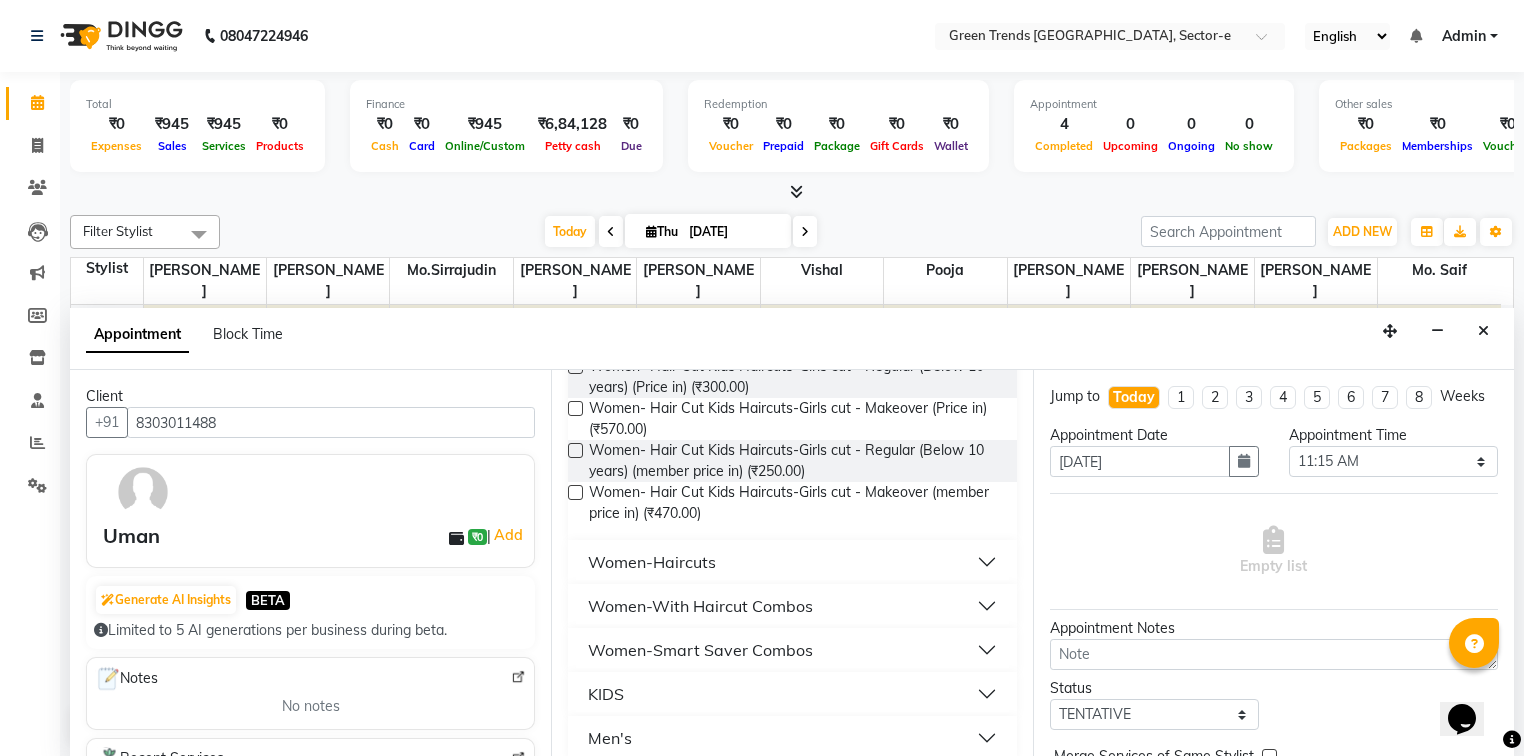 scroll, scrollTop: 215, scrollLeft: 0, axis: vertical 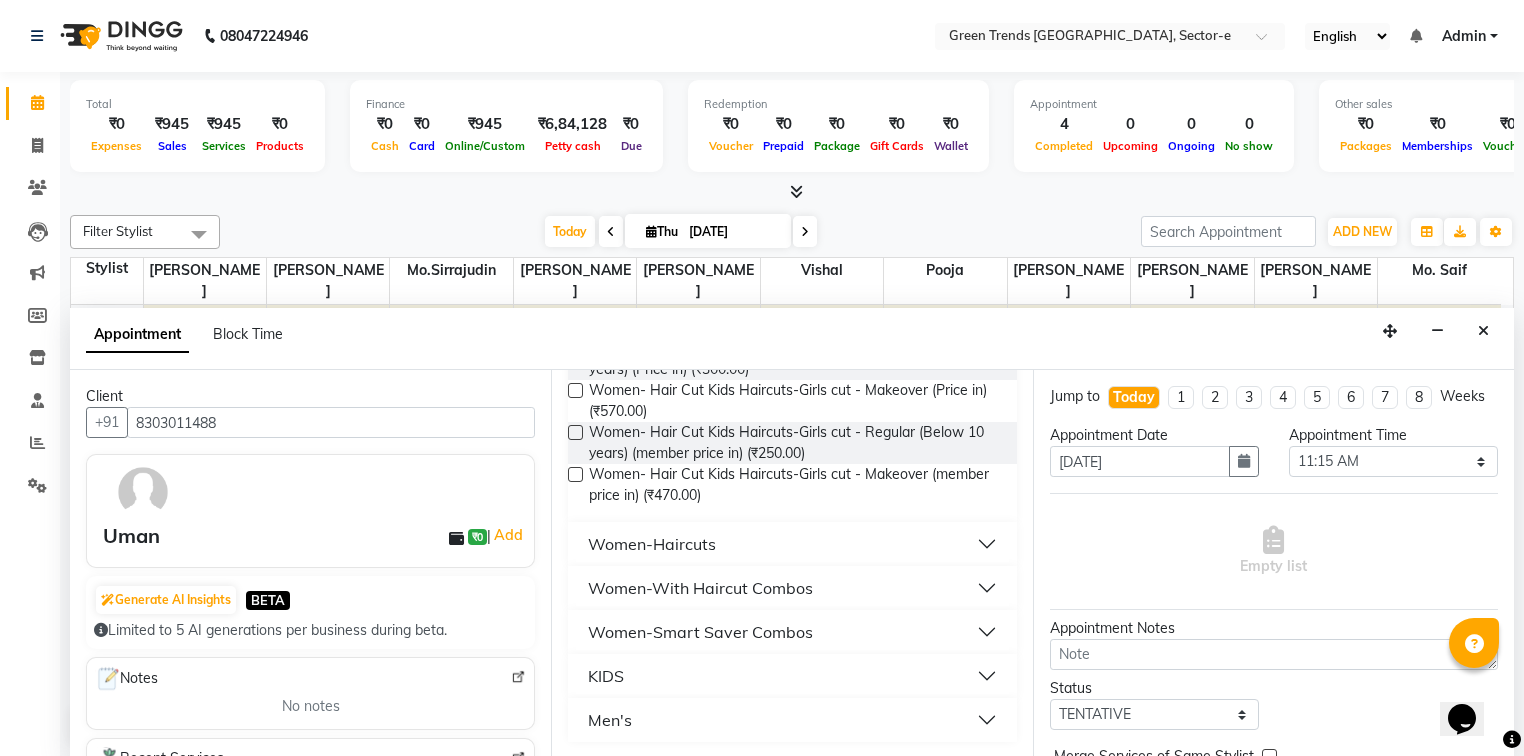 type on "cut" 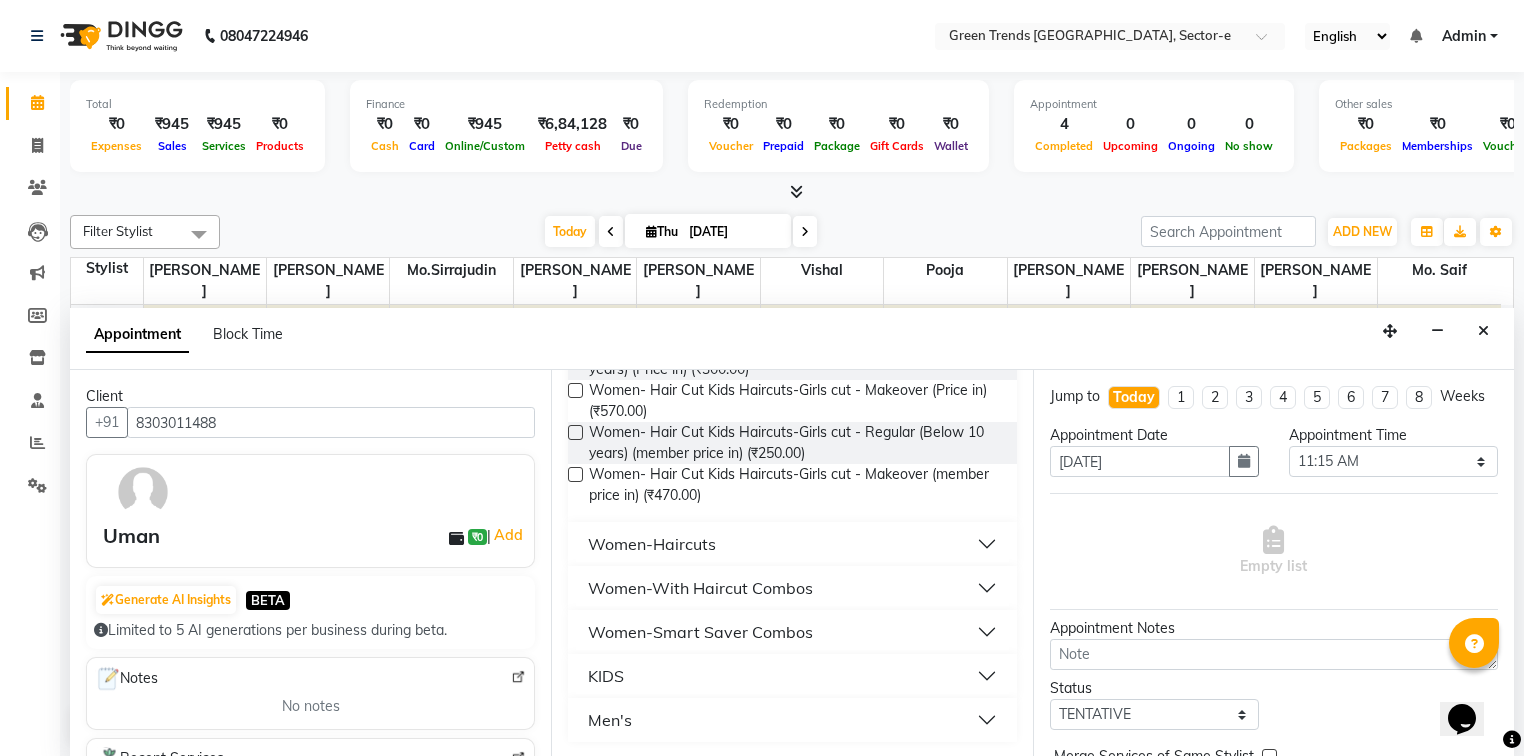 click on "Men's" at bounding box center (610, 720) 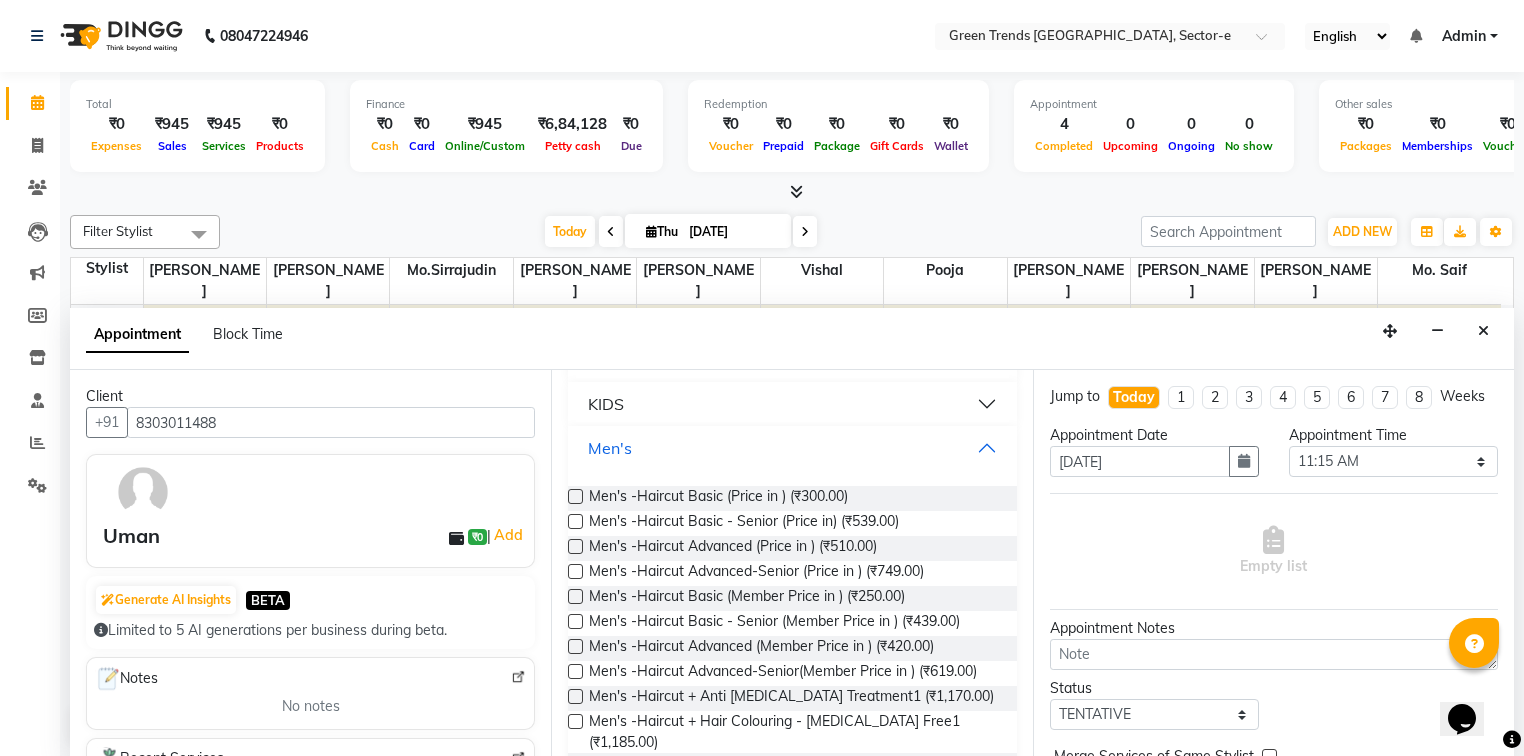 scroll, scrollTop: 533, scrollLeft: 0, axis: vertical 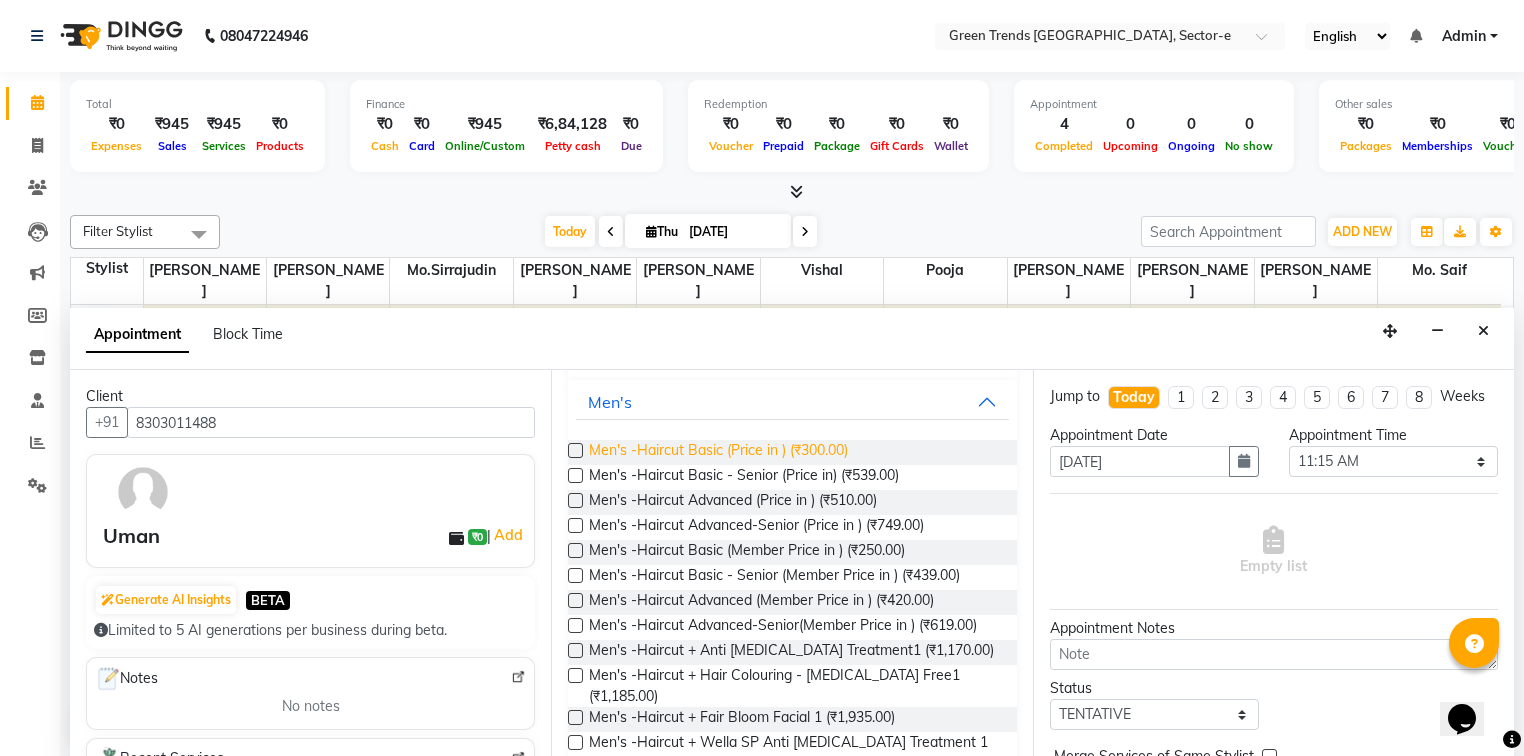 click on "Men's -Haircut Basic (Price in ) (₹300.00)" at bounding box center [718, 452] 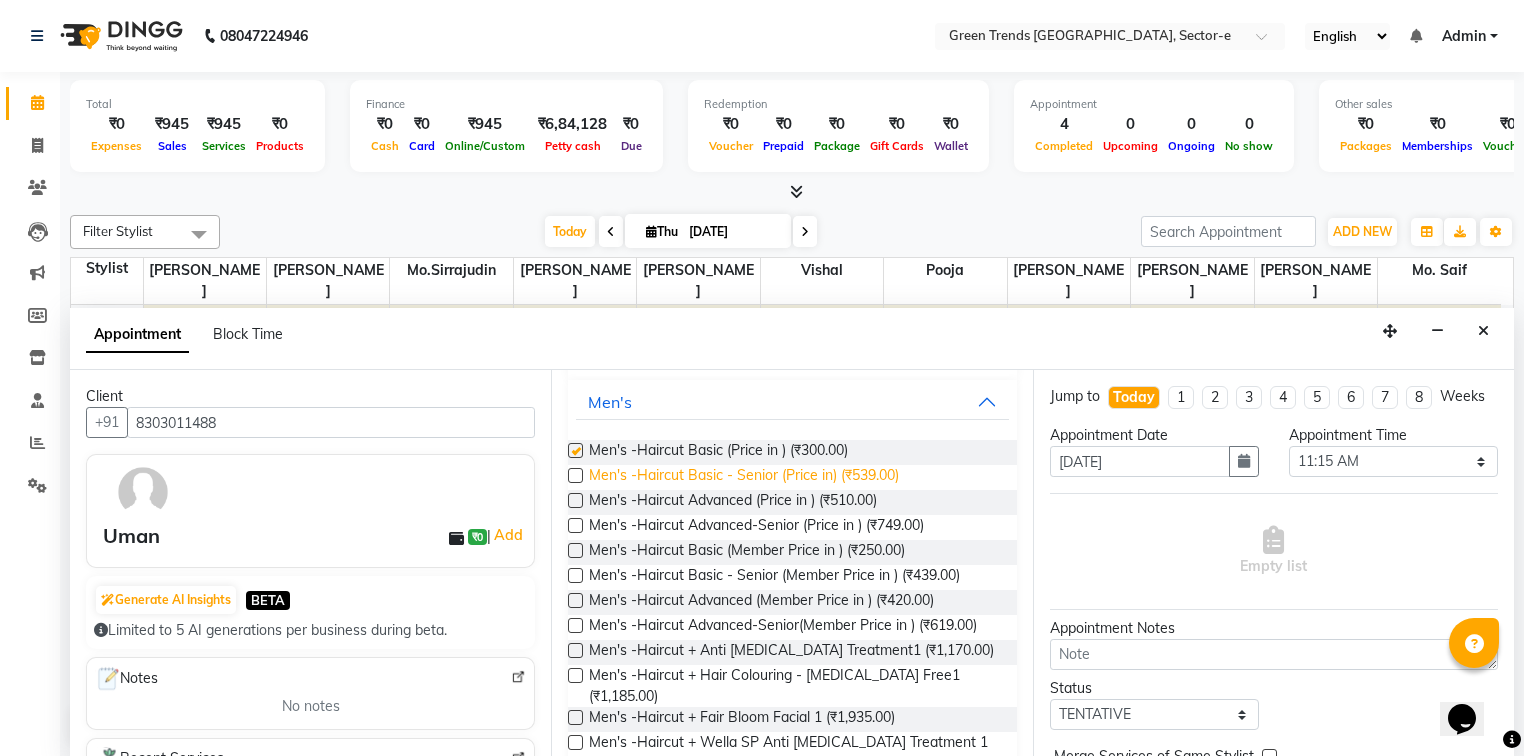 checkbox on "false" 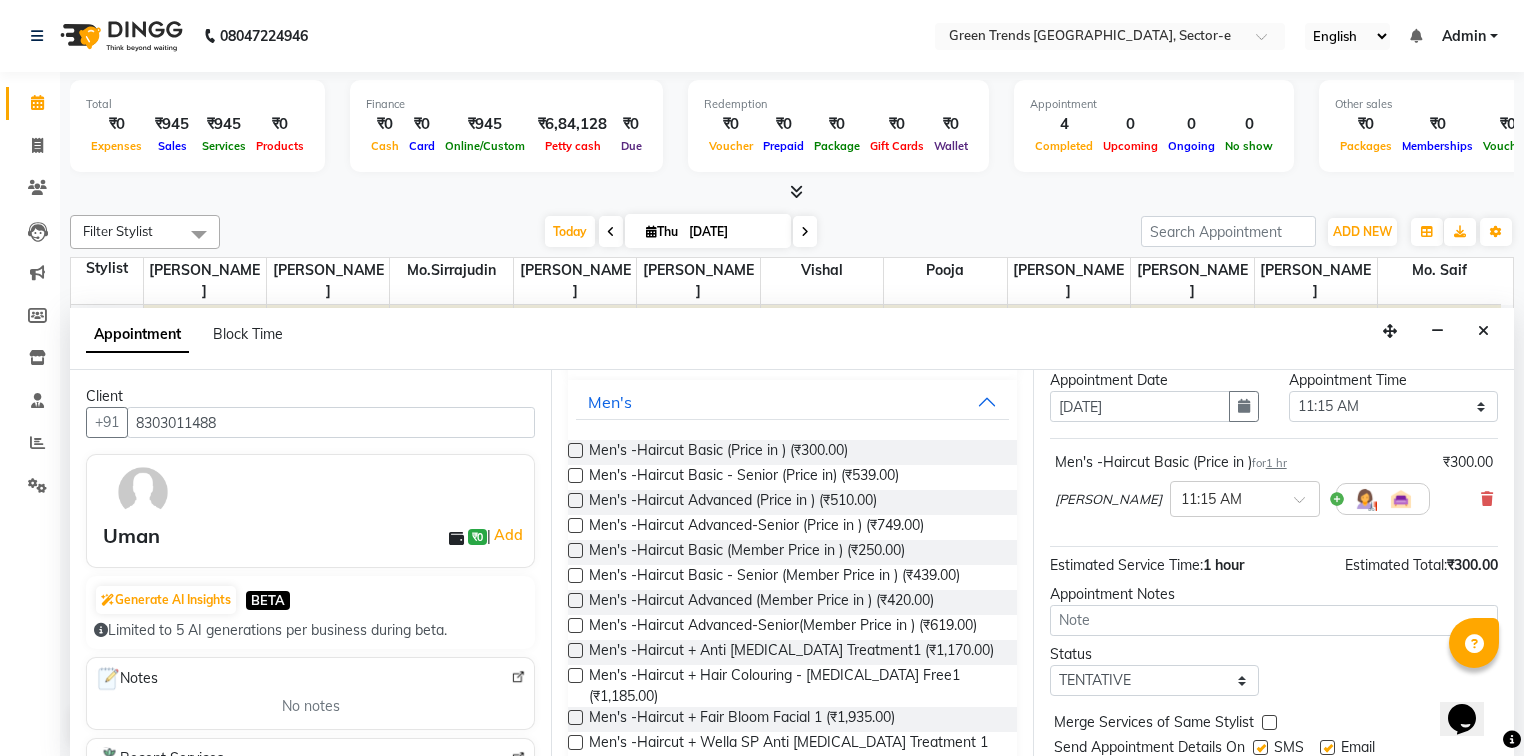 scroll, scrollTop: 118, scrollLeft: 0, axis: vertical 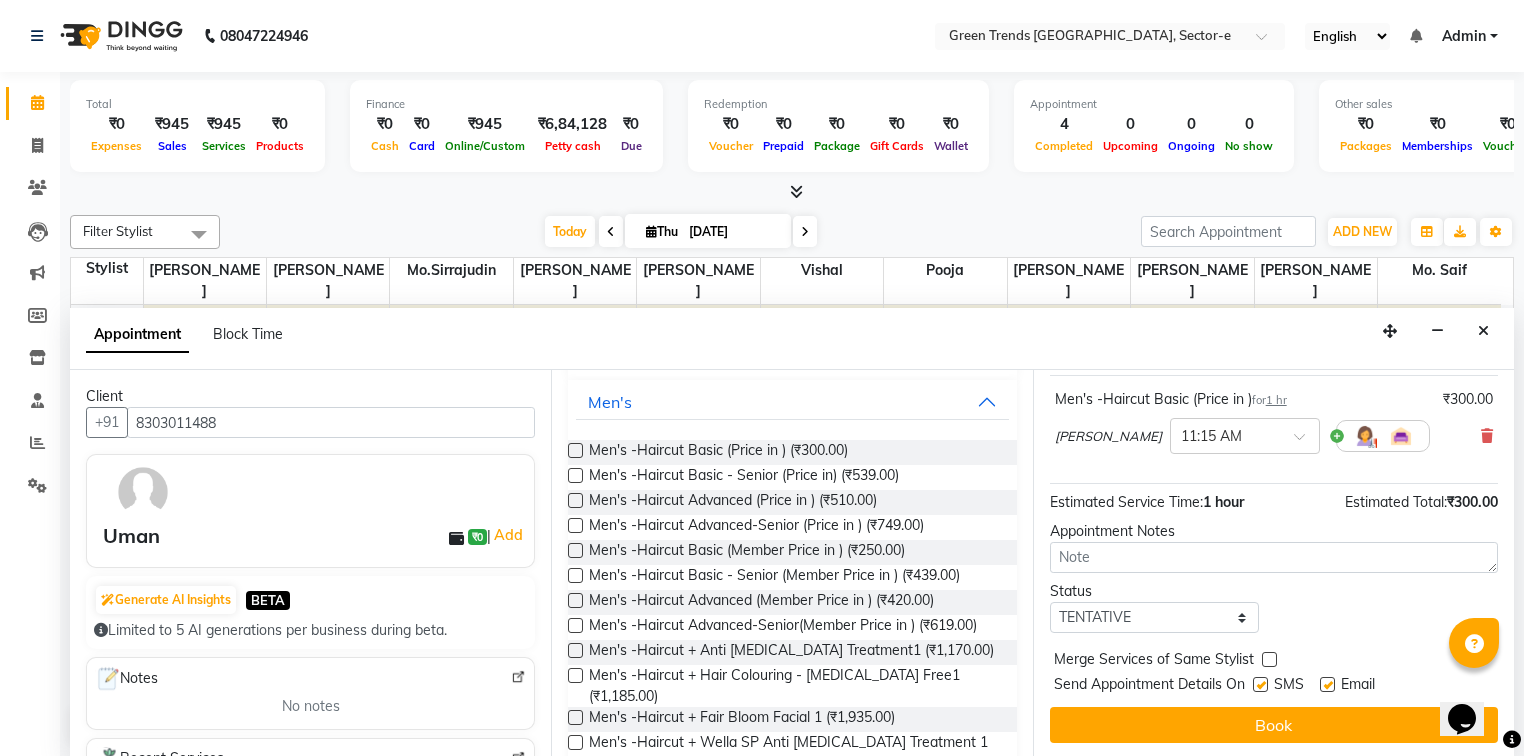 drag, startPoint x: 1256, startPoint y: 677, endPoint x: 1284, endPoint y: 695, distance: 33.286633 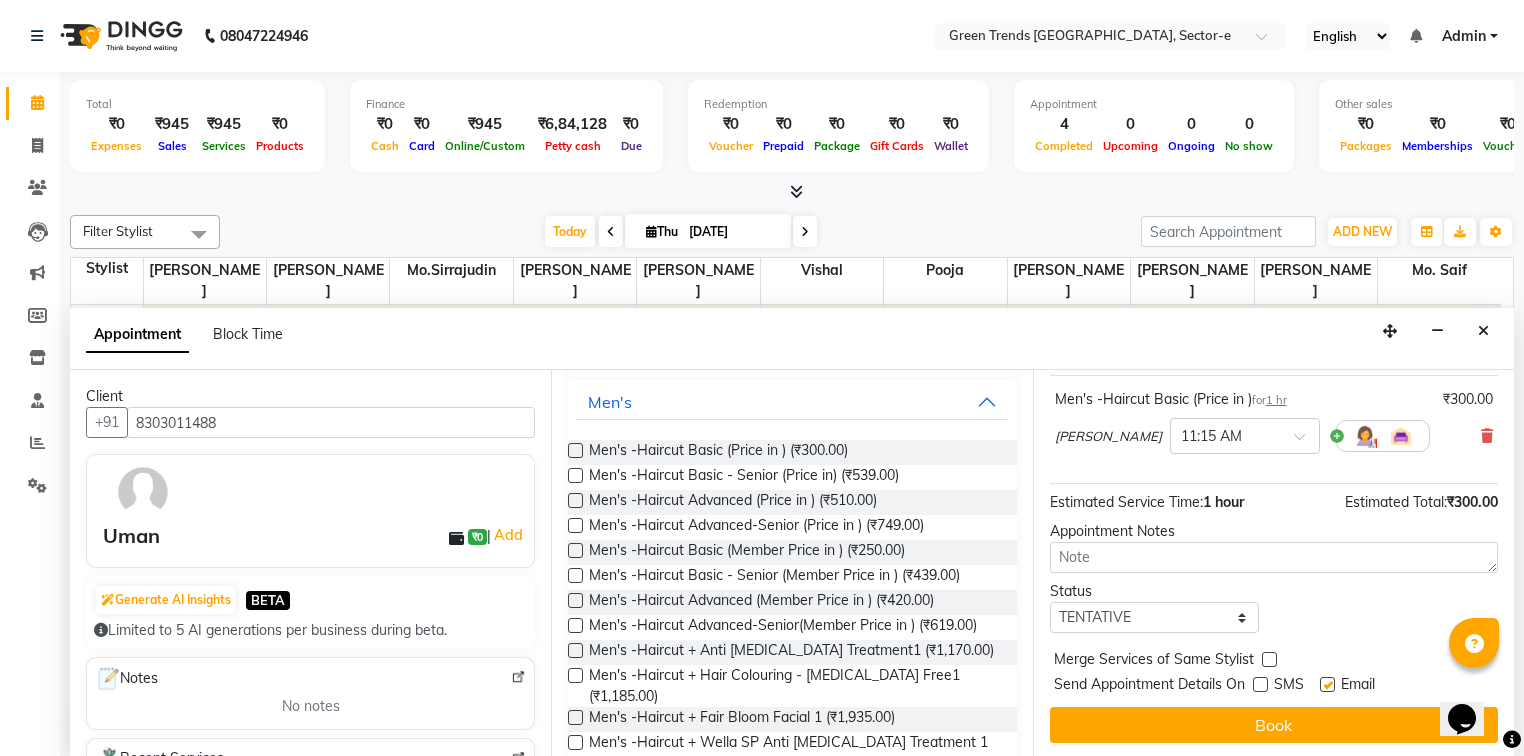 click at bounding box center (1327, 684) 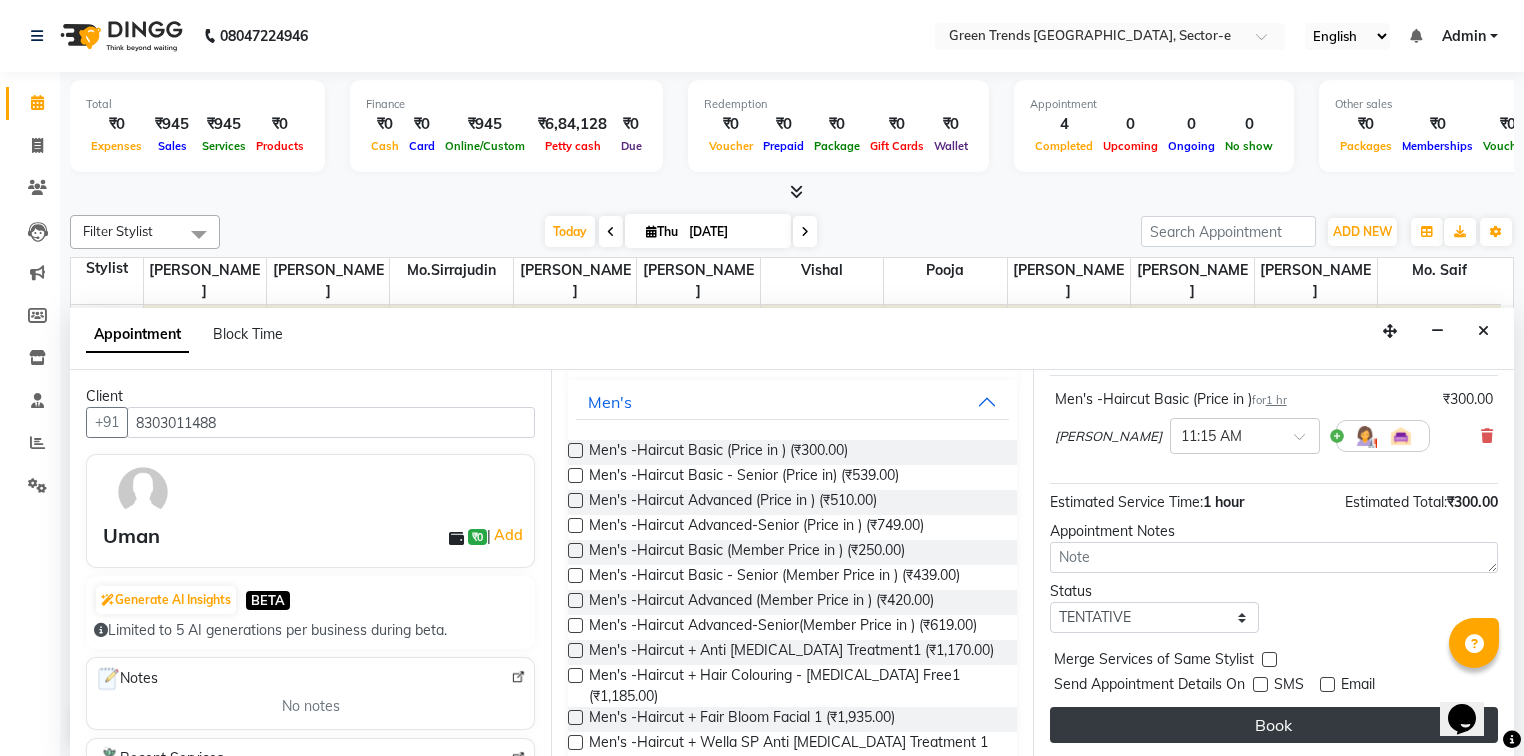 click on "Book" at bounding box center [1274, 725] 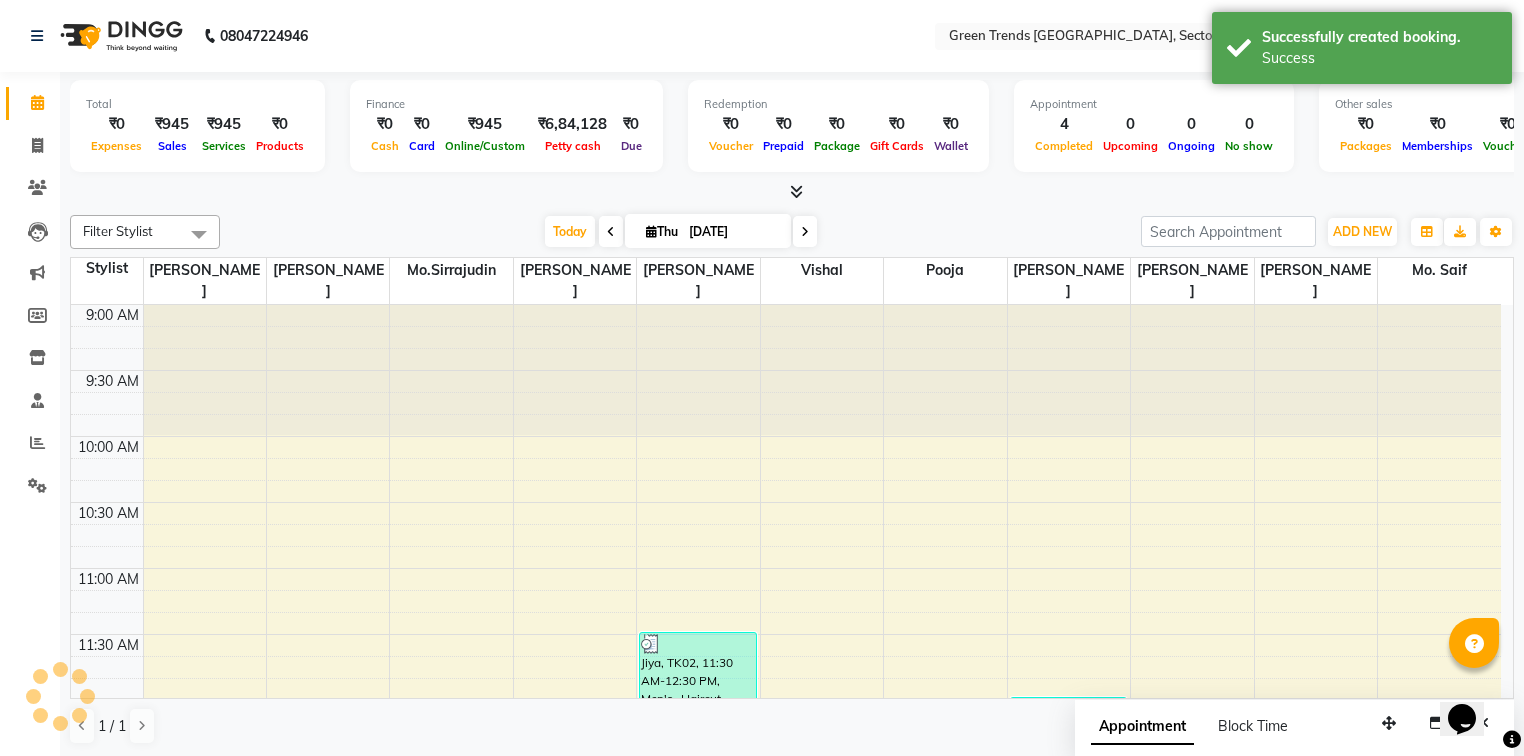 scroll, scrollTop: 0, scrollLeft: 0, axis: both 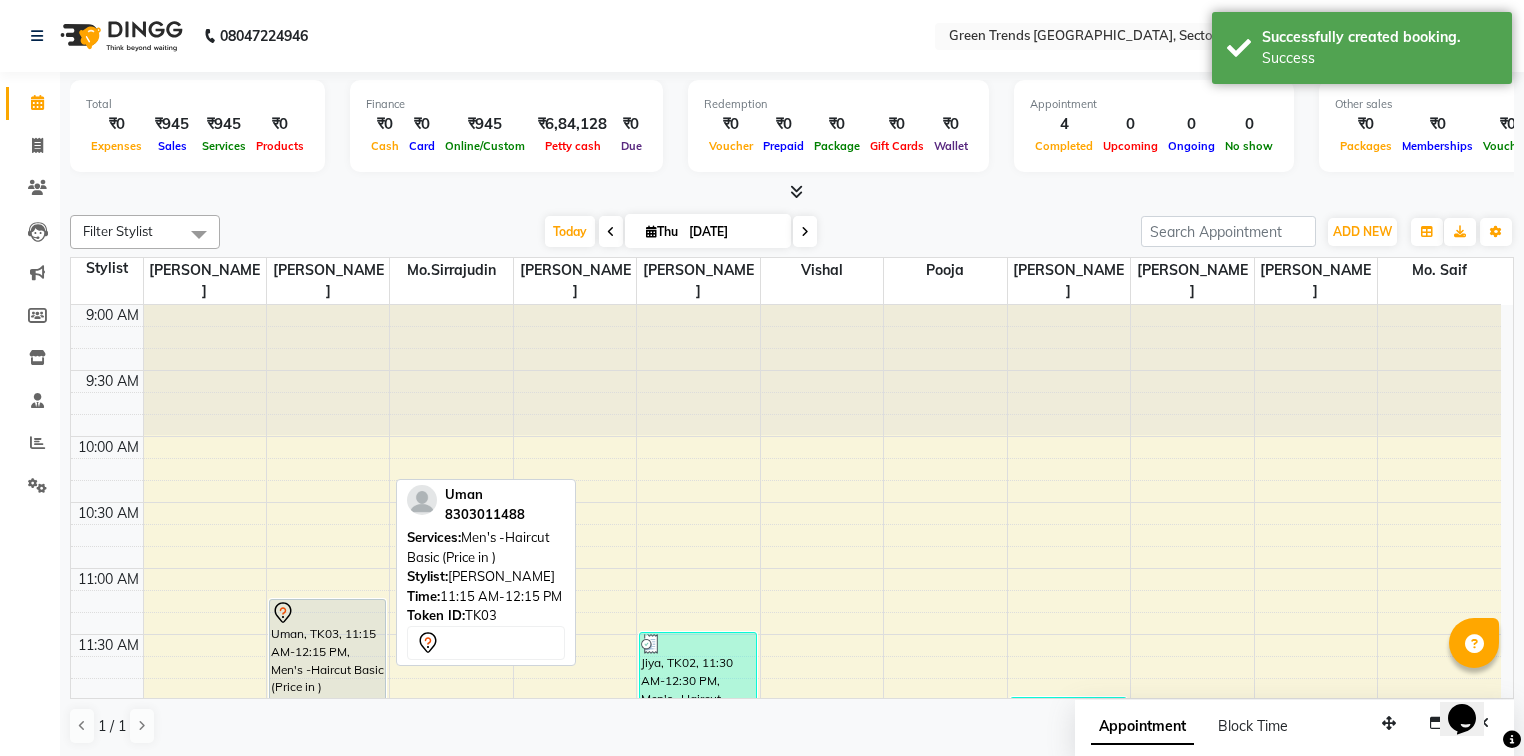 click at bounding box center (327, 613) 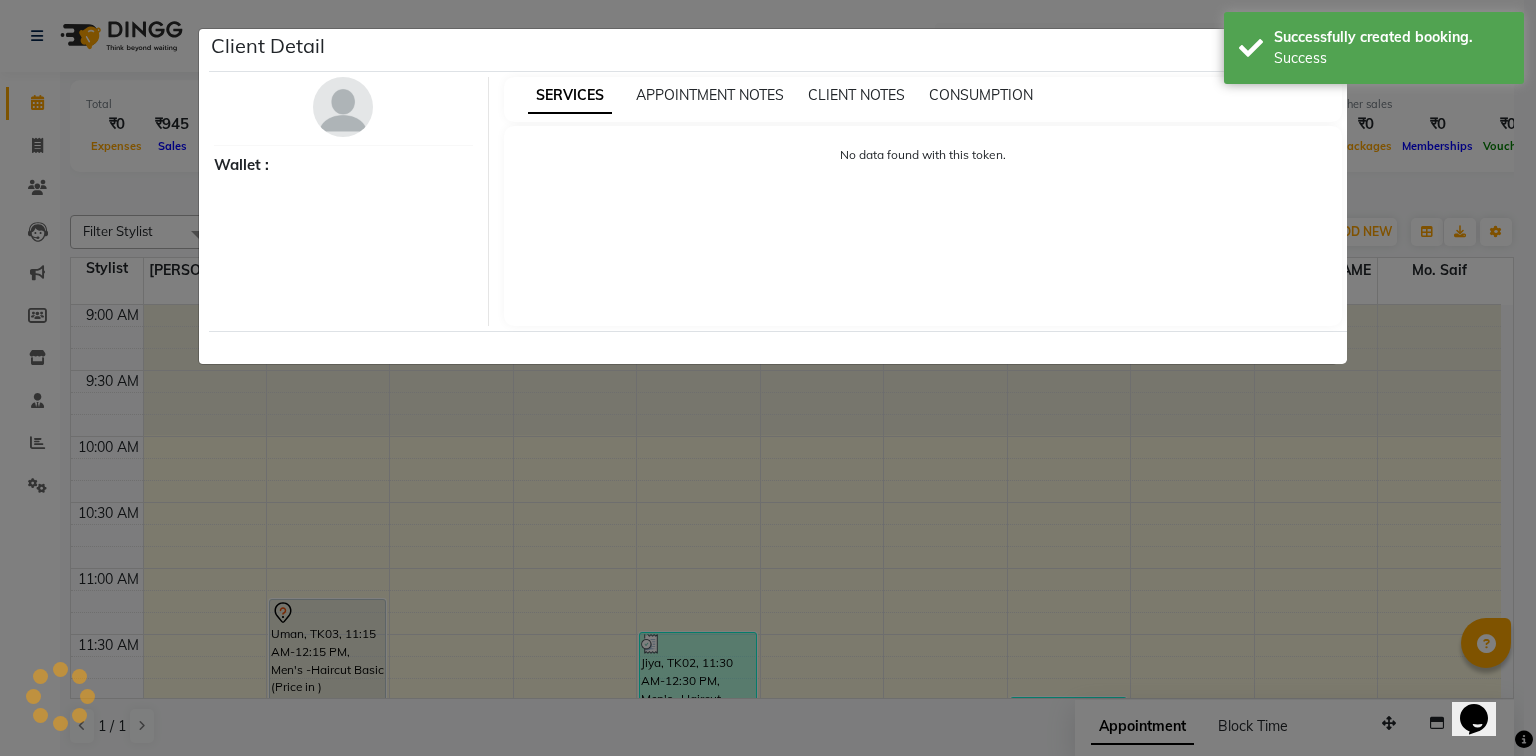select on "7" 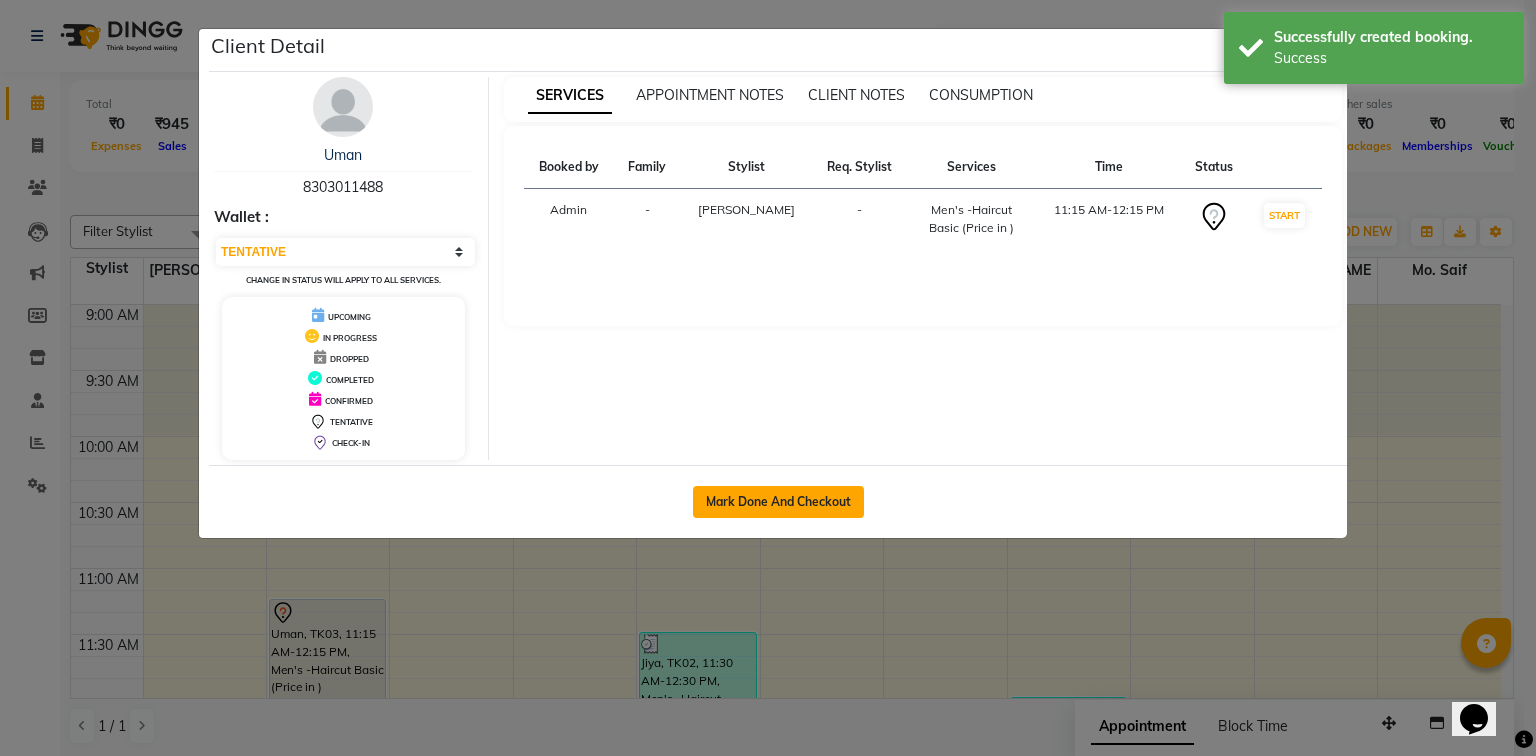 click on "Mark Done And Checkout" 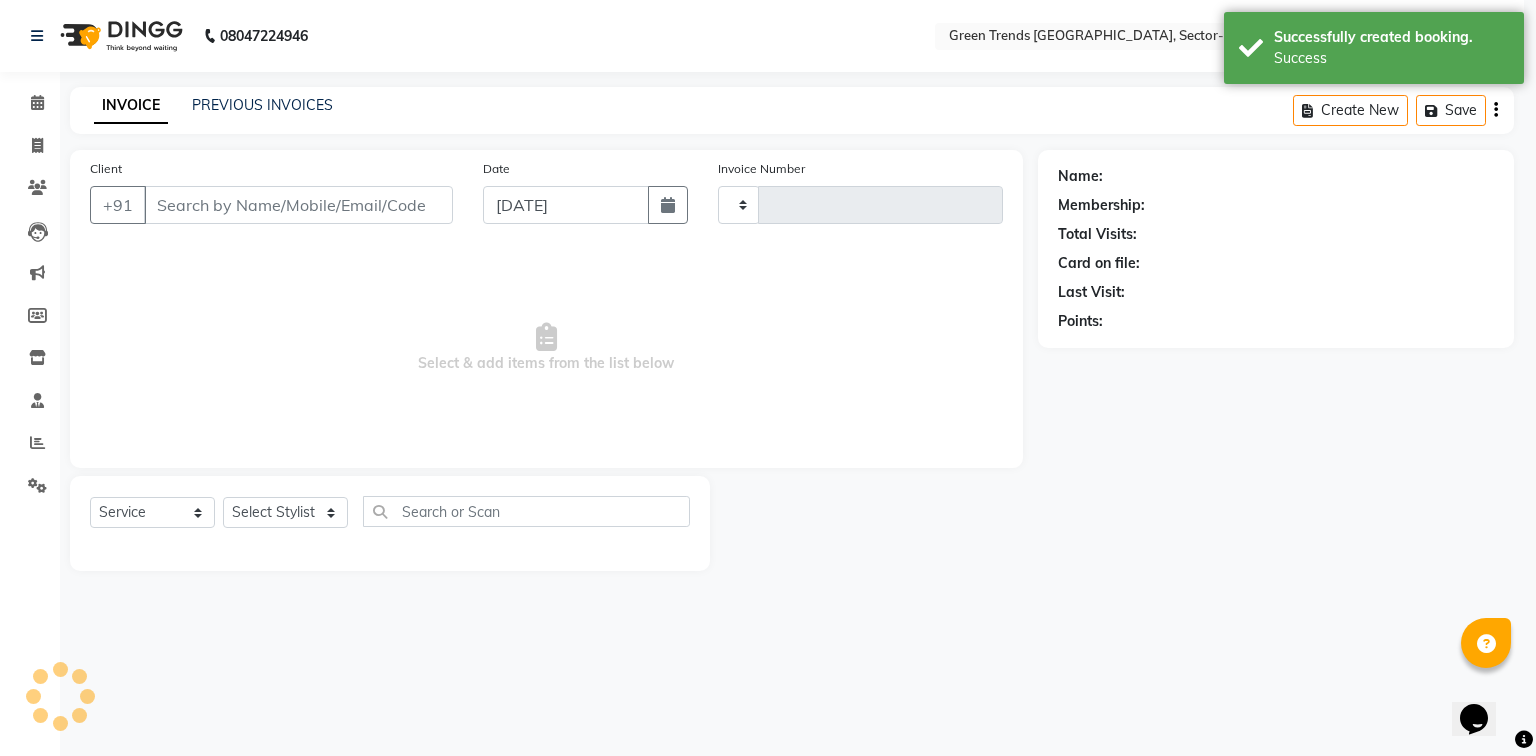type on "0617" 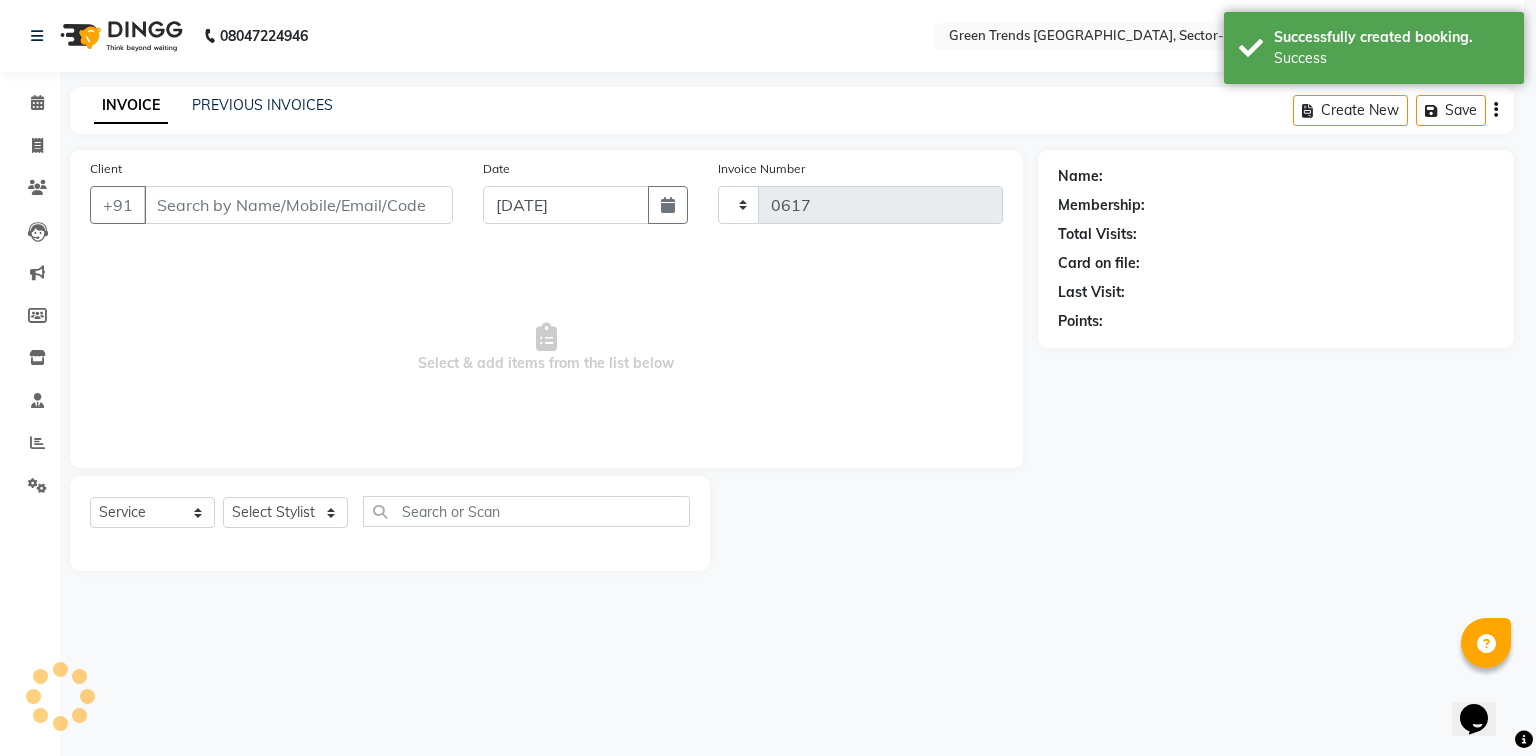 select on "7023" 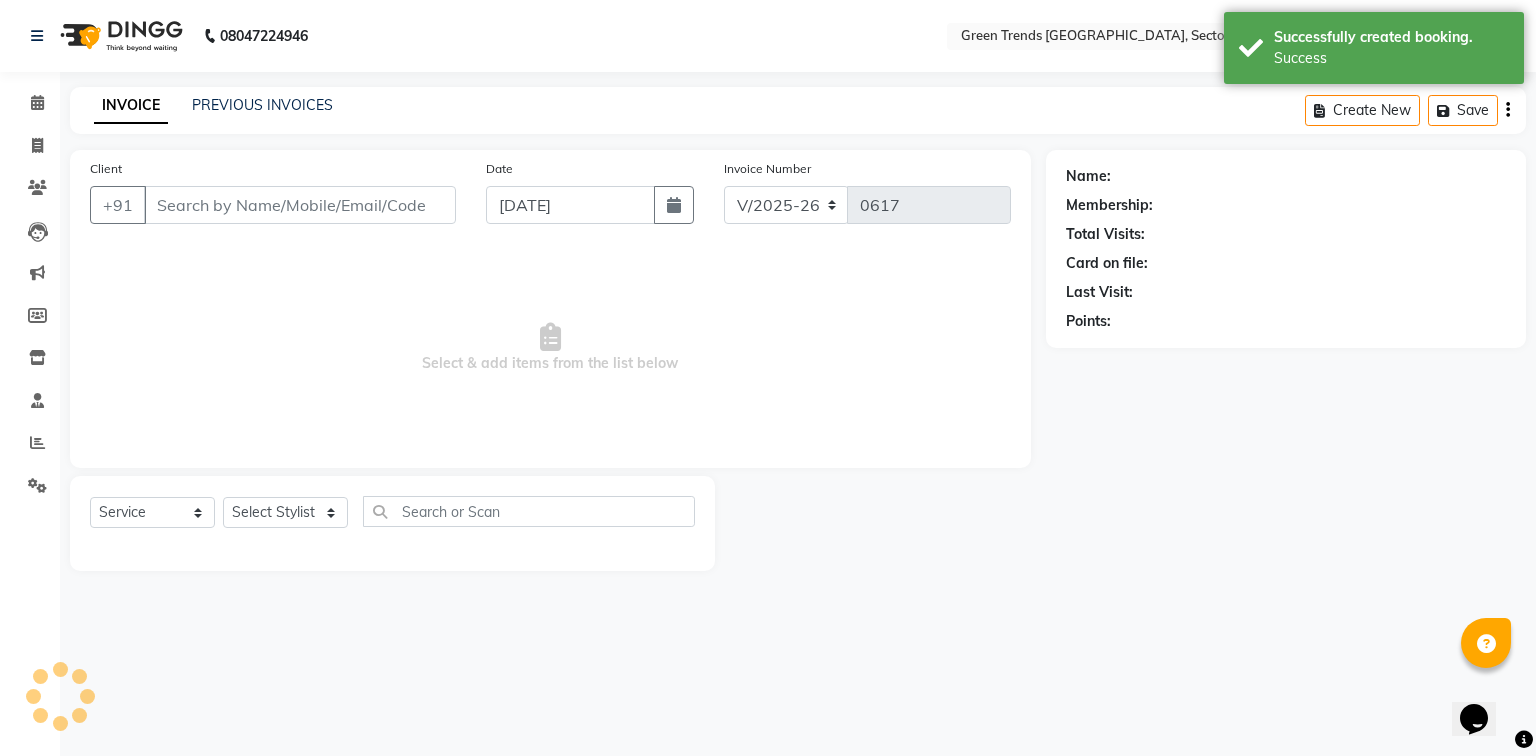 type on "8303011488" 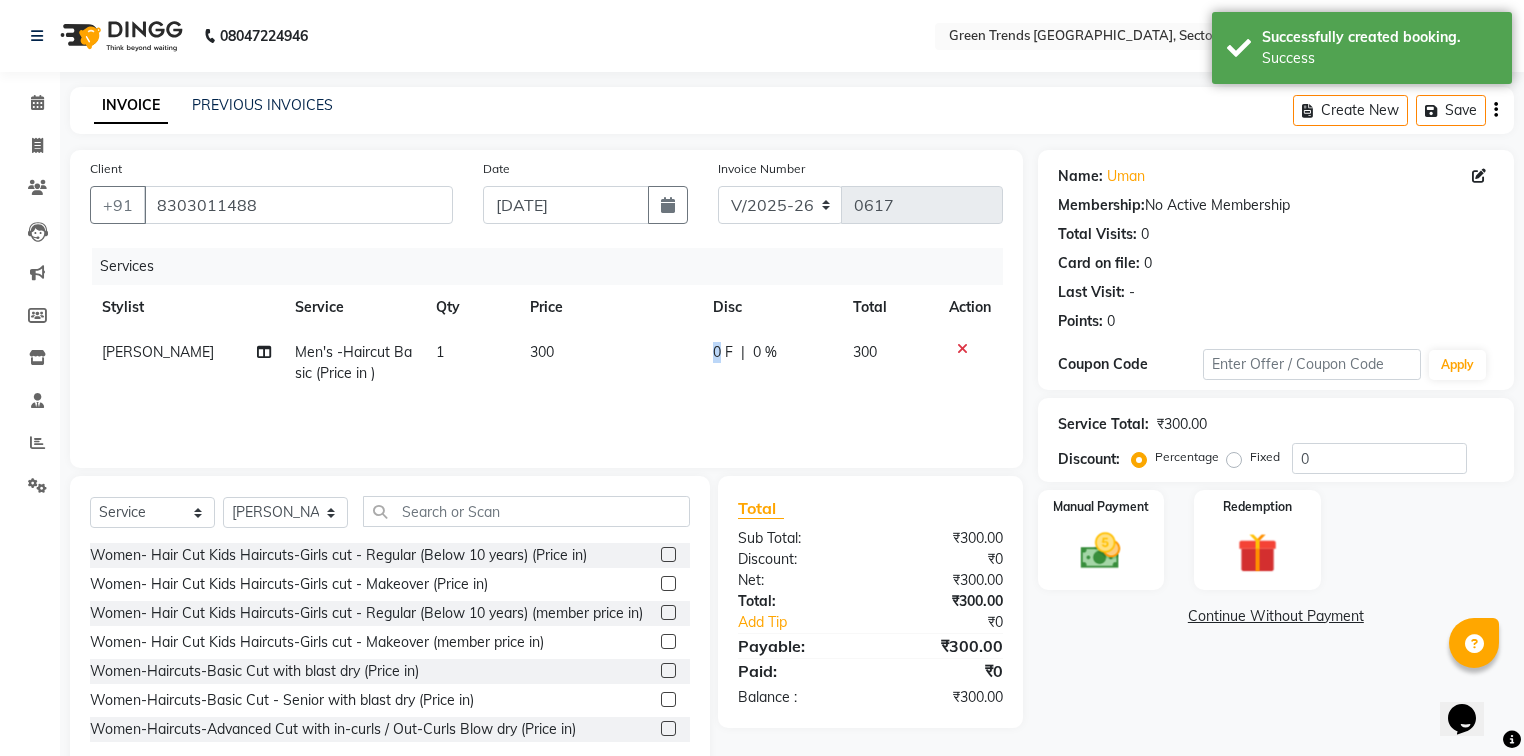 click on "0 F" 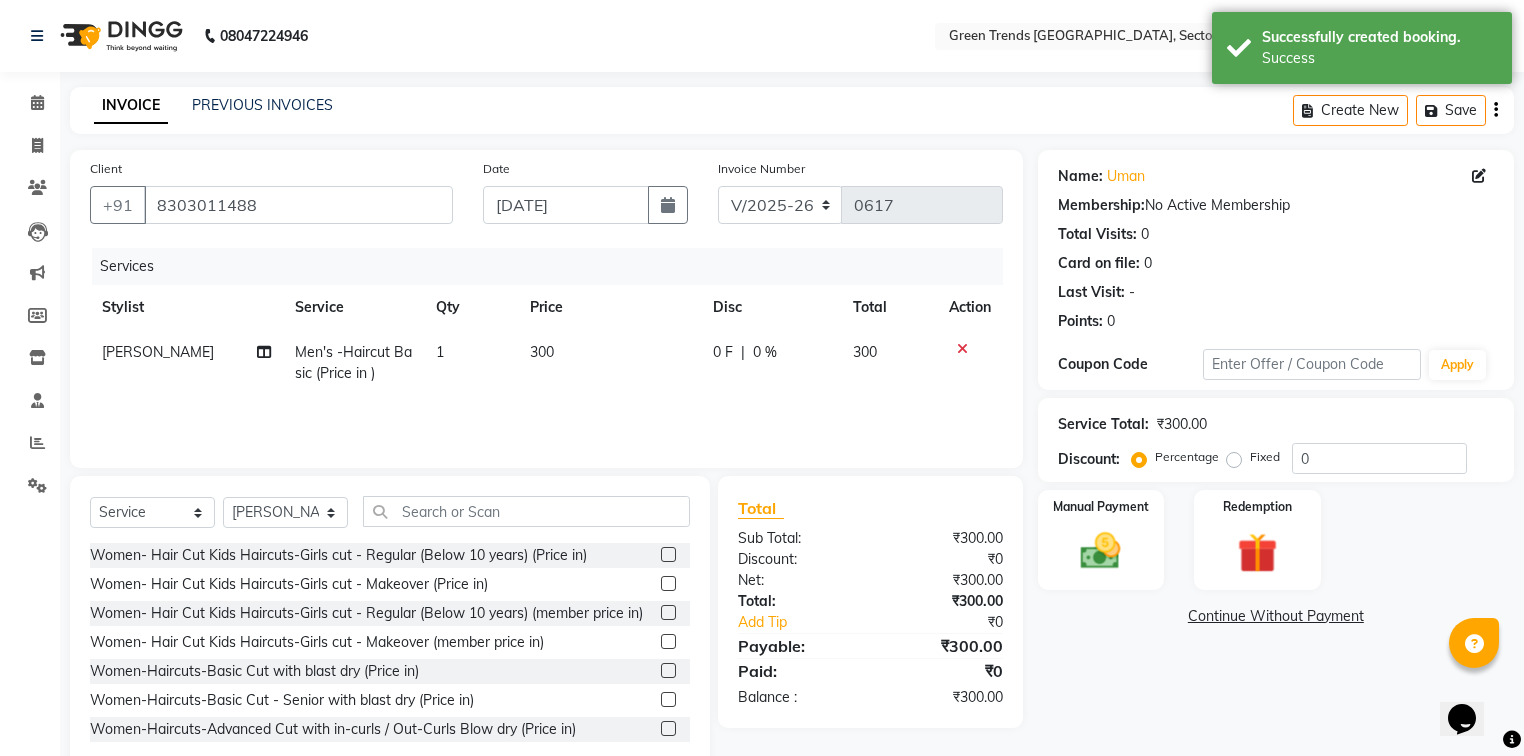 select on "58749" 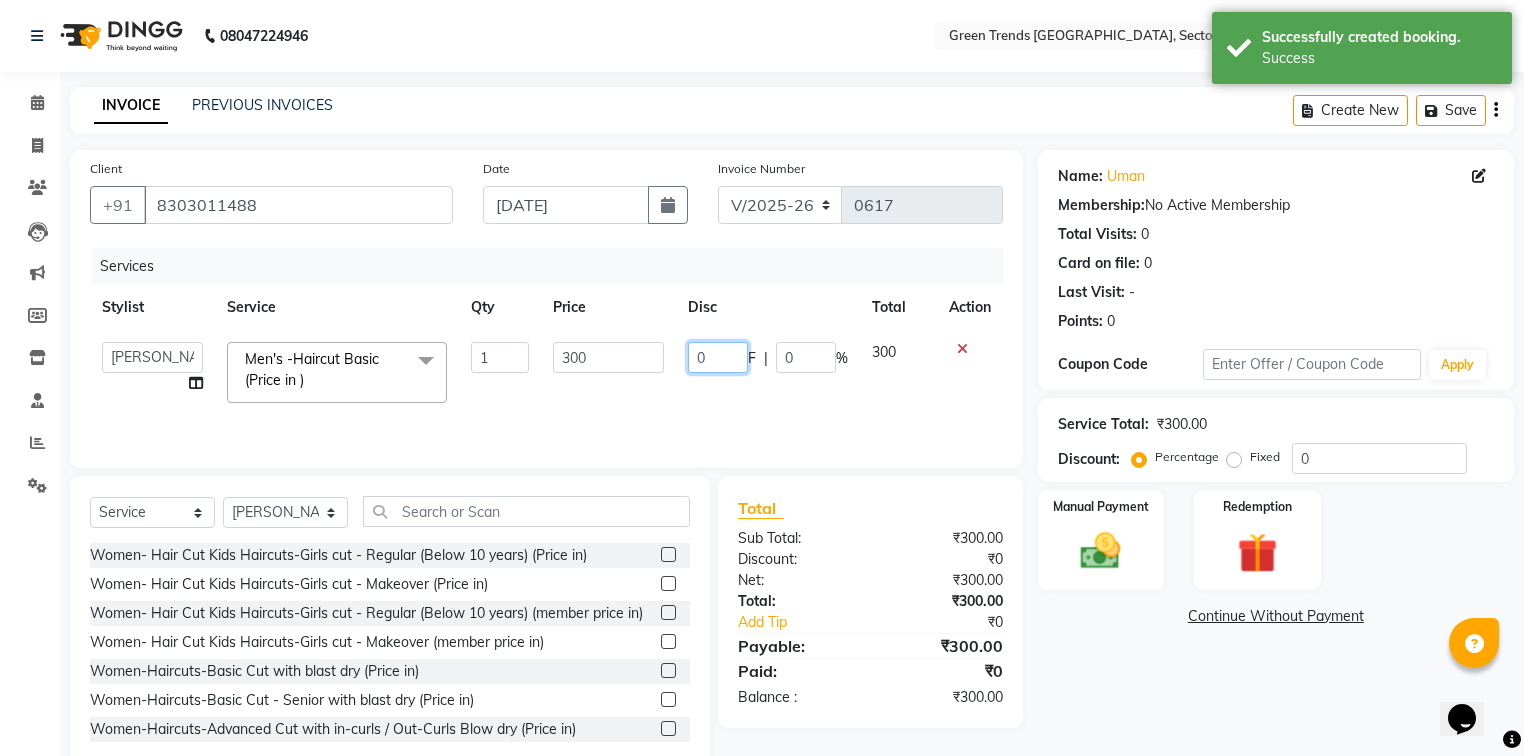 click on "0" 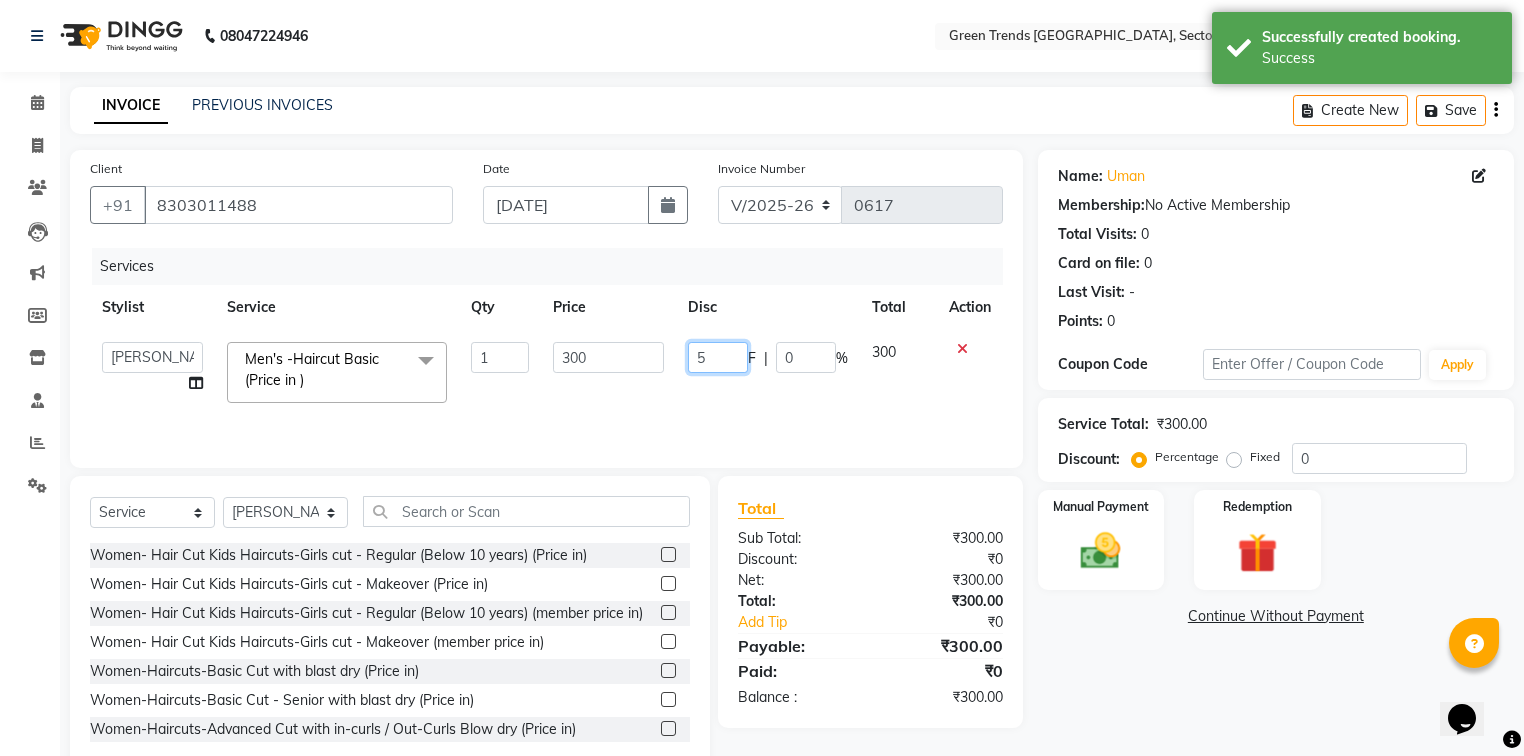type on "50" 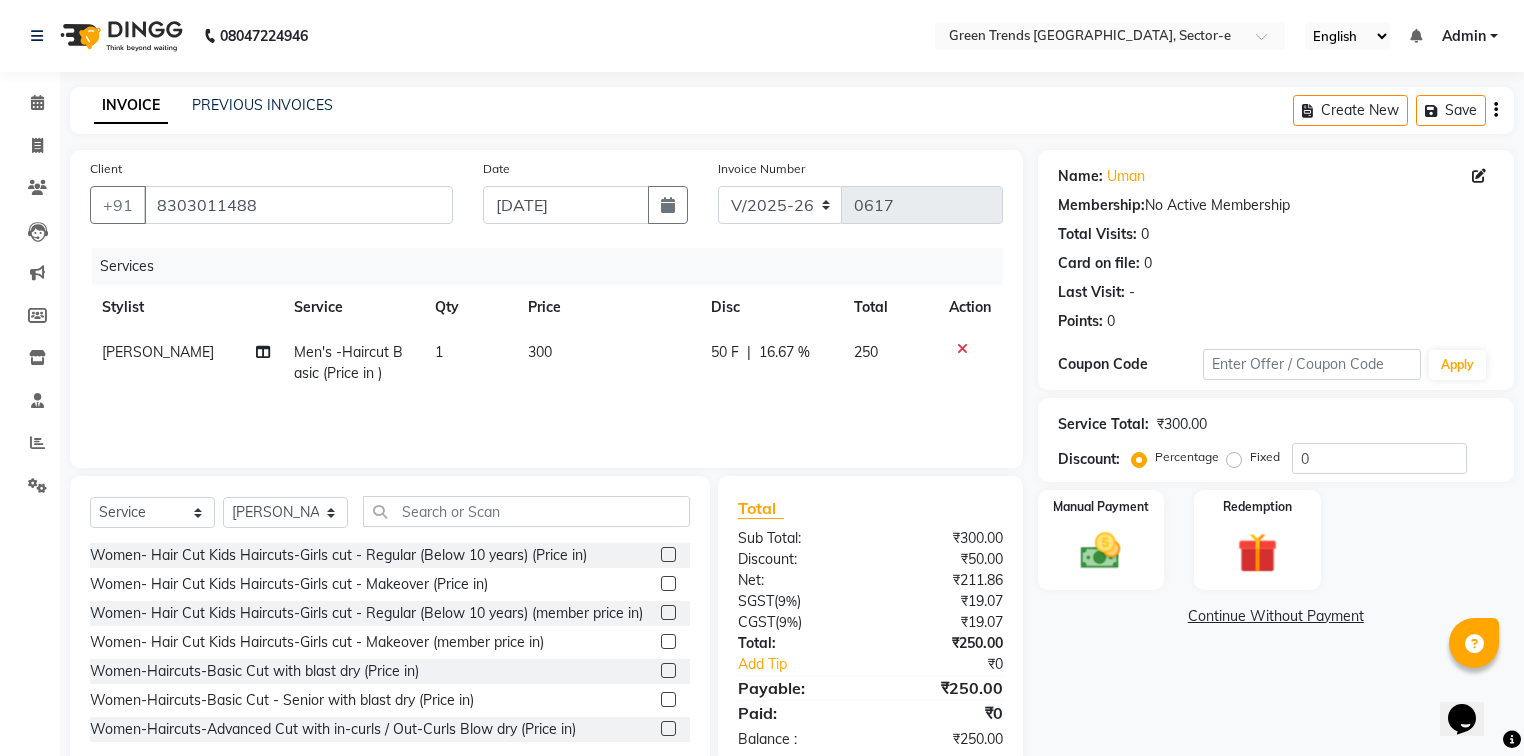 click on "₹211.86" 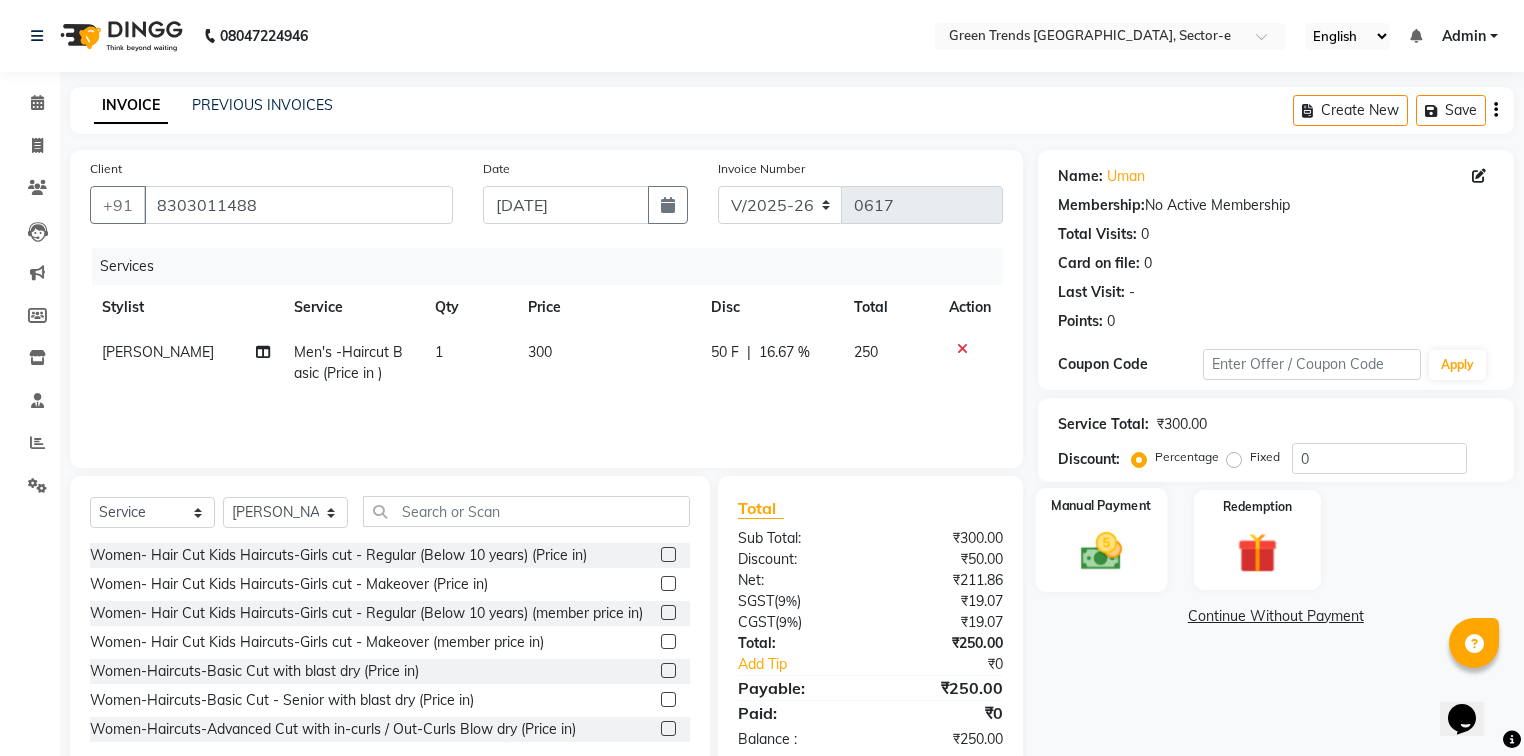 click on "Manual Payment" 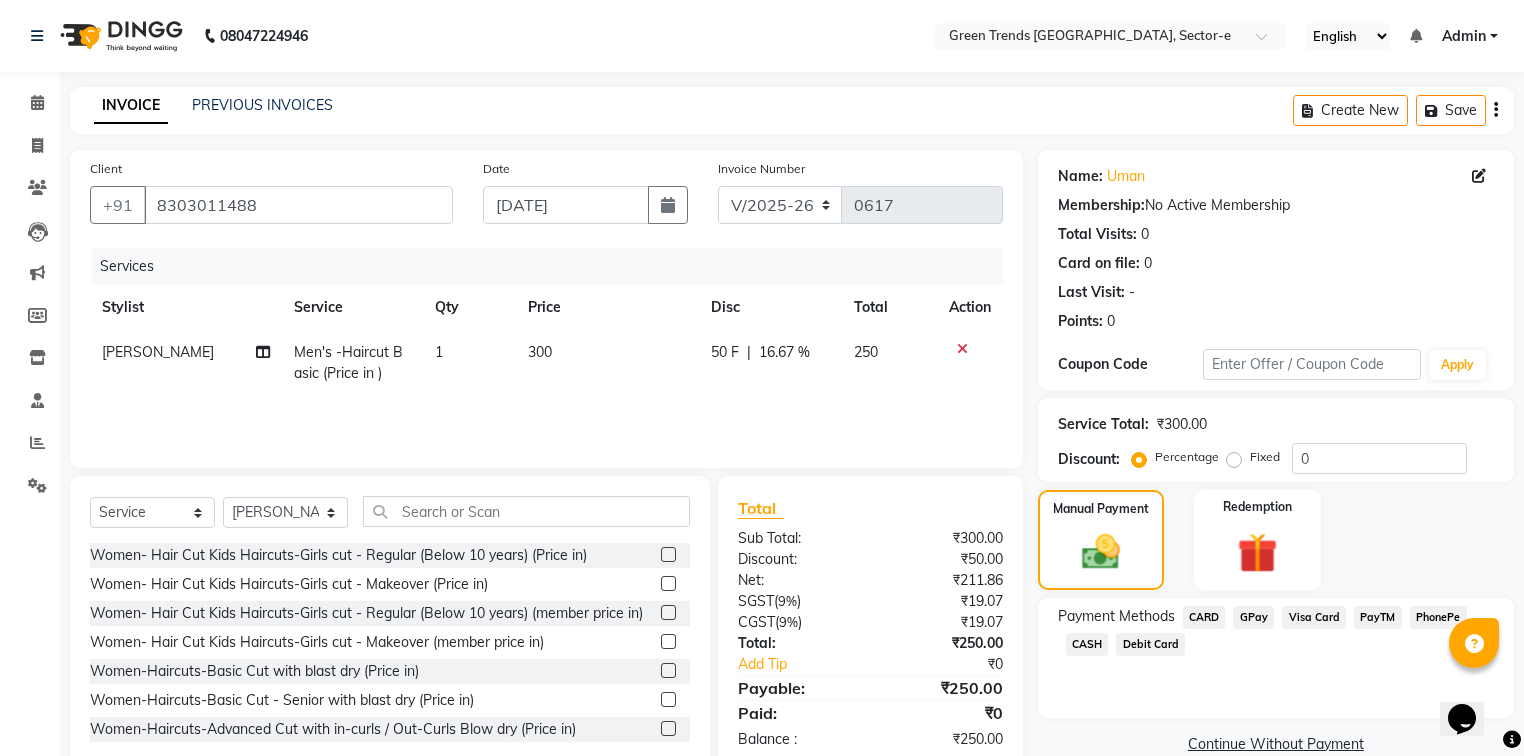 click on "GPay" 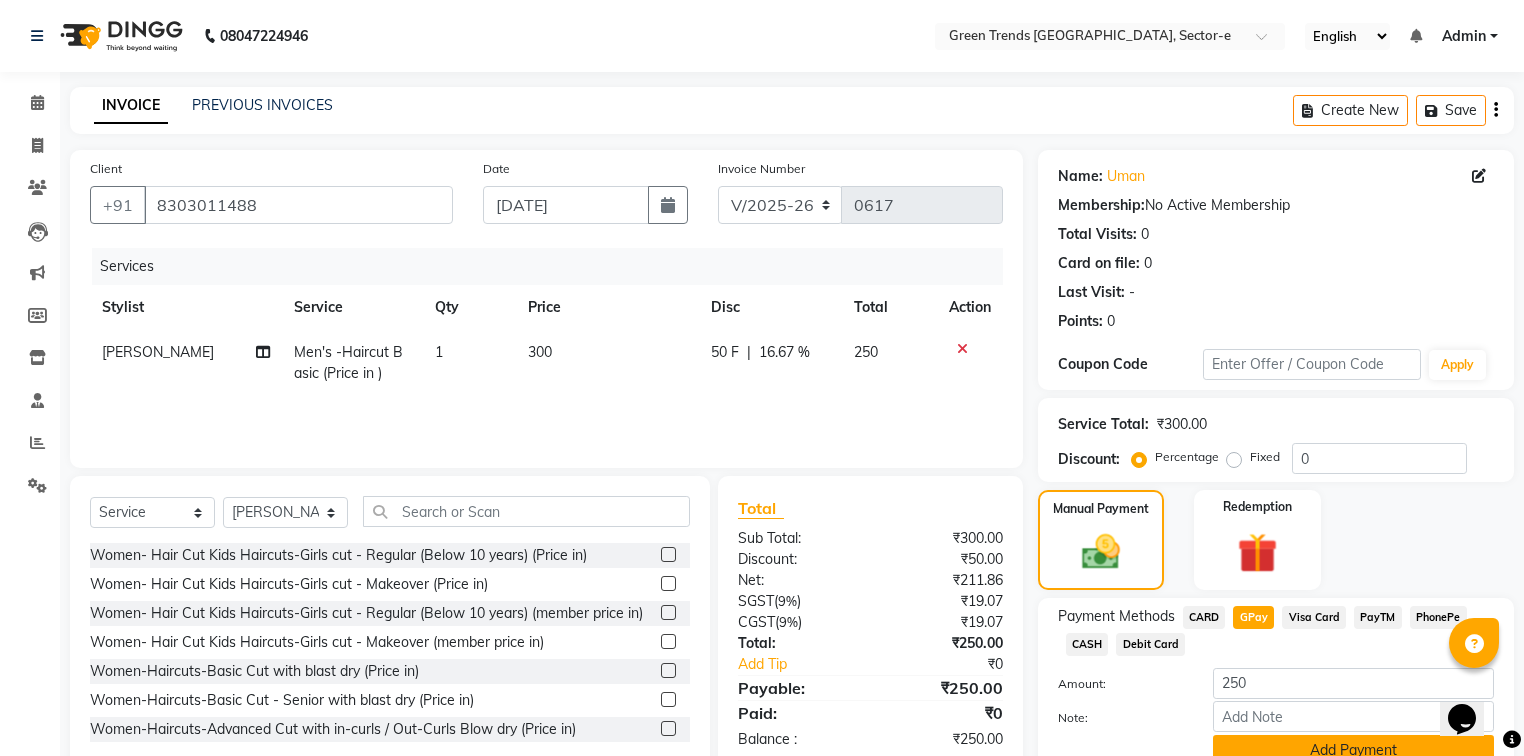 drag, startPoint x: 1094, startPoint y: 644, endPoint x: 1227, endPoint y: 738, distance: 162.86497 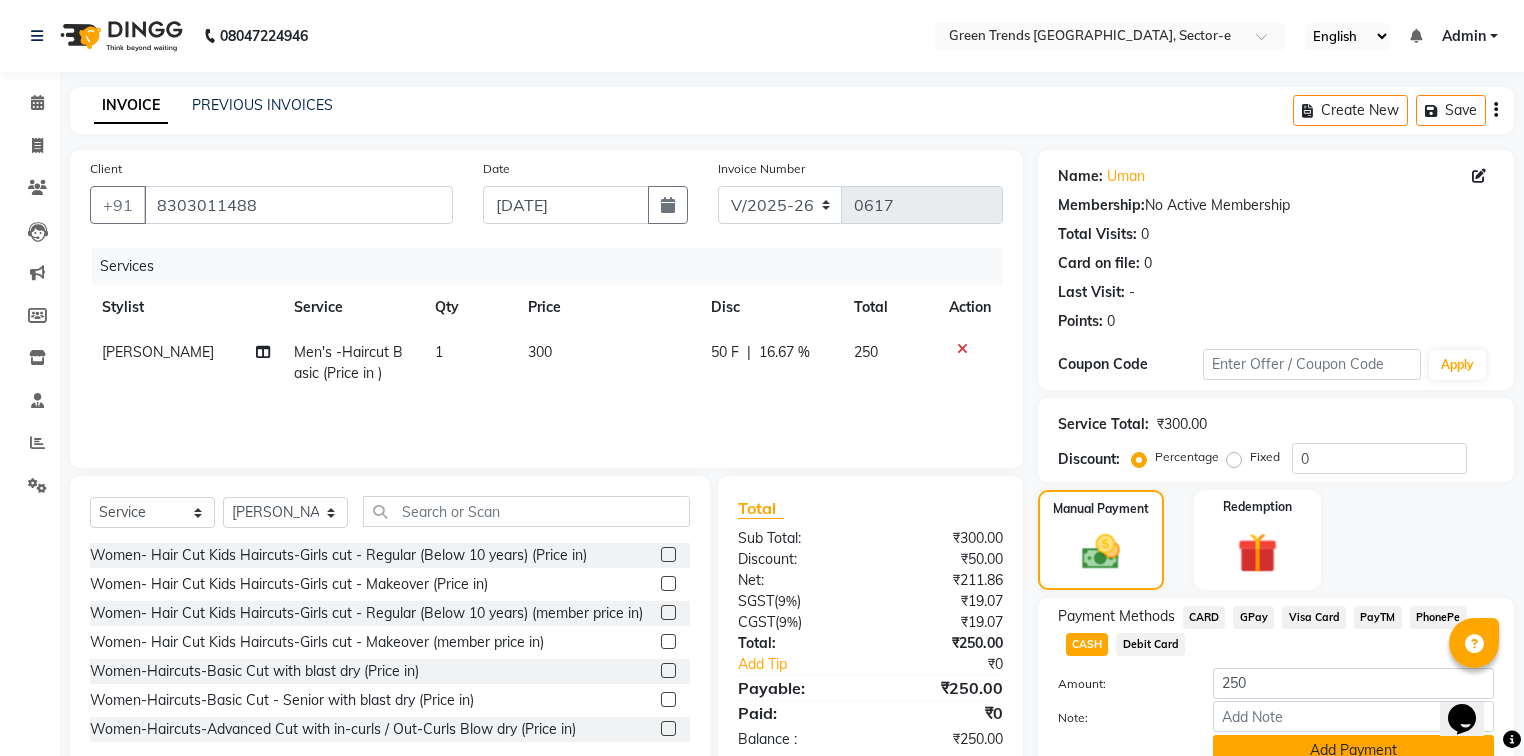 click on "Add Payment" 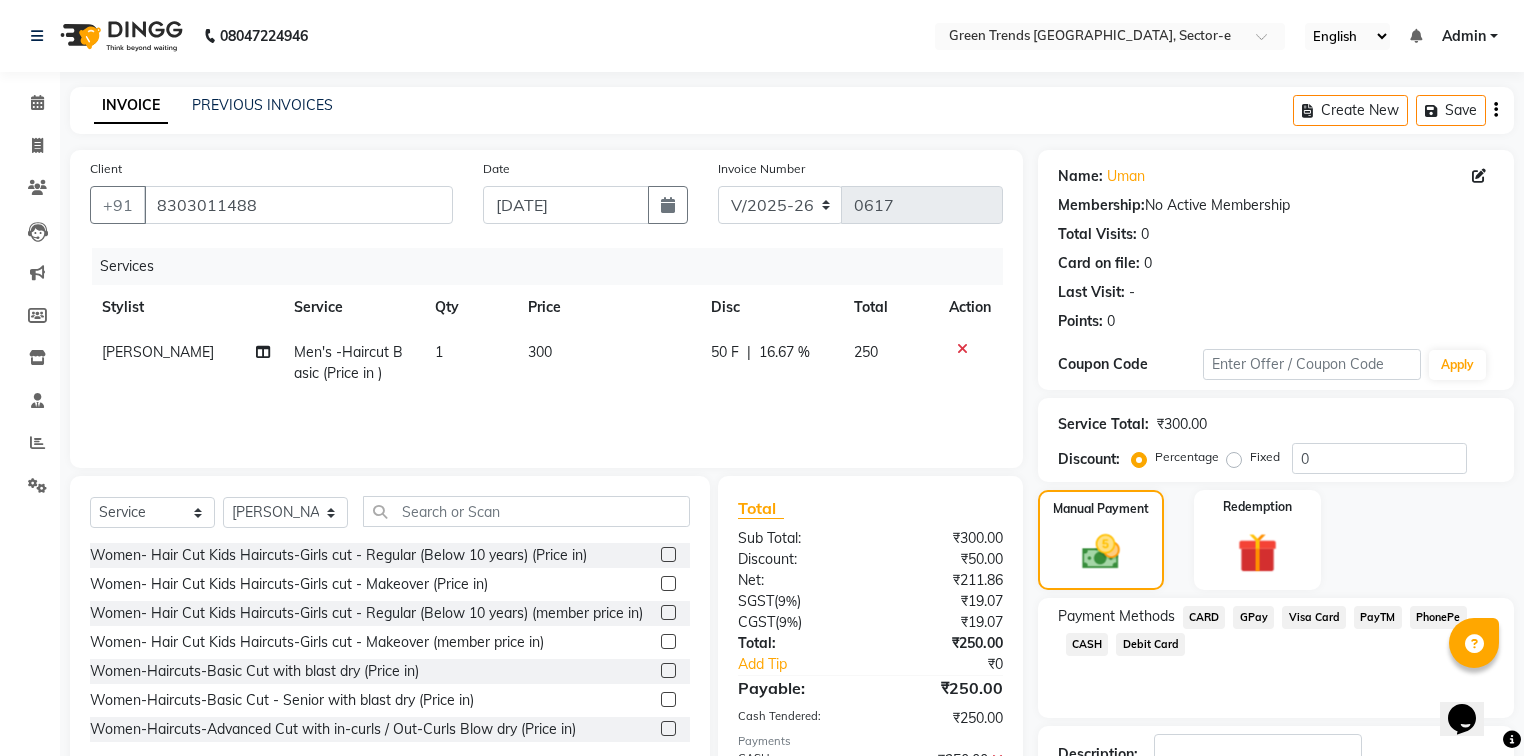 scroll, scrollTop: 144, scrollLeft: 0, axis: vertical 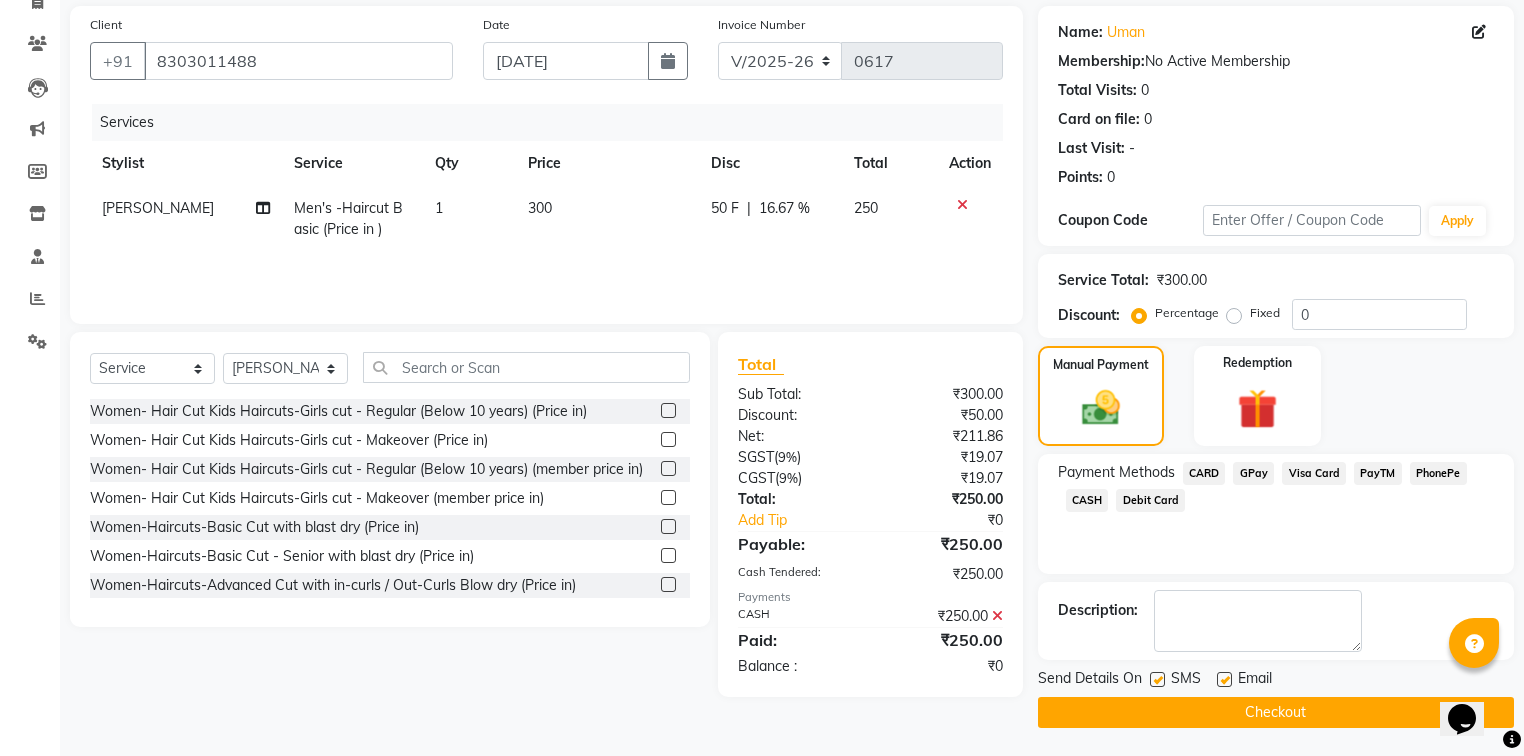 click on "Email" 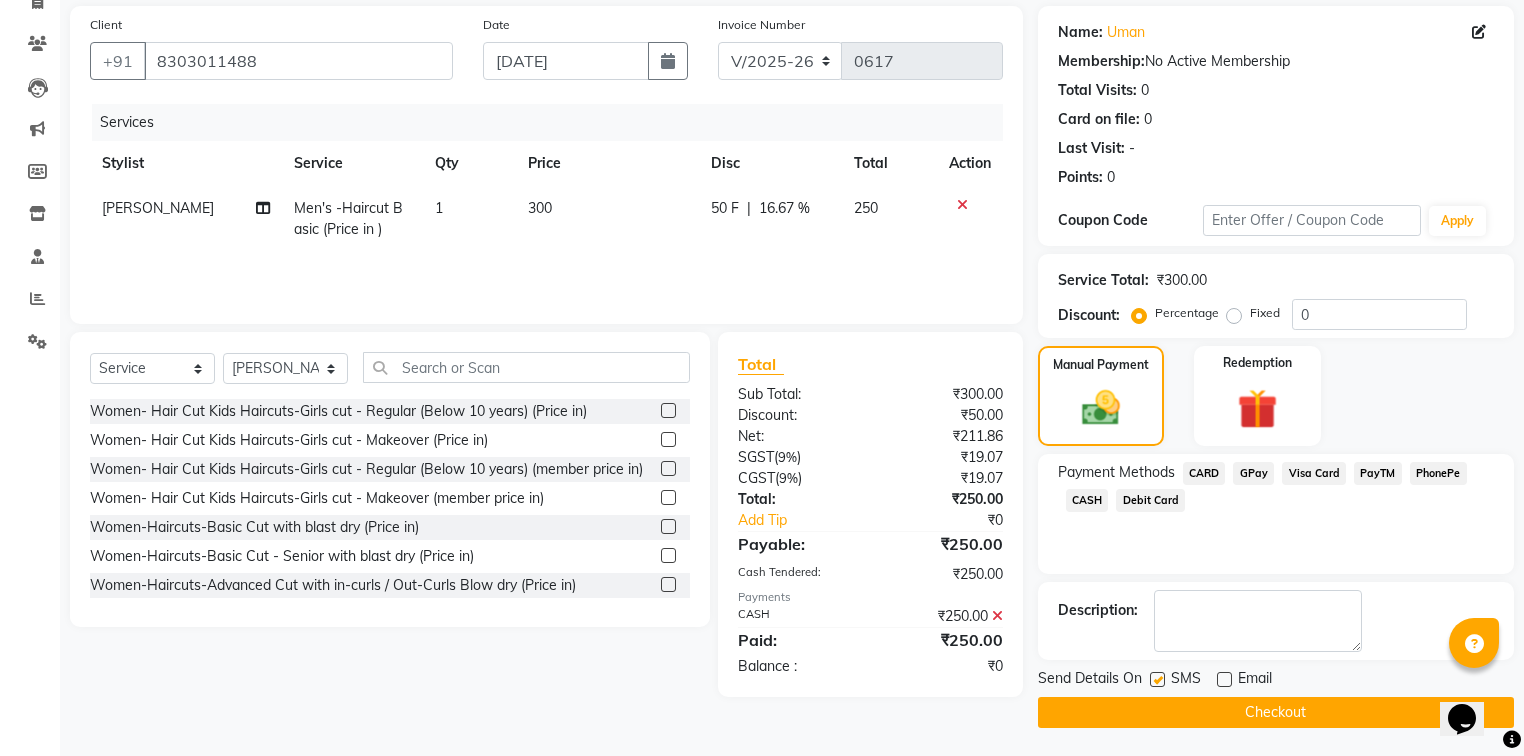 click 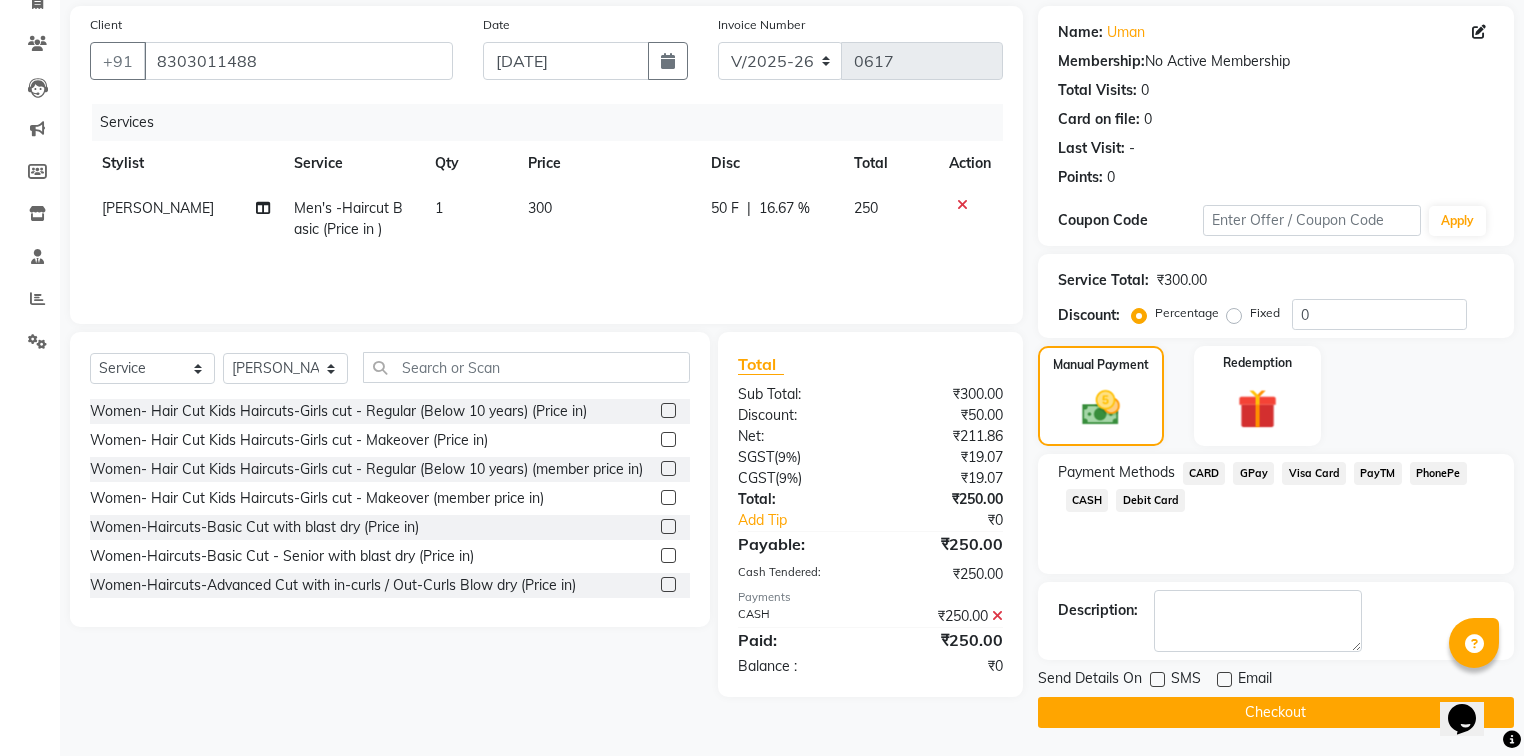 click on "Checkout" 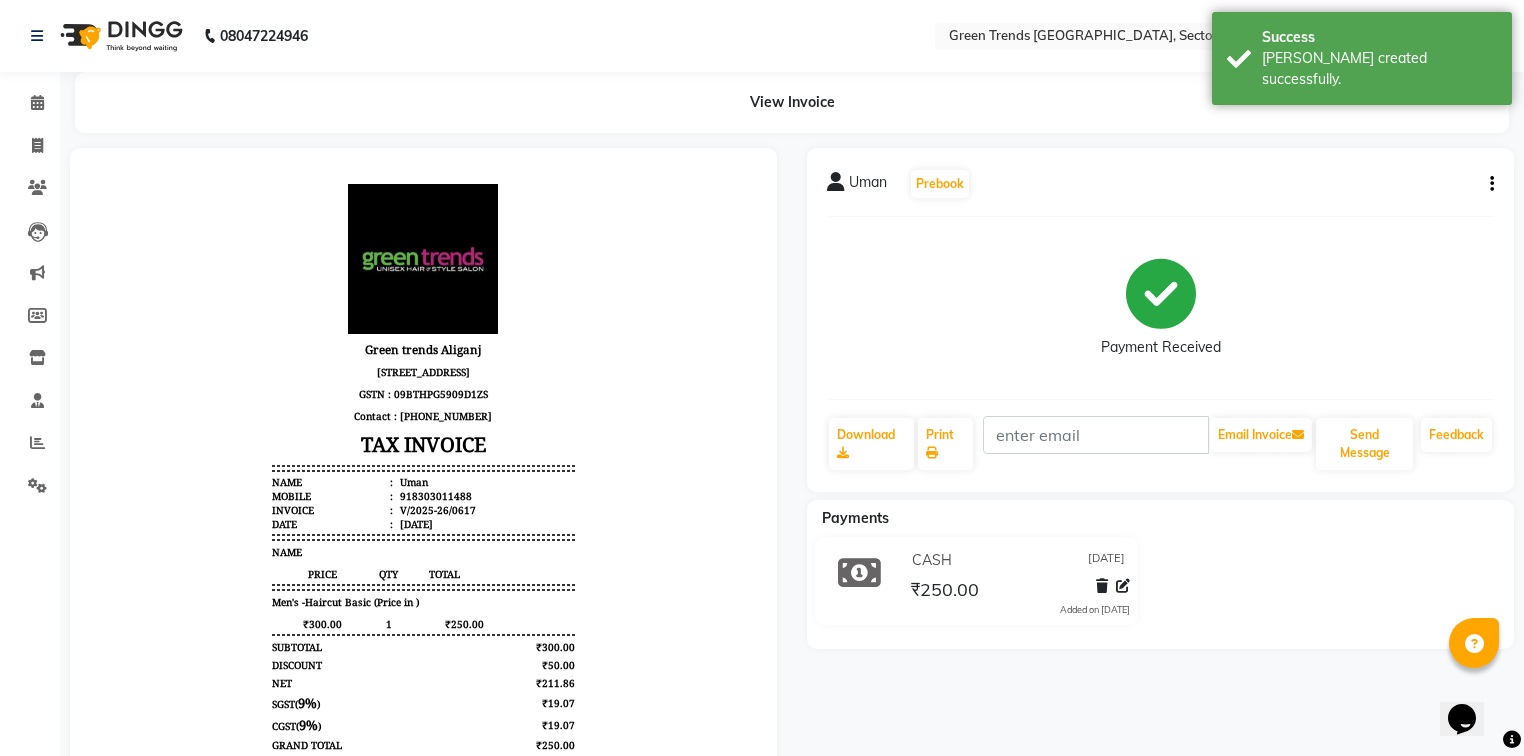 scroll, scrollTop: 0, scrollLeft: 0, axis: both 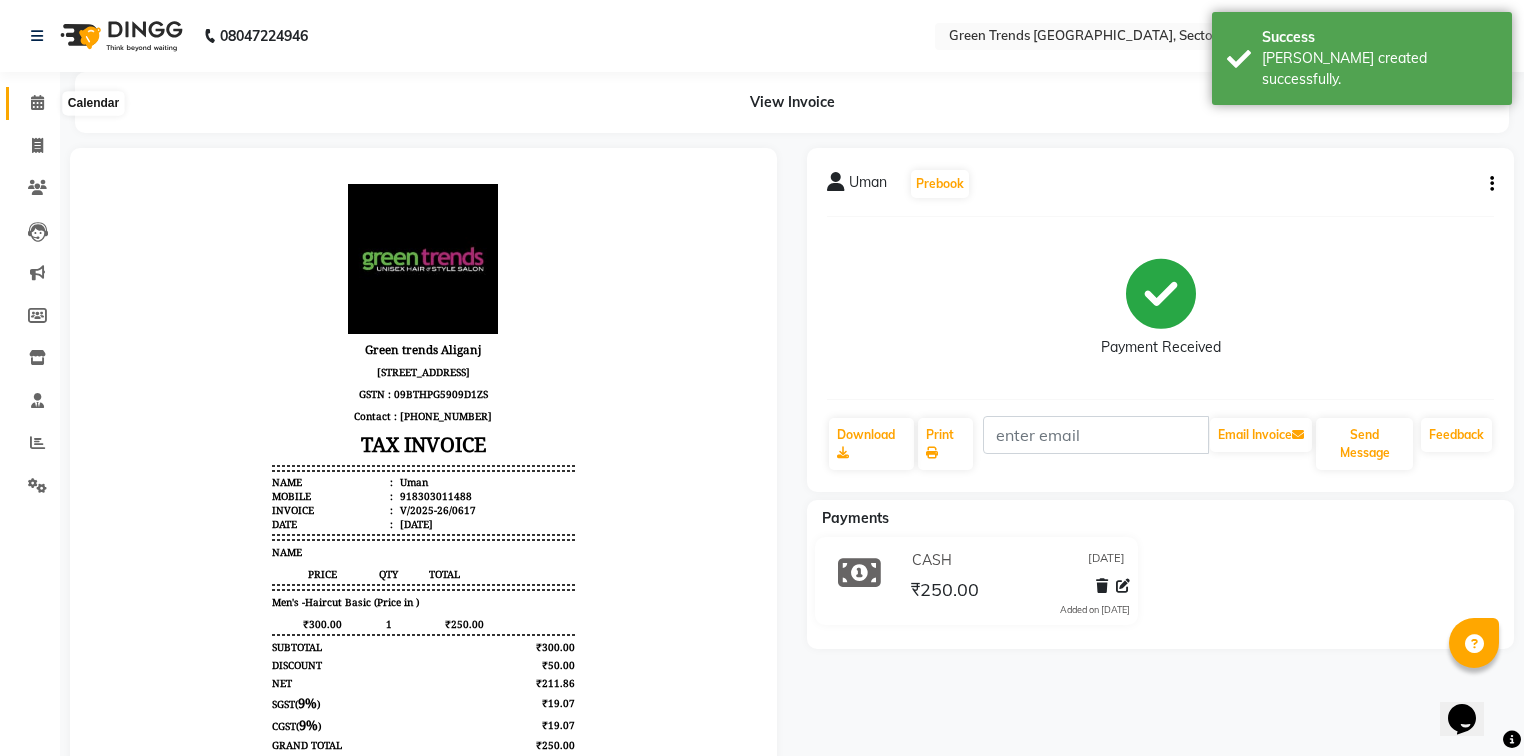 click 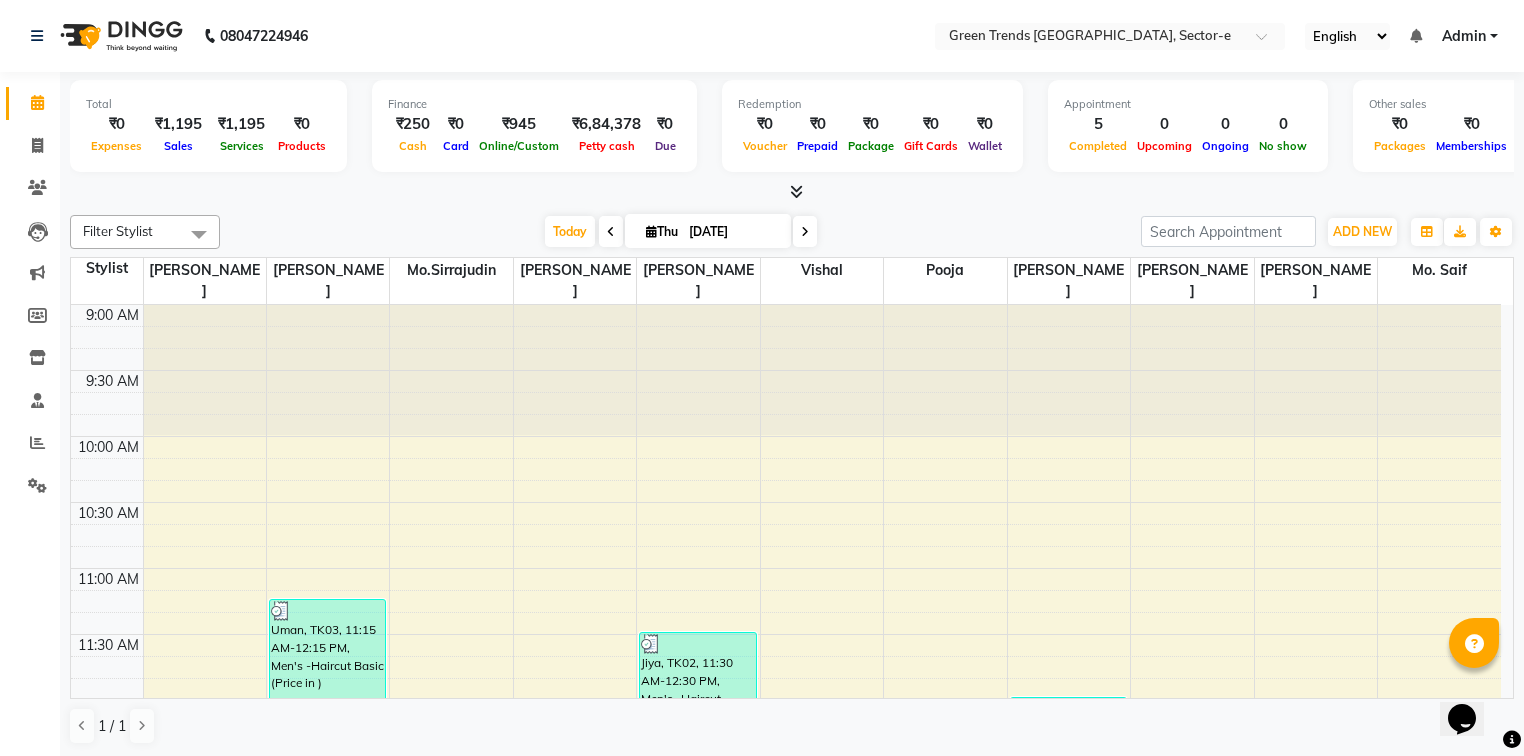 click on "9:00 AM 9:30 AM 10:00 AM 10:30 AM 11:00 AM 11:30 AM 12:00 PM 12:30 PM 1:00 PM 1:30 PM 2:00 PM 2:30 PM 3:00 PM 3:30 PM 4:00 PM 4:30 PM 5:00 PM 5:30 PM 6:00 PM 6:30 PM 7:00 PM 7:30 PM 8:00 PM 8:30 PM 9:00 PM 9:30 PM 10:00 PM 10:30 PM     Uman, TK03, 11:15 AM-12:15 PM, Men's -Haircut Basic (Price in )     [GEOGRAPHIC_DATA], TK02, 11:30 AM-12:30 PM, Men's -Haircut Advanced (Price in )     [GEOGRAPHIC_DATA], TK02, 12:30 PM-01:30 PM, Men's -[PERSON_NAME] Styling  (Price in )     [GEOGRAPHIC_DATA], TK01, 12:00 PM-01:00 PM, Women-Threading-Eyebrow (Price in)     [PERSON_NAME], TK01, 01:00 PM-02:00 PM, Women-Brazilian Waxing-Chin / Forehead / Upper Lip (Price in)" at bounding box center [786, 1228] 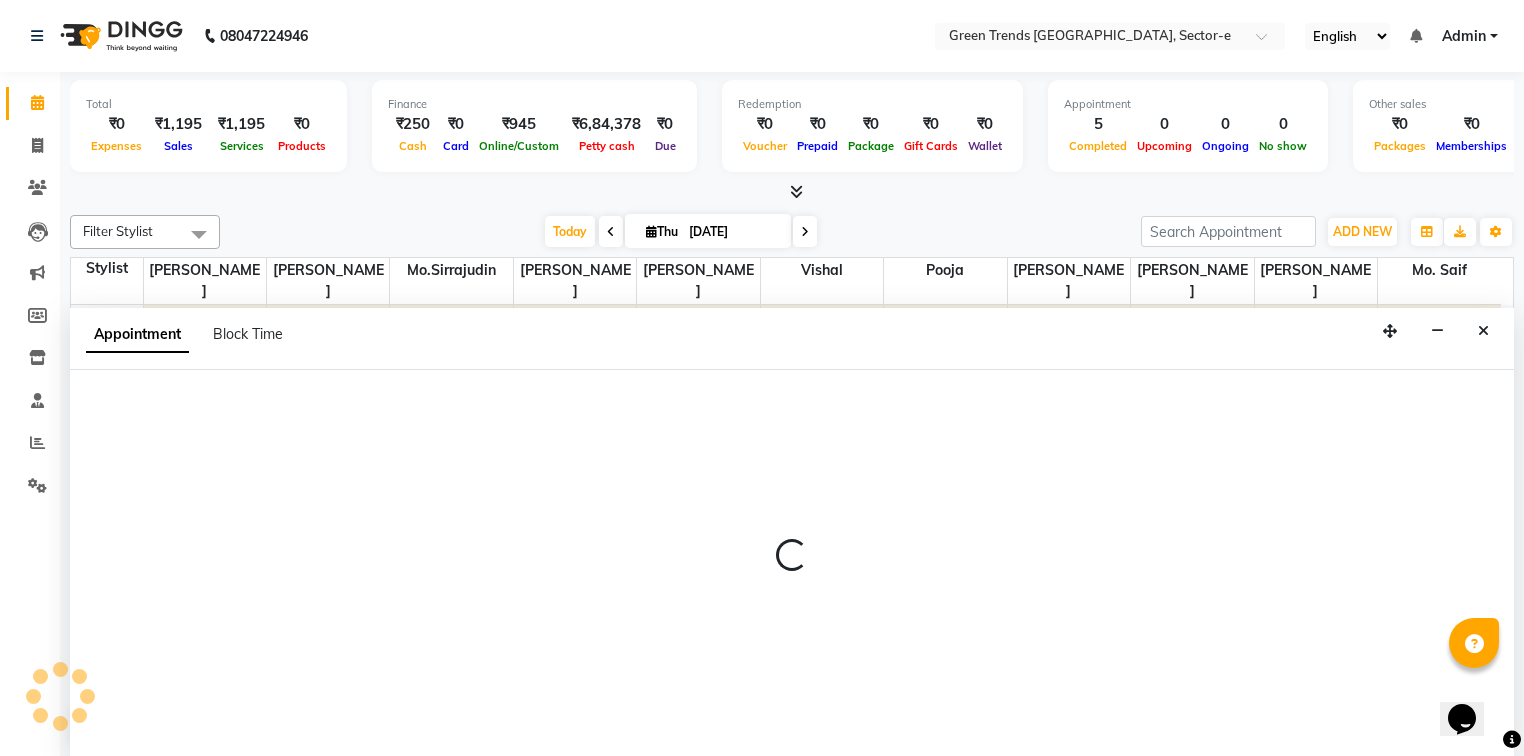 scroll, scrollTop: 0, scrollLeft: 0, axis: both 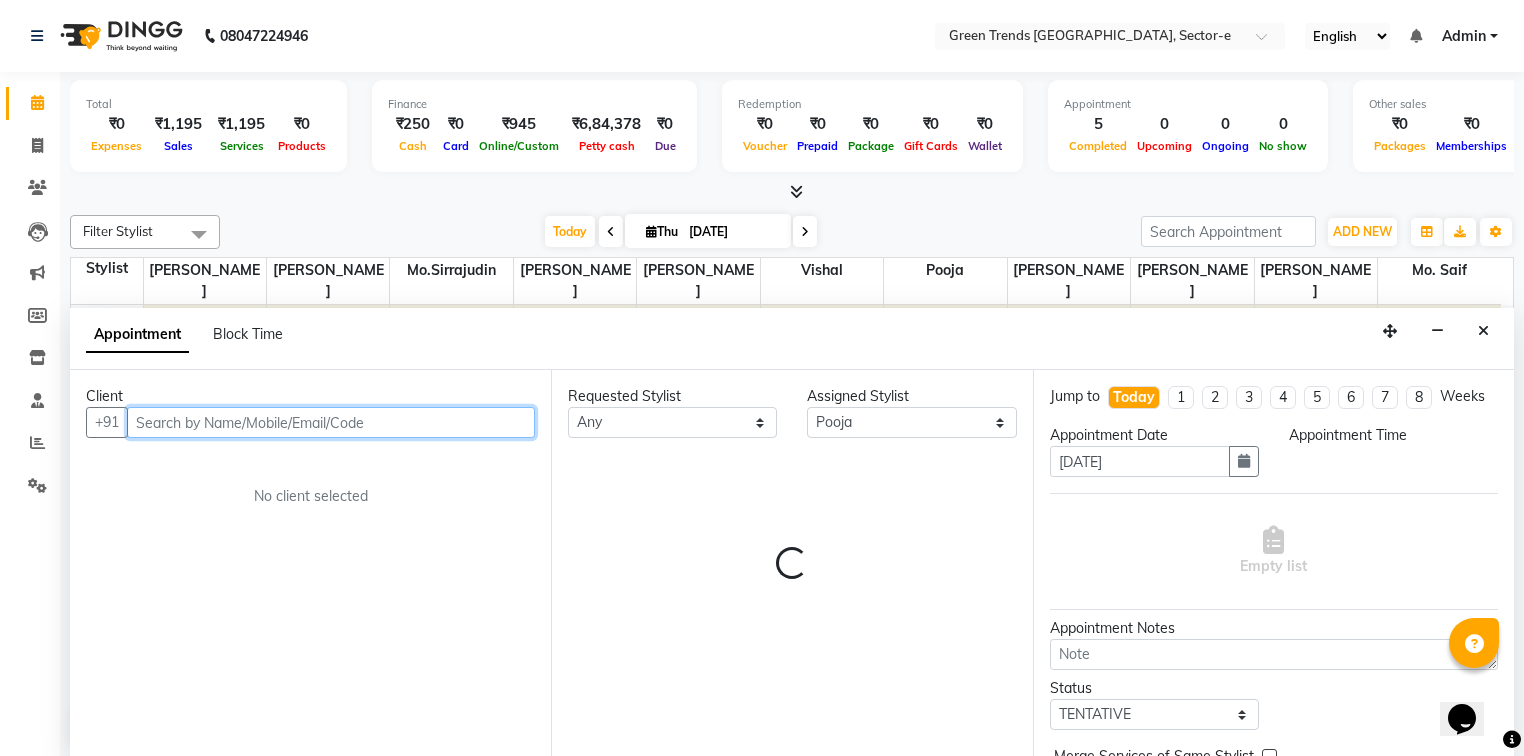 select on "705" 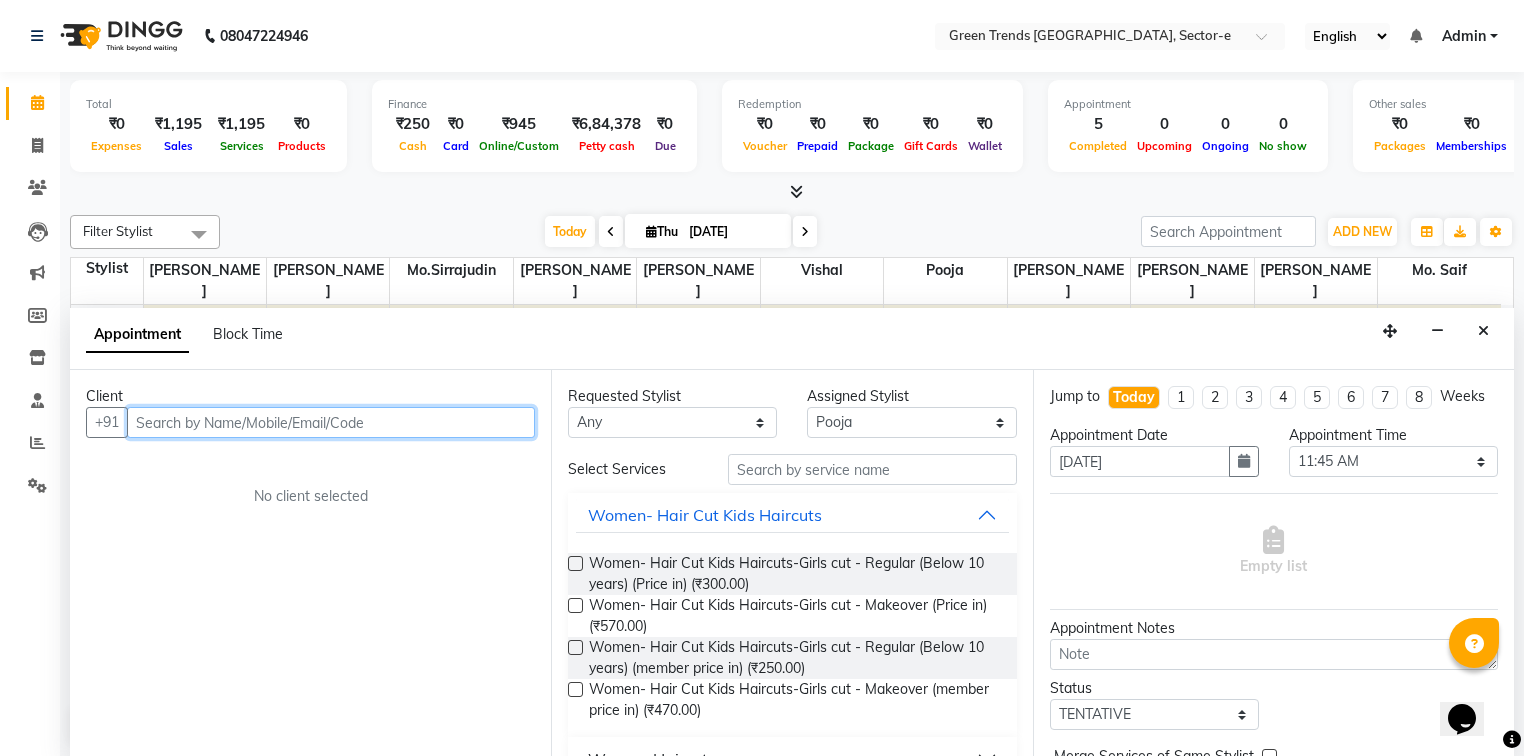 click at bounding box center (331, 422) 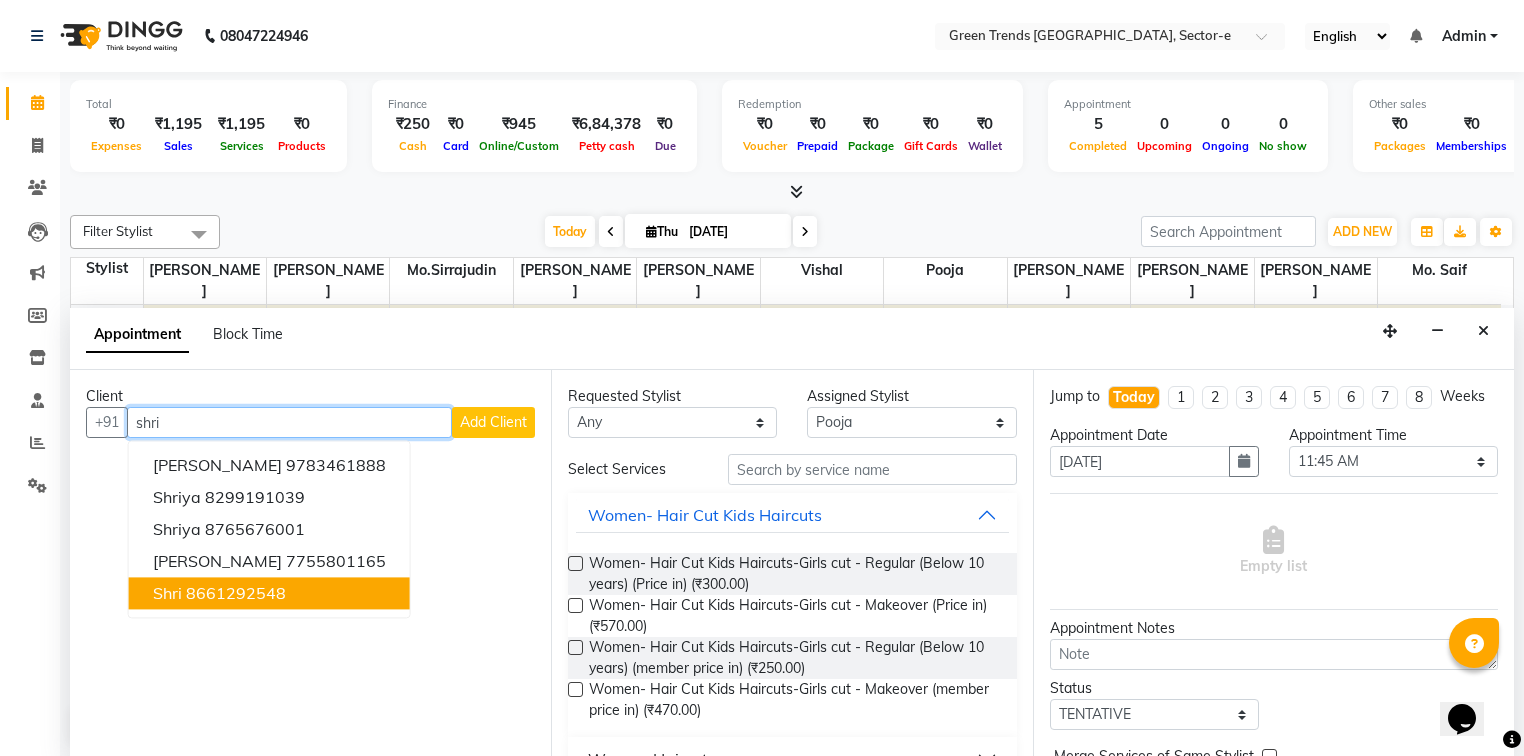 click on "8661292548" at bounding box center (236, 594) 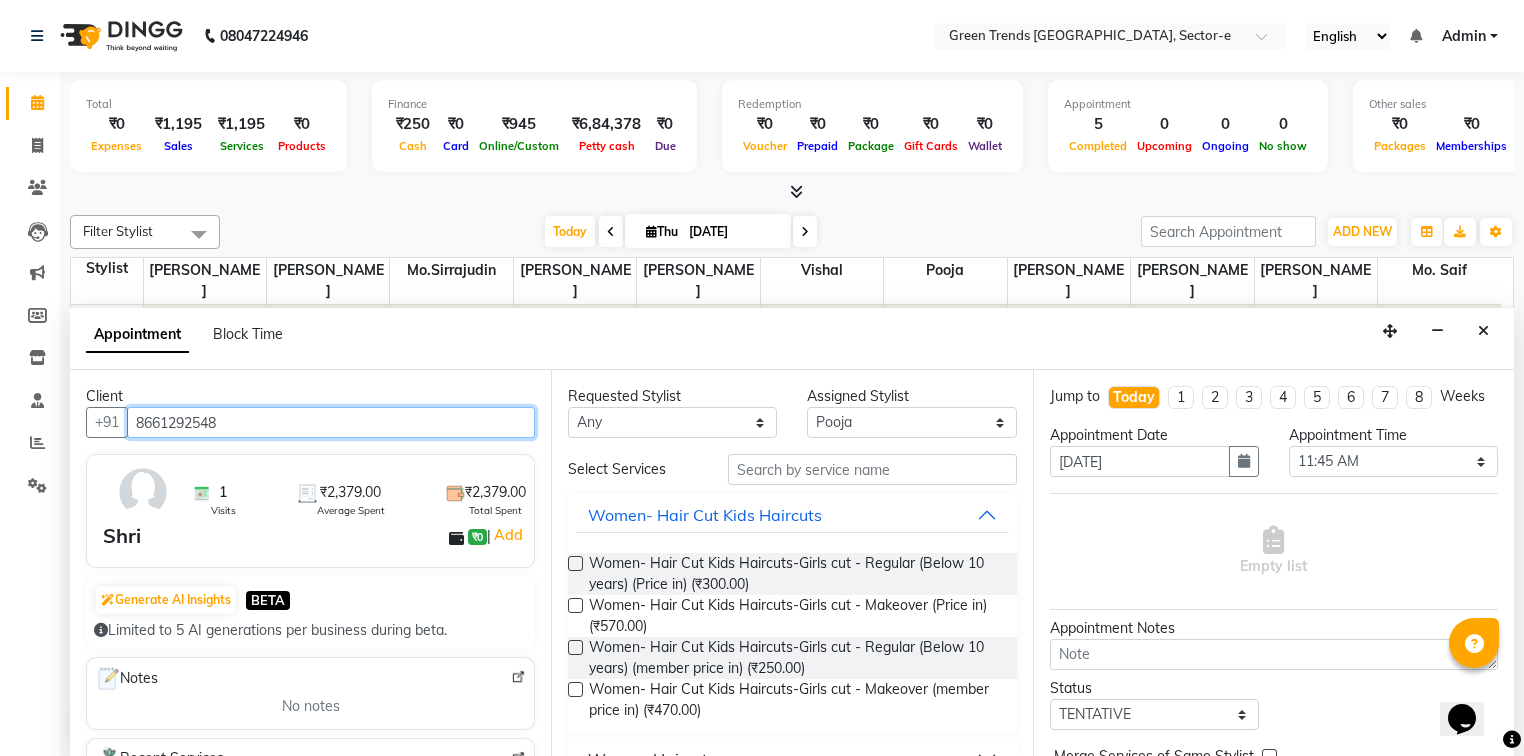 type on "8661292548" 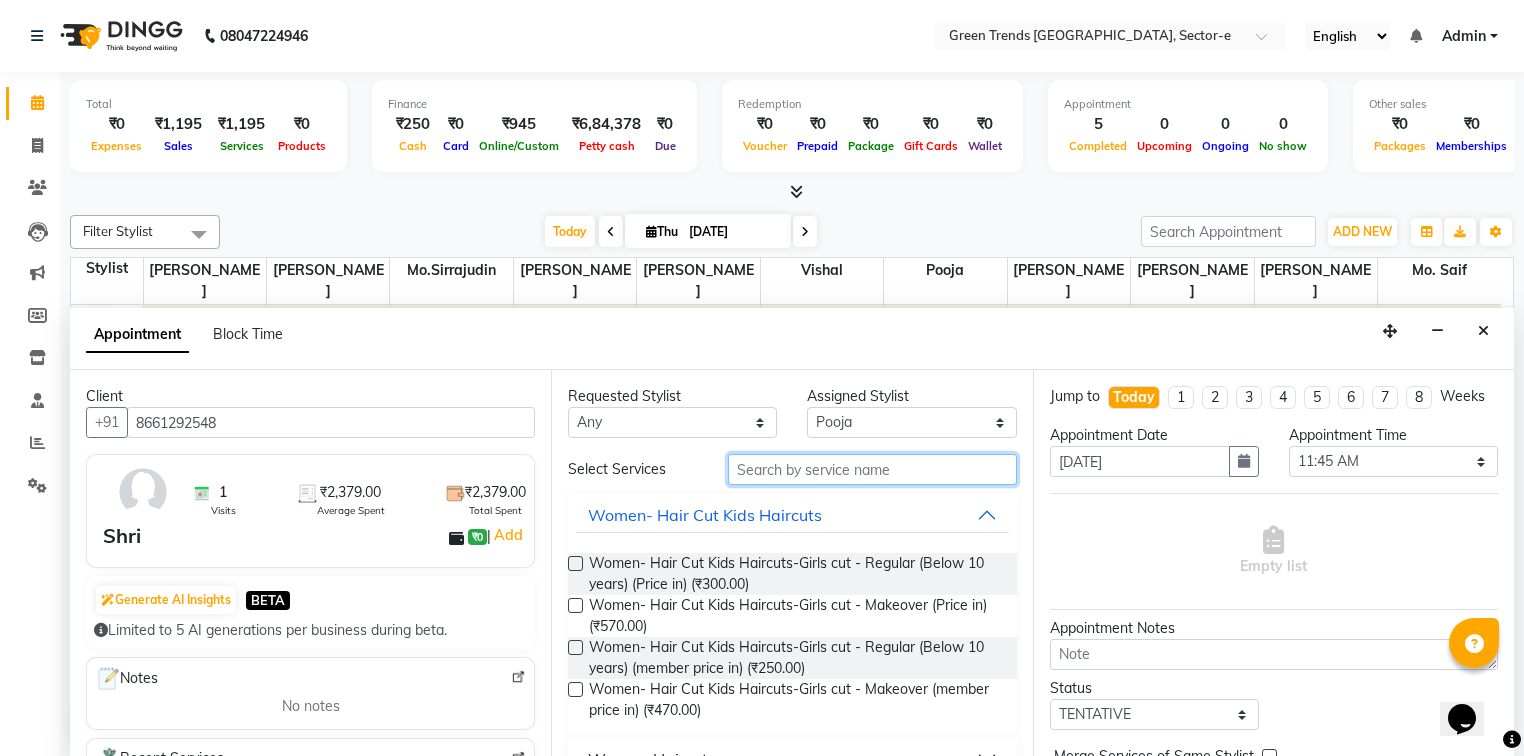 click at bounding box center [872, 469] 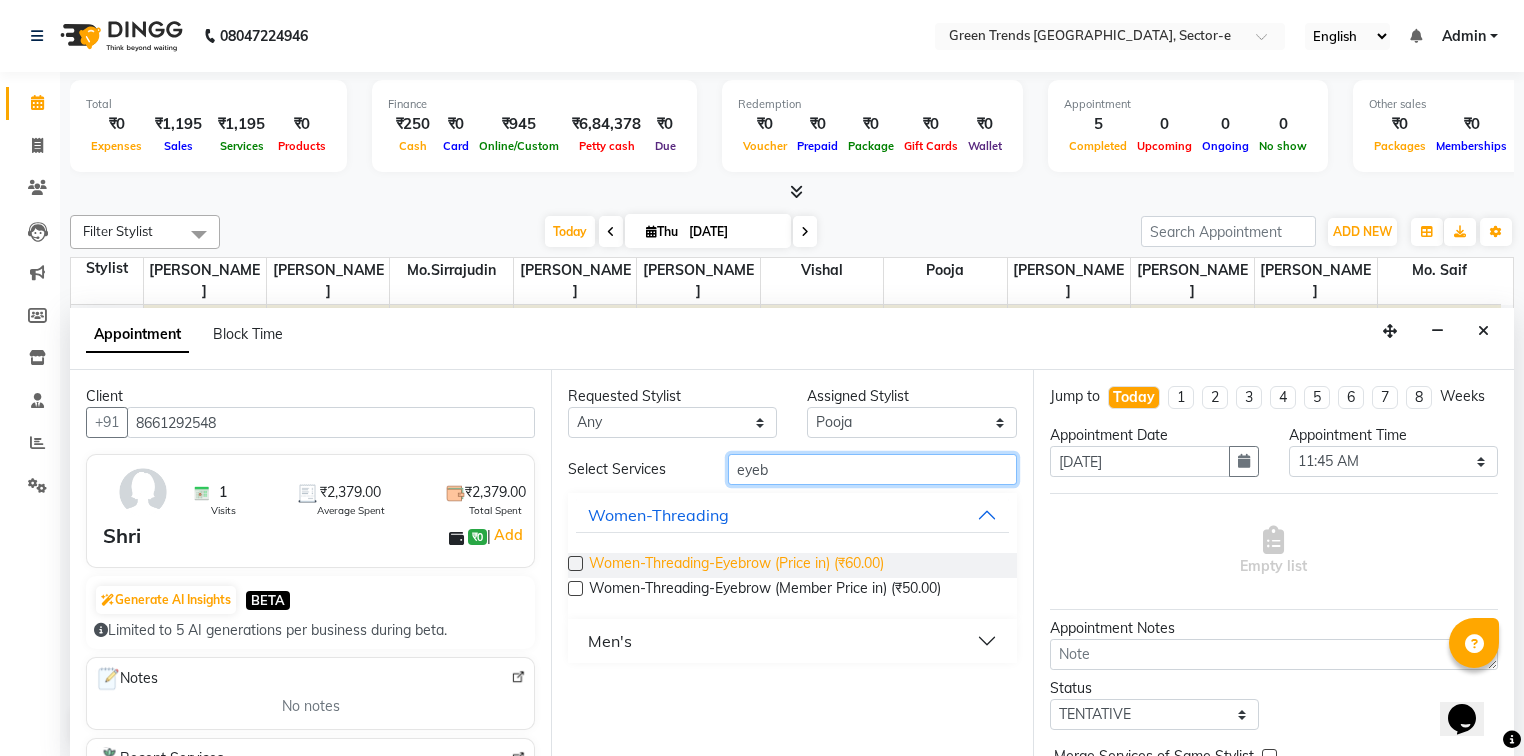 type on "eyeb" 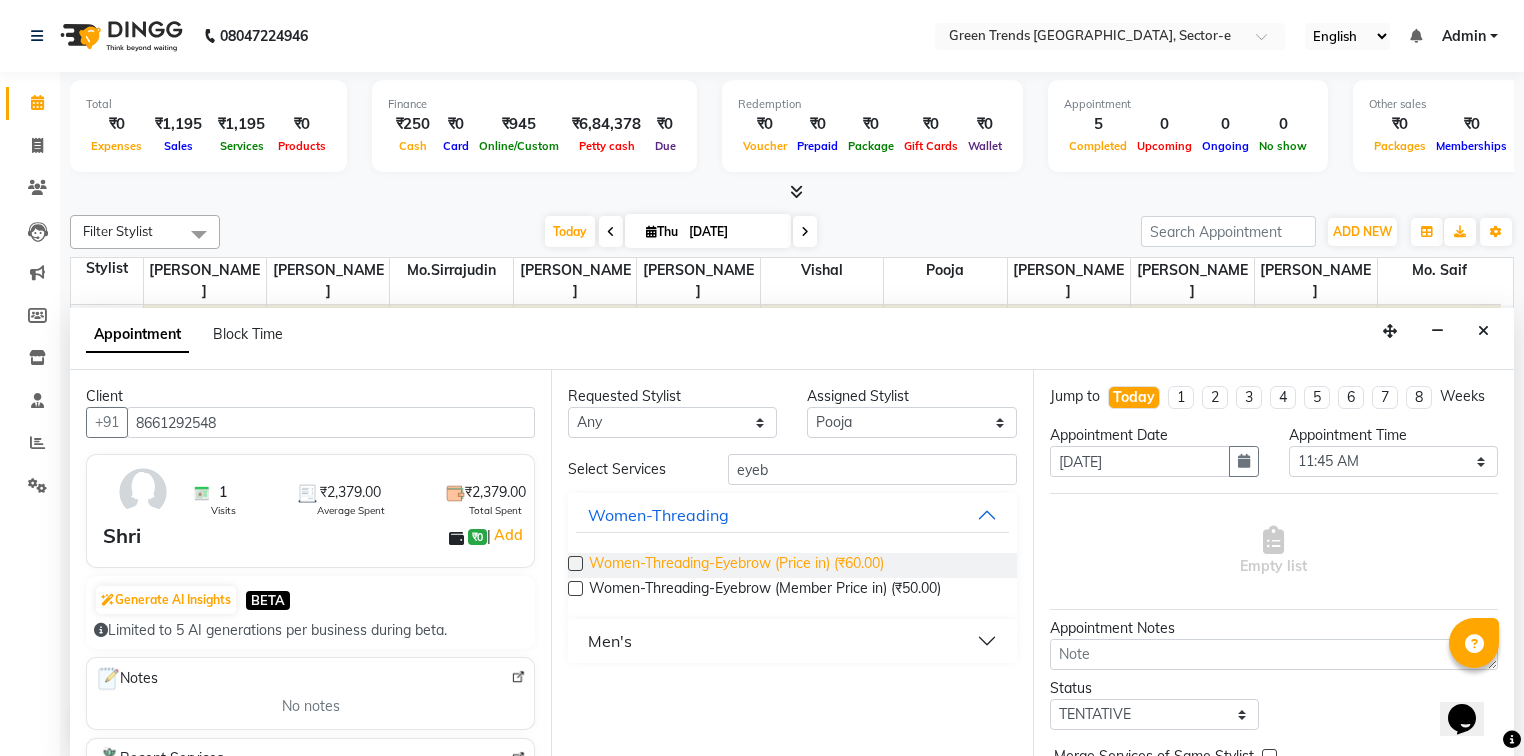 click on "Women-Threading-Eyebrow (Price in) (₹60.00)" at bounding box center [736, 565] 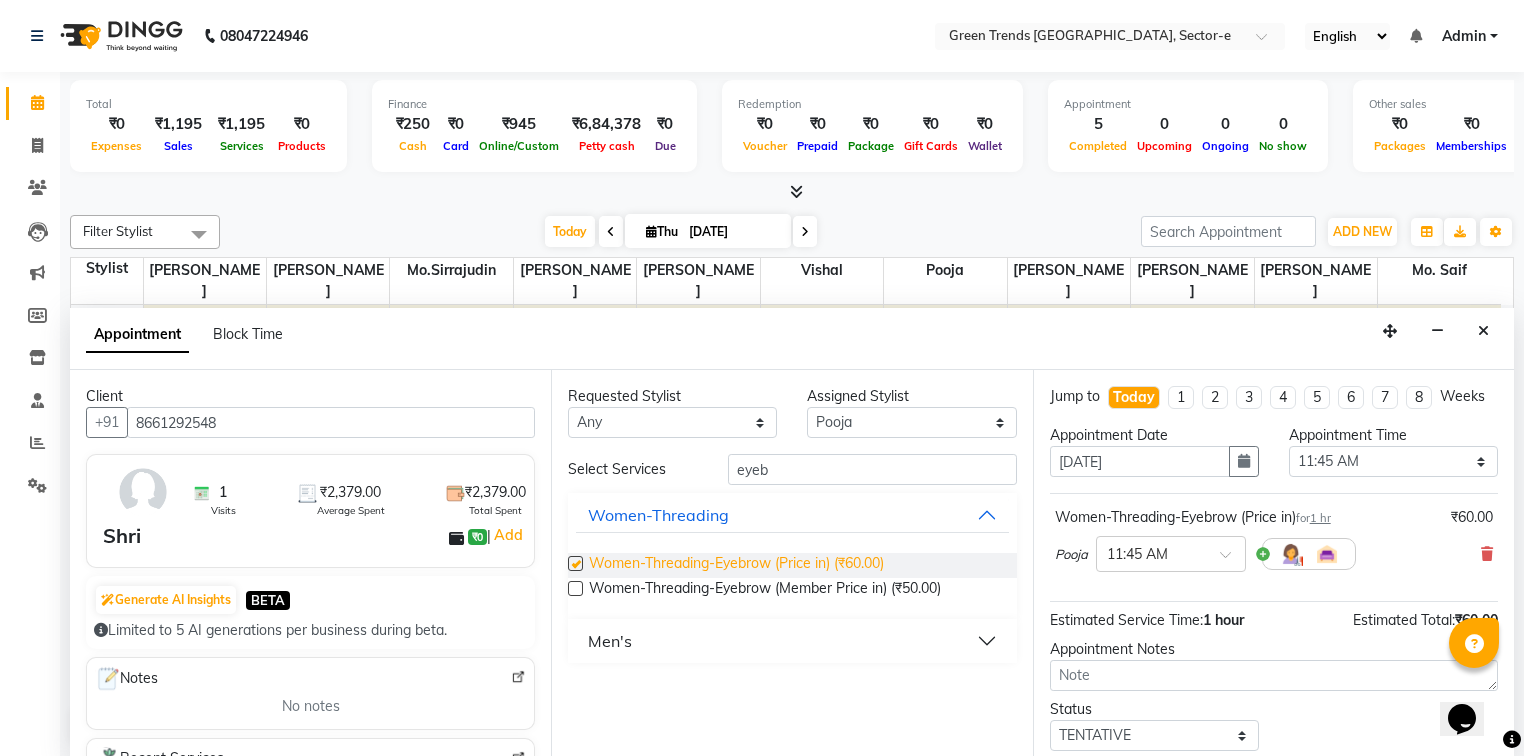 checkbox on "false" 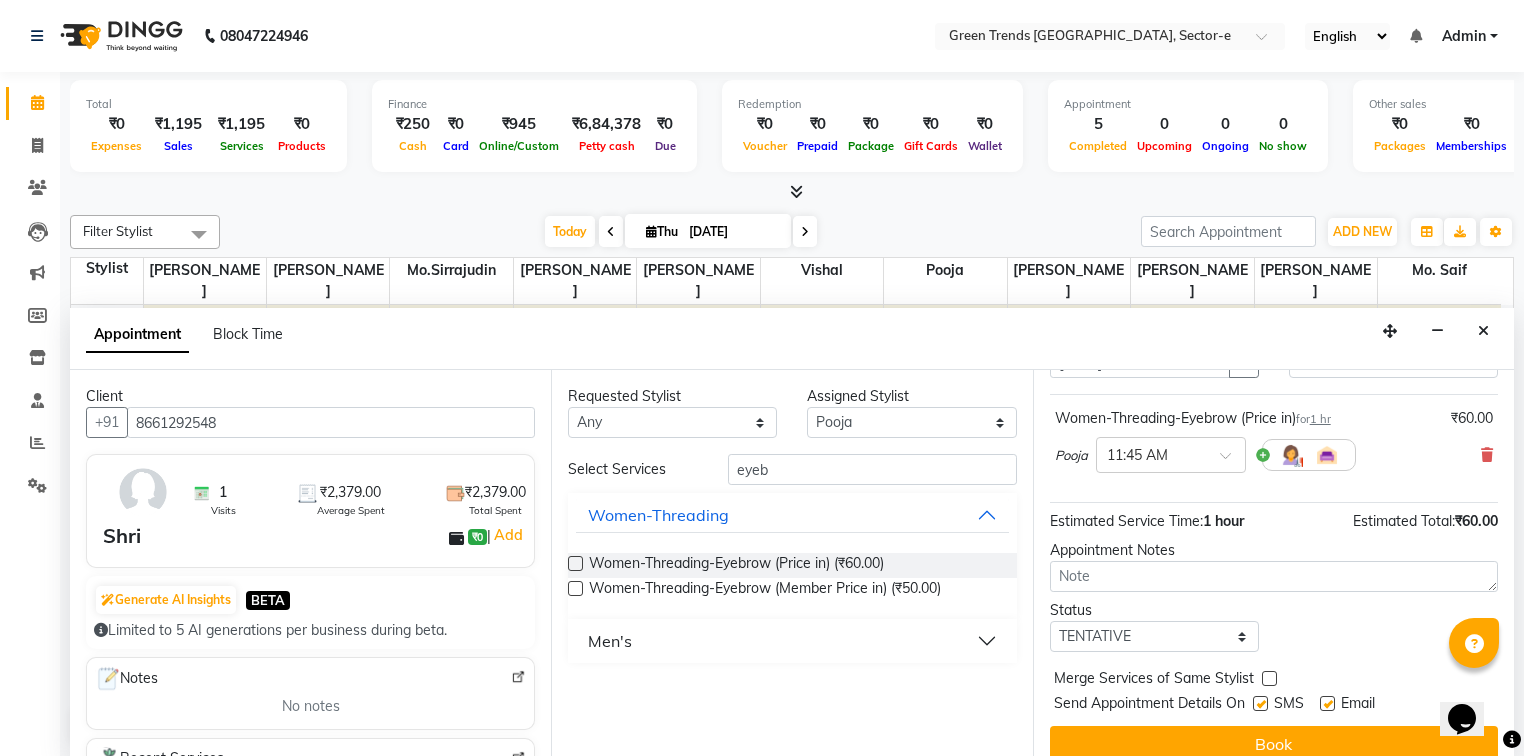 scroll, scrollTop: 118, scrollLeft: 0, axis: vertical 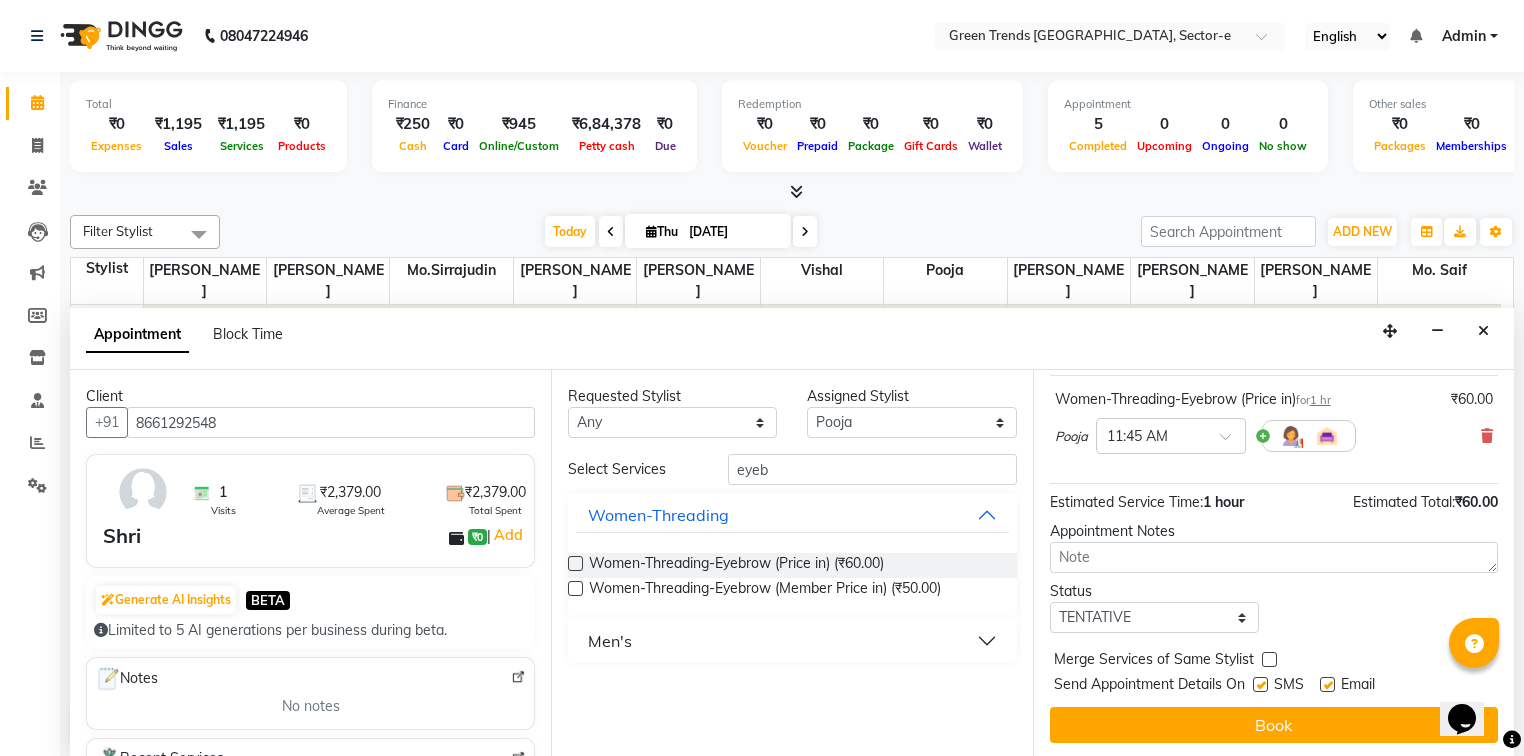 drag, startPoint x: 1508, startPoint y: 648, endPoint x: 31, endPoint y: 32, distance: 1600.3077 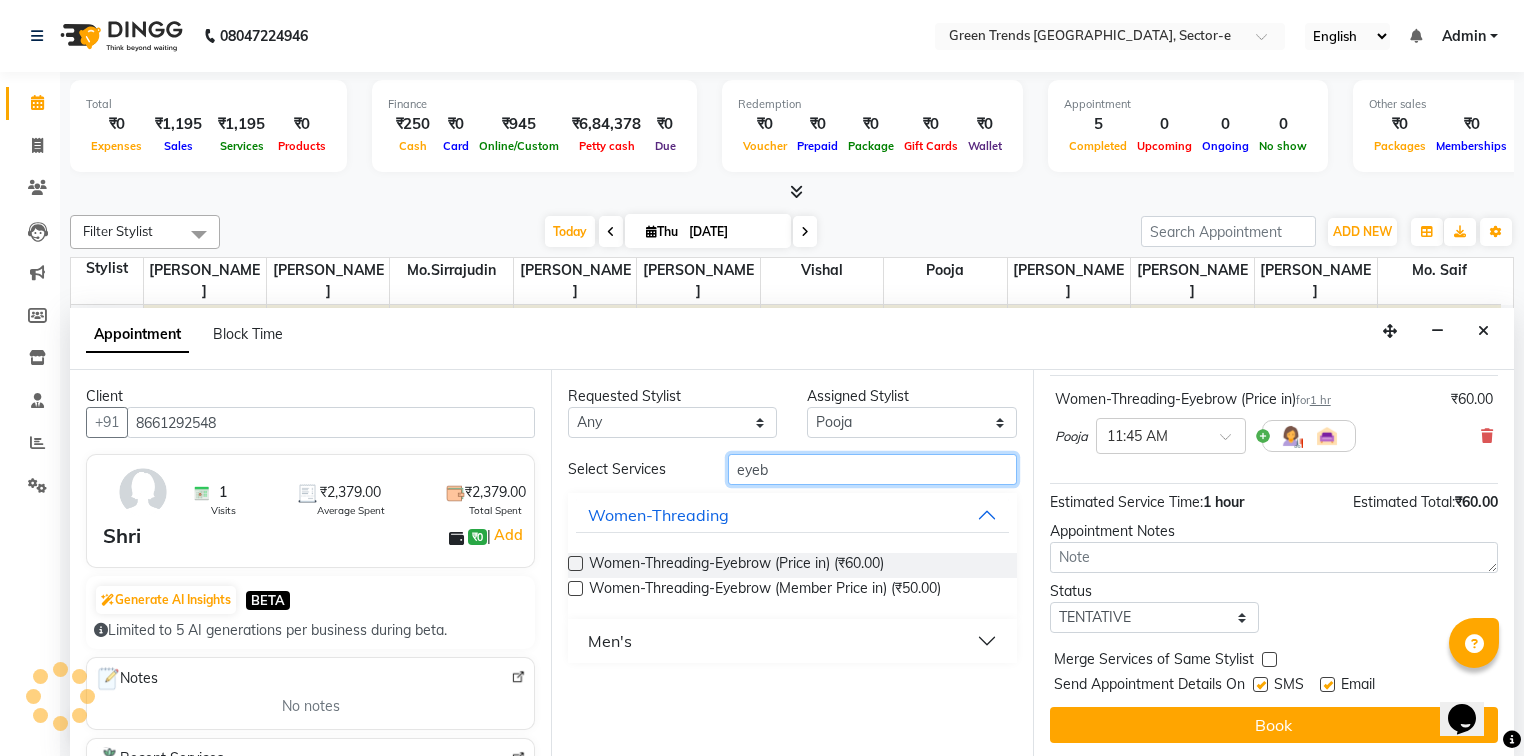 click on "eyeb" at bounding box center [872, 469] 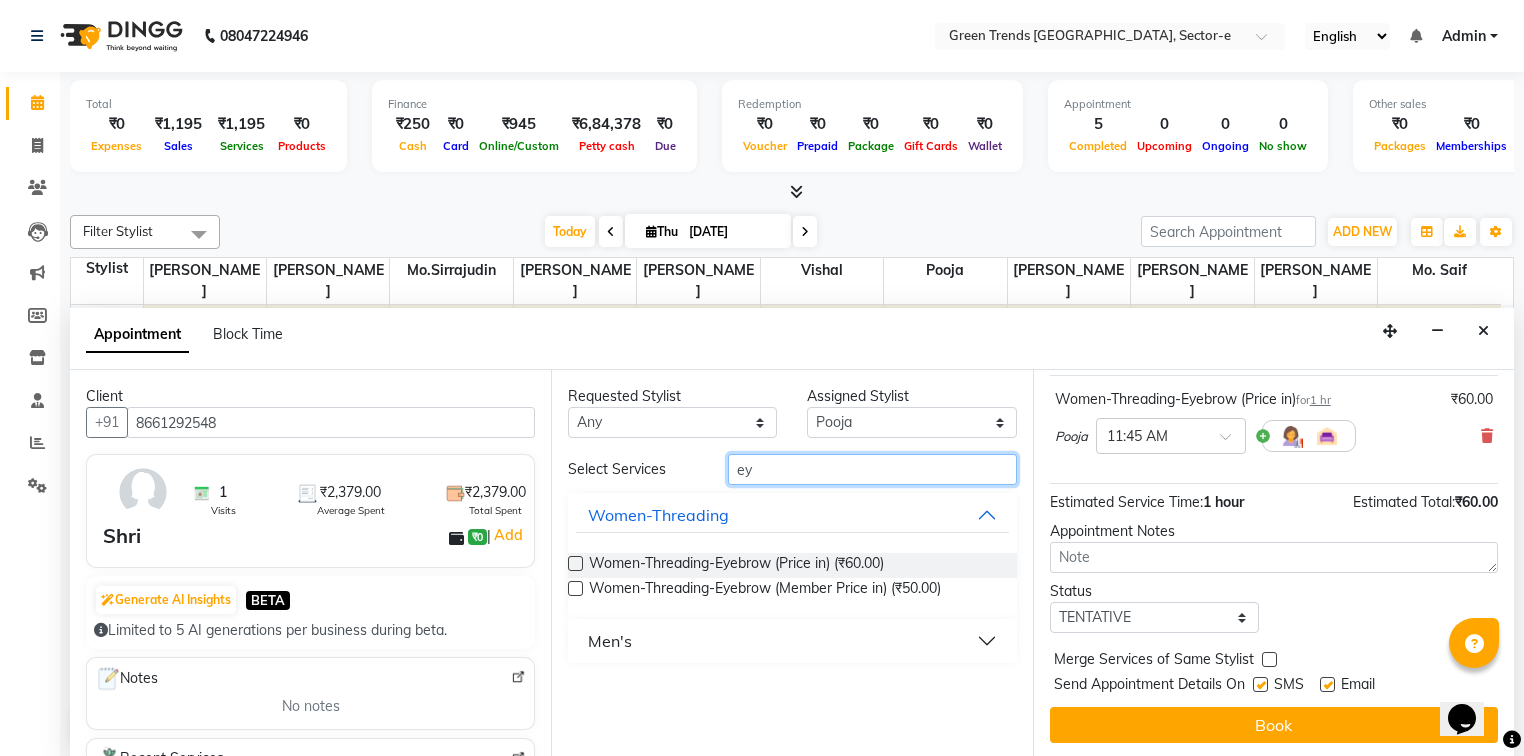type on "e" 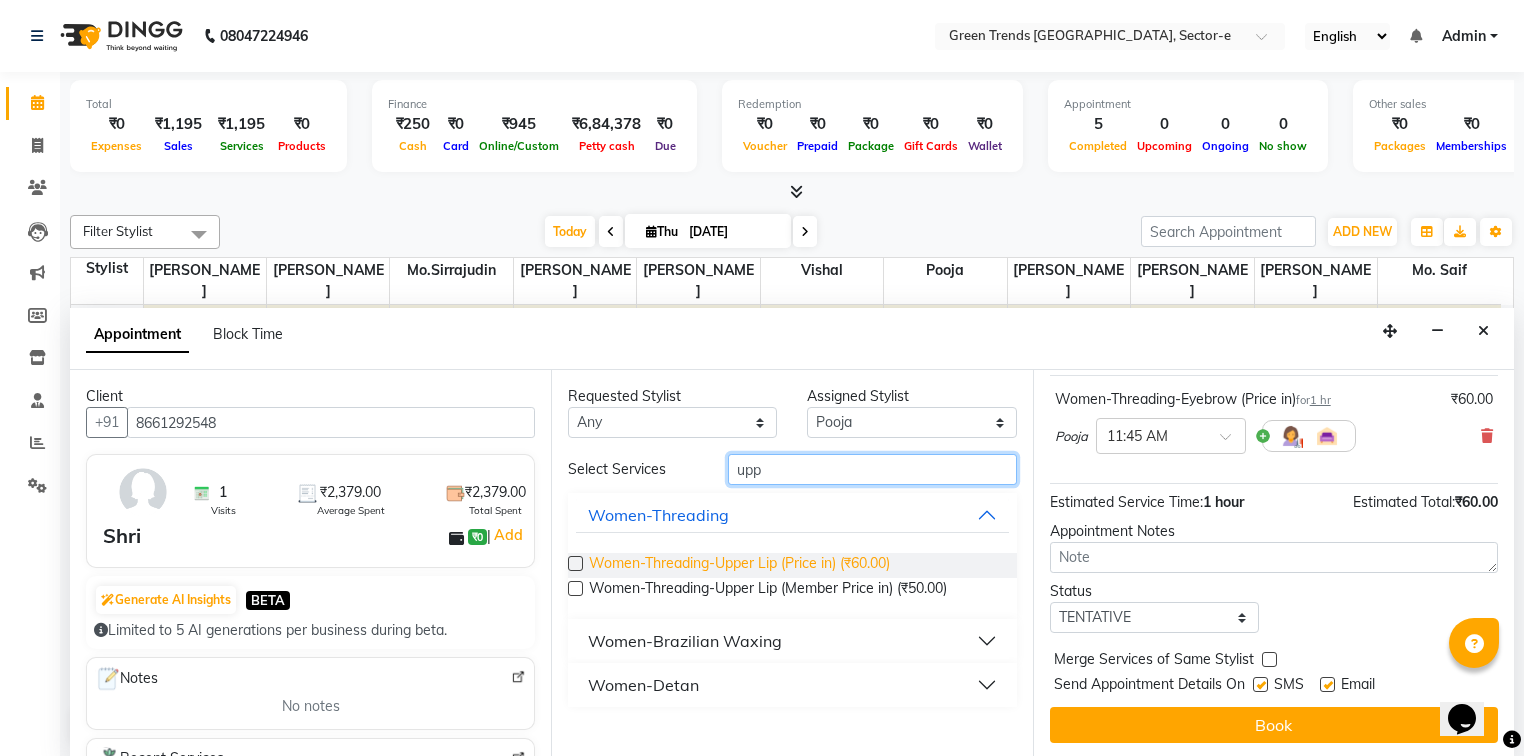 type on "upp" 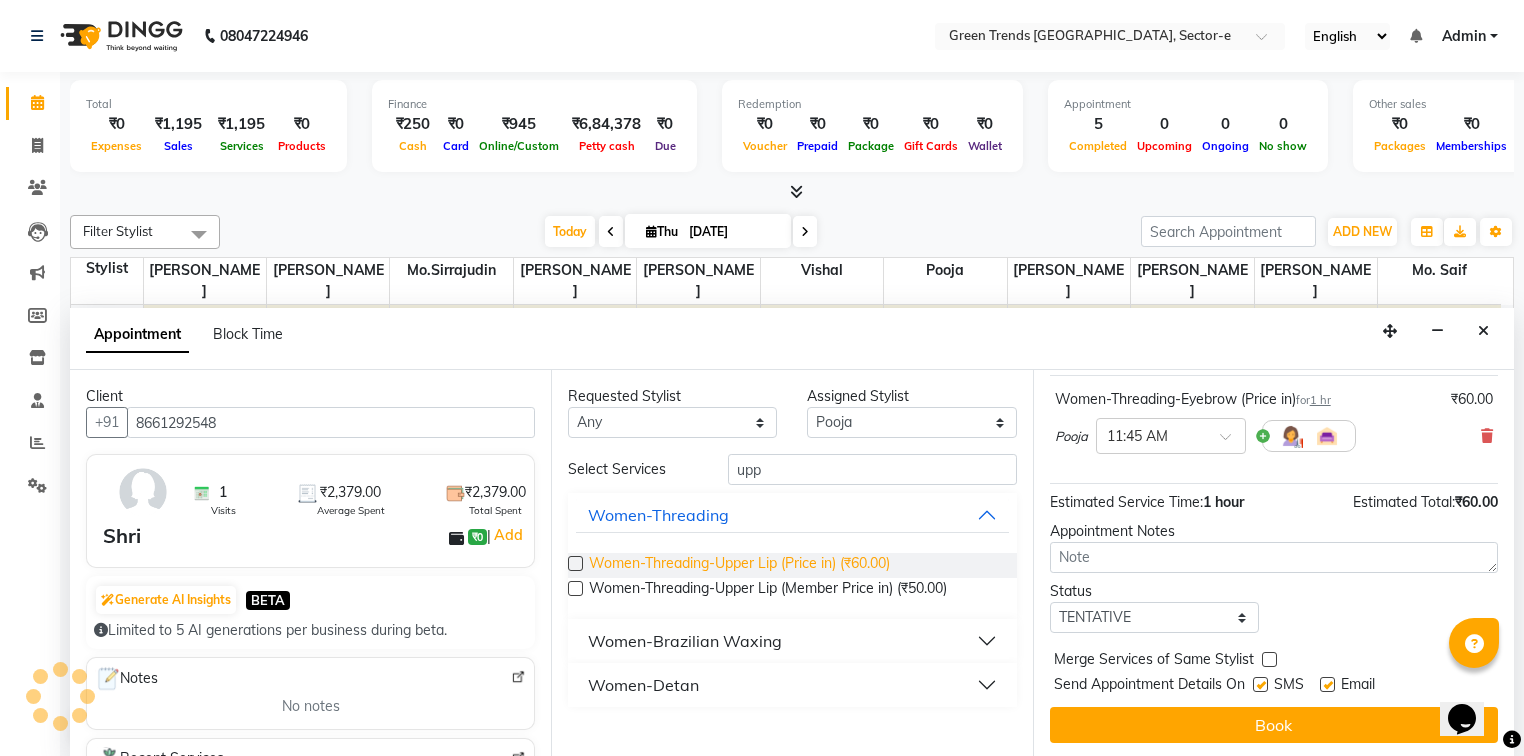 click on "Women-Threading-Upper Lip (Price in) (₹60.00)" at bounding box center (739, 565) 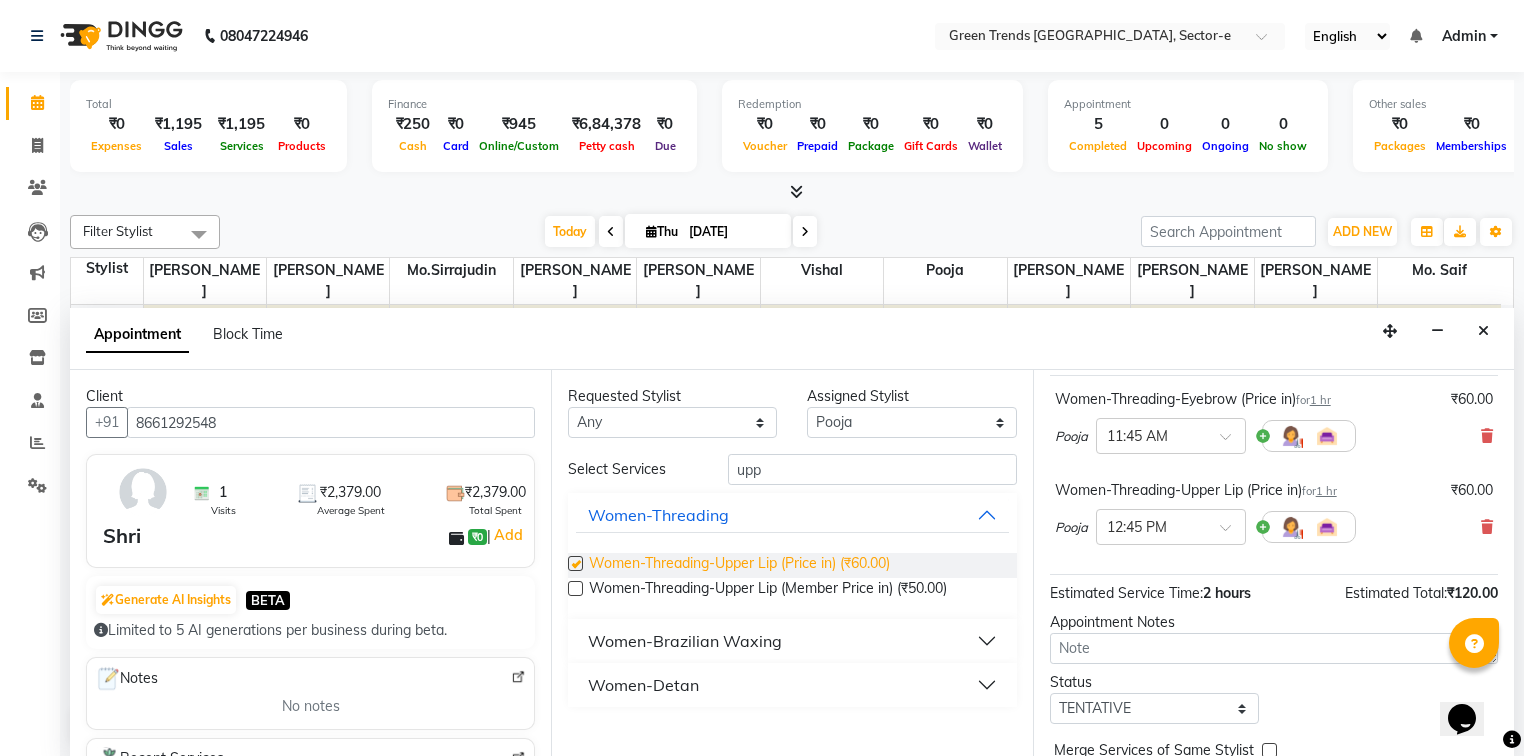 checkbox on "false" 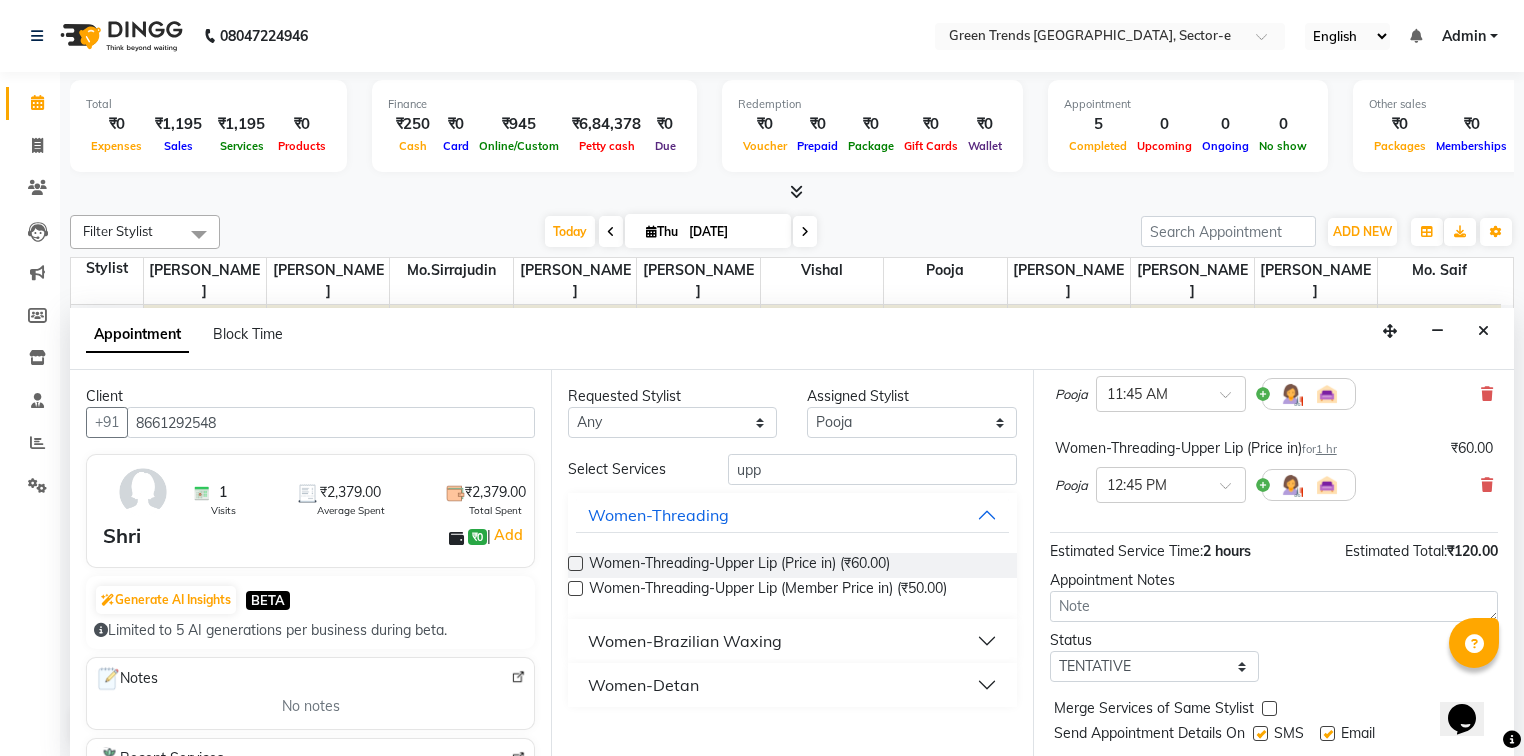 scroll, scrollTop: 209, scrollLeft: 0, axis: vertical 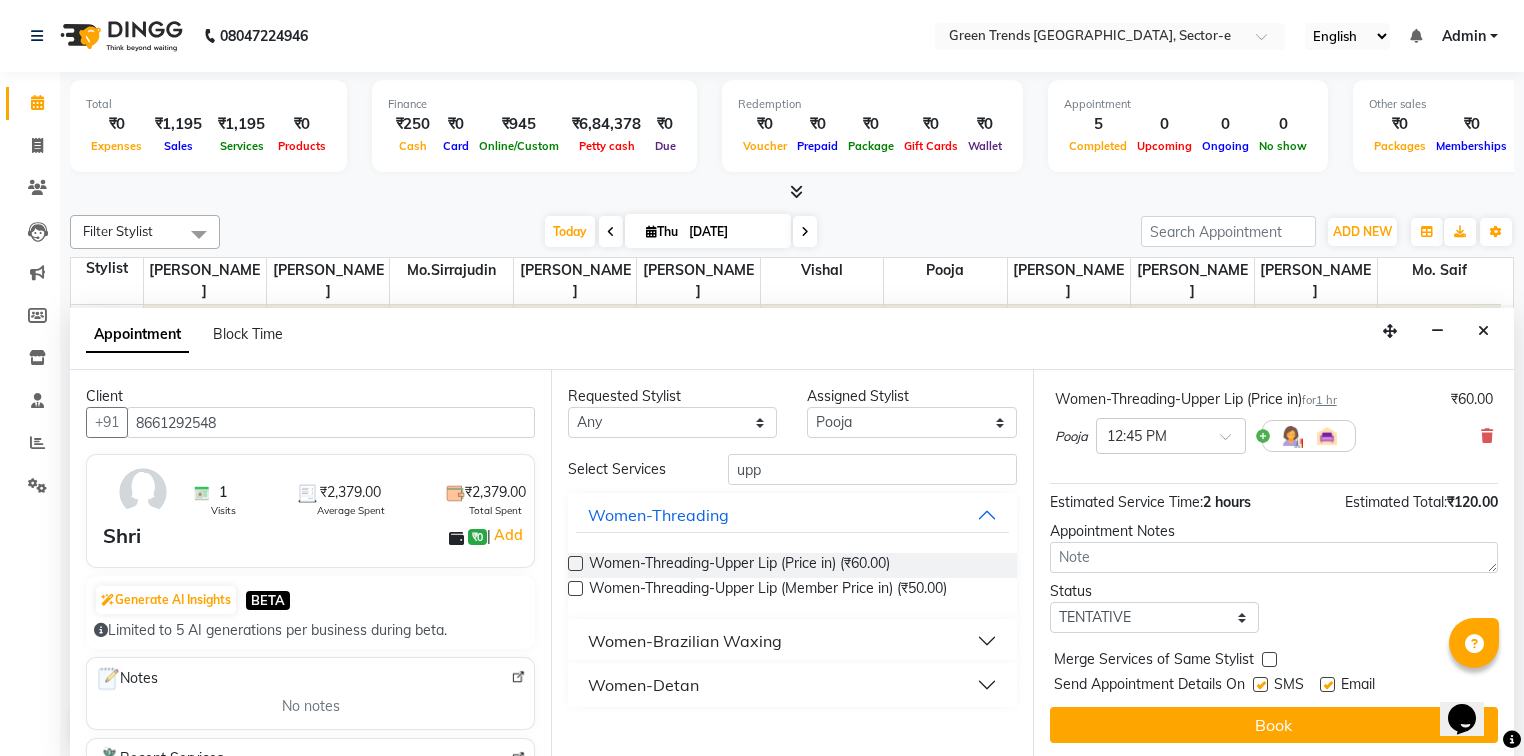 drag, startPoint x: 1262, startPoint y: 676, endPoint x: 1315, endPoint y: 690, distance: 54.81788 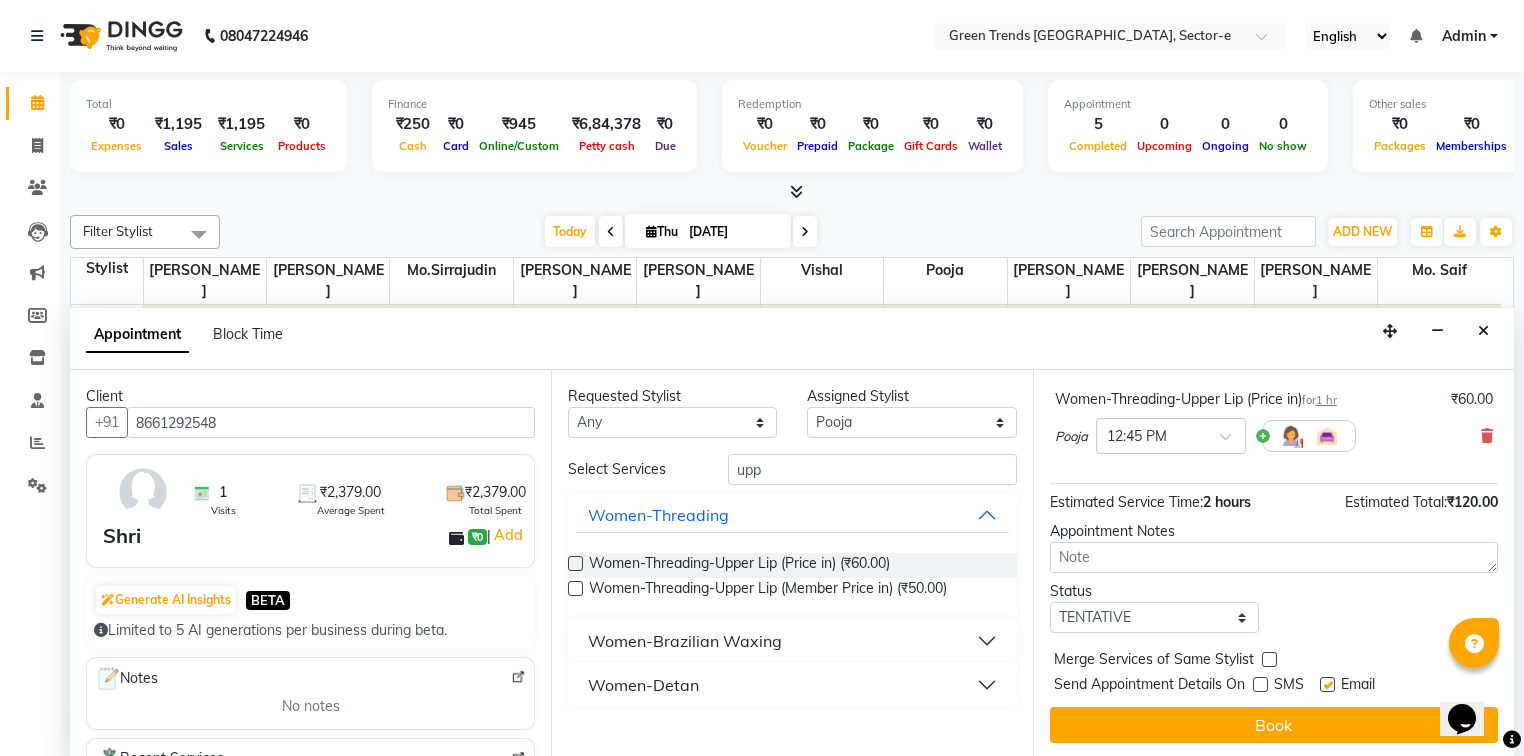 click at bounding box center [1327, 684] 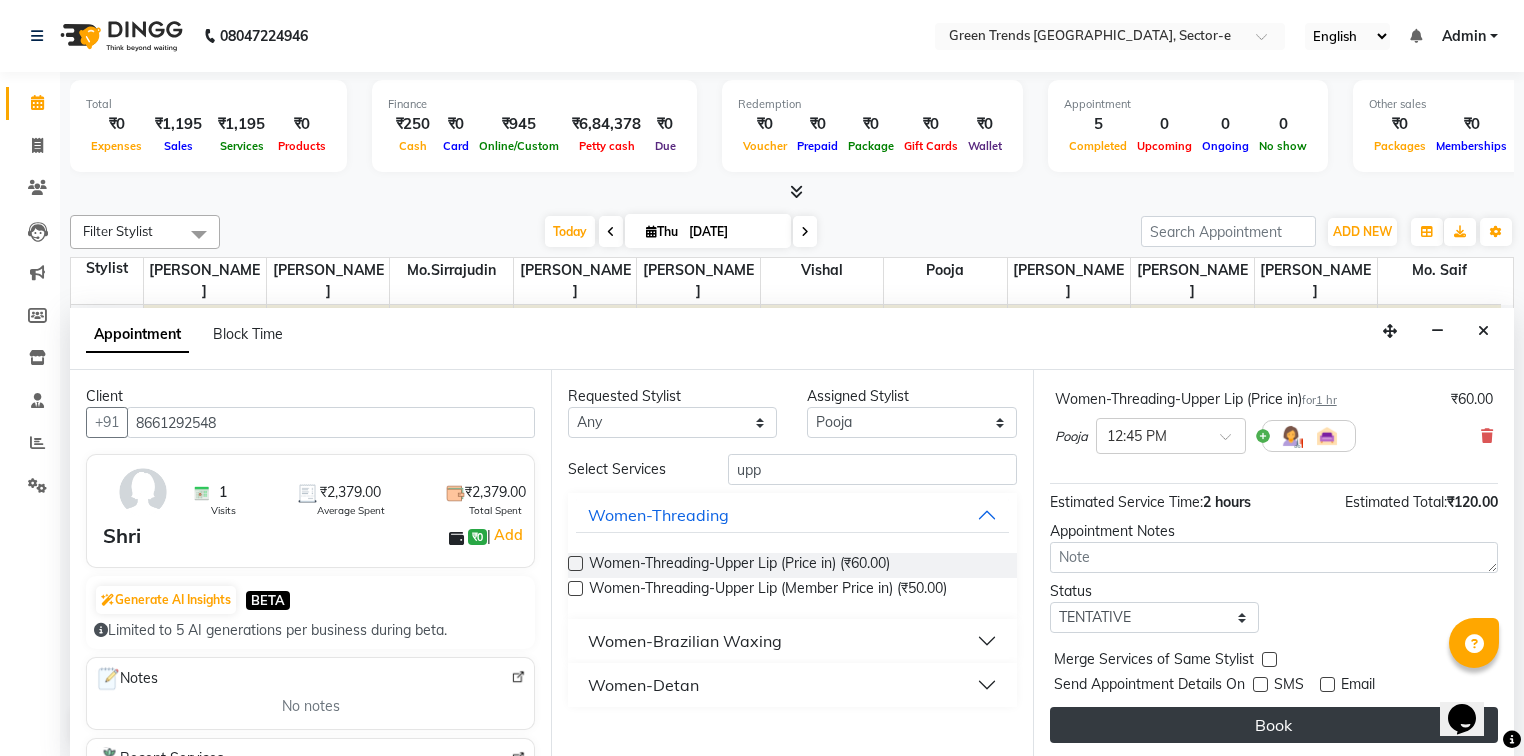 click on "Book" at bounding box center [1274, 725] 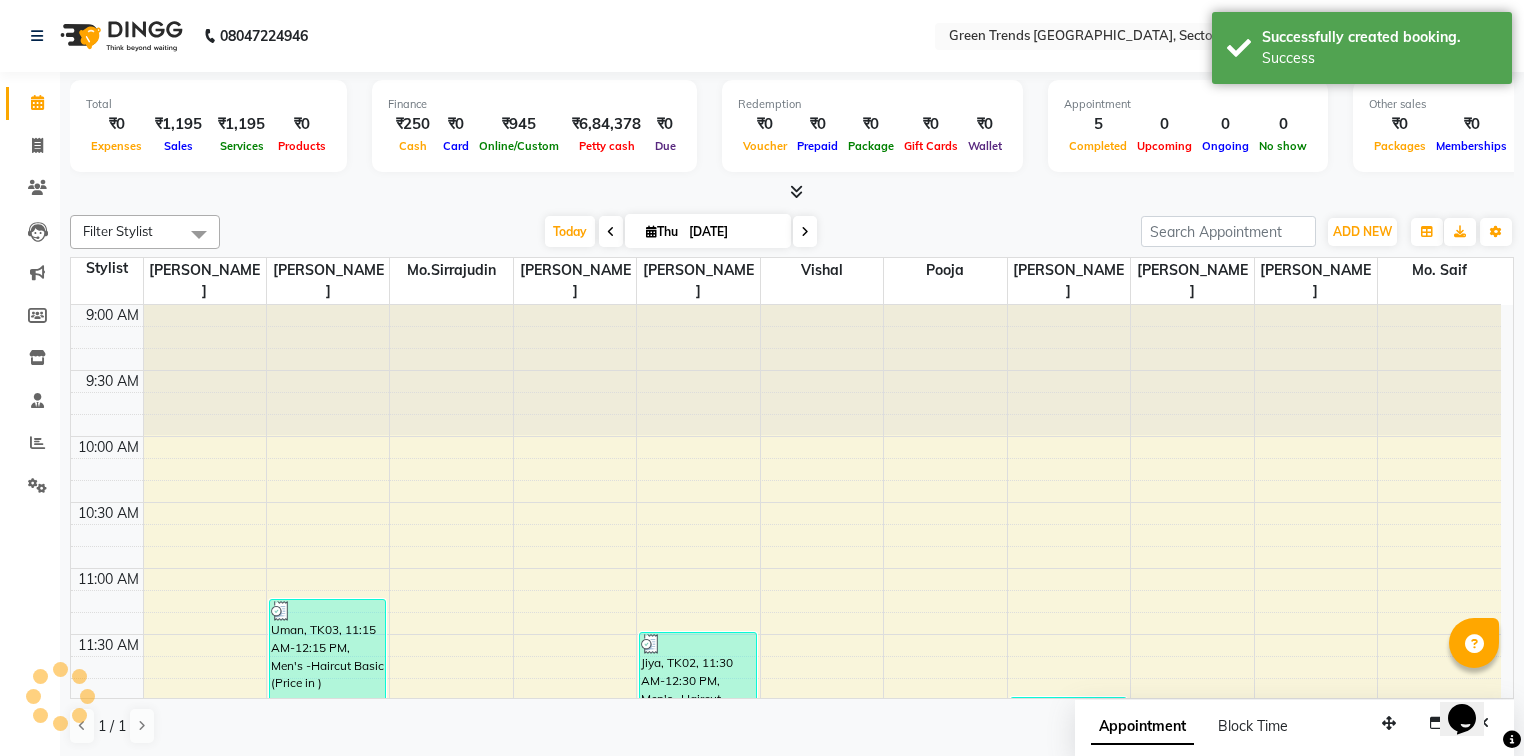 scroll, scrollTop: 0, scrollLeft: 0, axis: both 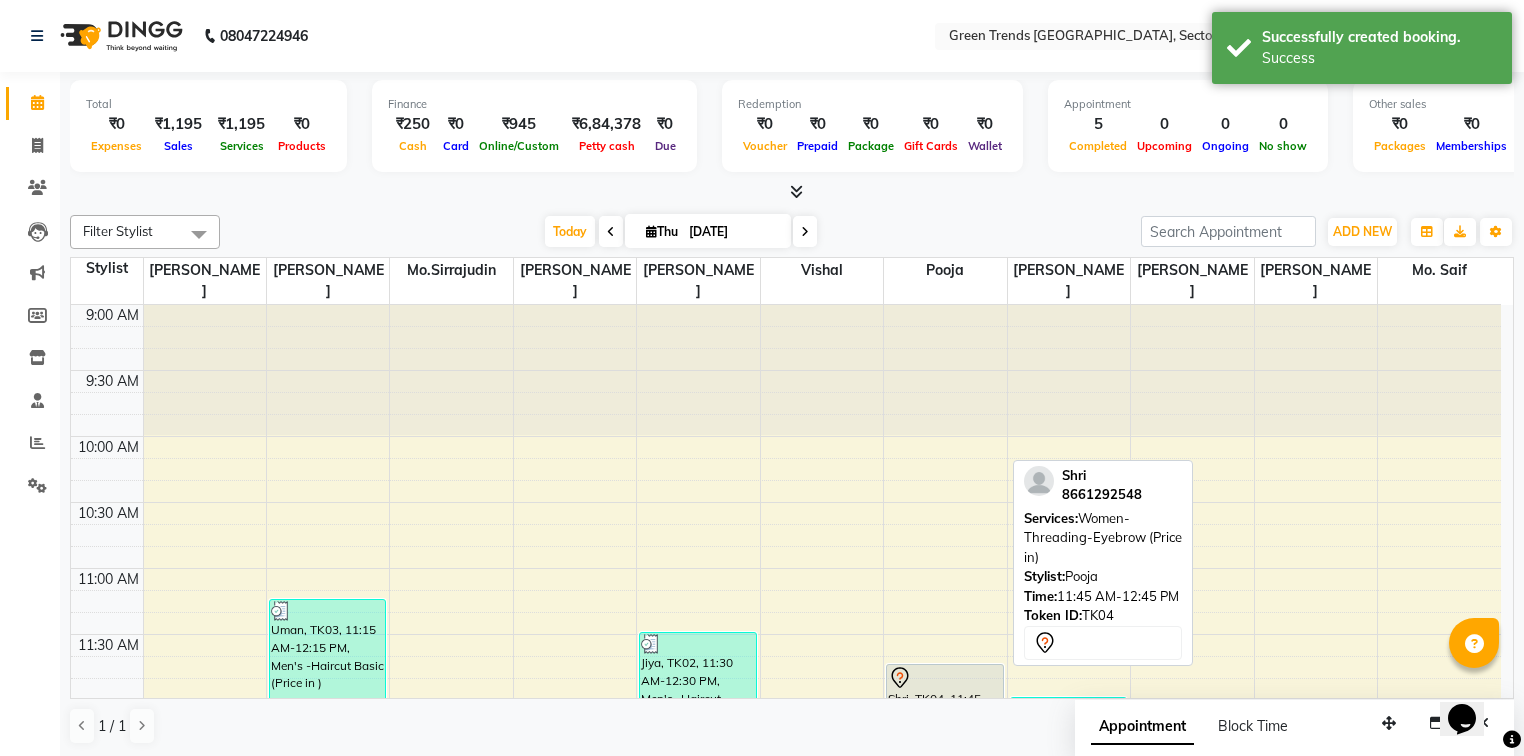 click at bounding box center (944, 678) 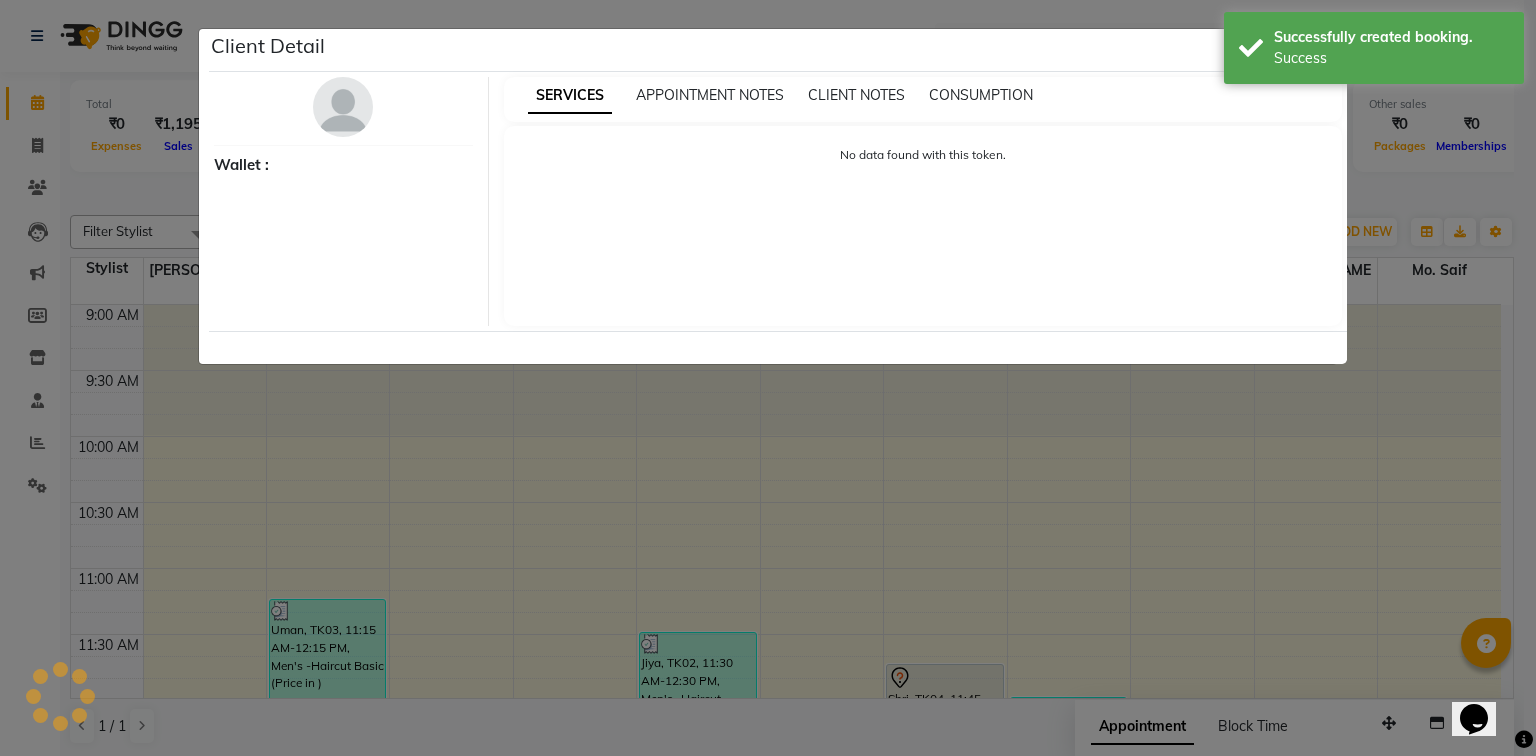 select on "7" 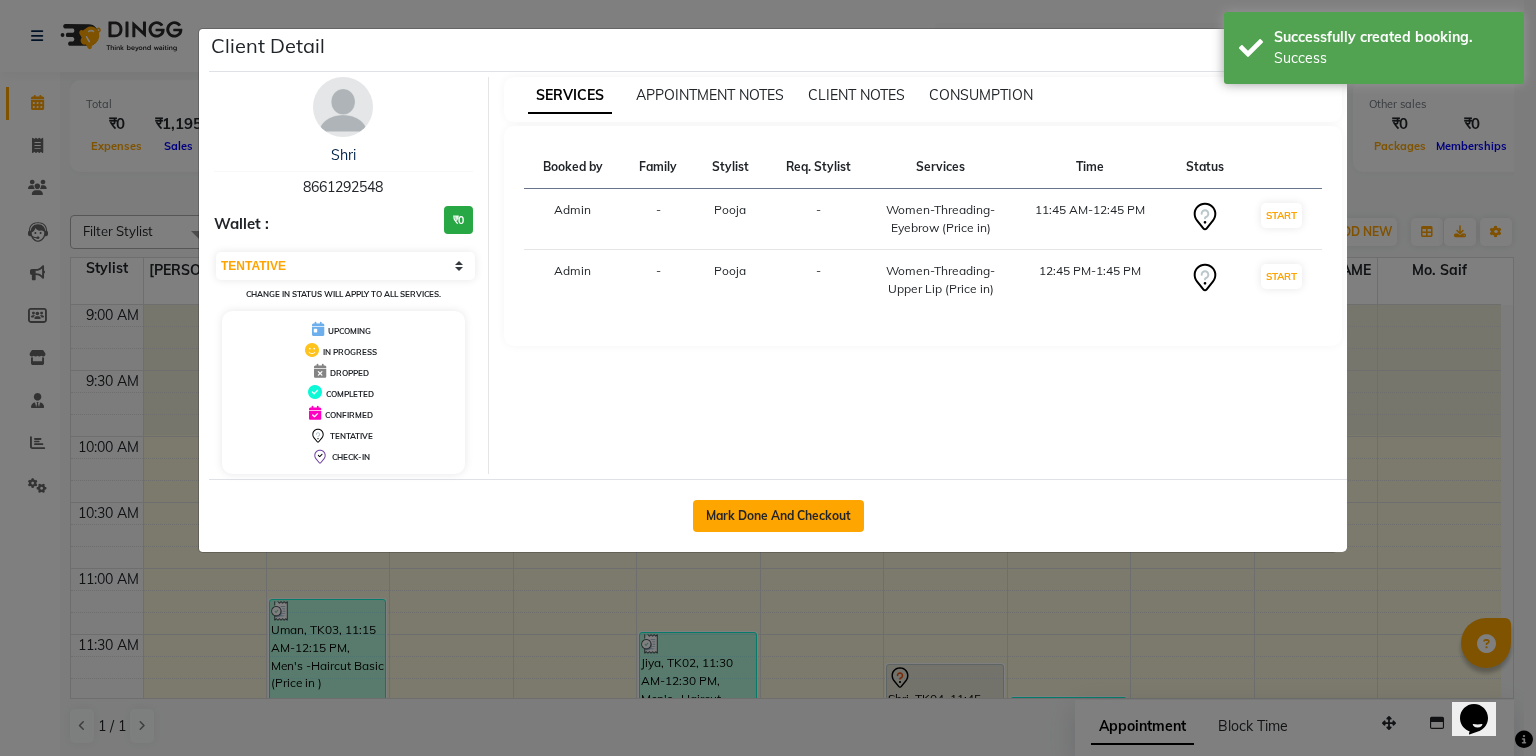 click on "Mark Done And Checkout" 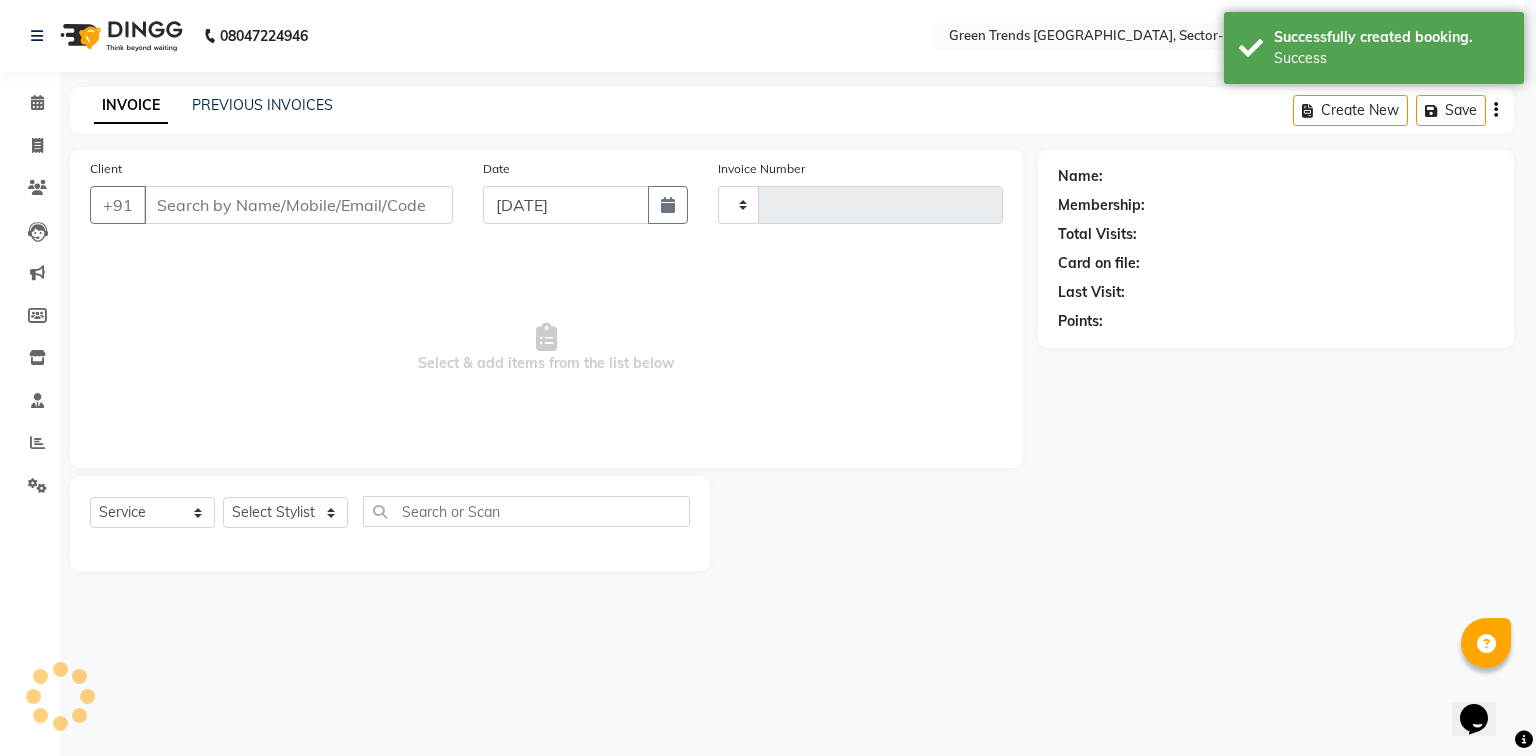 type on "0618" 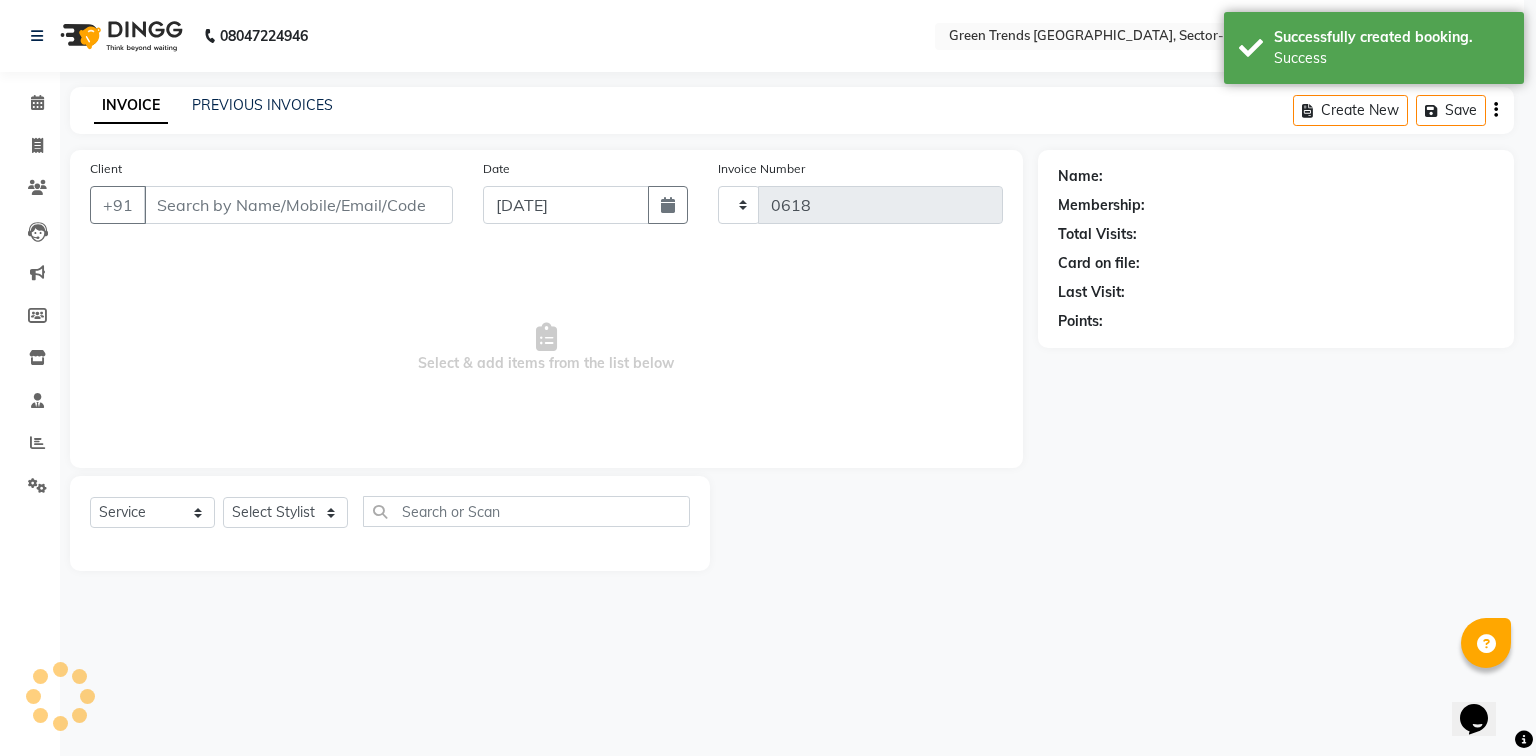 select on "7023" 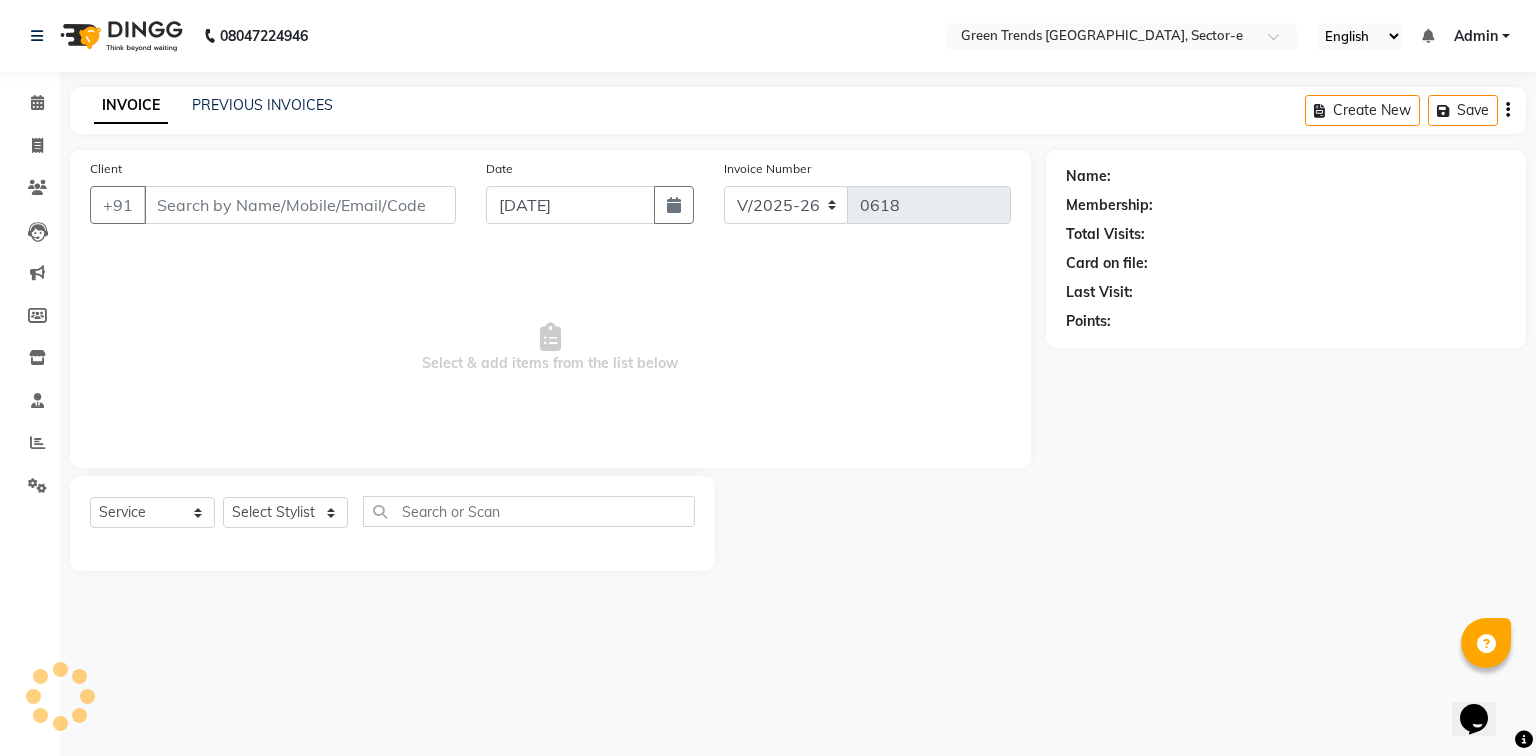 type on "8661292548" 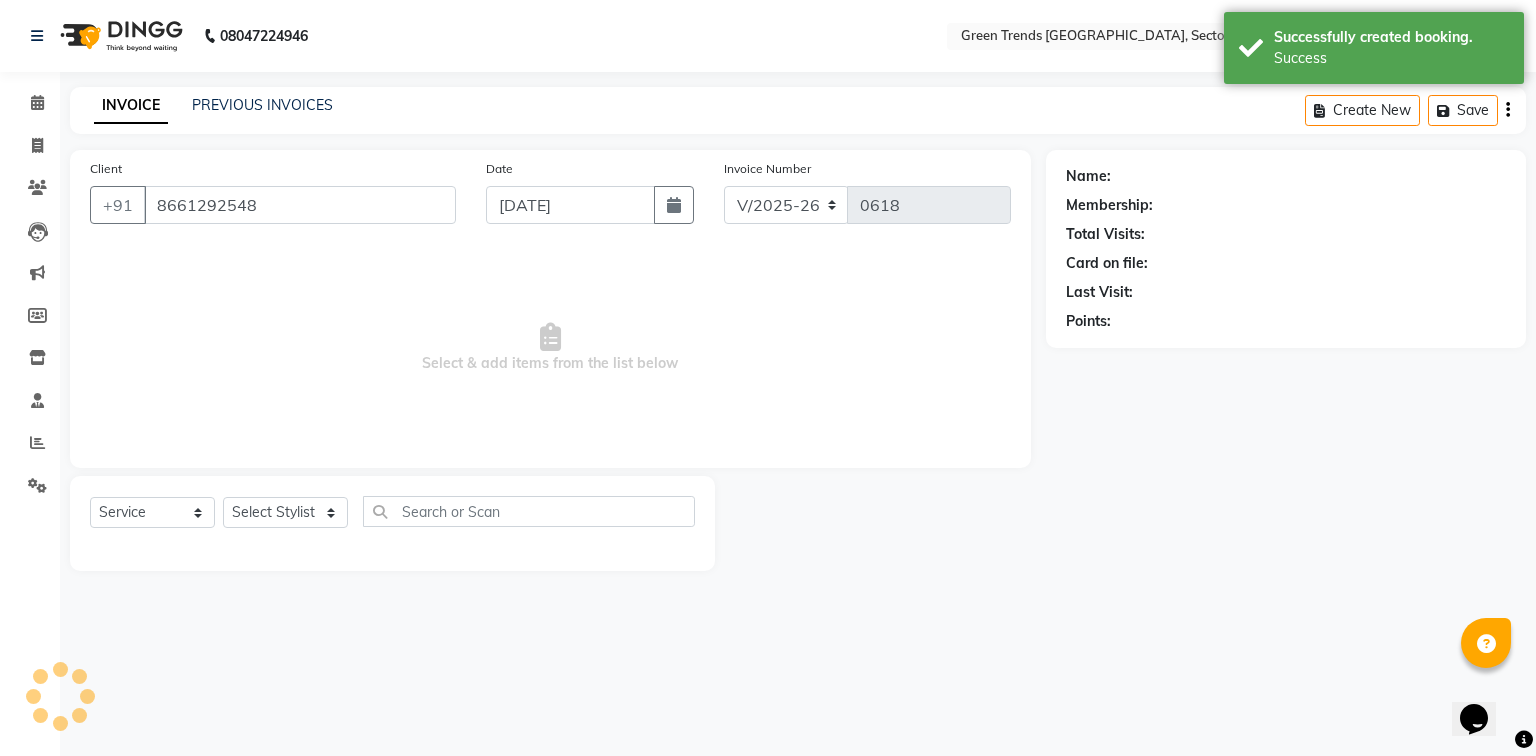select on "58754" 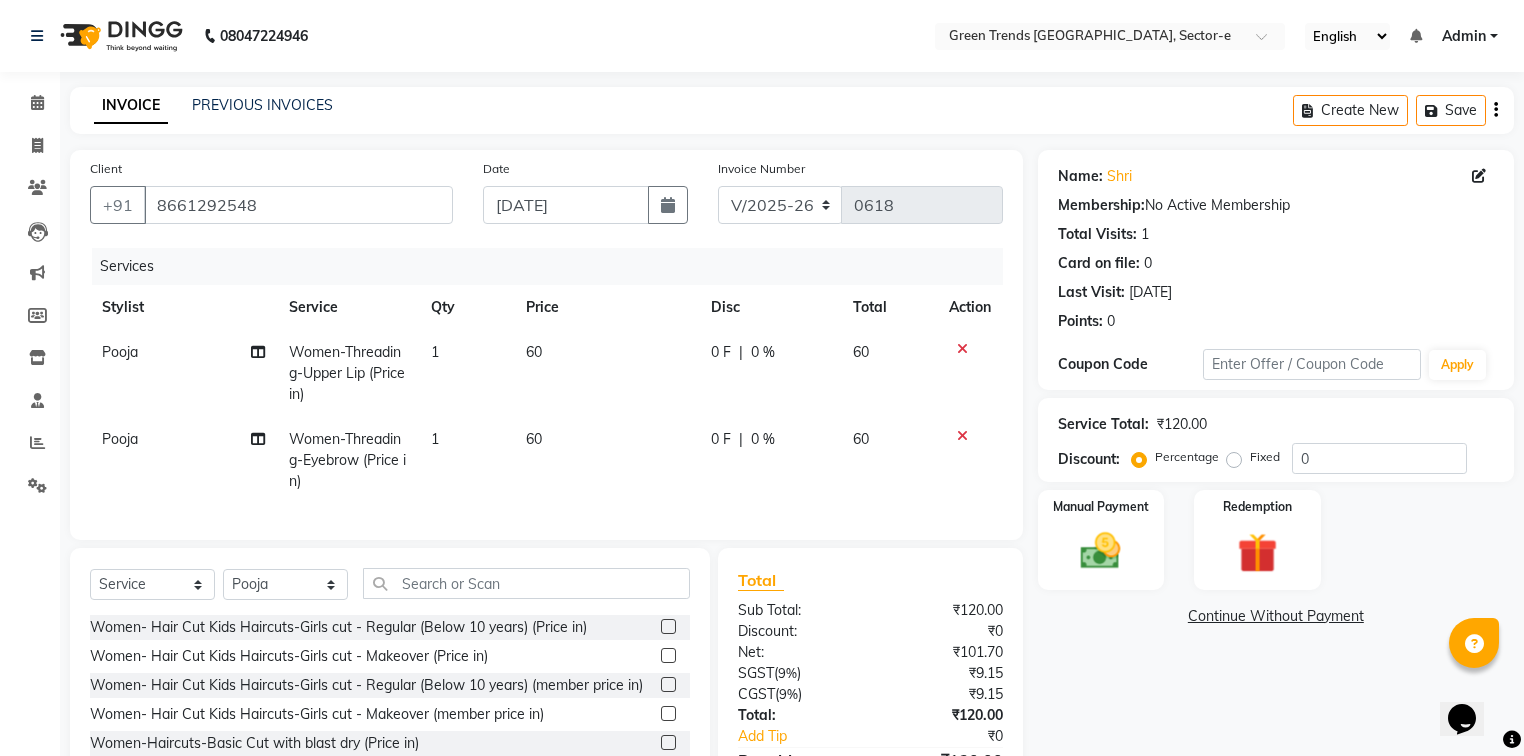 click on "0 F" 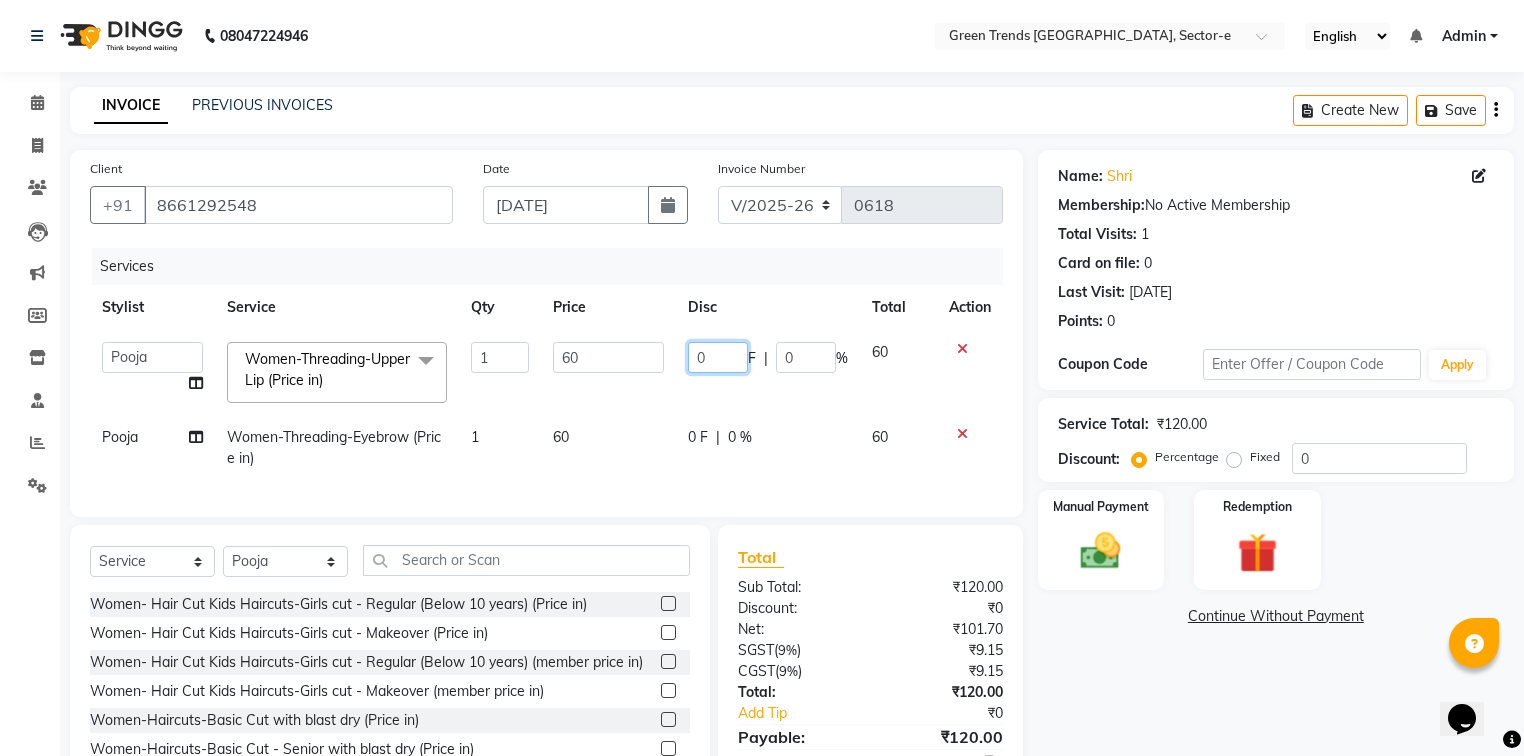 click on "0" 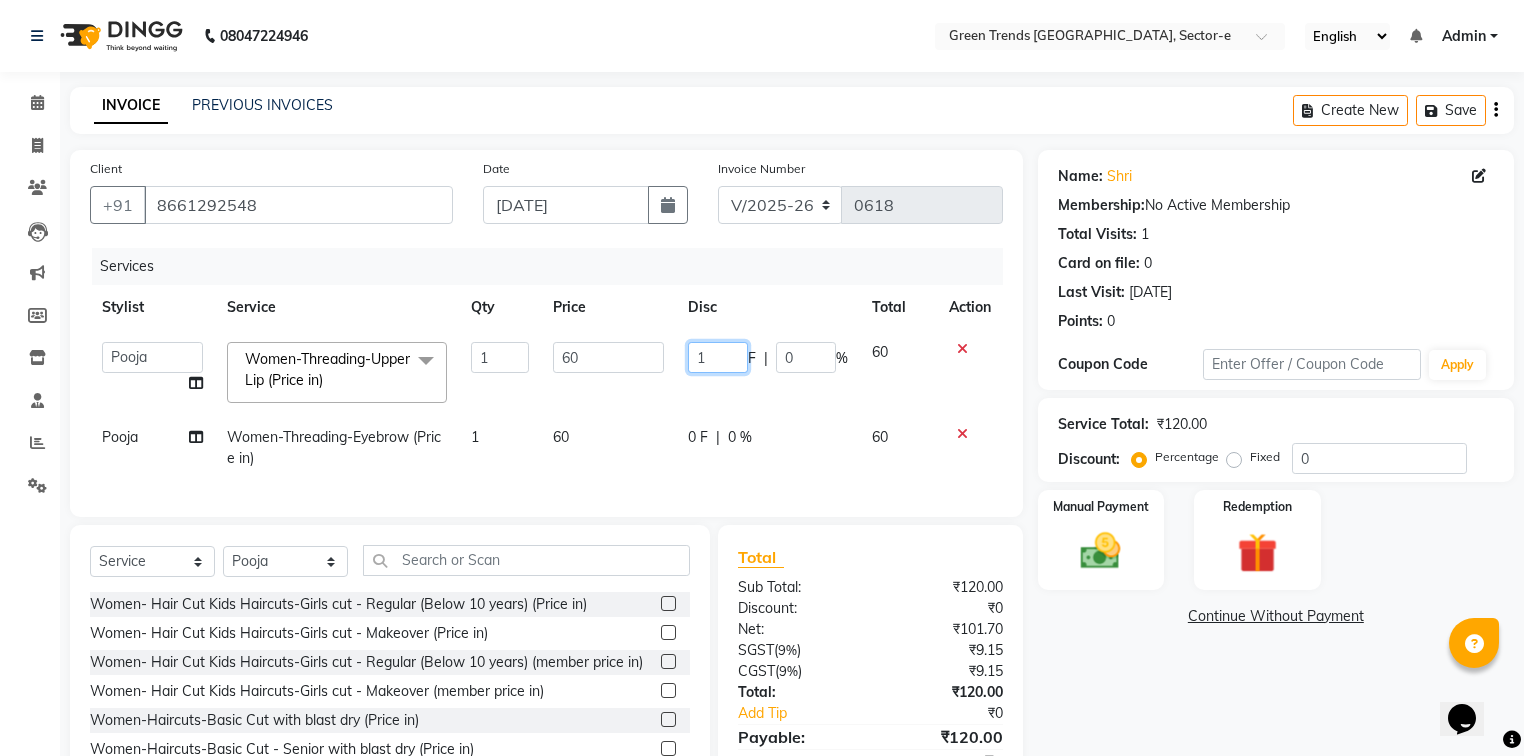 type on "10" 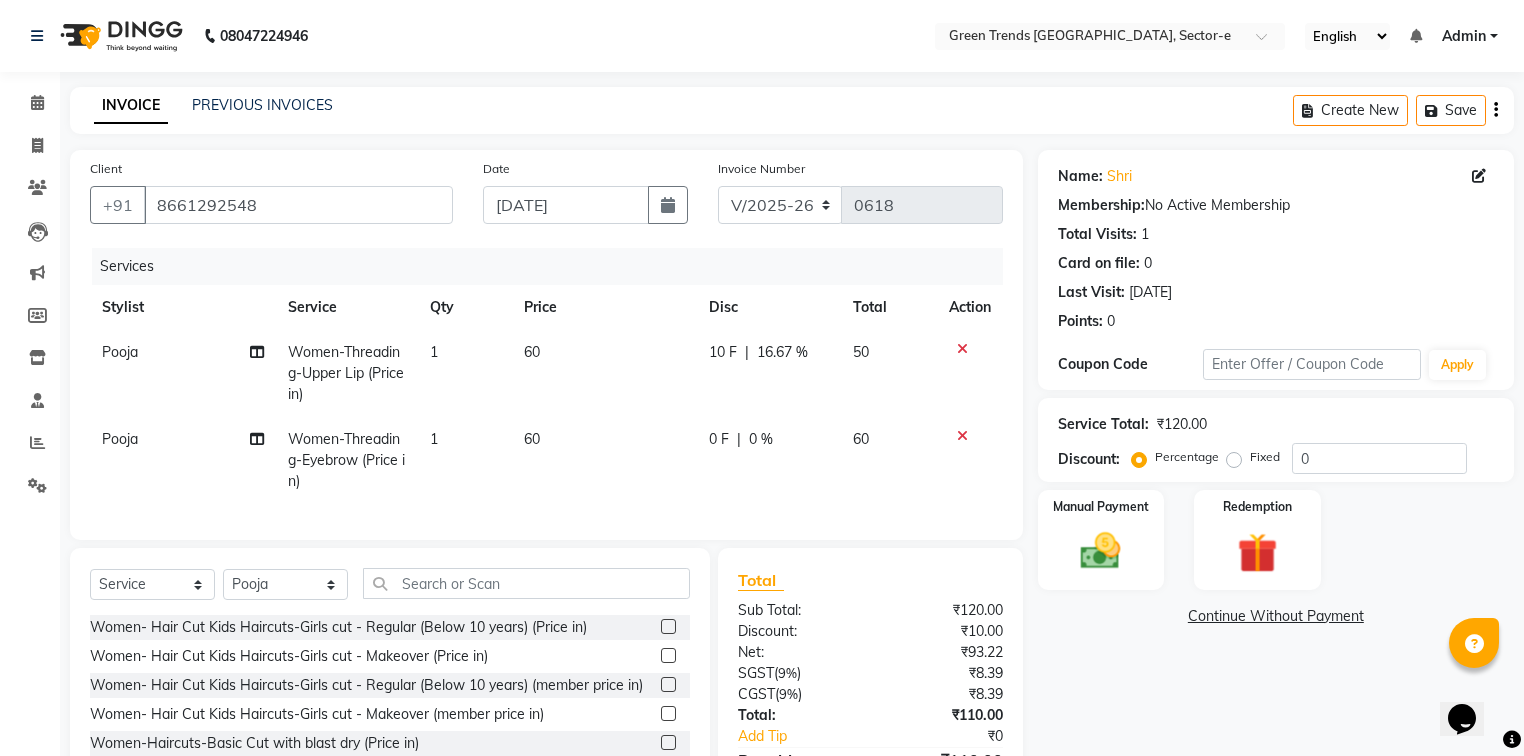 click on "0 F | 0 %" 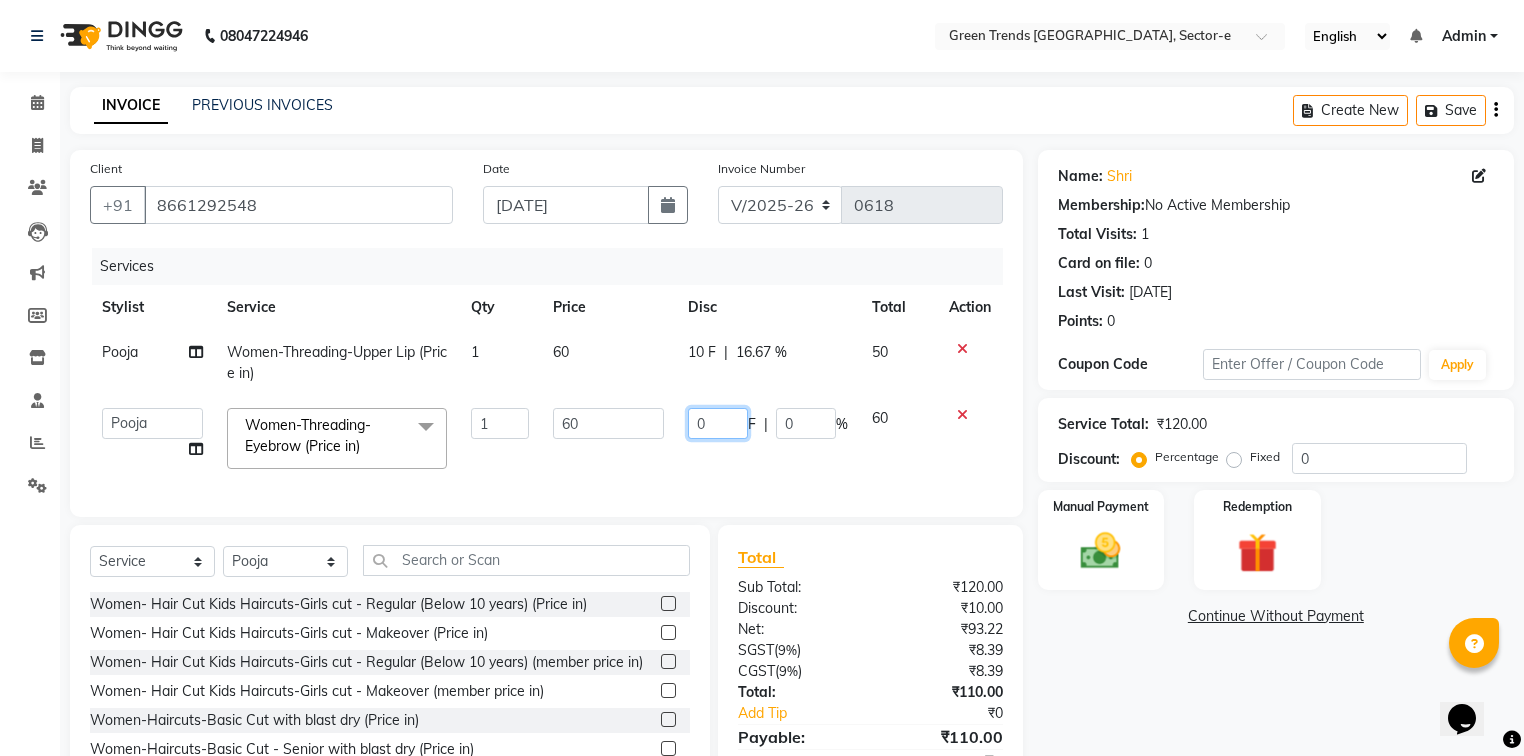 click on "0" 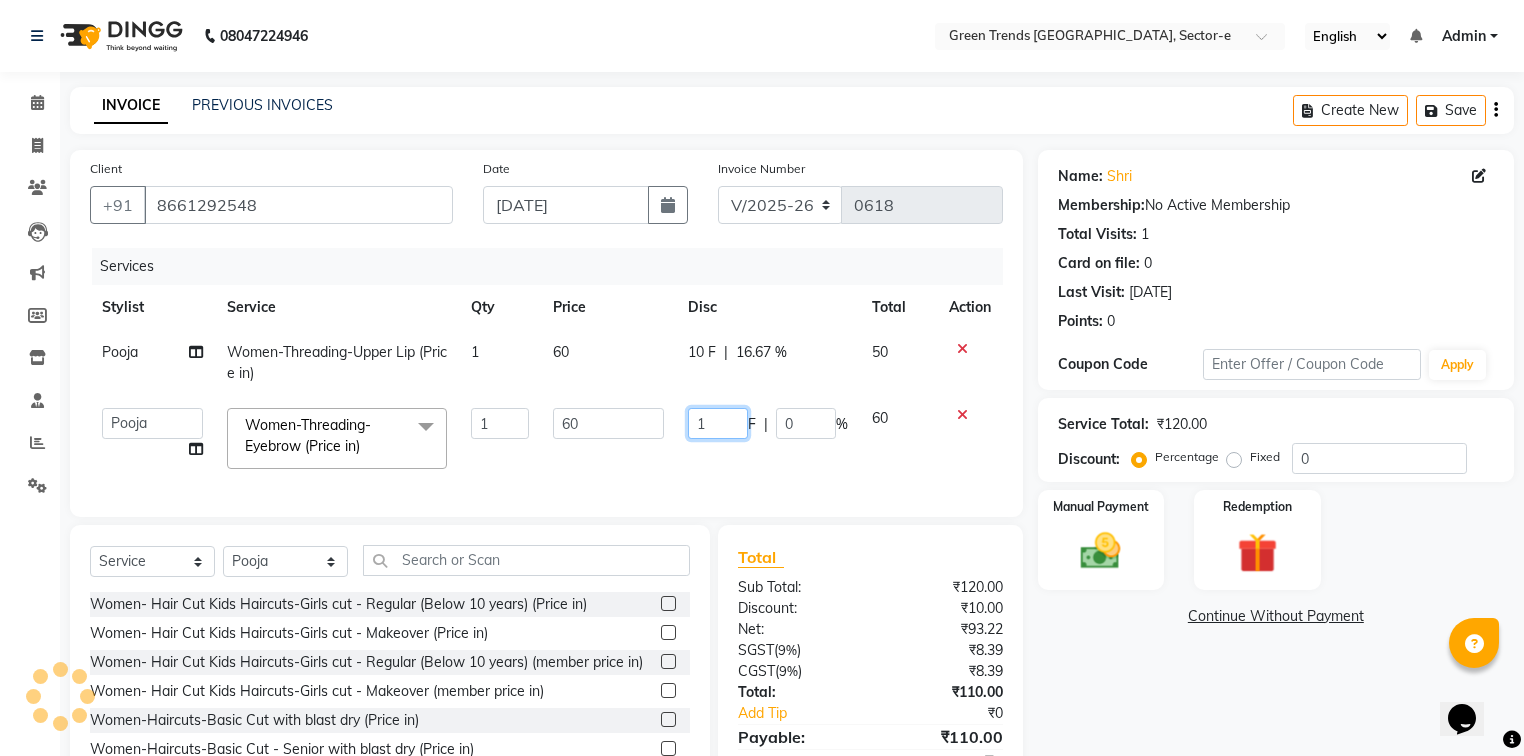 type on "10" 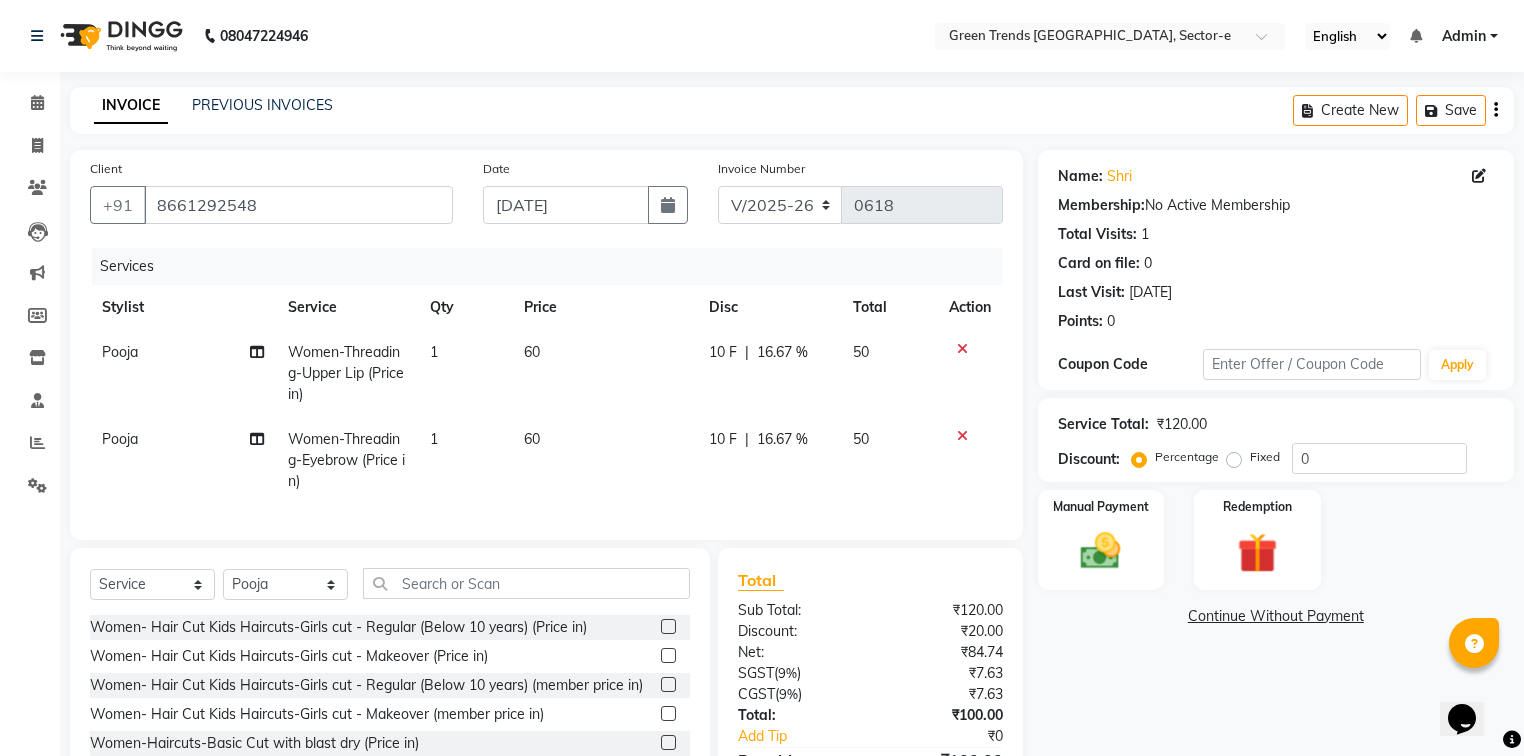 click on "Total Sub Total: ₹120.00 Discount: ₹20.00 Net: ₹84.74 SGST  ( 9% ) ₹7.63 CGST  ( 9% ) ₹7.63 Total: ₹100.00 Add Tip ₹0 Payable: ₹100.00 Paid: ₹0 Balance   : ₹100.00" 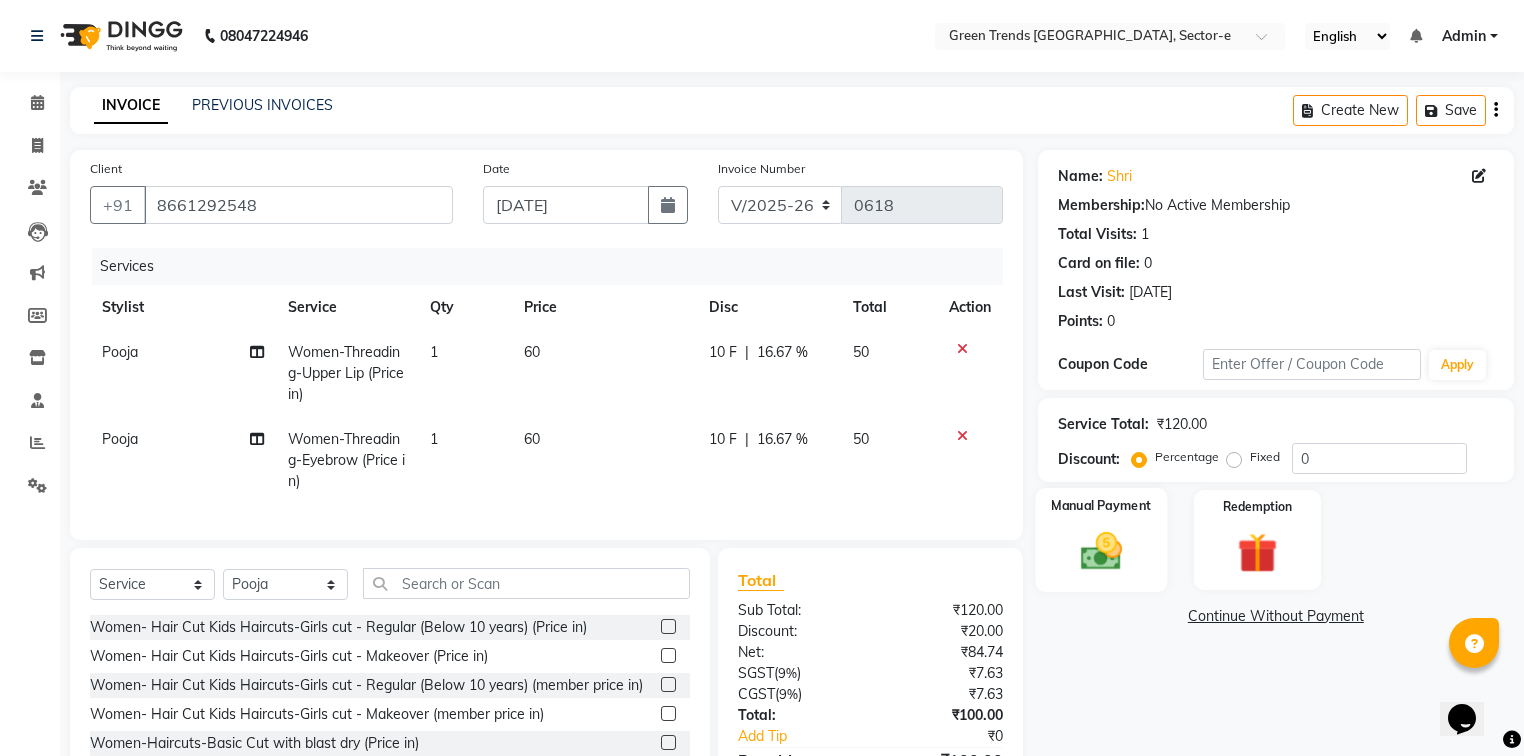 click 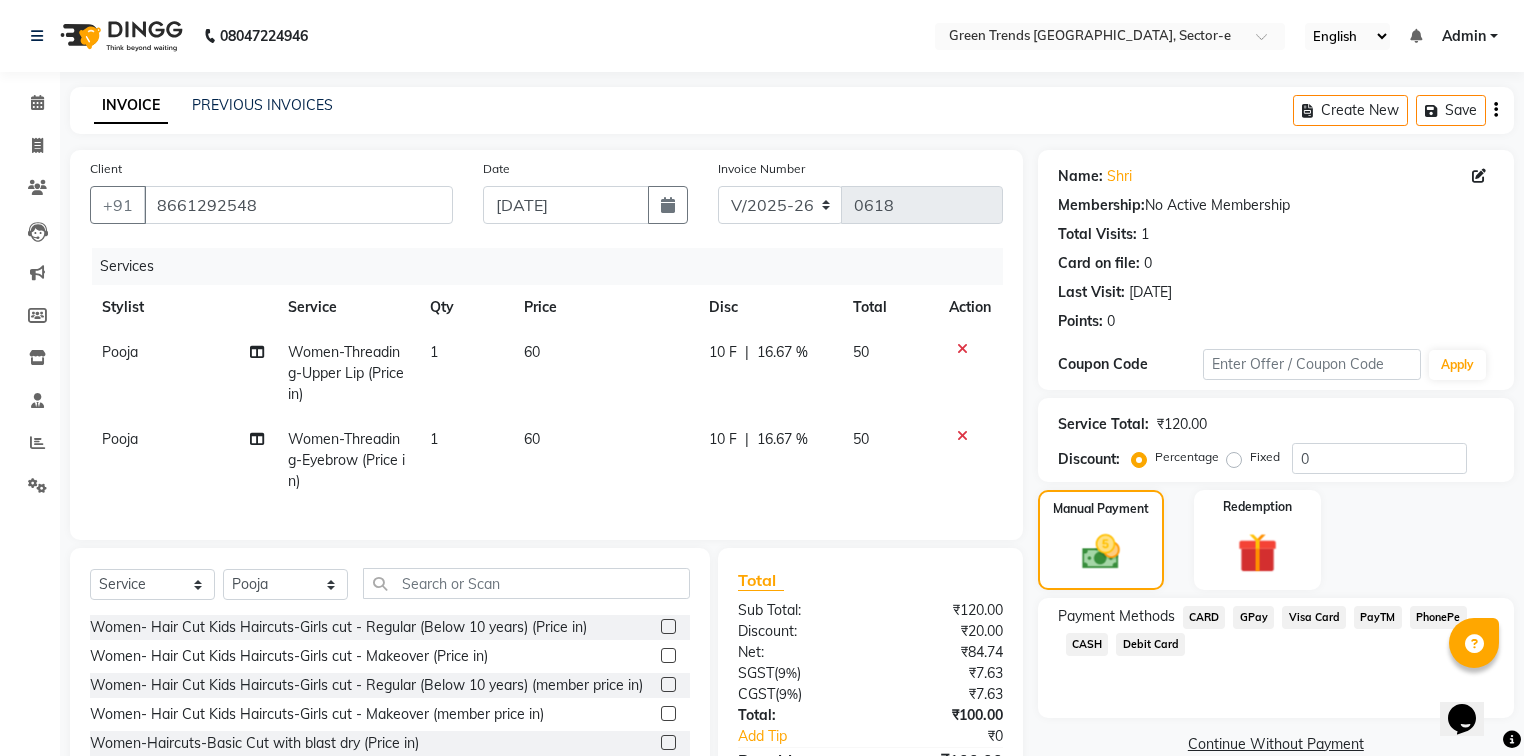 click on "CASH" 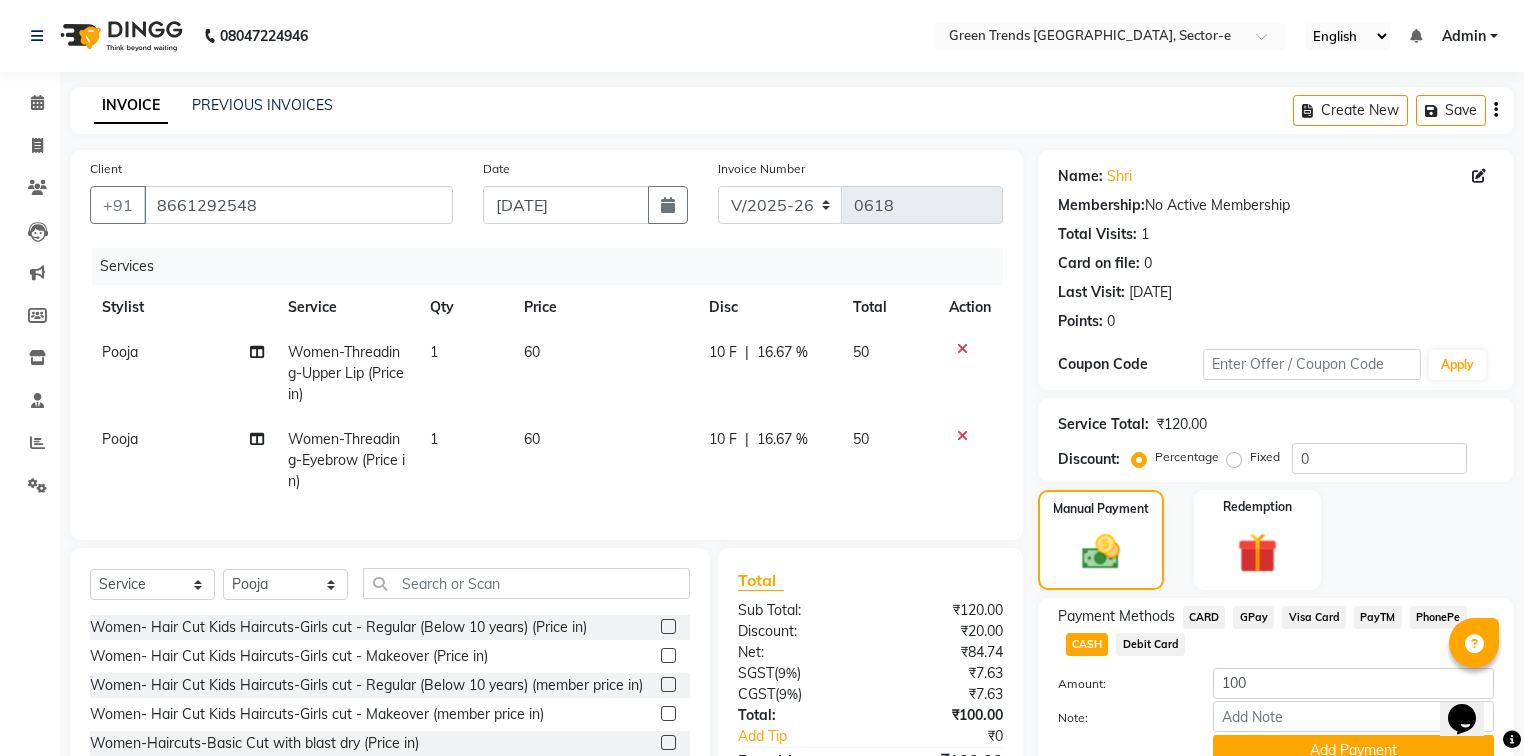 scroll, scrollTop: 129, scrollLeft: 0, axis: vertical 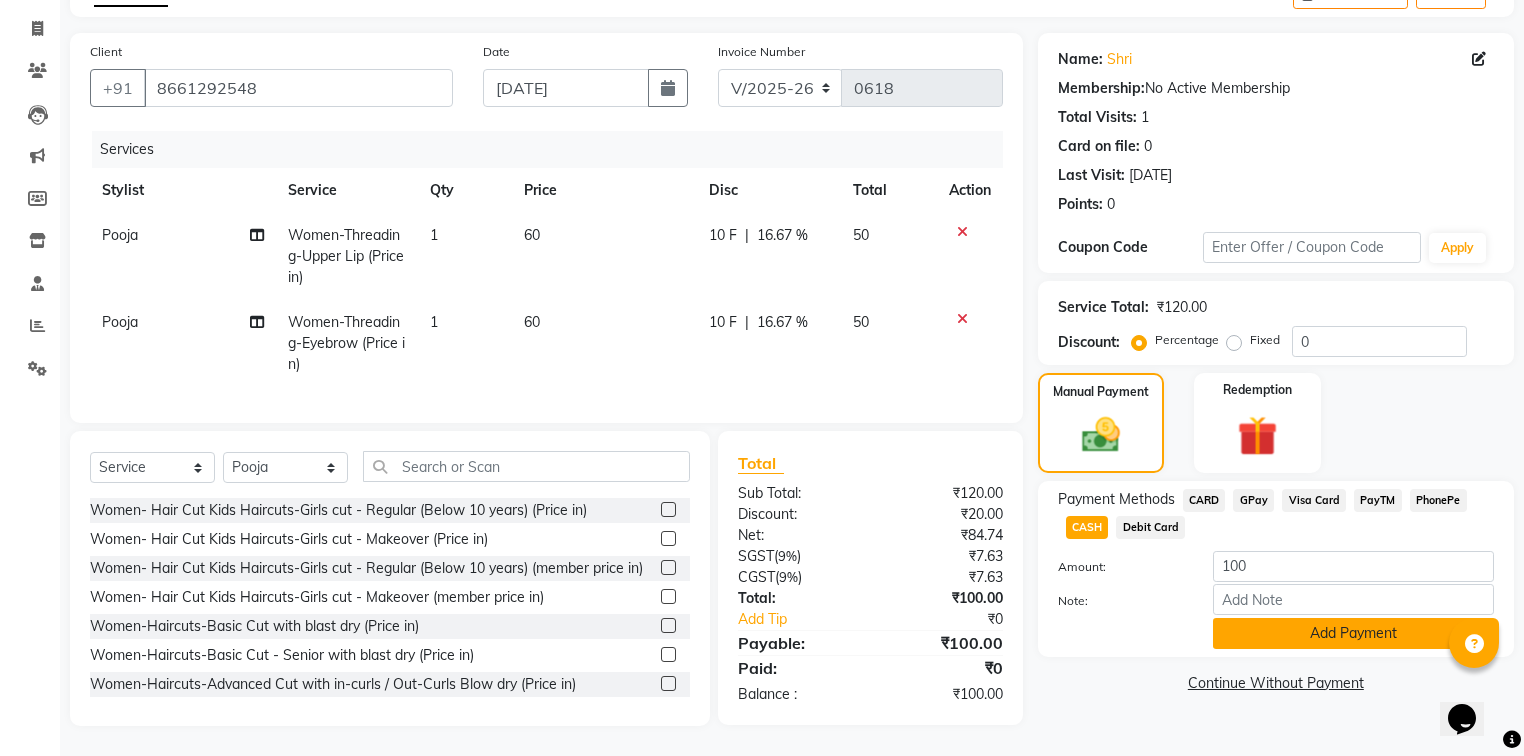 click on "Add Payment" 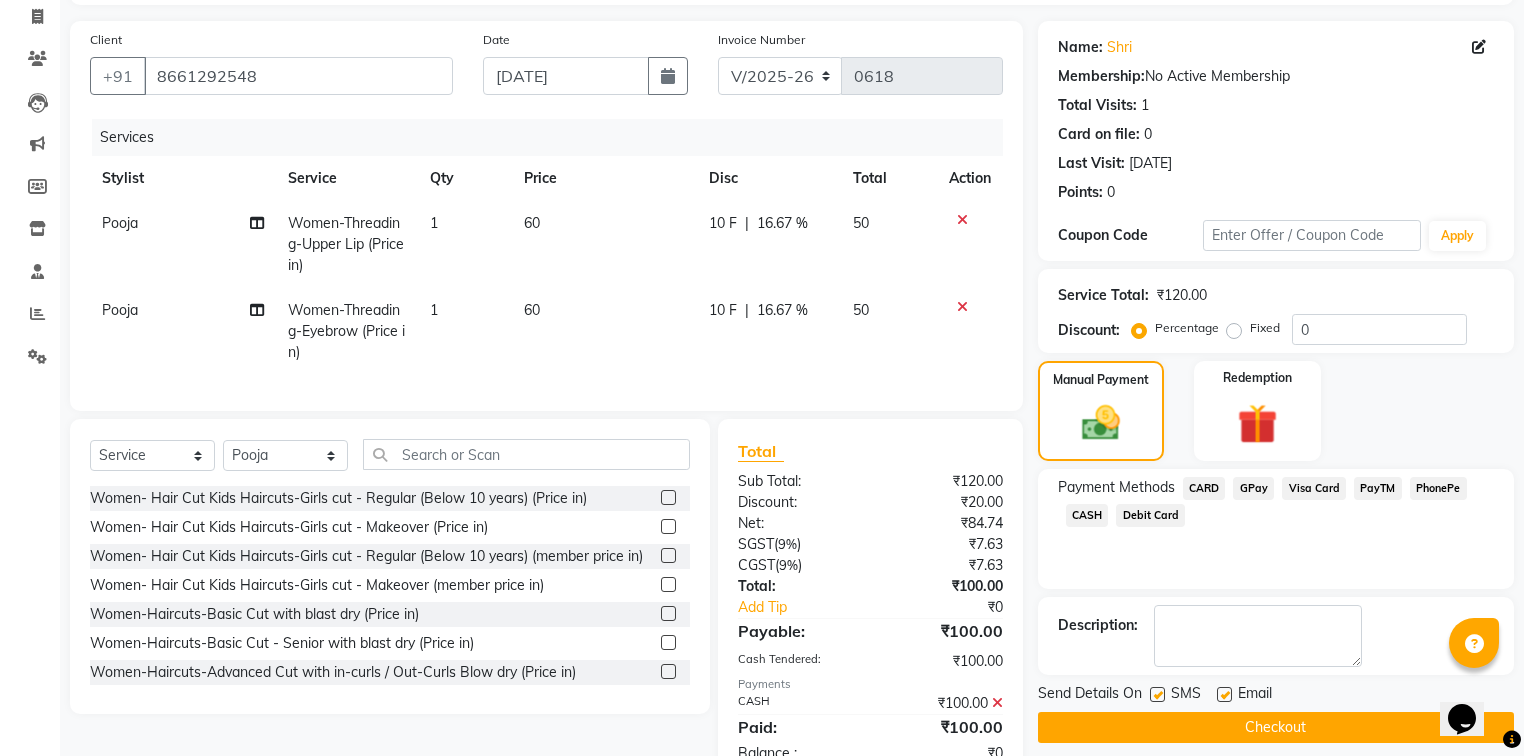 drag, startPoint x: 1230, startPoint y: 695, endPoint x: 1219, endPoint y: 686, distance: 14.21267 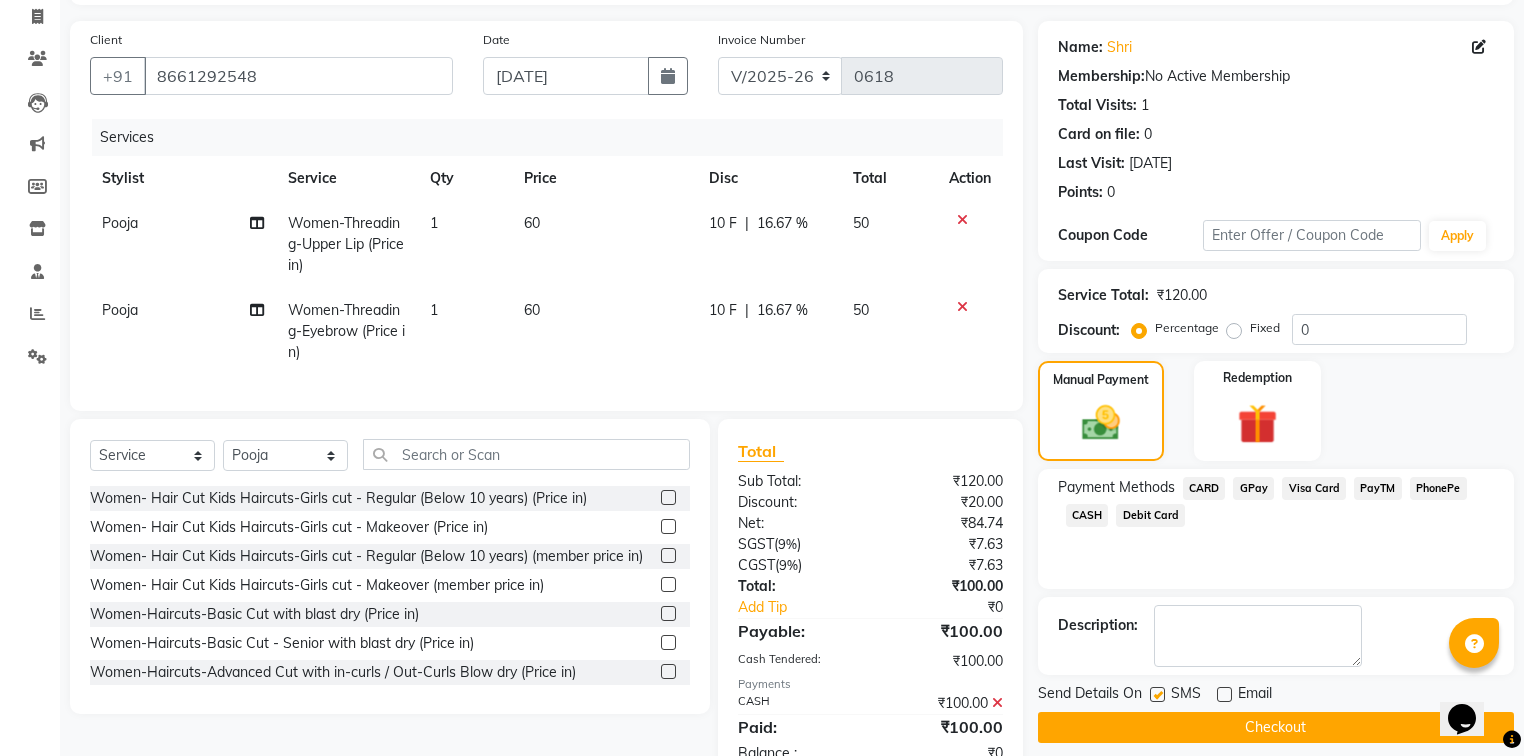 drag, startPoint x: 1153, startPoint y: 689, endPoint x: 1174, endPoint y: 712, distance: 31.144823 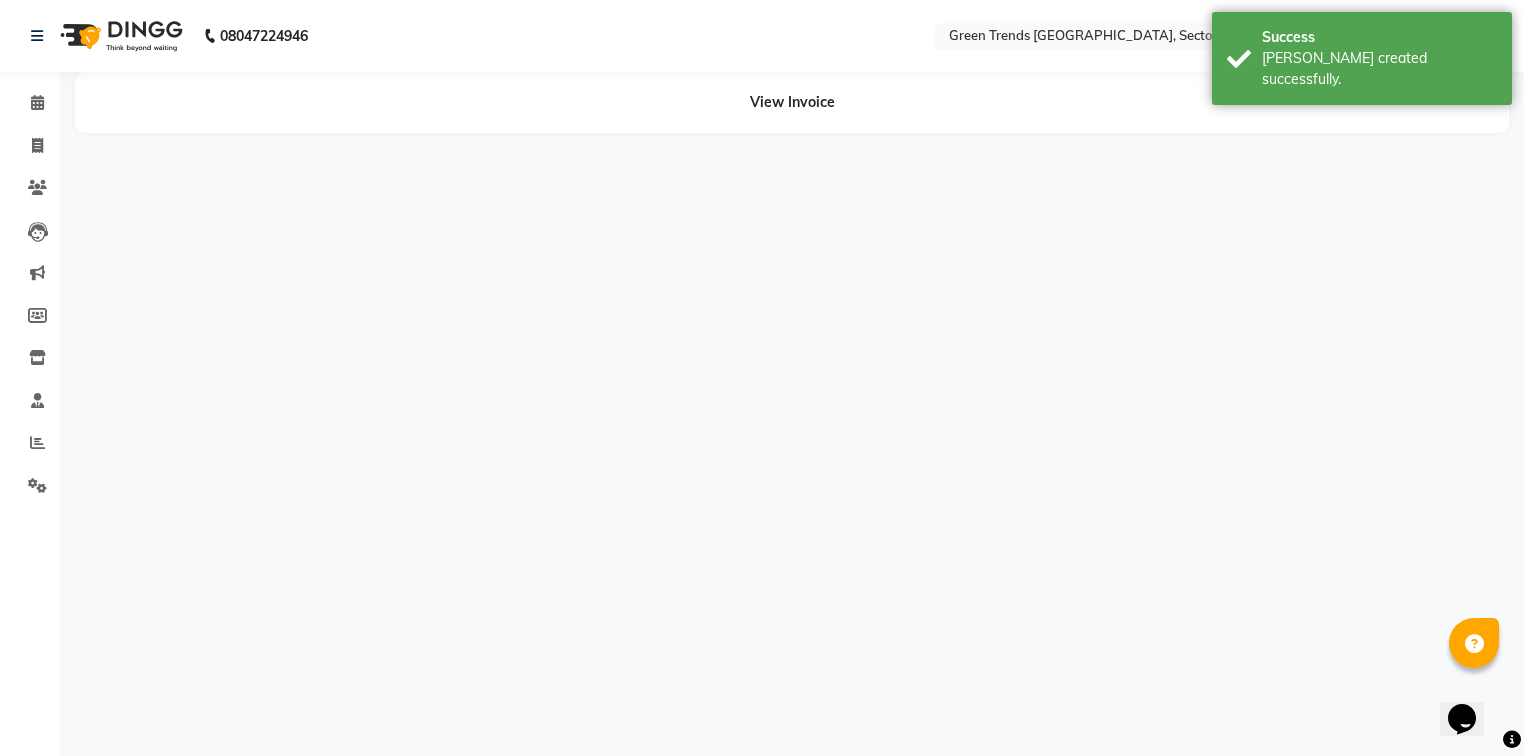 scroll, scrollTop: 0, scrollLeft: 0, axis: both 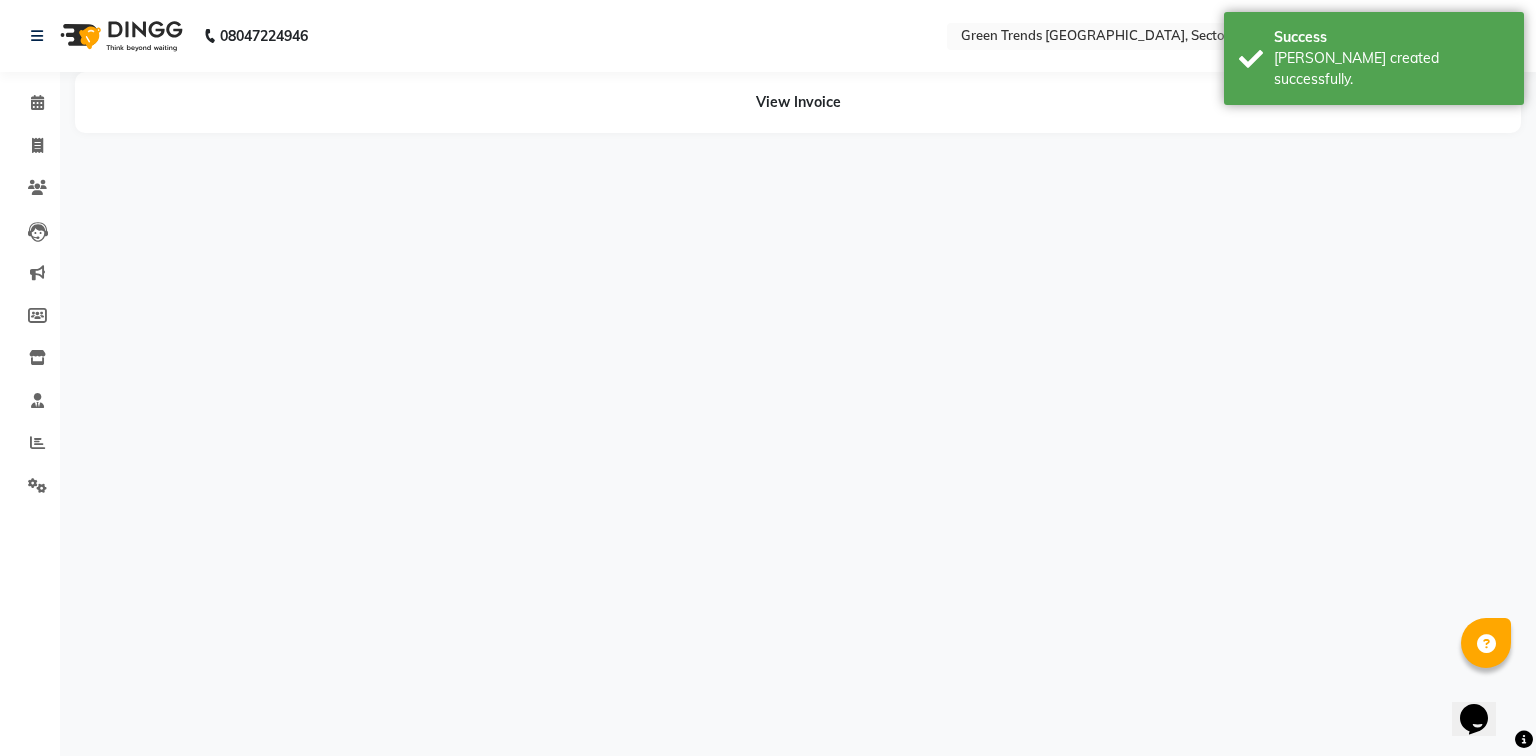 click on "08047224946 Select Location × Green Trends Aliganj, Sector-e English ENGLISH Español العربية मराठी हिंदी ગુજરાતી தமிழ் 中文 Notifications nothing to show Admin Manage Profile Change Password Sign out  Version:3.15.4  ☀ Green trends Aliganj, Sector-E  Calendar  Invoice  Clients  Leads   Marketing  Members  Inventory  Staff  Reports  Settings Completed InProgress Upcoming Dropped Tentative Check-In Confirm Bookings Generate Report Segments Page Builder  View Invoice" at bounding box center [768, 378] 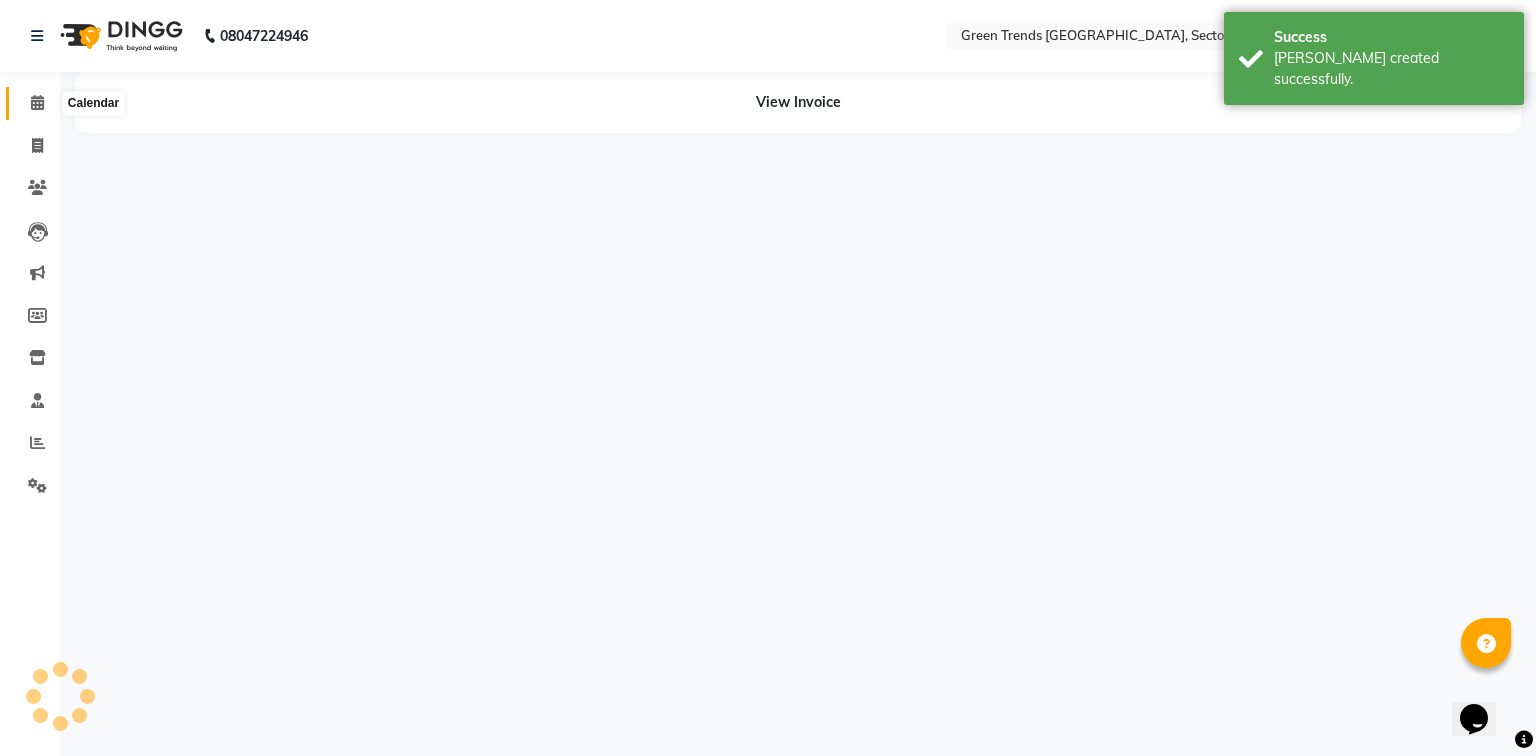 click 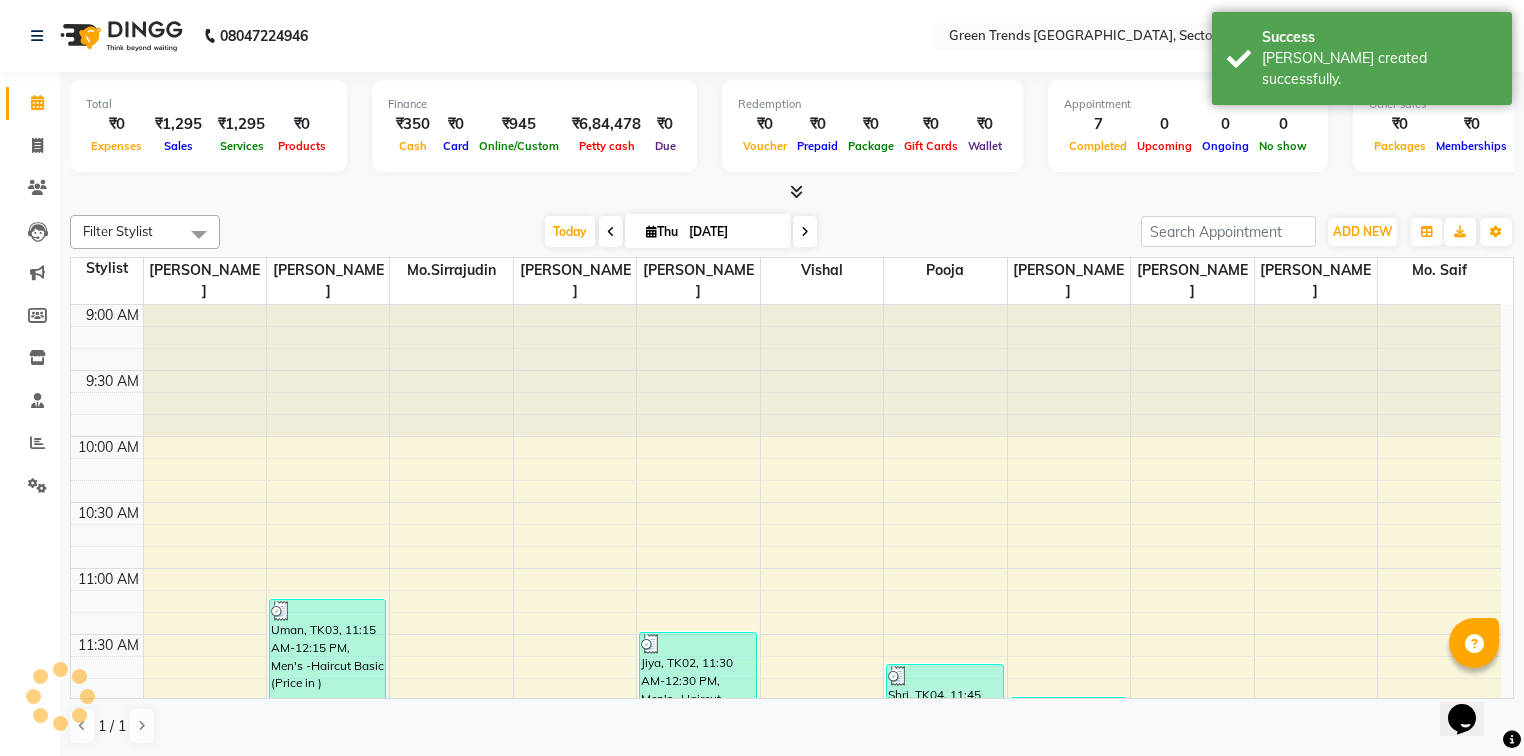 scroll, scrollTop: 0, scrollLeft: 0, axis: both 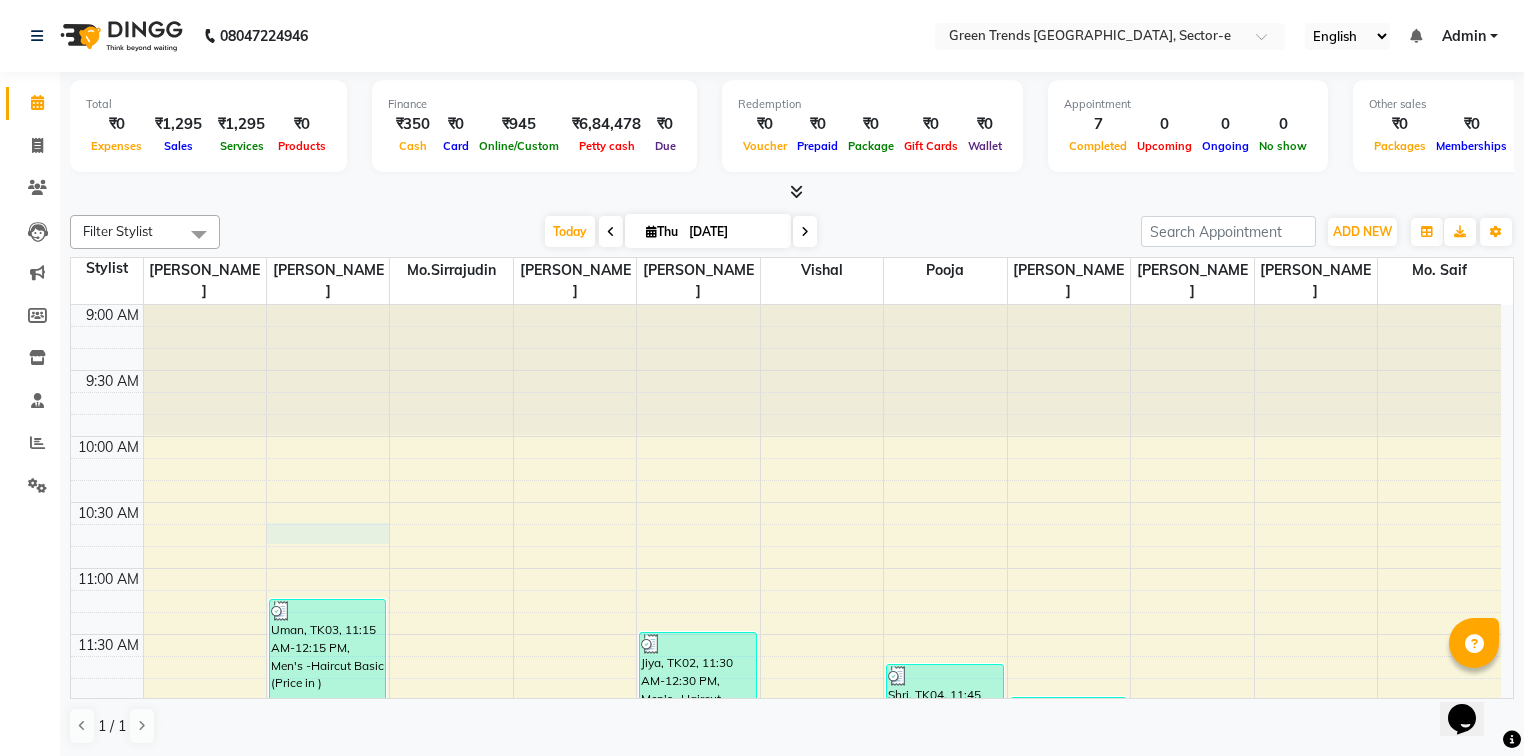 click on "9:00 AM 9:30 AM 10:00 AM 10:30 AM 11:00 AM 11:30 AM 12:00 PM 12:30 PM 1:00 PM 1:30 PM 2:00 PM 2:30 PM 3:00 PM 3:30 PM 4:00 PM 4:30 PM 5:00 PM 5:30 PM 6:00 PM 6:30 PM 7:00 PM 7:30 PM 8:00 PM 8:30 PM 9:00 PM 9:30 PM 10:00 PM 10:30 PM     Uman, TK03, 11:15 AM-12:15 PM, Men's -Haircut Basic (Price in )     [GEOGRAPHIC_DATA], TK02, 11:30 AM-12:30 PM, Men's -Haircut Advanced (Price in )     [GEOGRAPHIC_DATA], TK02, 12:30 PM-01:30 PM, Men's -[PERSON_NAME] Styling  (Price in )     Shri, TK04, 11:45 AM-12:45 PM, Women-Threading-Eyebrow (Price in)     Shri, TK04, 12:45 PM-01:45 PM, Women-Threading-Upper Lip (Price in)     [PERSON_NAME], TK01, 12:00 PM-01:00 PM, Women-Threading-Eyebrow (Price in)     [PERSON_NAME], TK01, 01:00 PM-02:00 PM, Women-Brazilian Waxing-Chin / Forehead / Upper Lip (Price in)" at bounding box center (786, 1228) 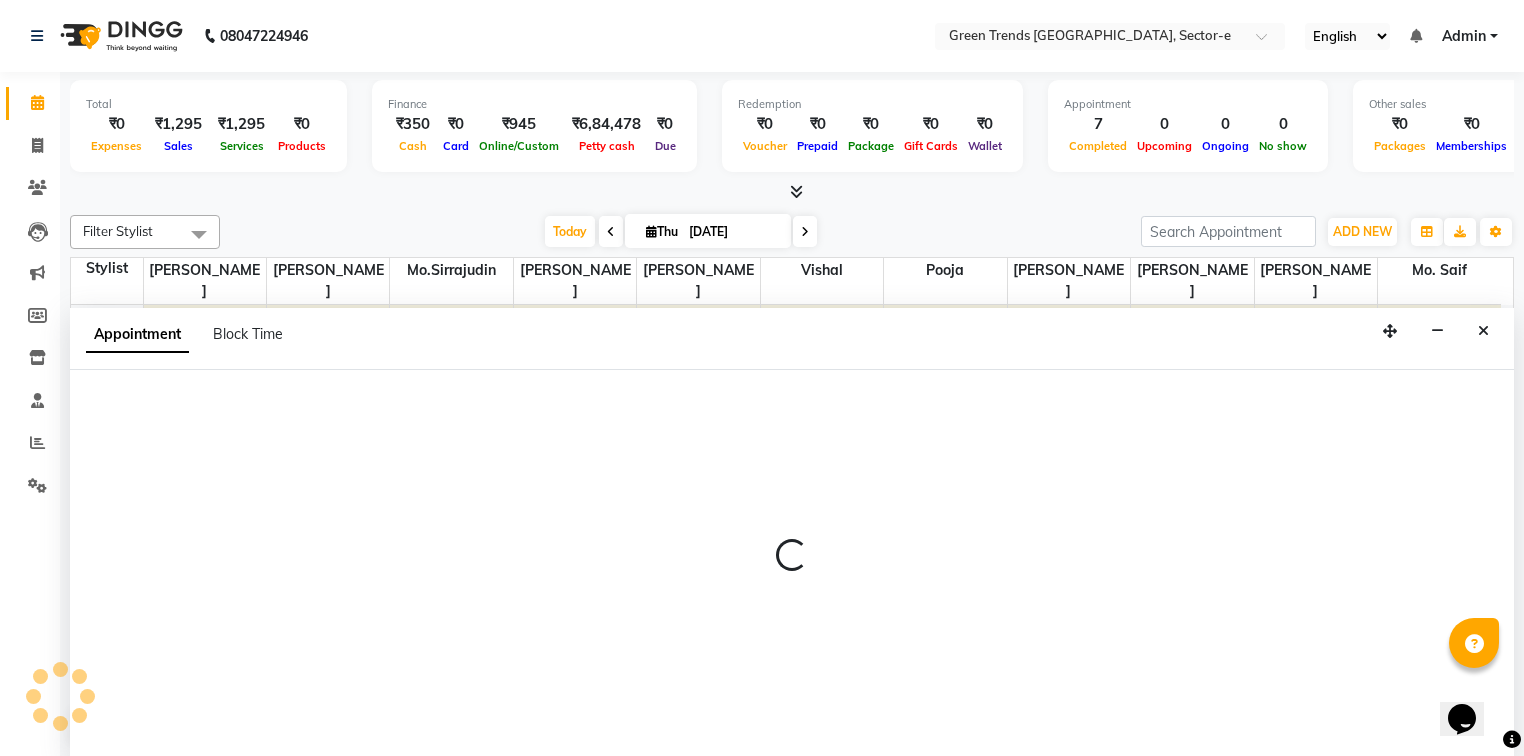 scroll, scrollTop: 0, scrollLeft: 0, axis: both 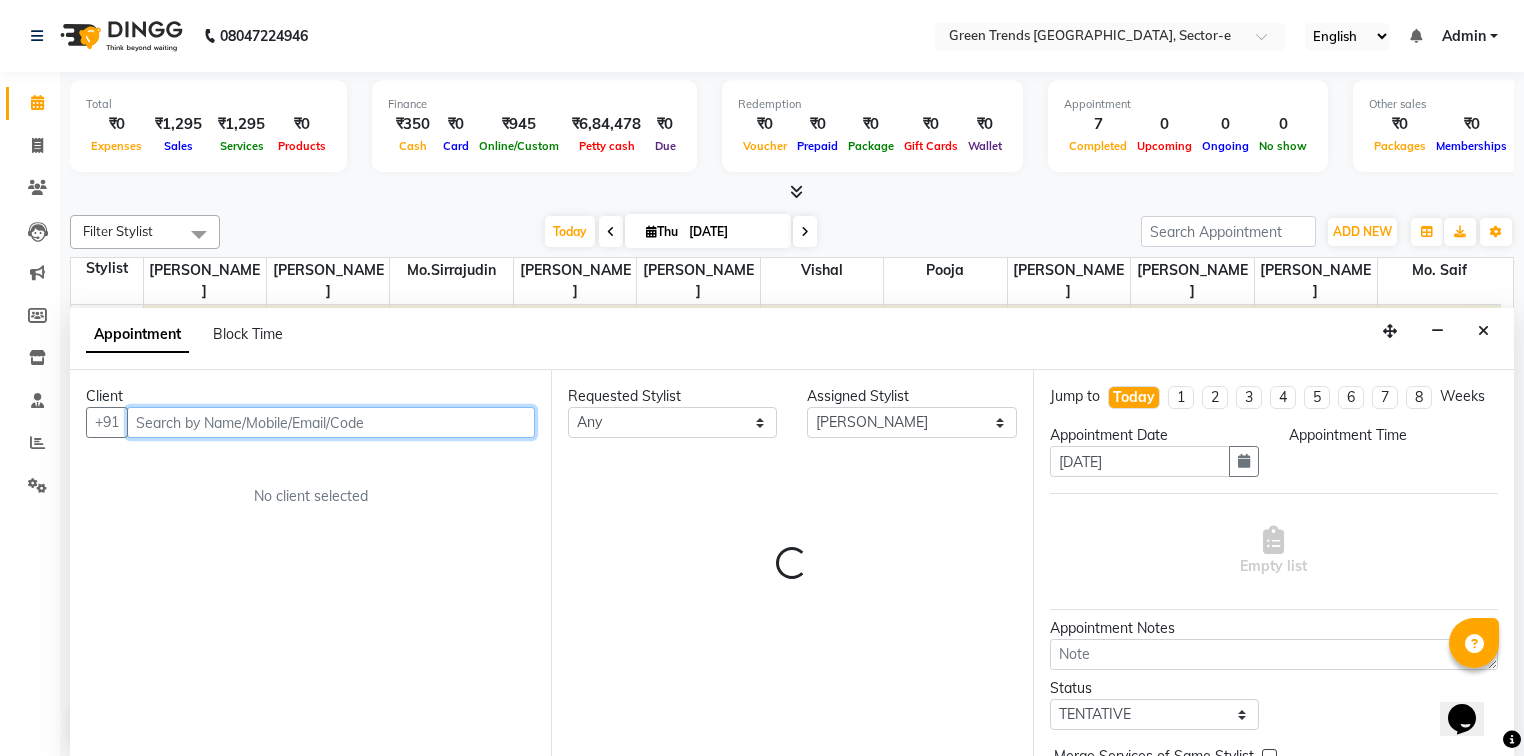 select on "645" 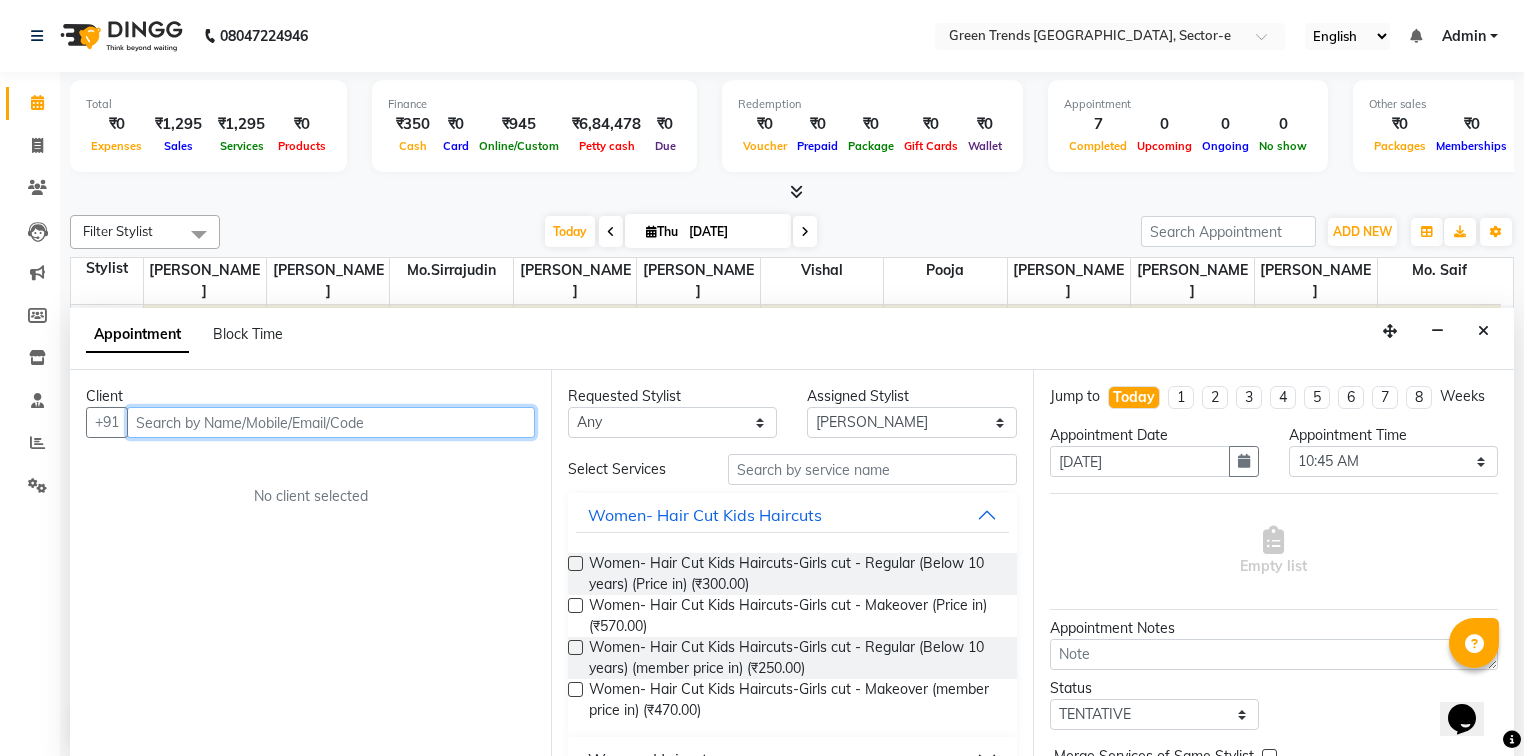 click at bounding box center (331, 422) 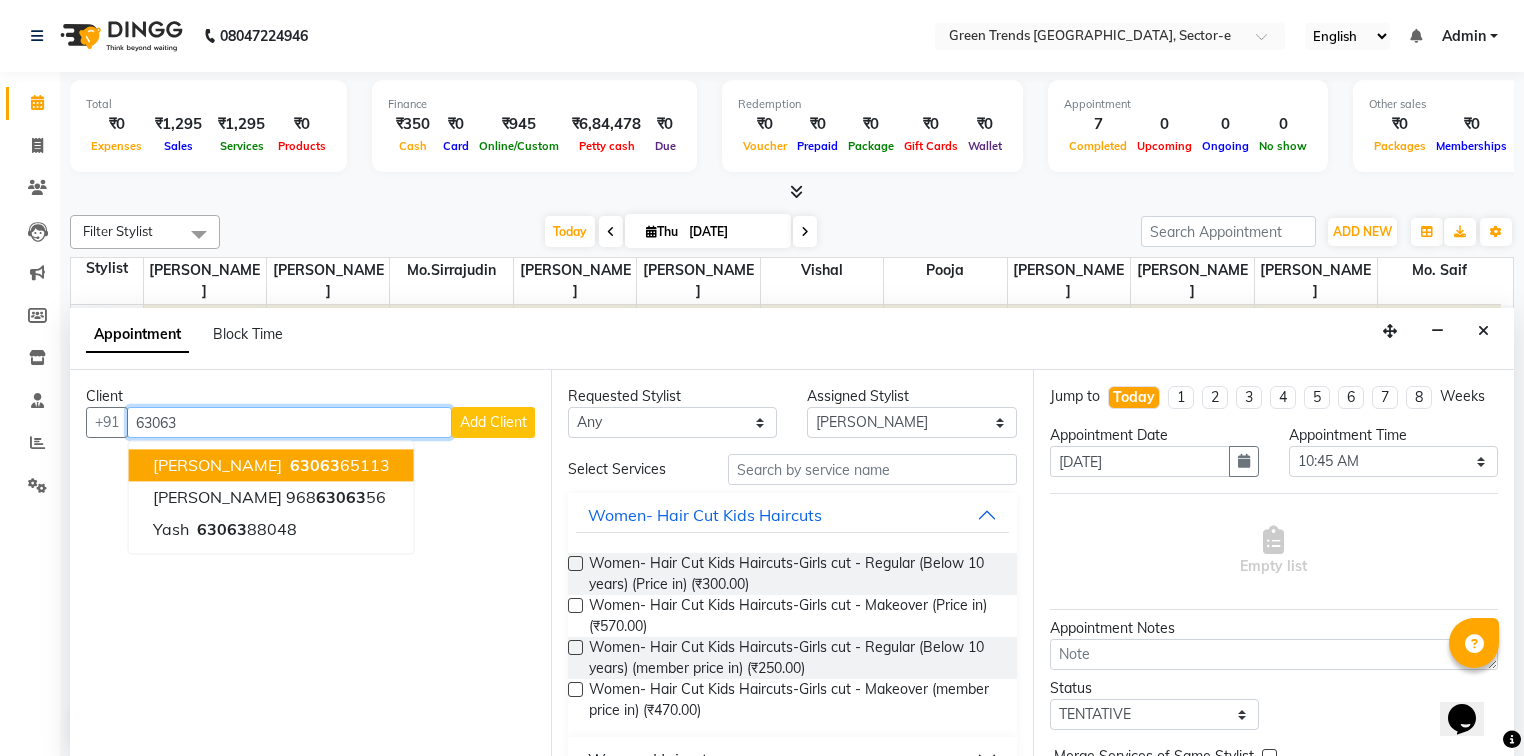click on "63063" at bounding box center (315, 466) 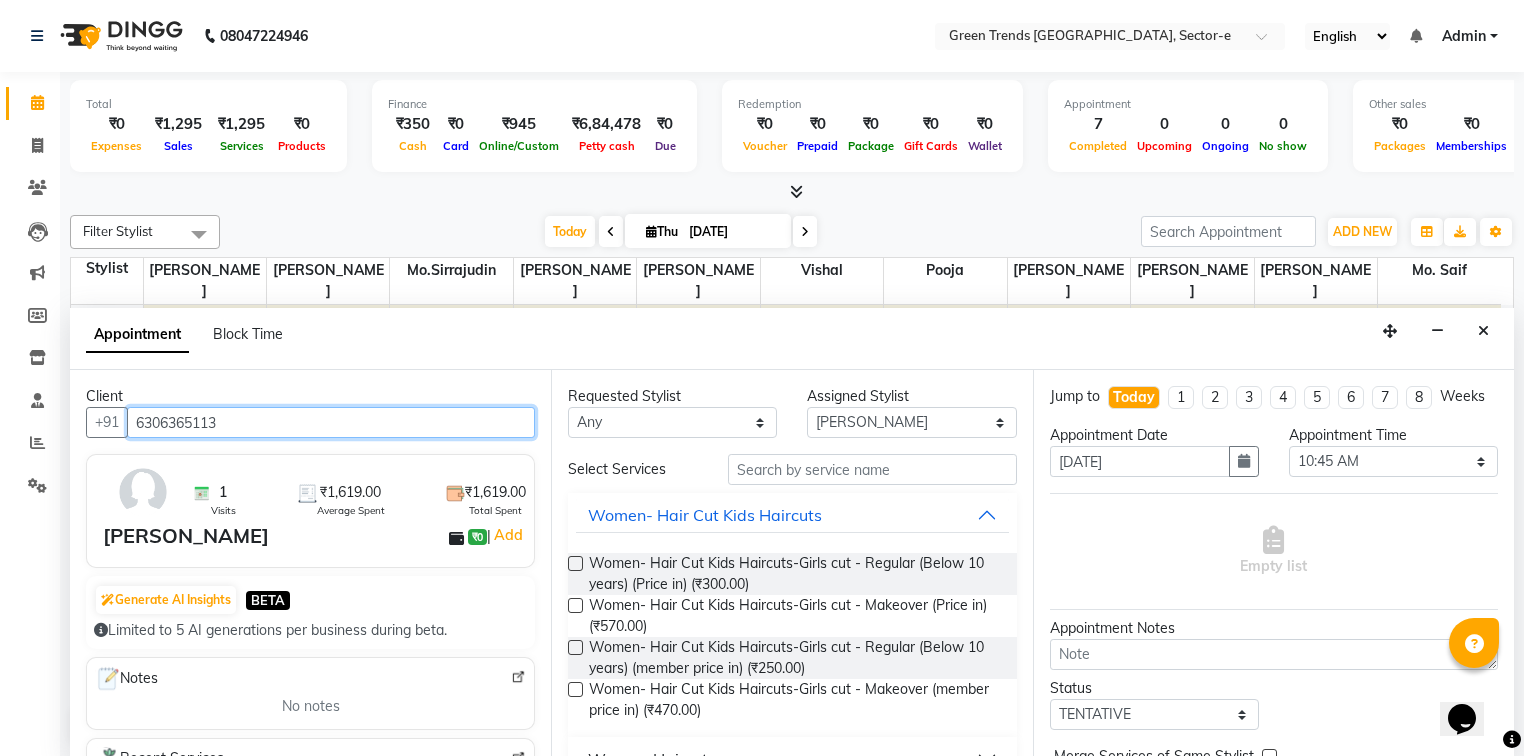 type on "6306365113" 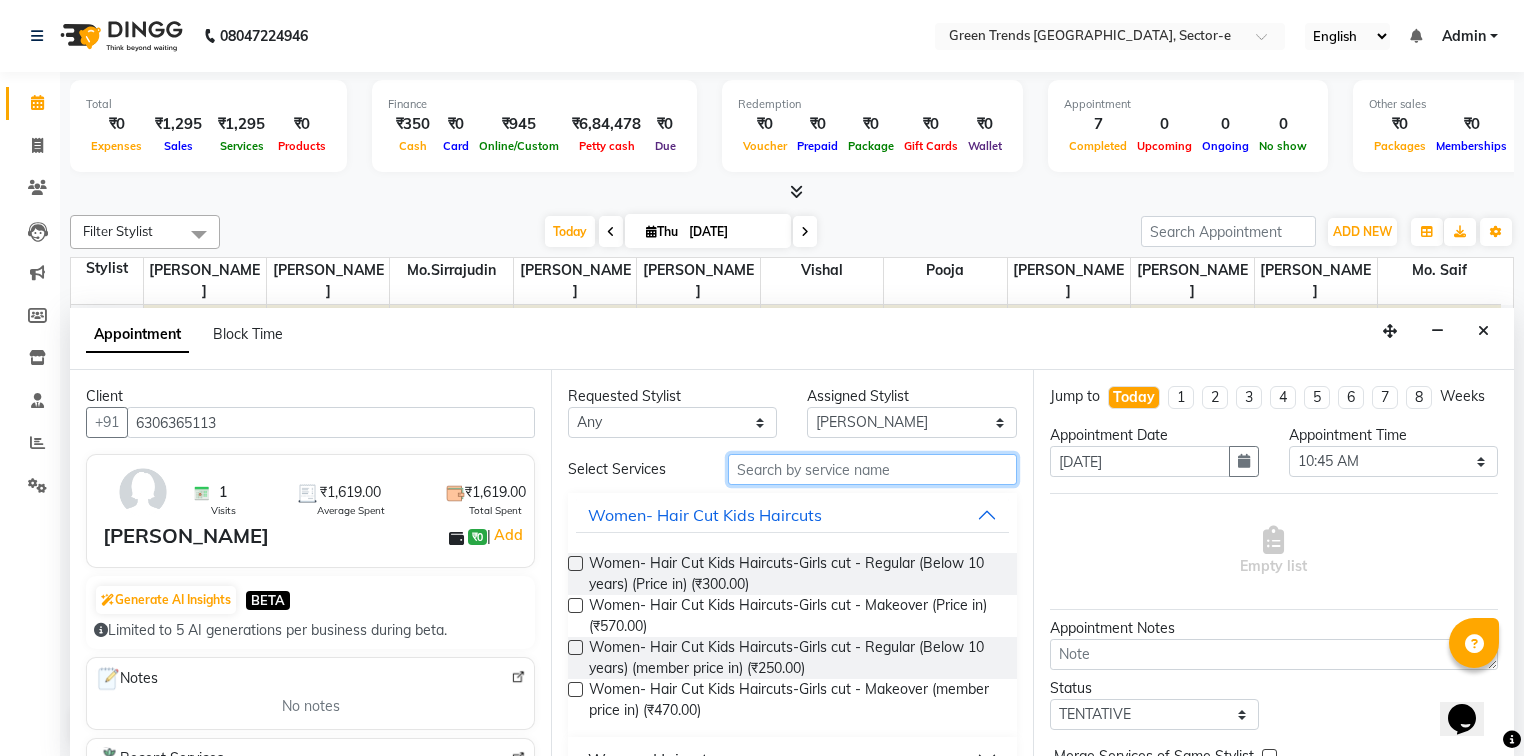 click at bounding box center (872, 469) 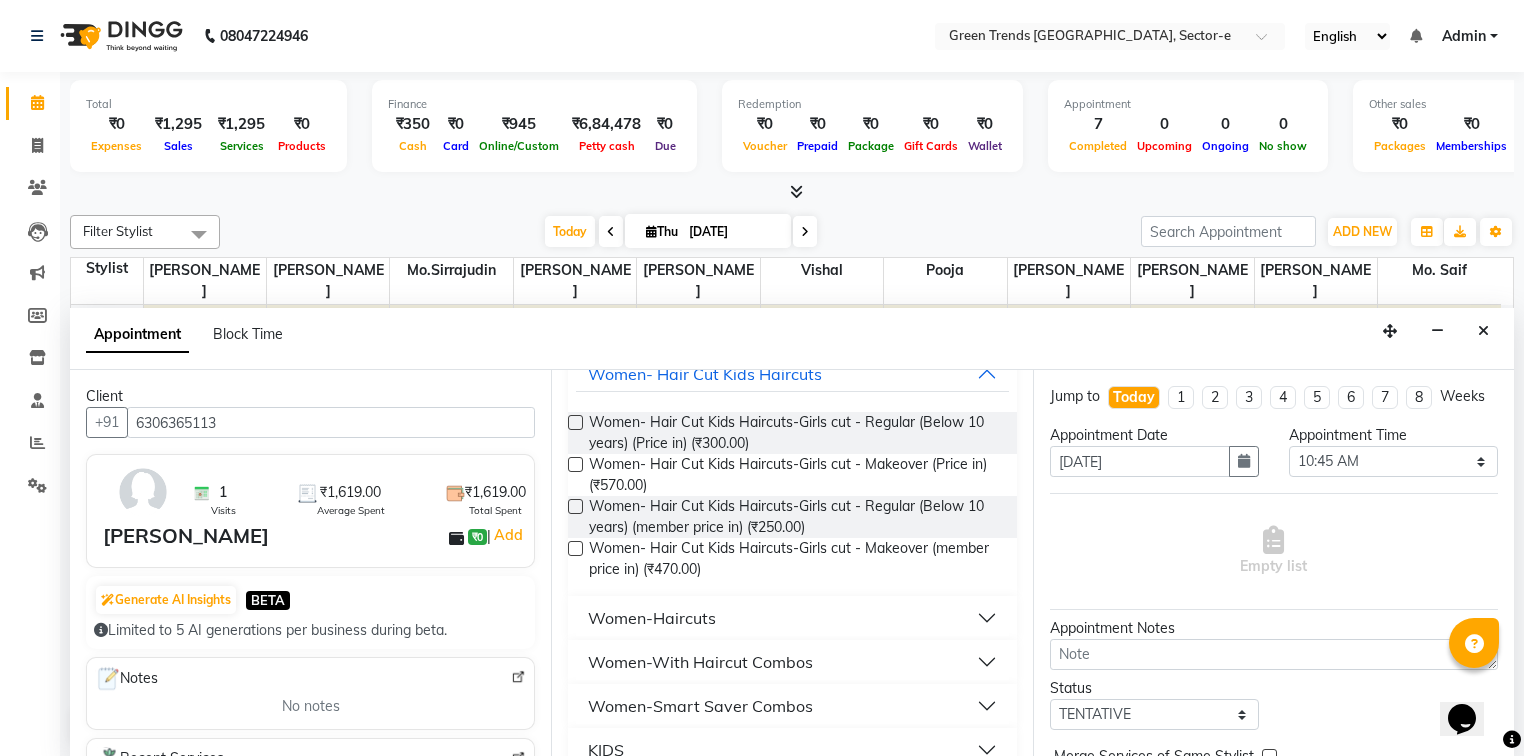 scroll, scrollTop: 138, scrollLeft: 0, axis: vertical 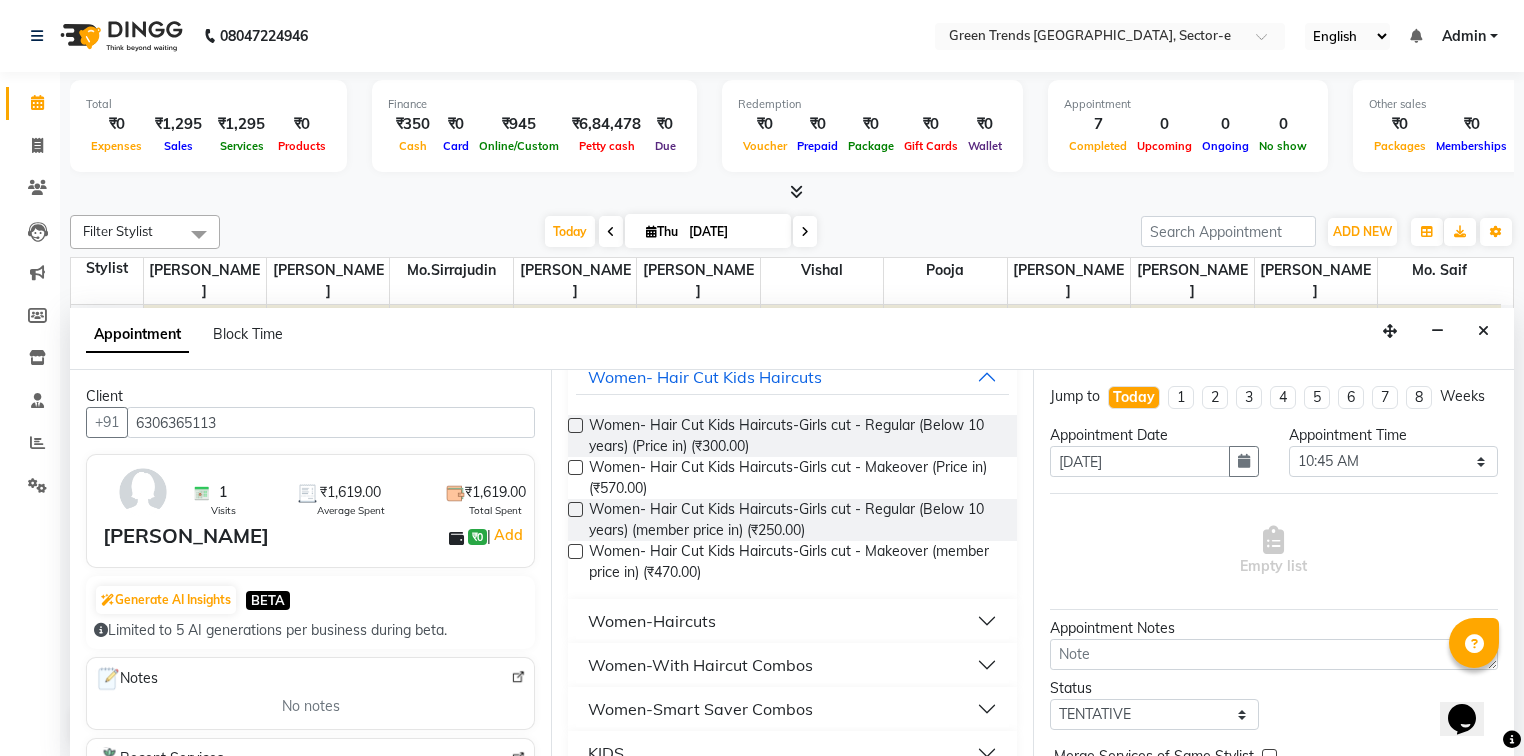 type on "cut" 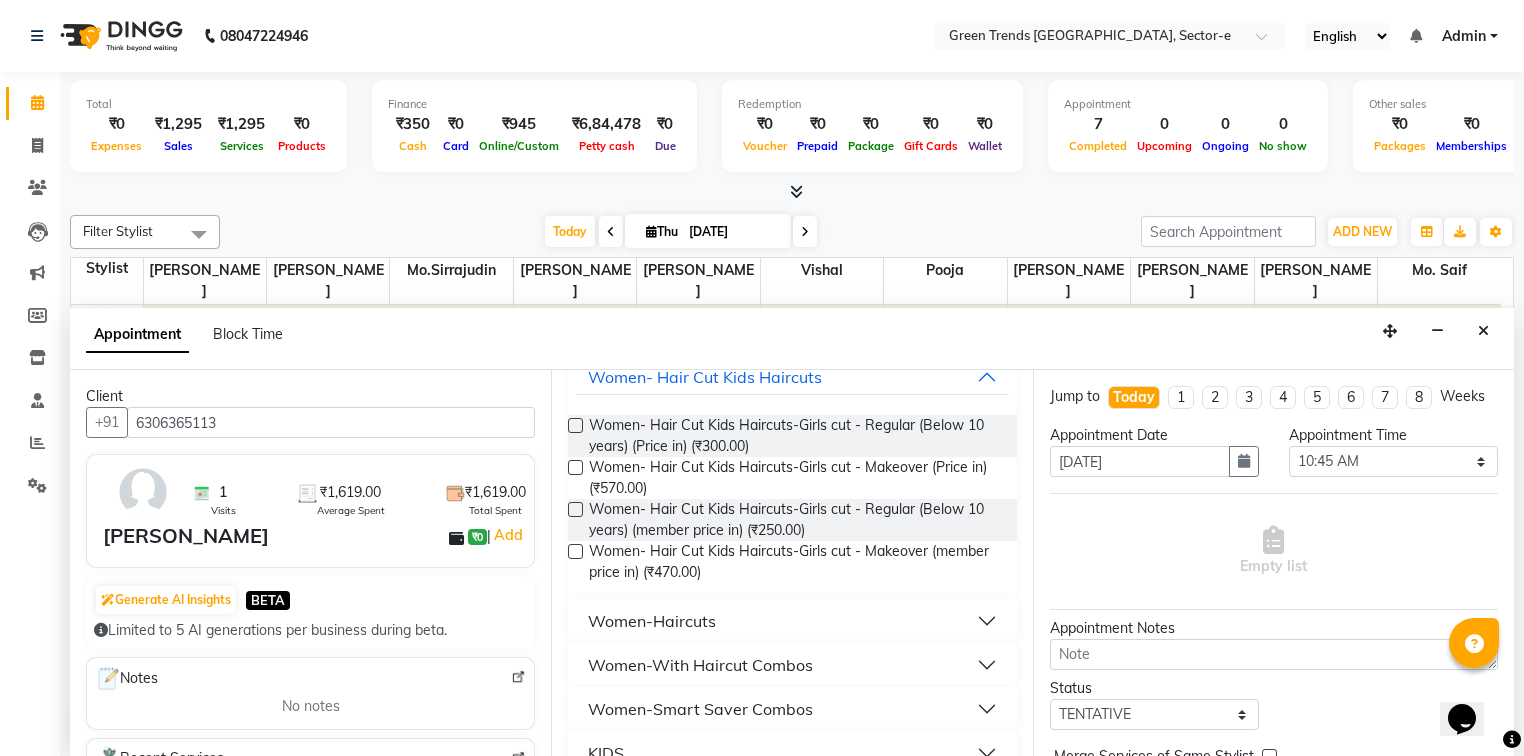 click on "Women-Haircuts" at bounding box center [652, 621] 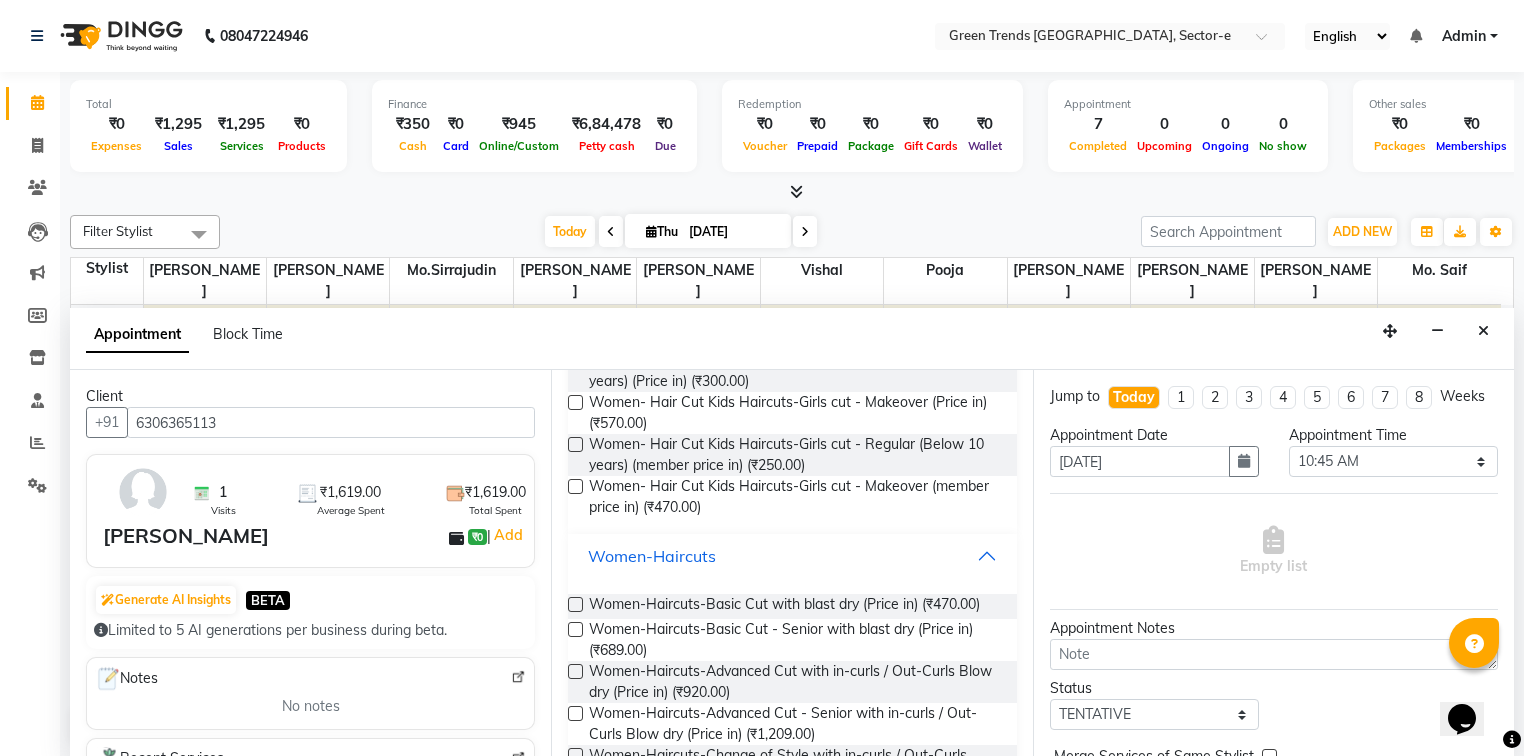 scroll, scrollTop: 211, scrollLeft: 0, axis: vertical 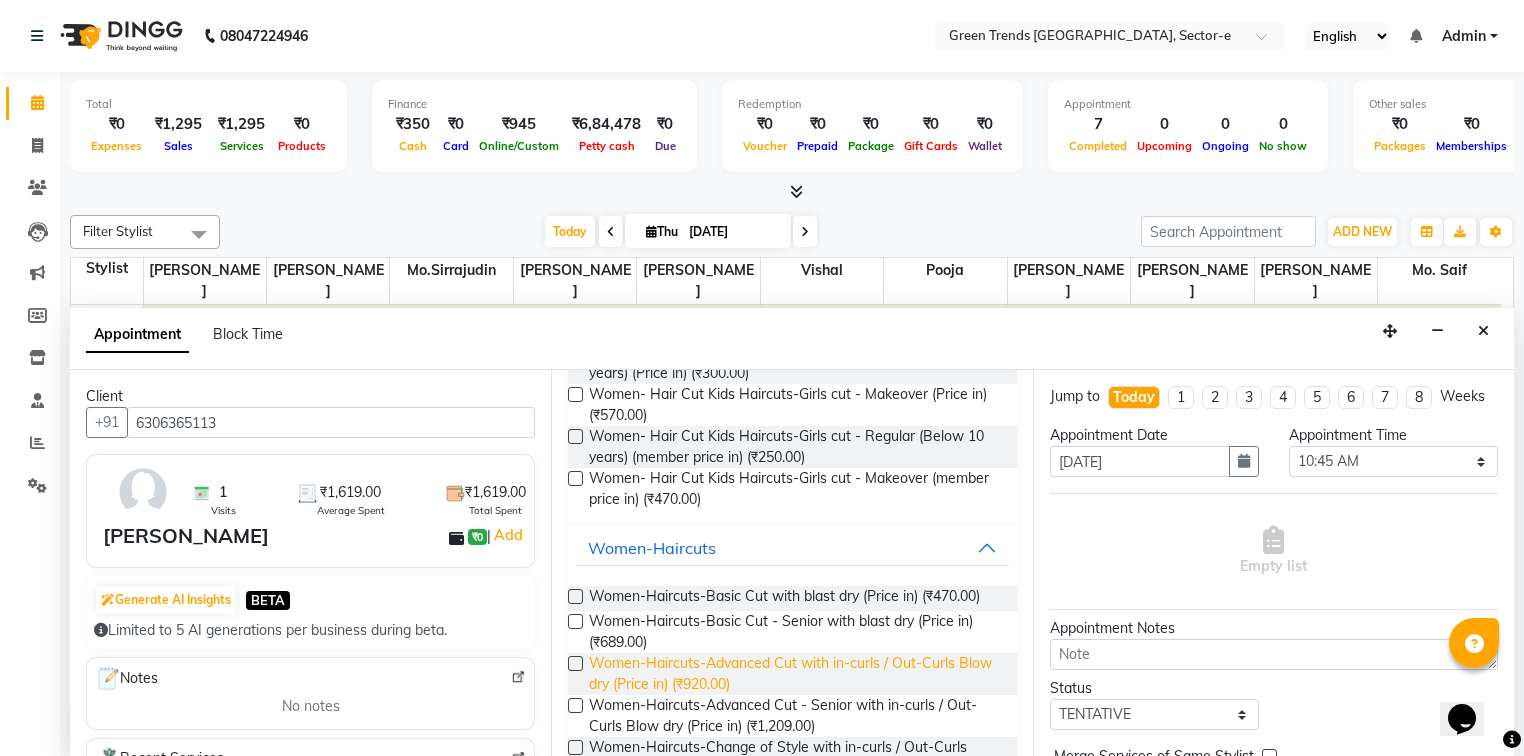 click on "Women-Haircuts-Advanced Cut with in-curls / Out-Curls Blow dry (Price in) (₹920.00)" at bounding box center [794, 674] 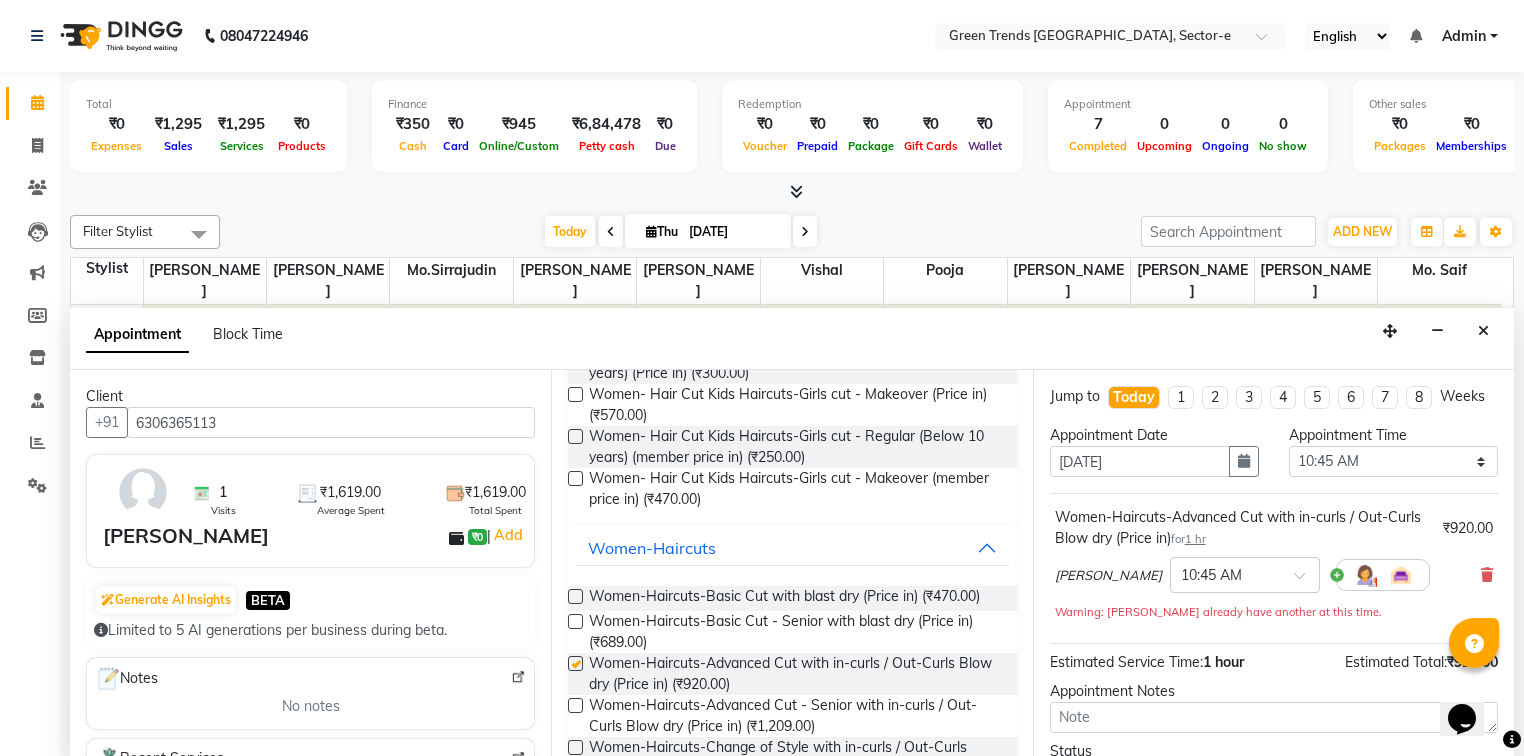 checkbox on "false" 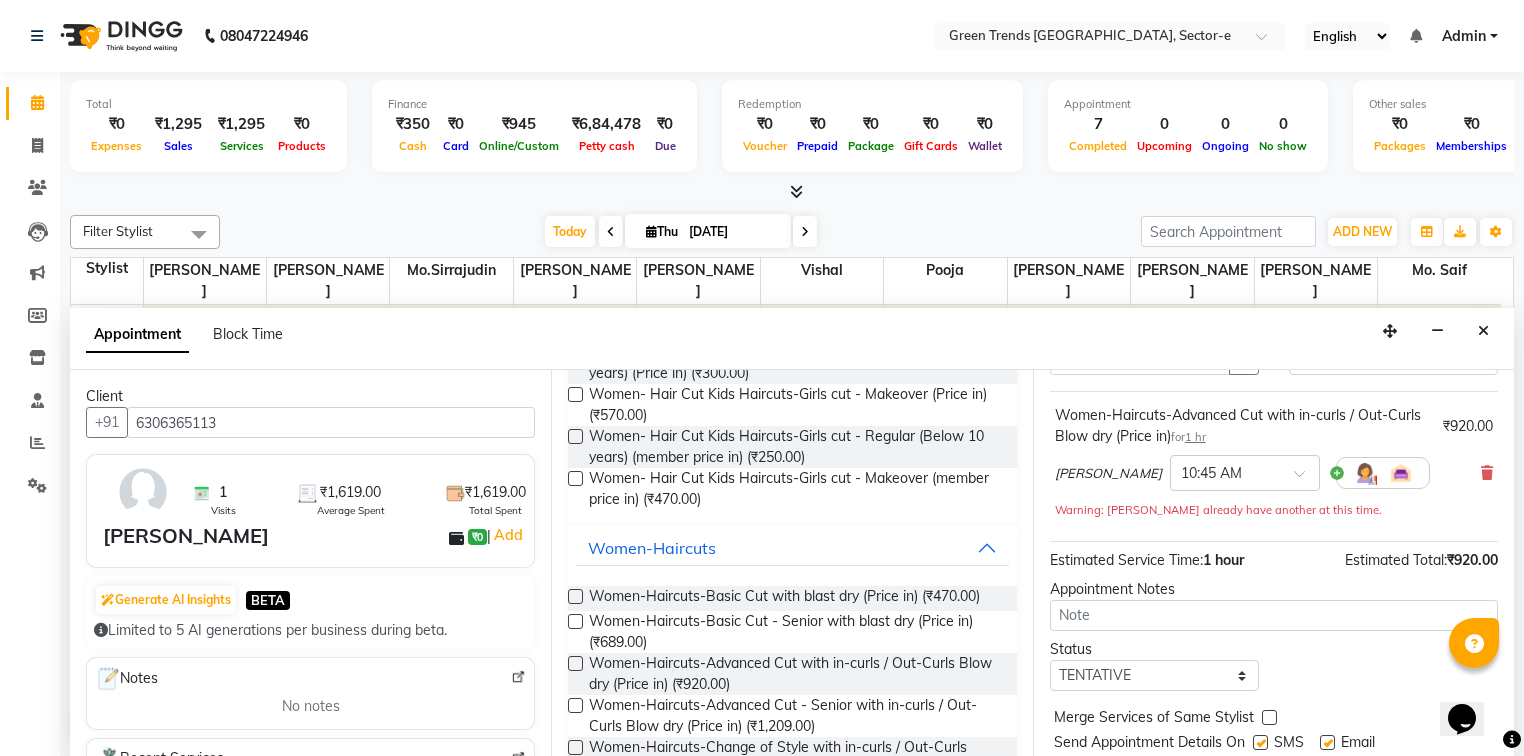 scroll, scrollTop: 160, scrollLeft: 0, axis: vertical 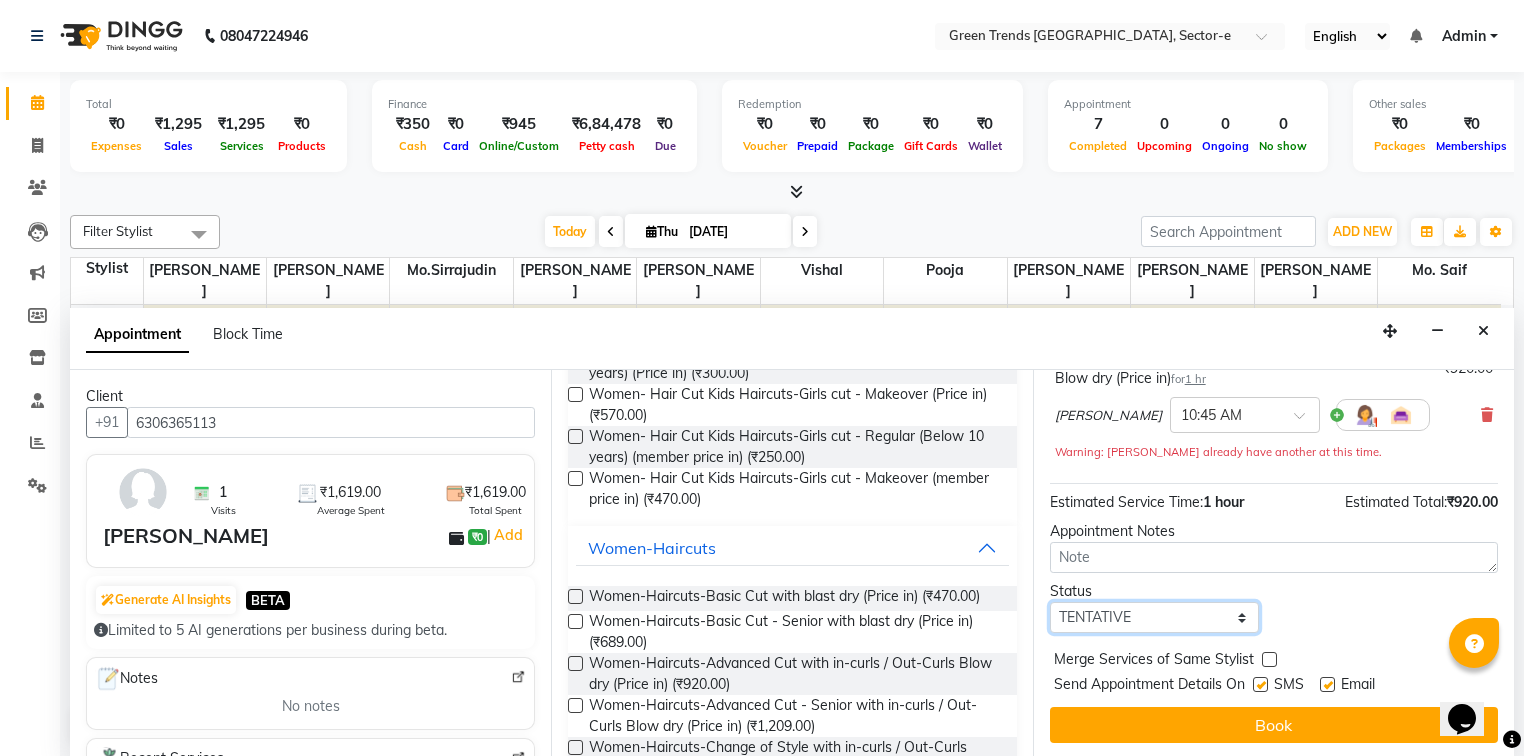click on "Select TENTATIVE CONFIRM CHECK-IN UPCOMING" at bounding box center (1154, 617) 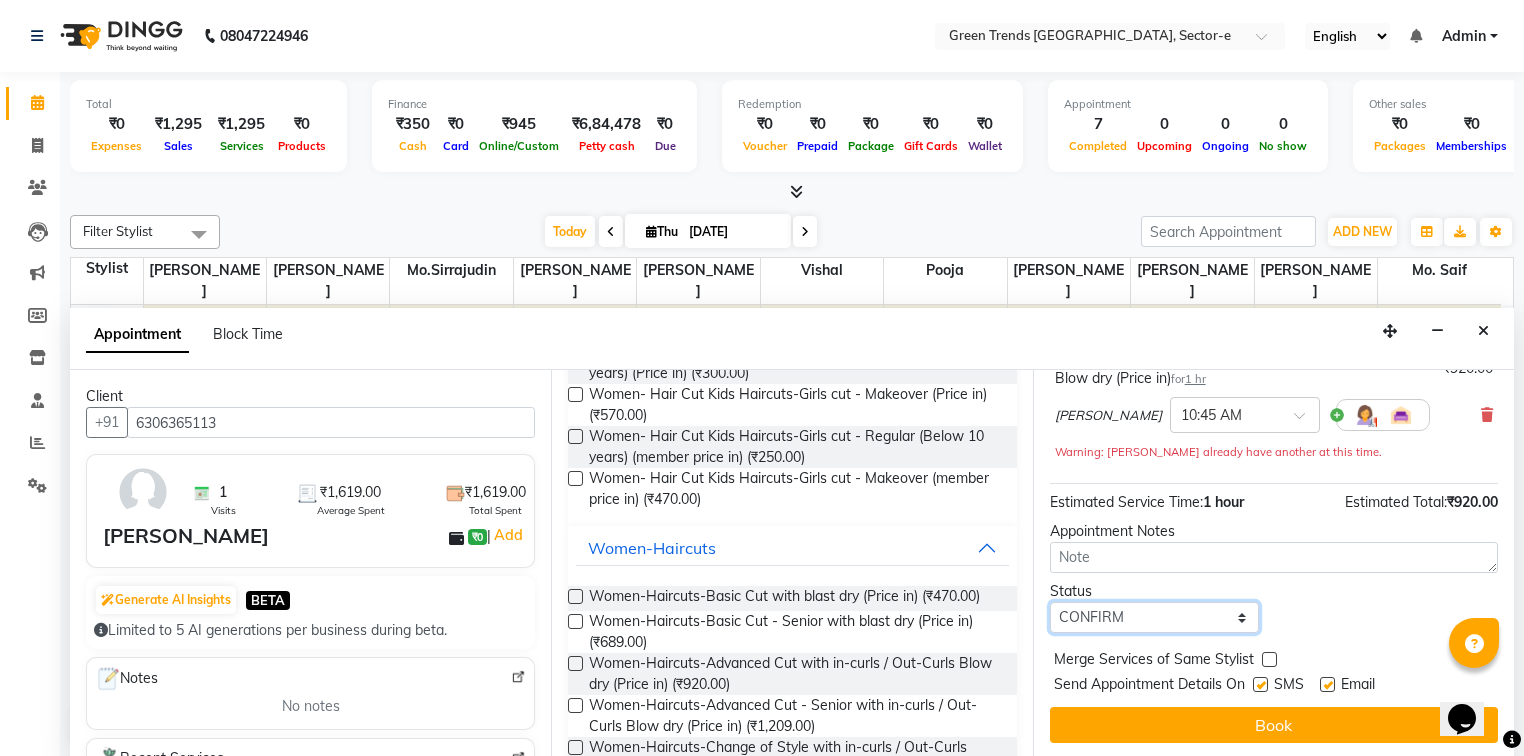 click on "Select TENTATIVE CONFIRM CHECK-IN UPCOMING" at bounding box center (1154, 617) 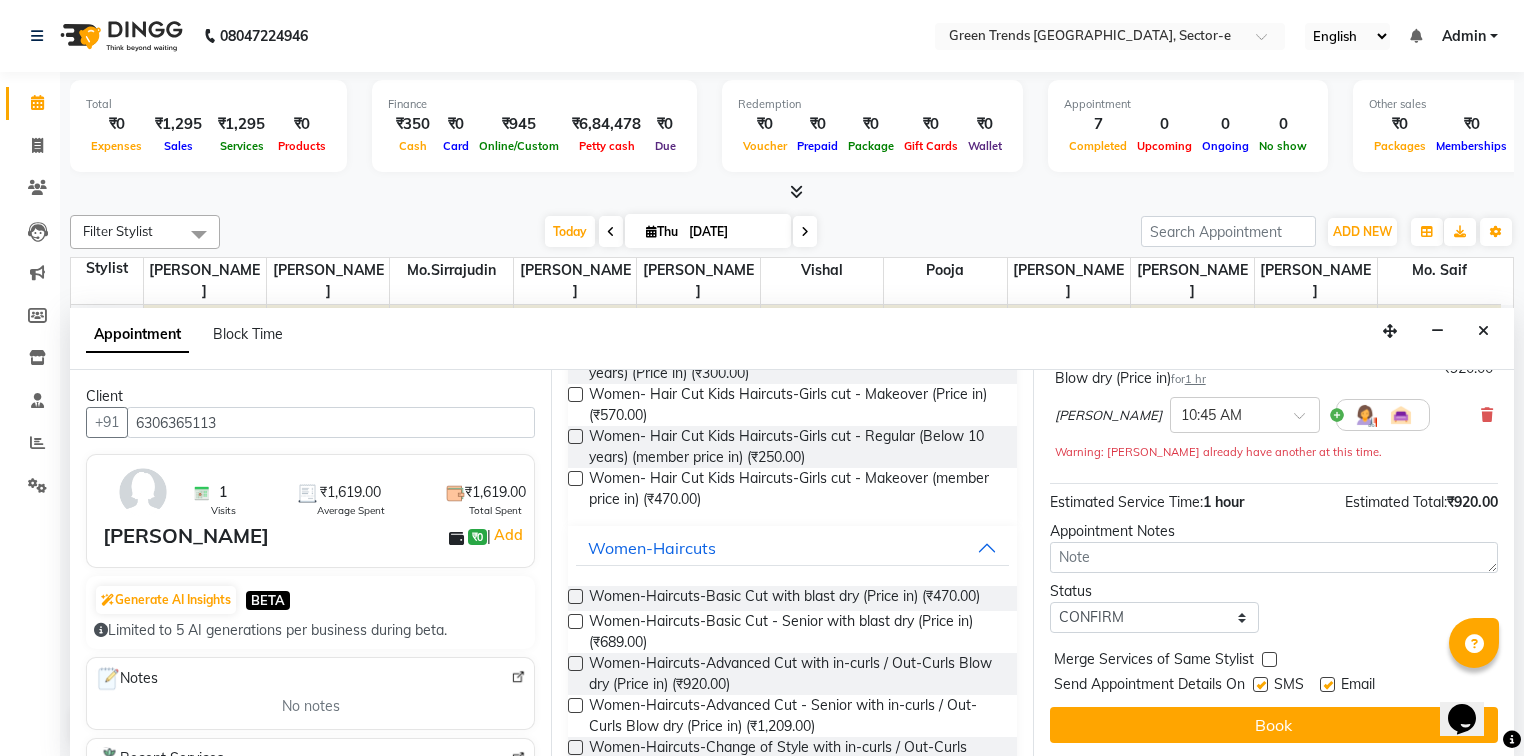 click at bounding box center [1260, 684] 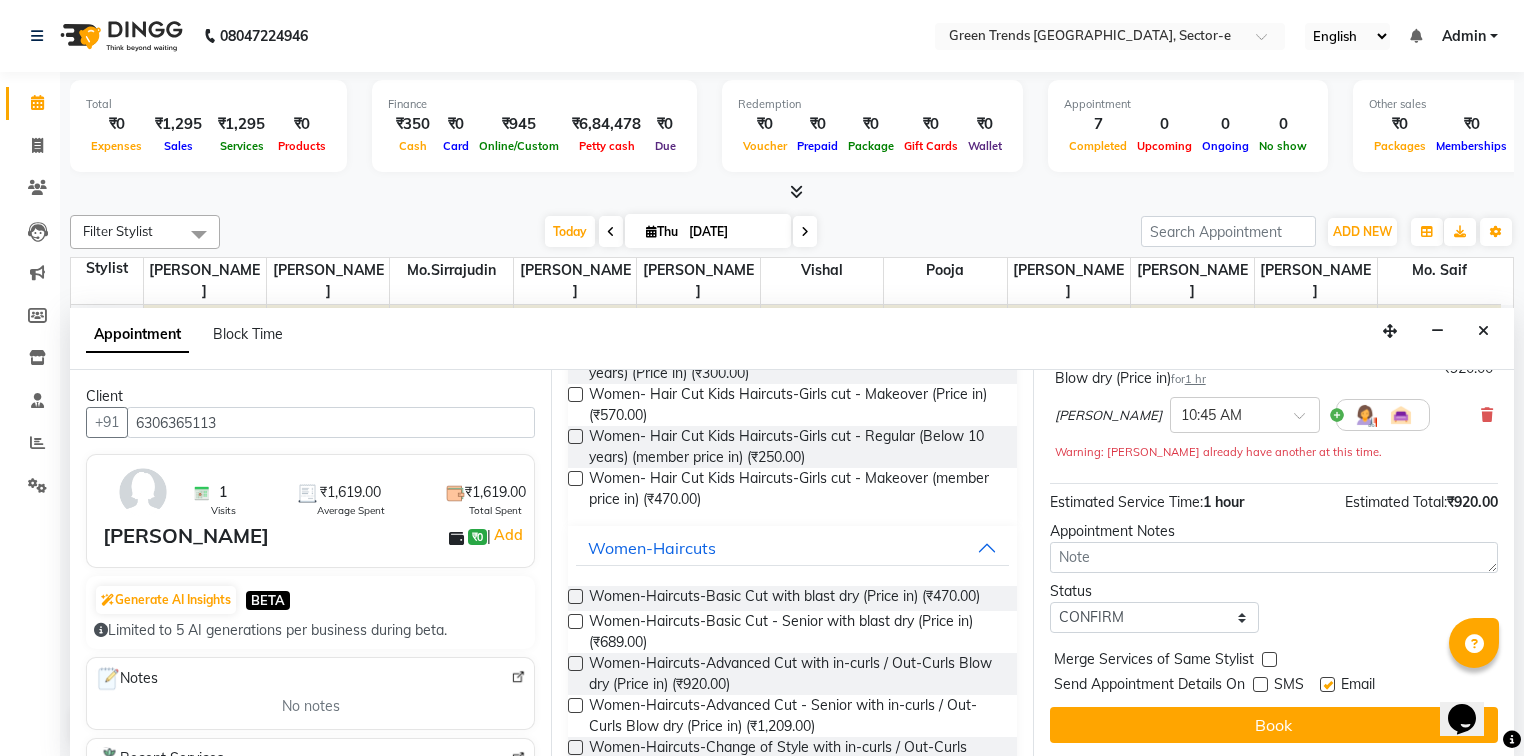 click at bounding box center [1327, 684] 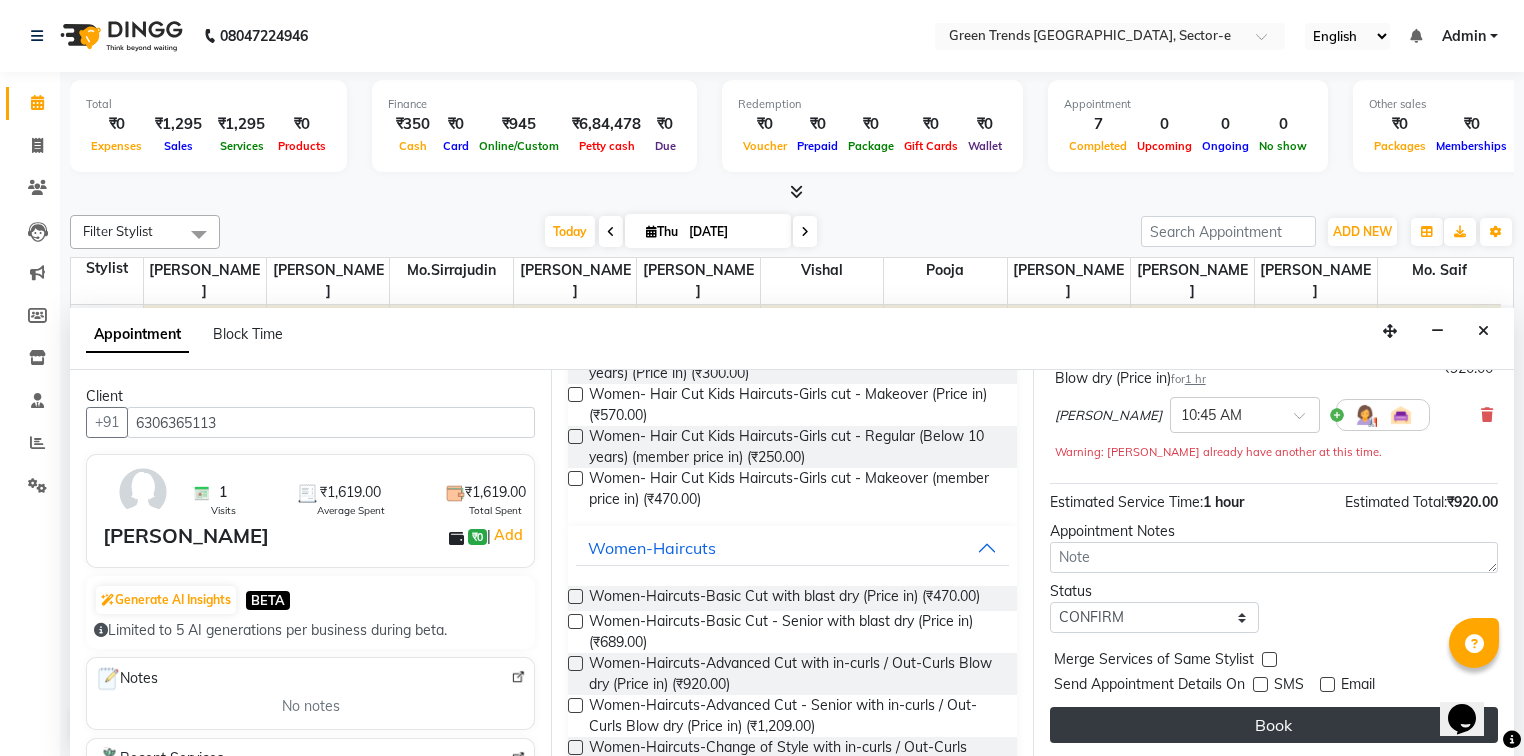 click on "Book" at bounding box center (1274, 725) 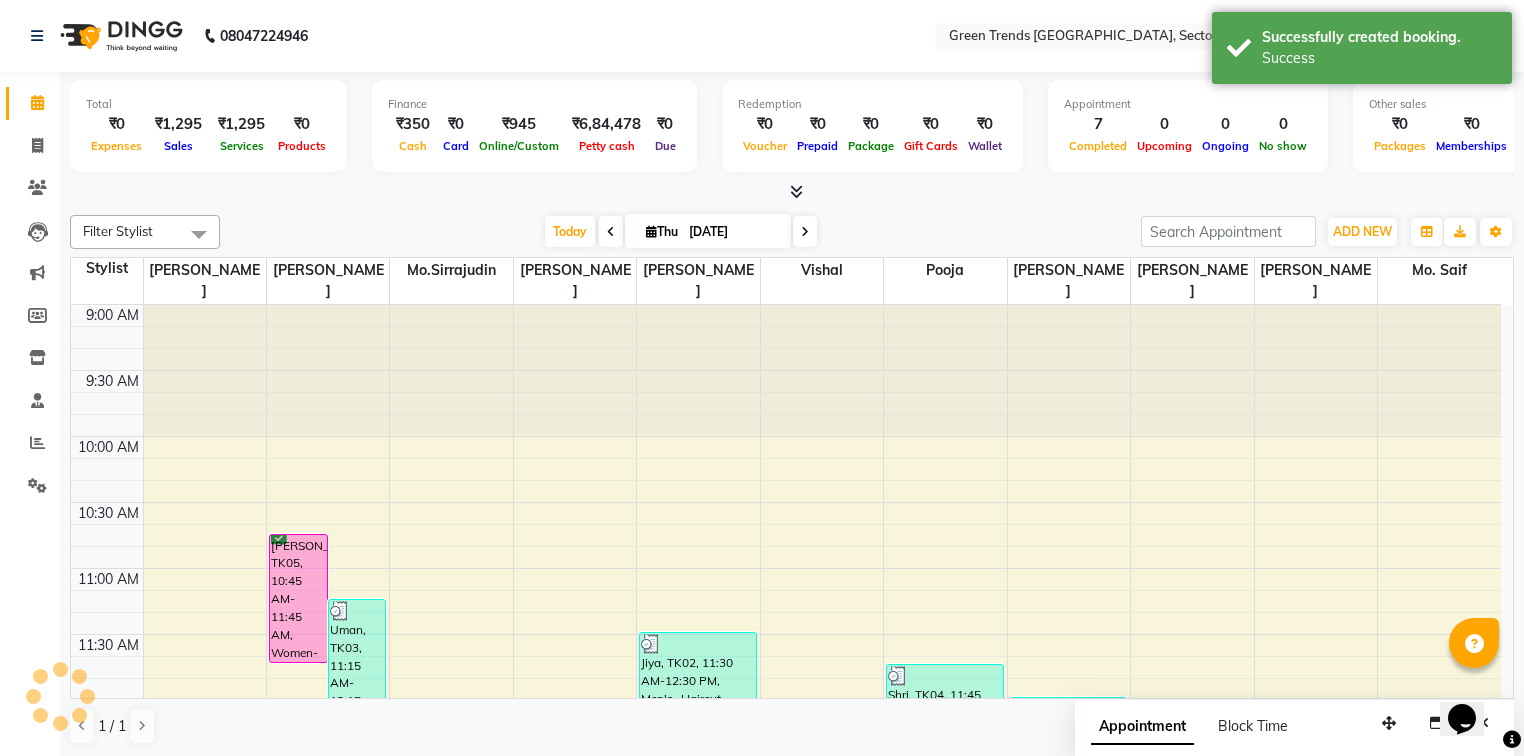 scroll, scrollTop: 0, scrollLeft: 0, axis: both 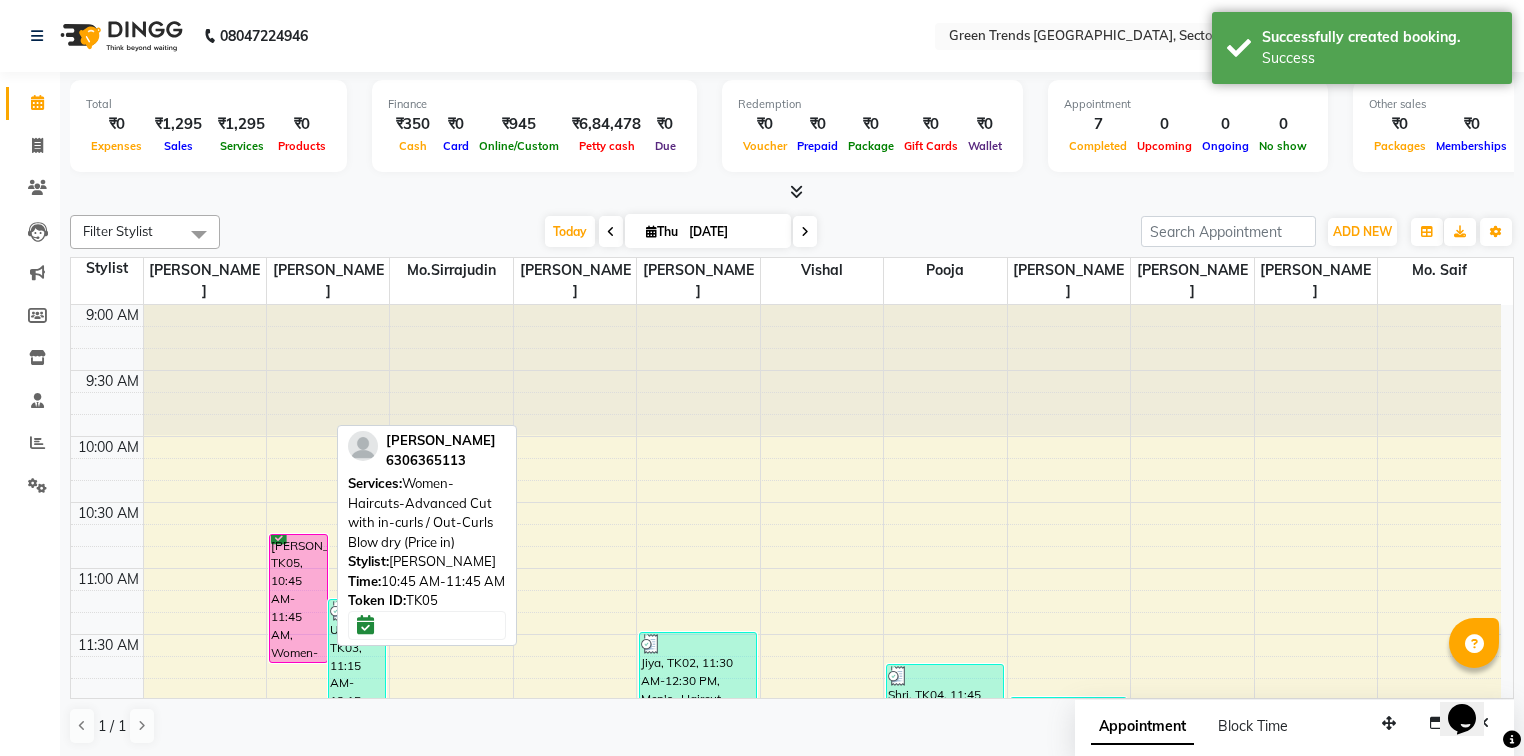 click on "[PERSON_NAME], TK05, 10:45 AM-11:45 AM, Women-Haircuts-Advanced Cut with in-curls / Out-Curls Blow dry (Price in)" at bounding box center (298, 598) 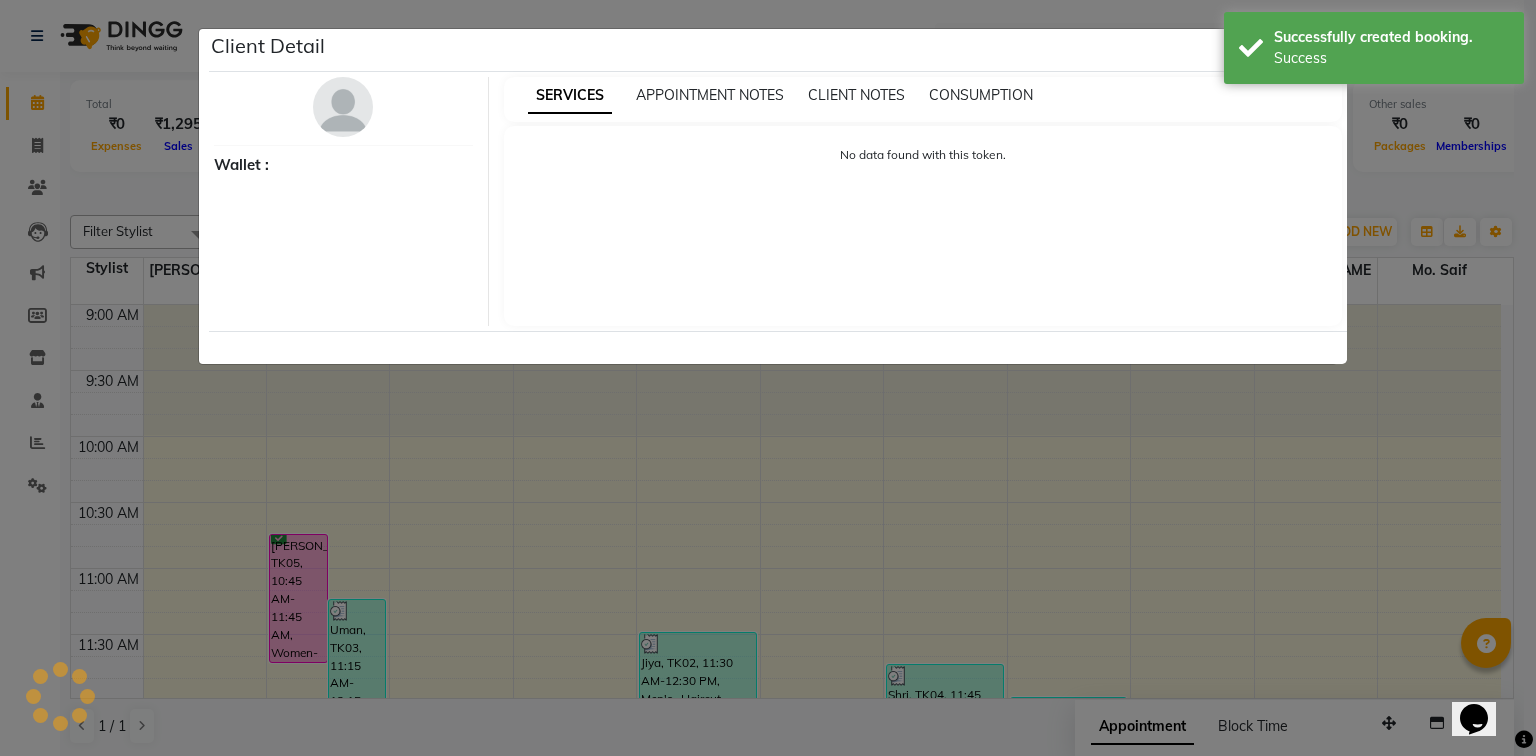 select on "6" 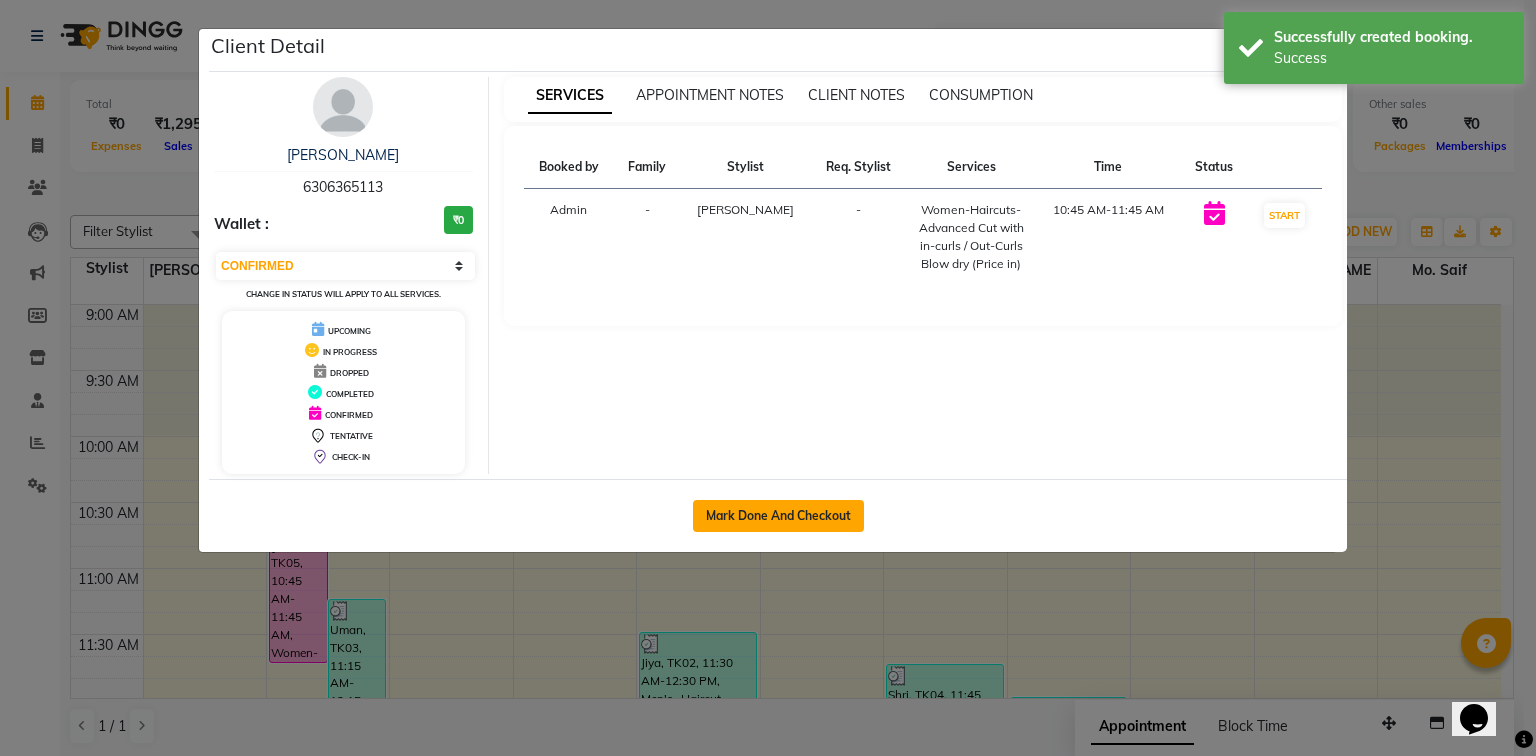 click on "Mark Done And Checkout" 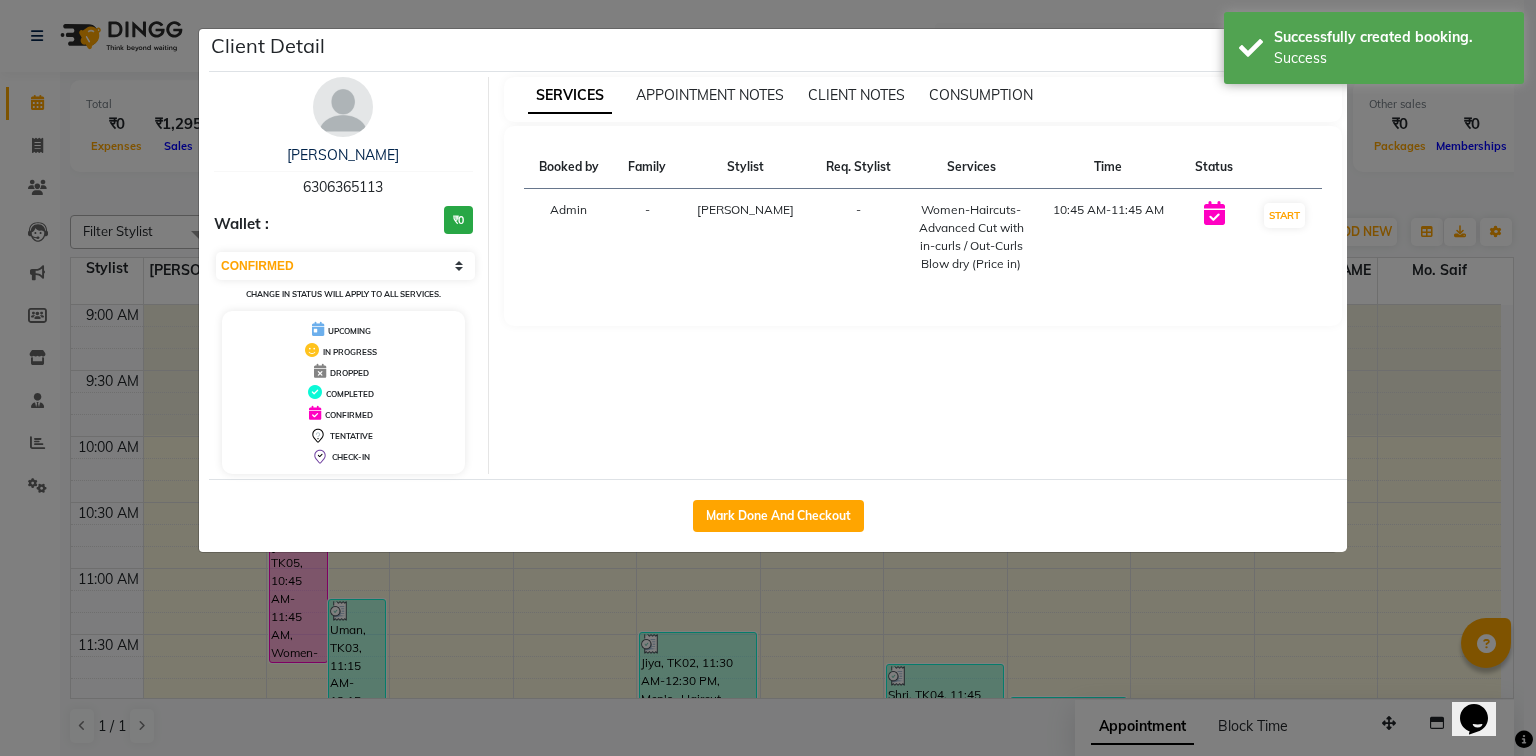 select on "service" 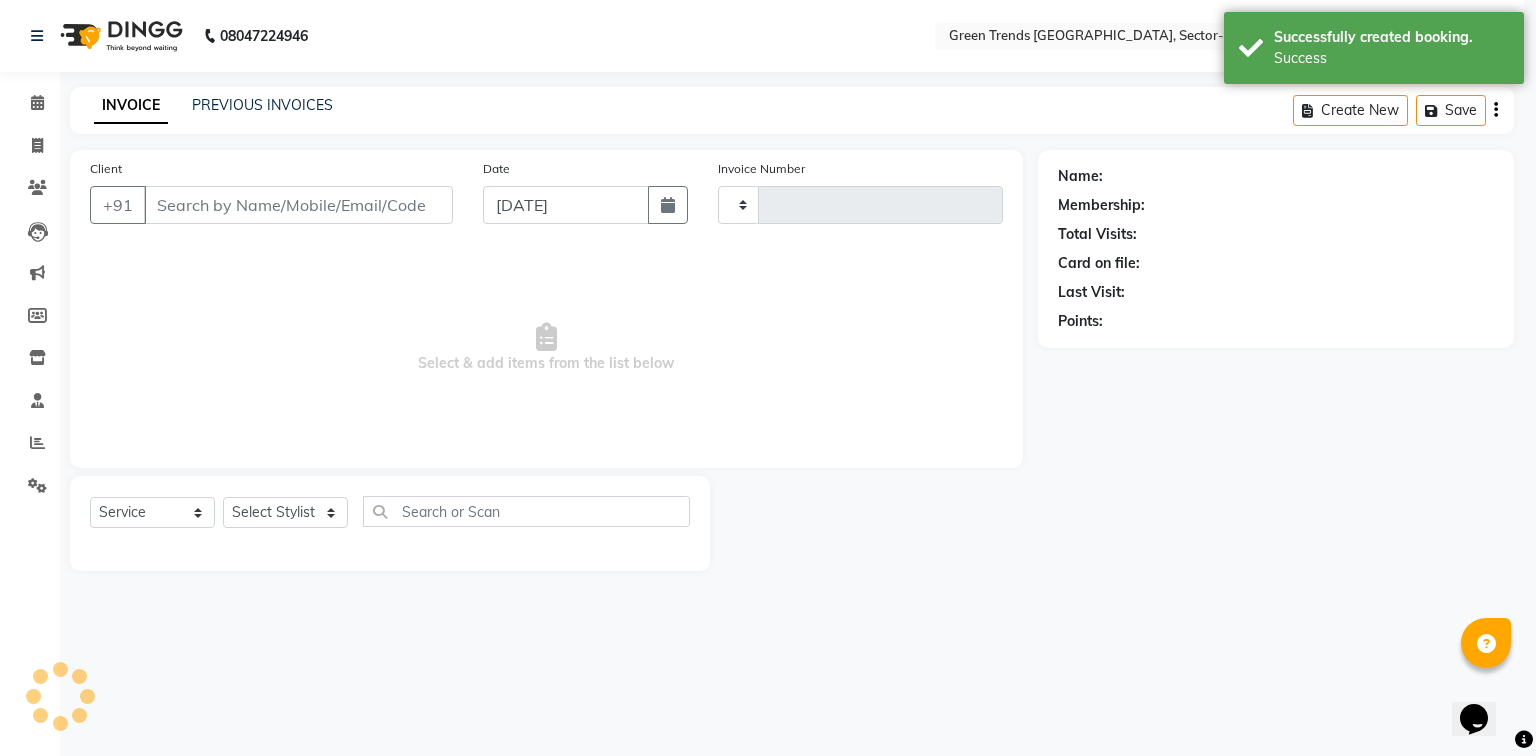 type on "0619" 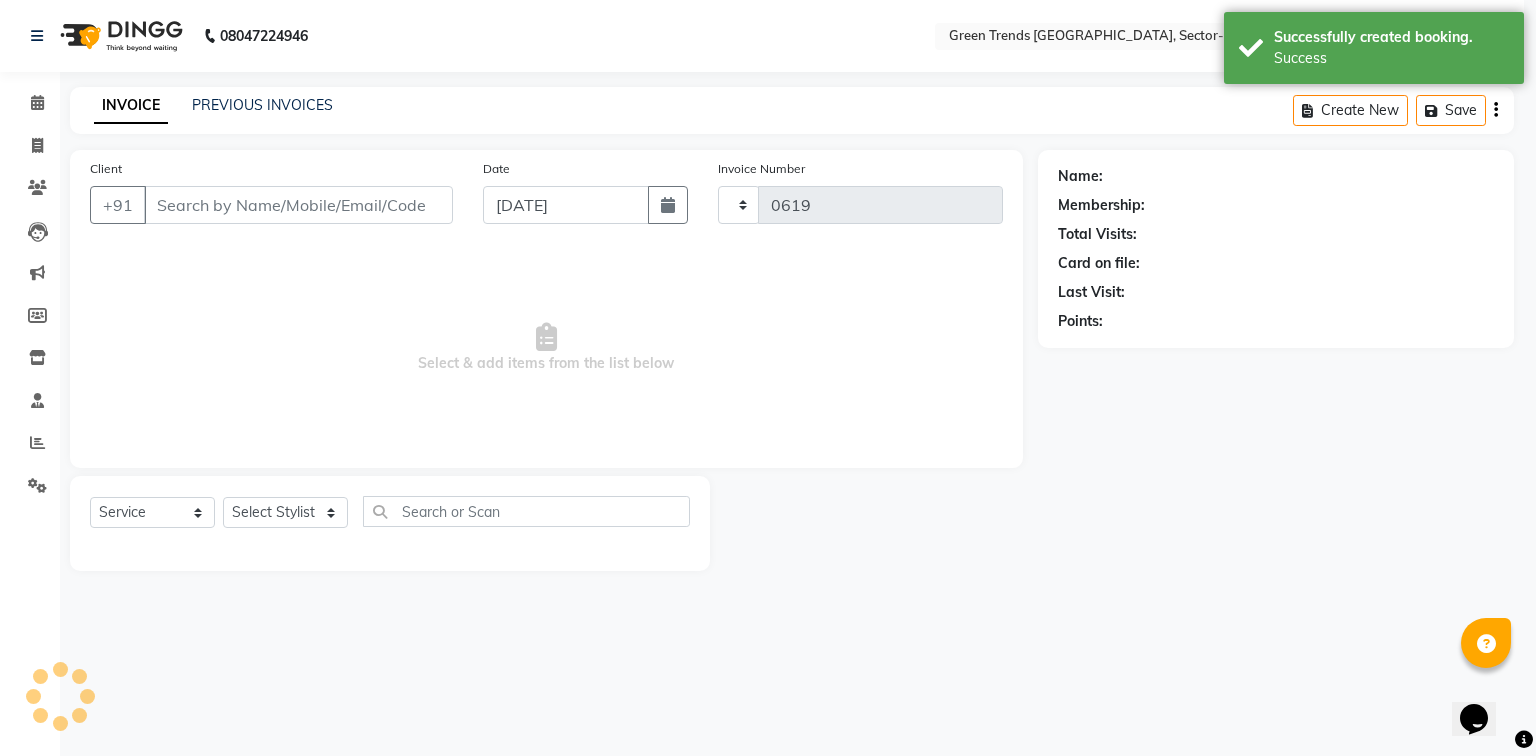 select on "7023" 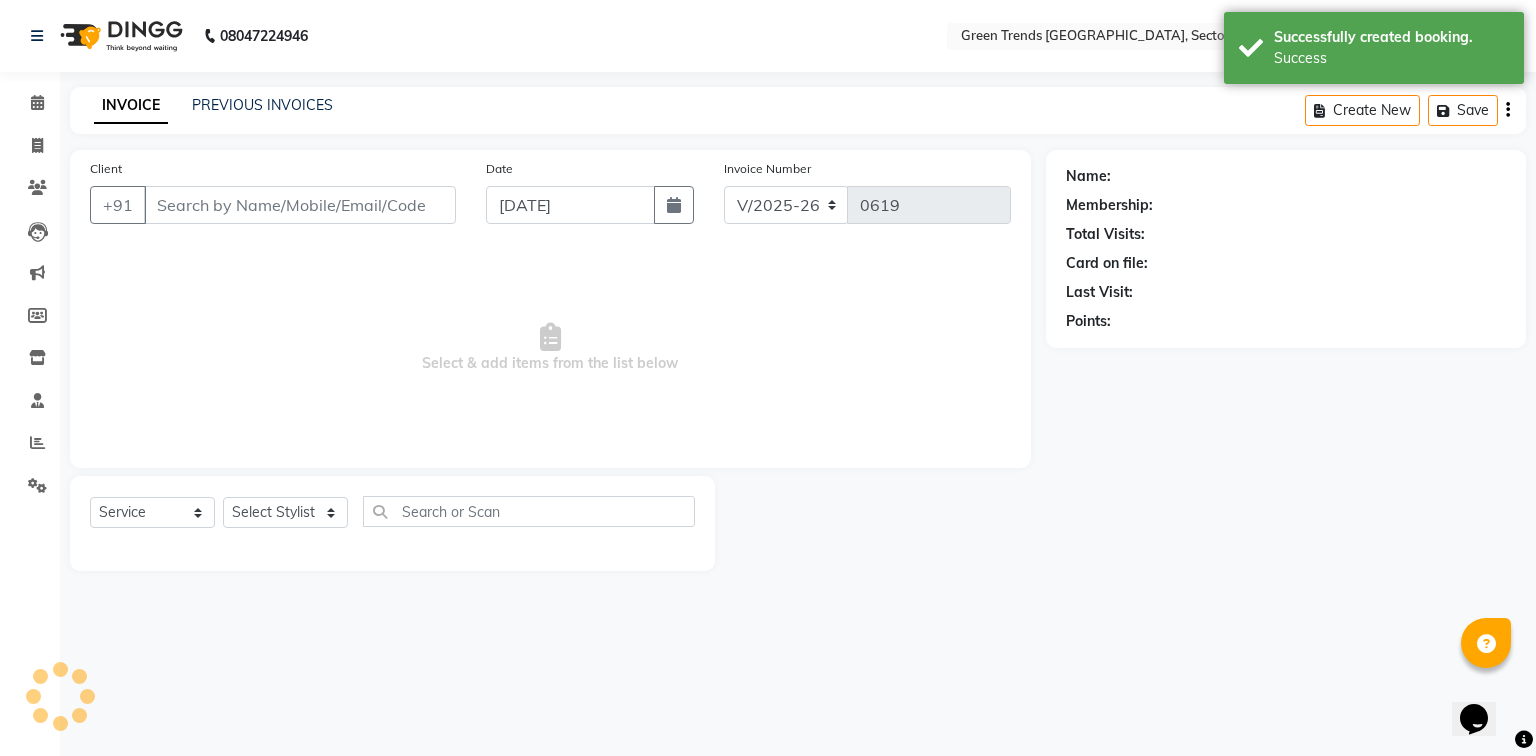 type on "6306365113" 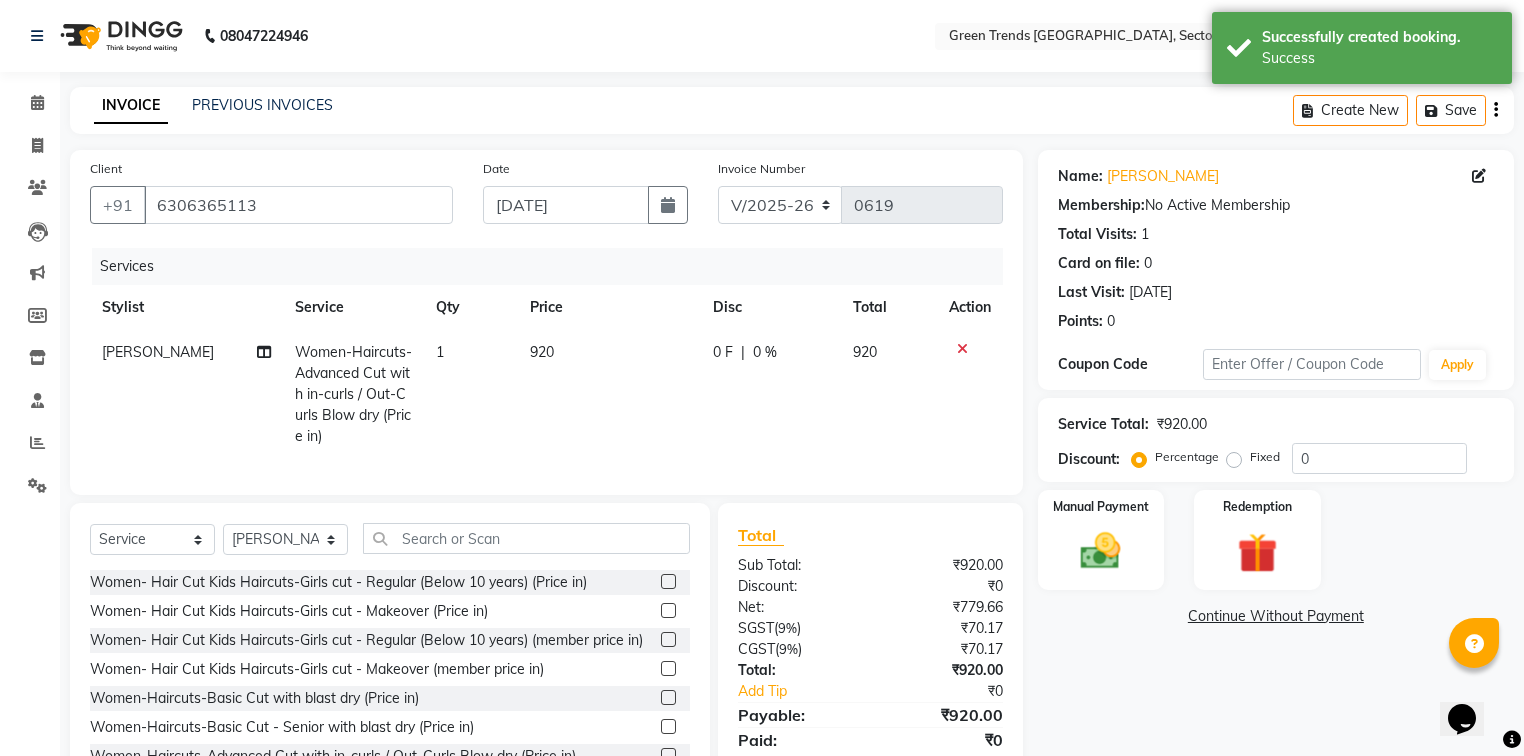 click on "0 F | 0 %" 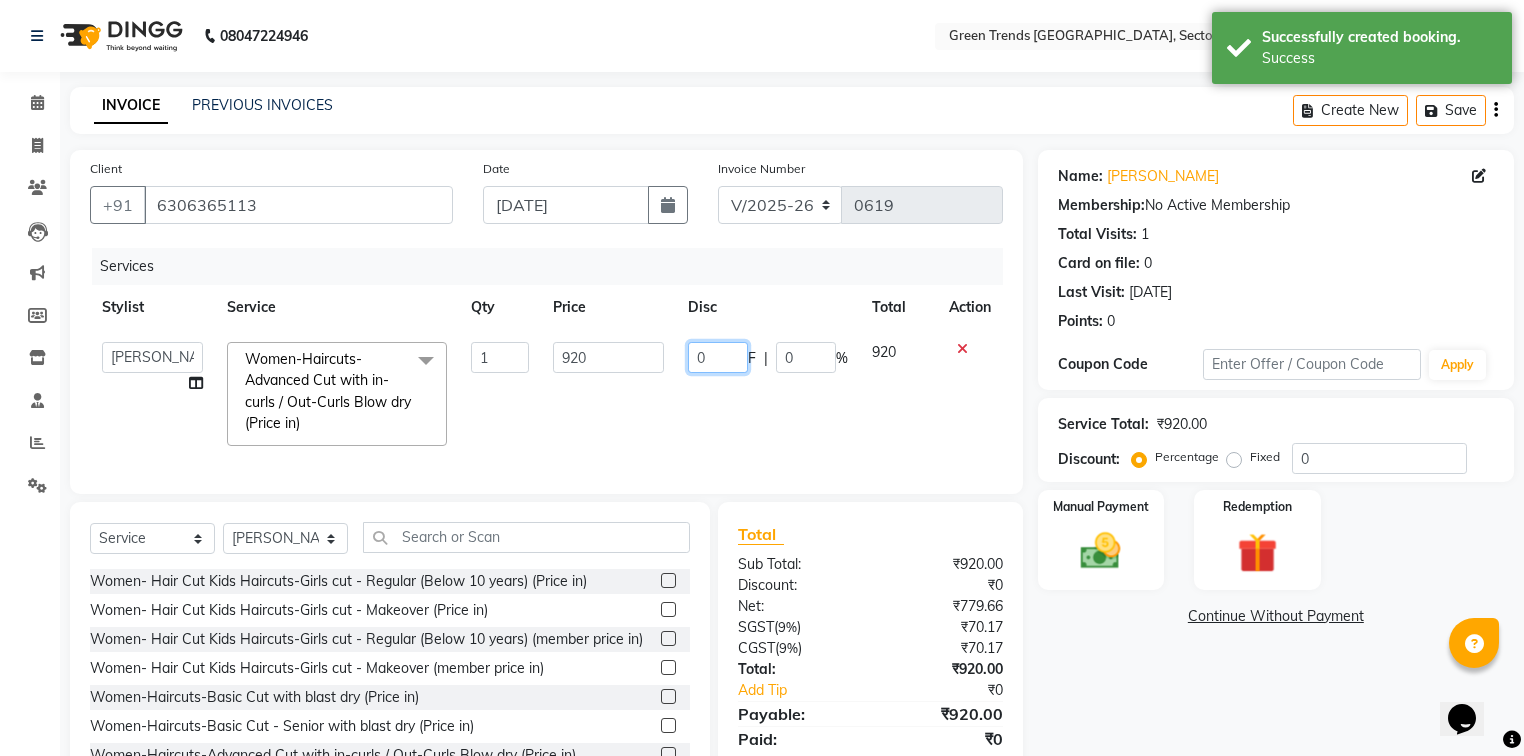 click on "0" 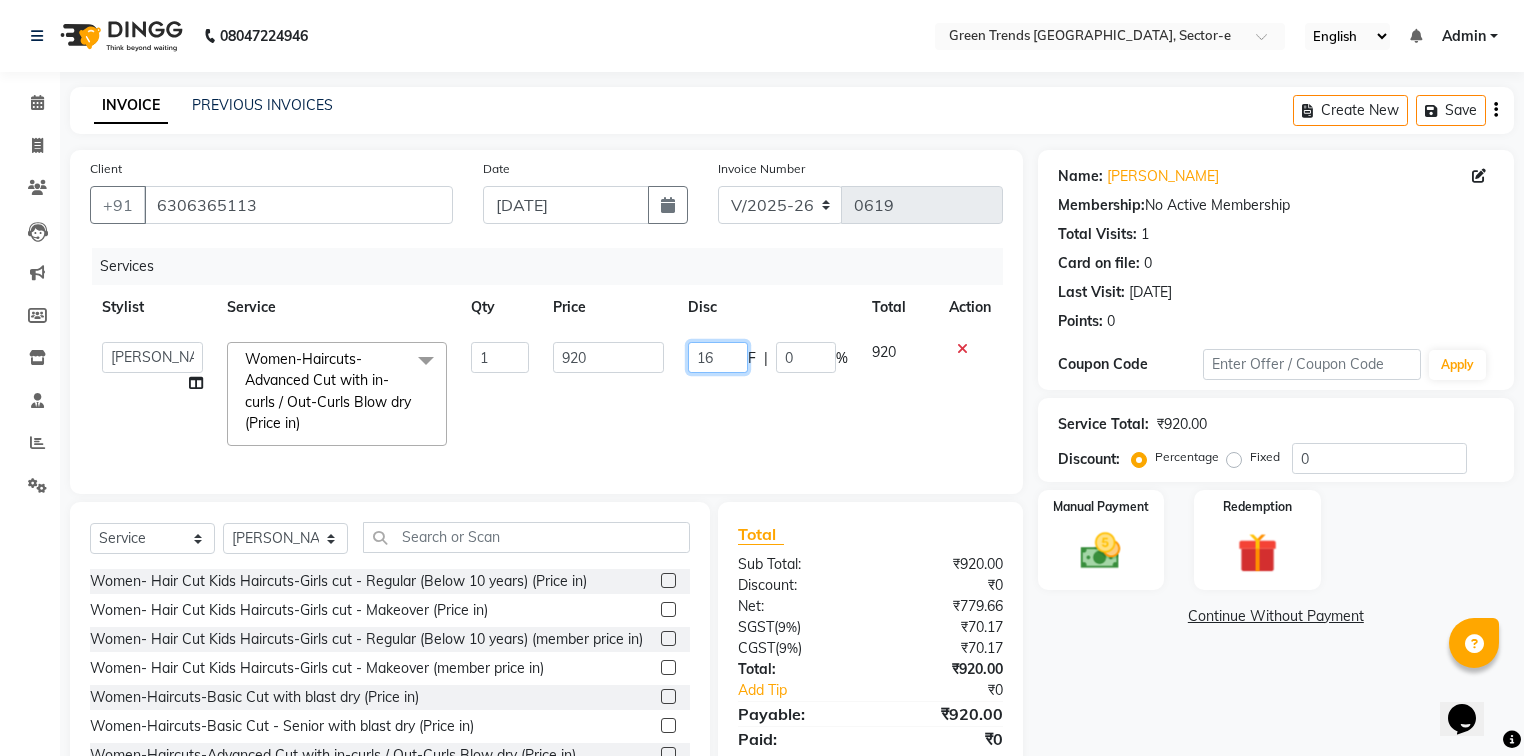 type on "160" 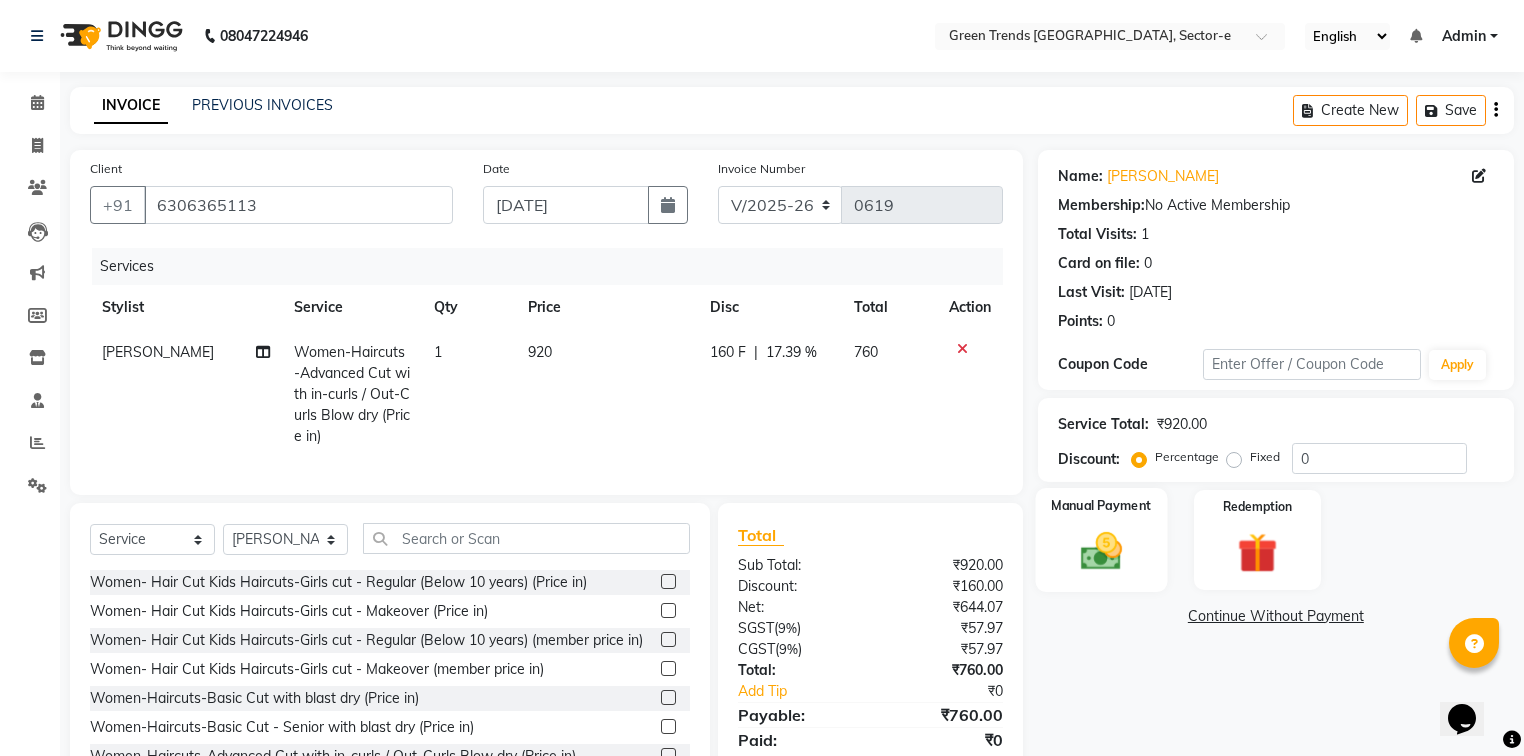 click 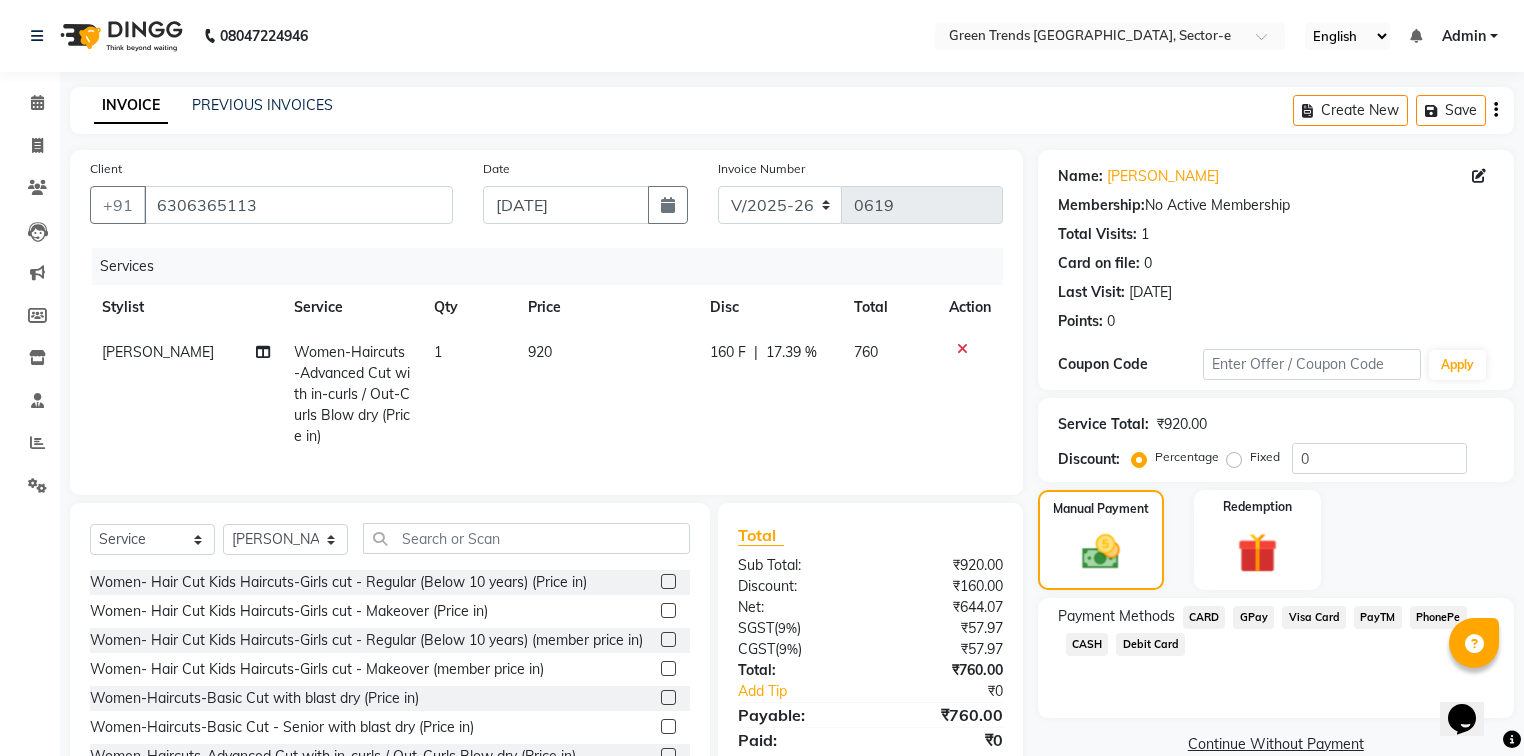click on "GPay" 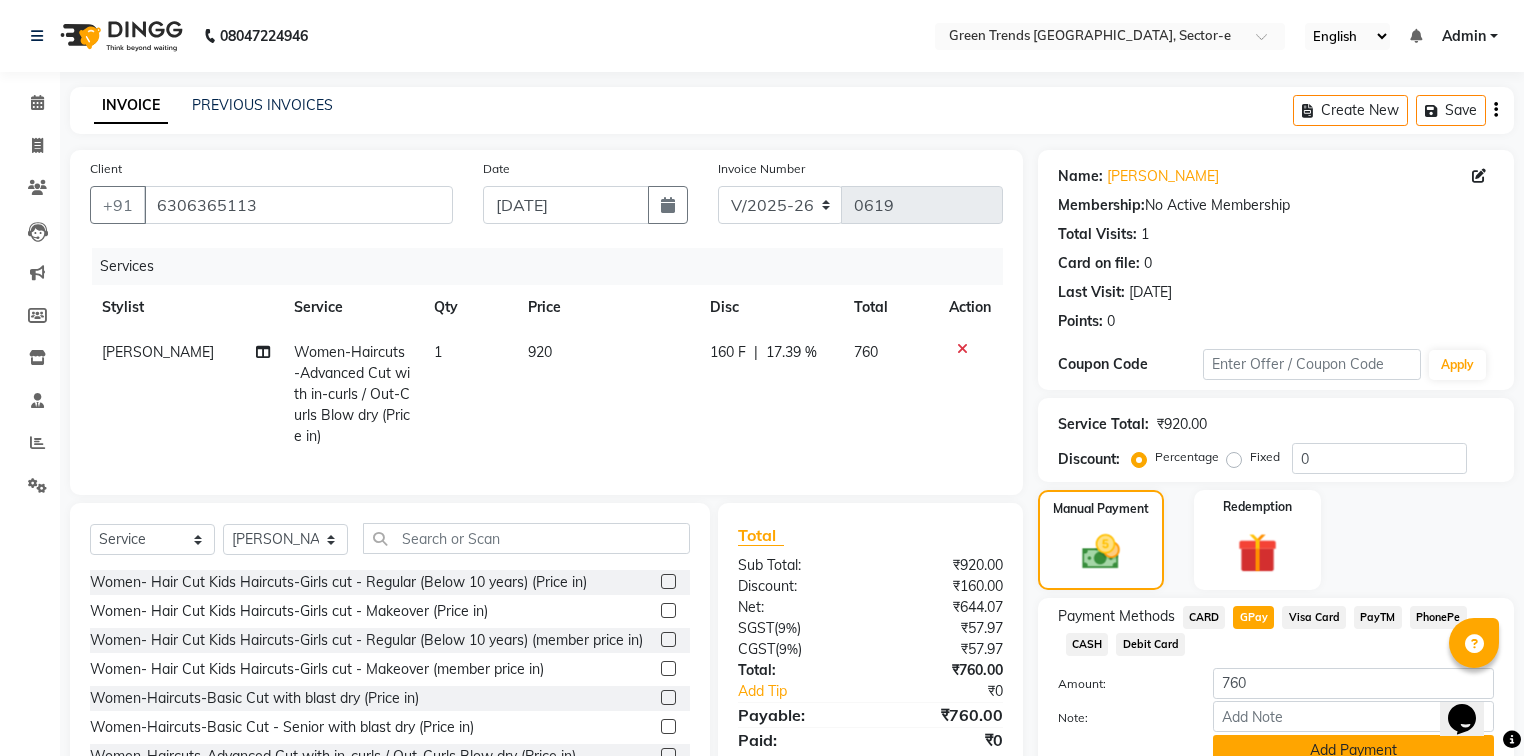 scroll, scrollTop: 91, scrollLeft: 0, axis: vertical 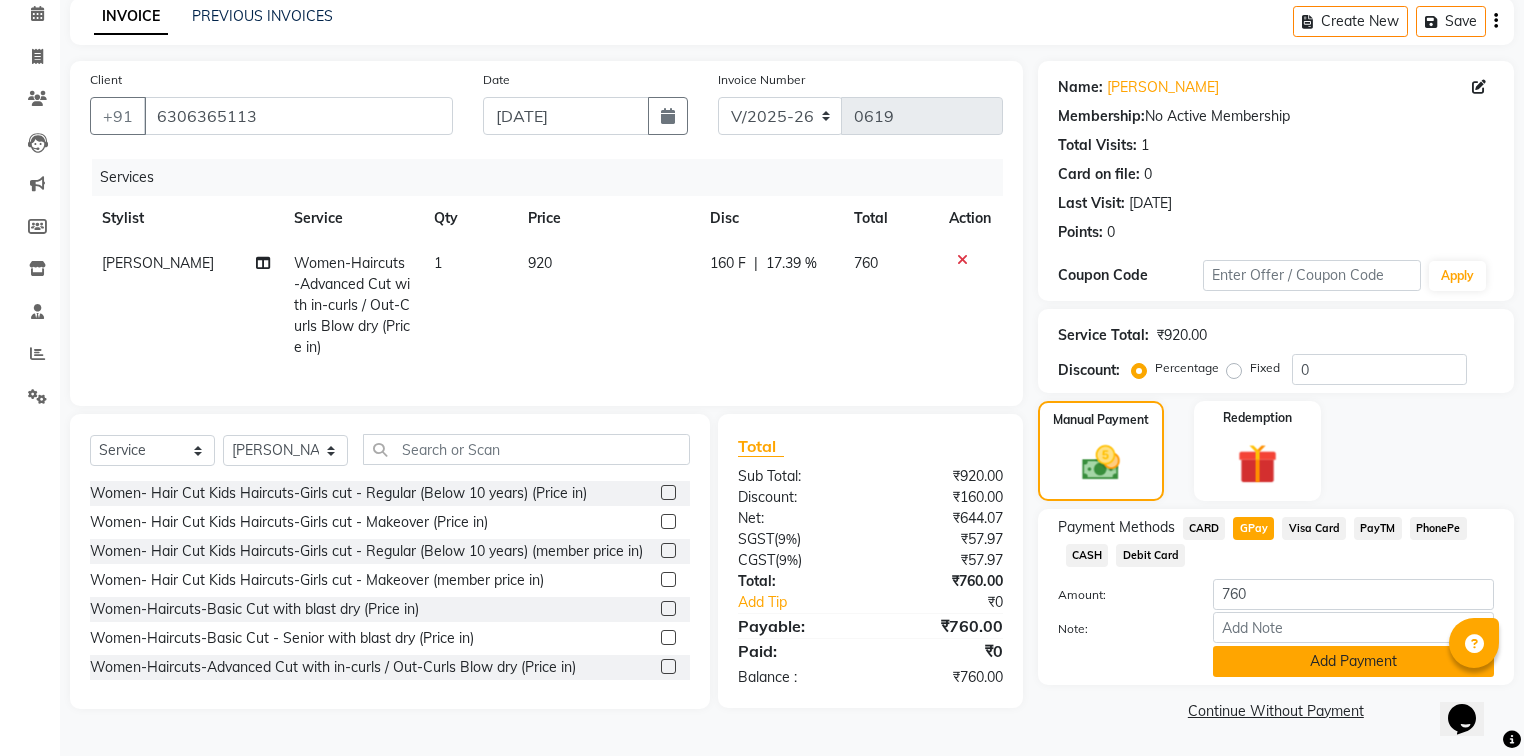 click on "Add Payment" 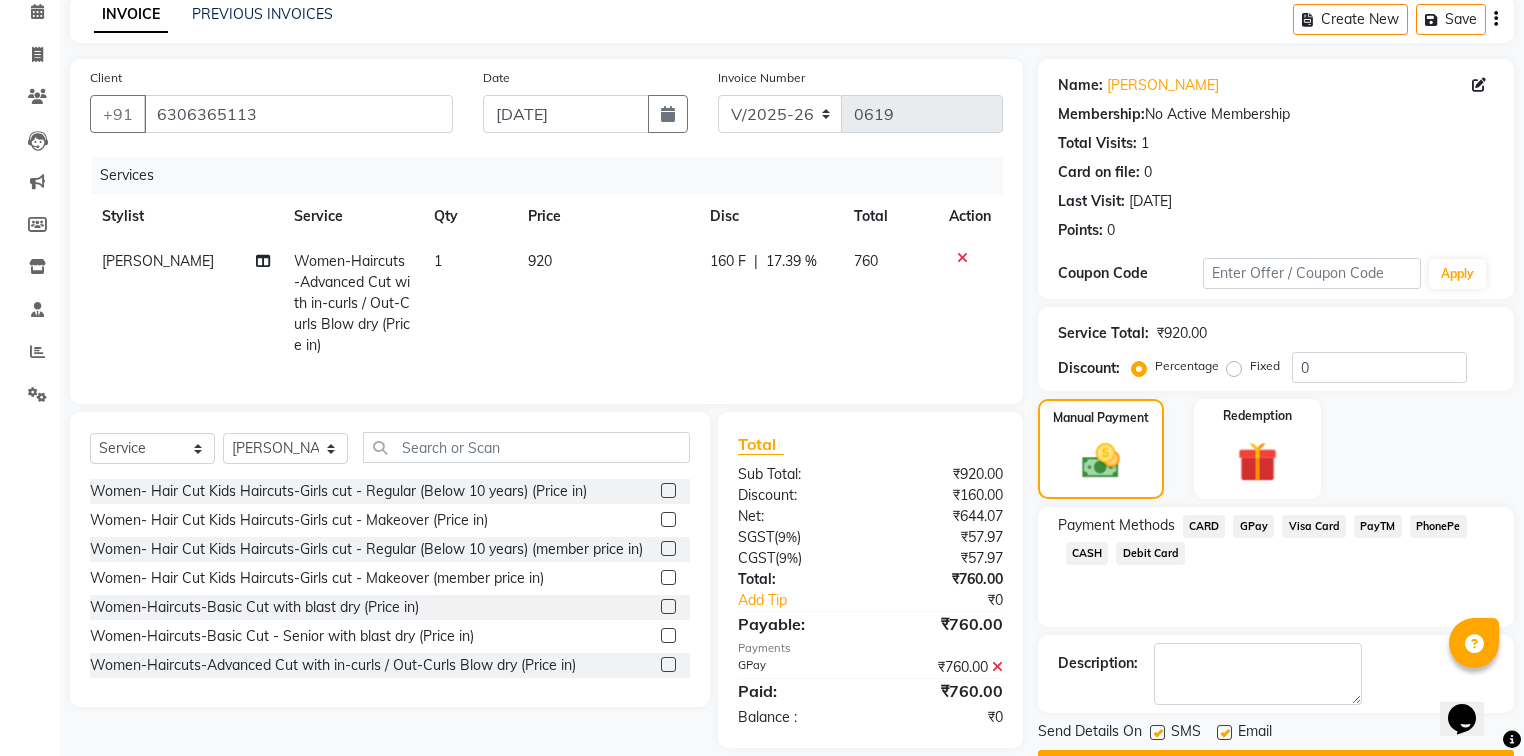 click on "Email" 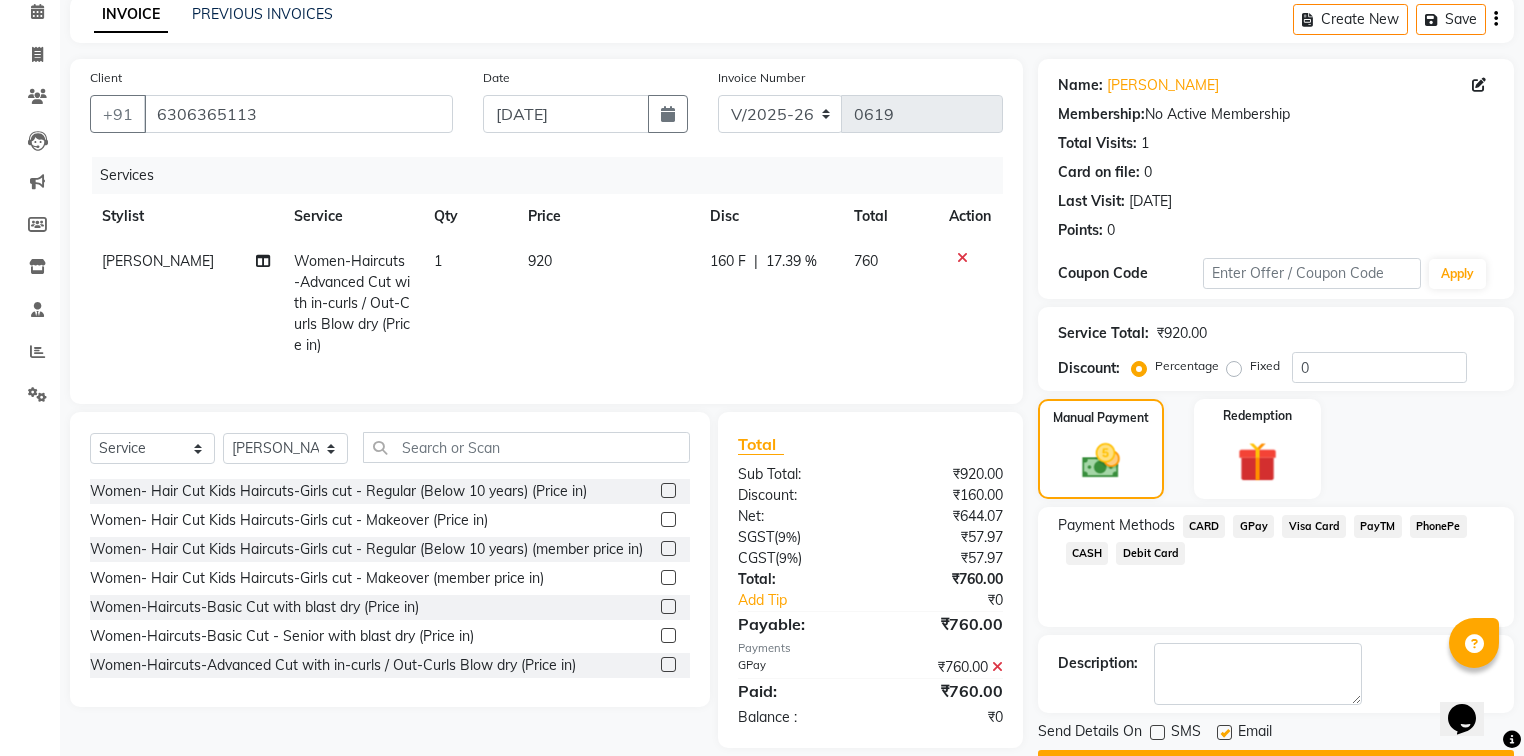 click 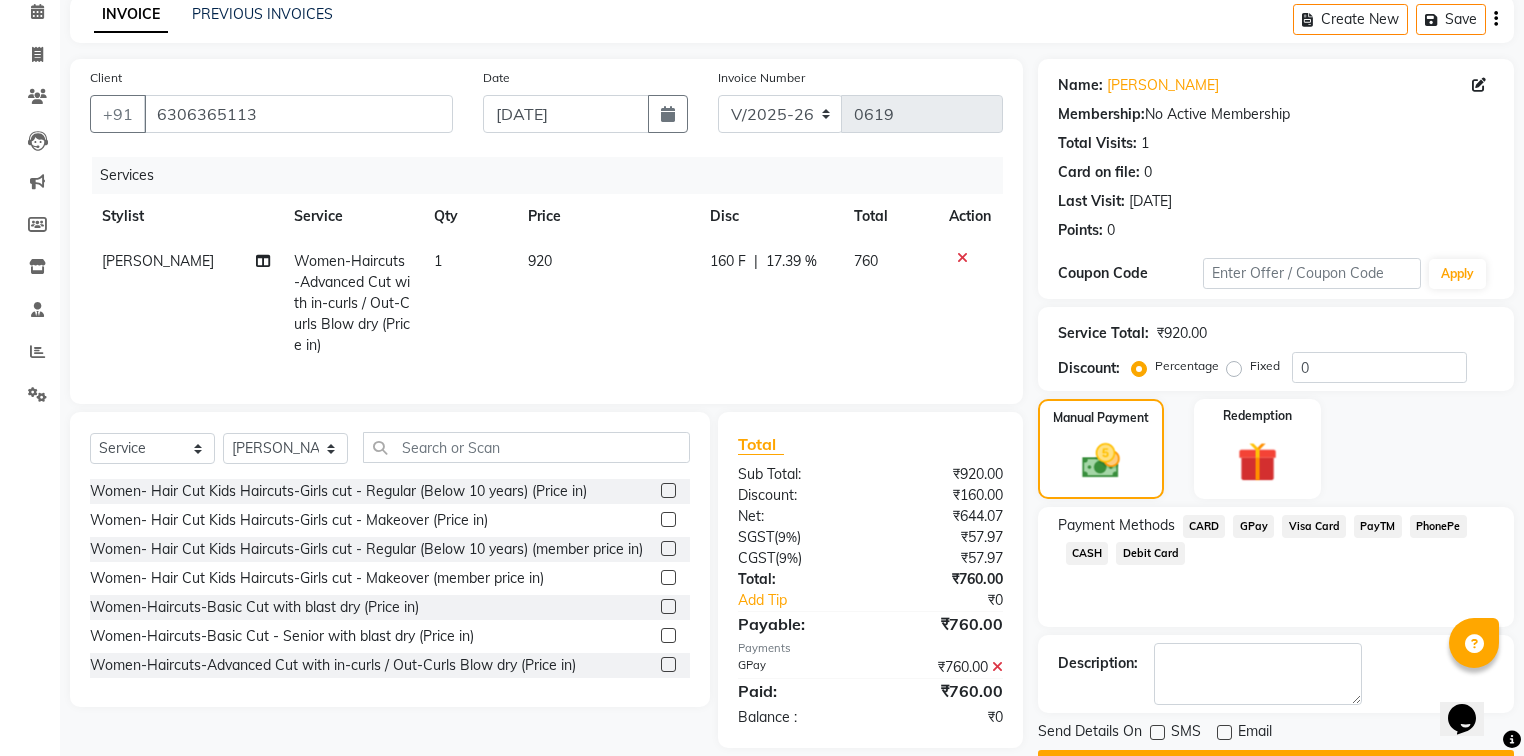 click on "Checkout" 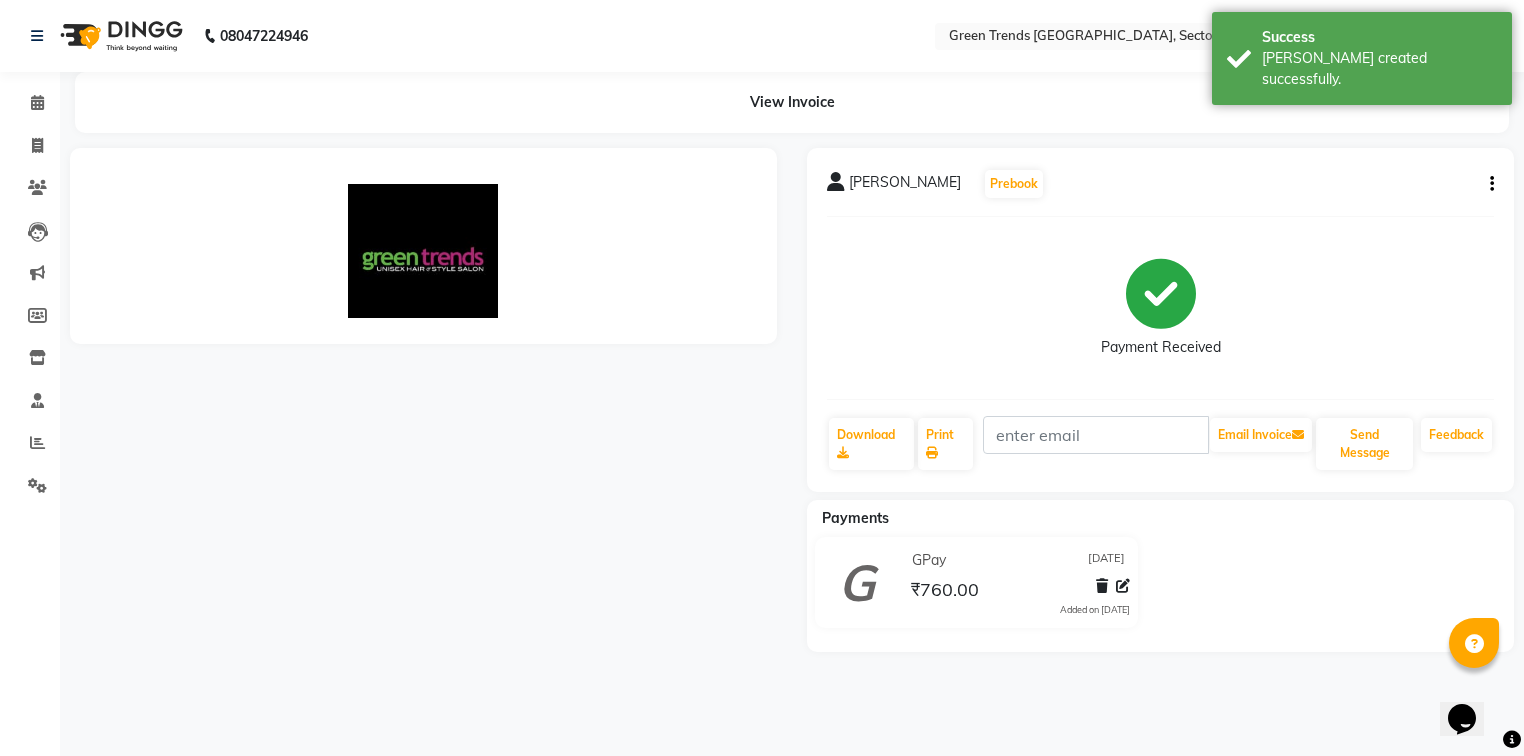 scroll, scrollTop: 0, scrollLeft: 0, axis: both 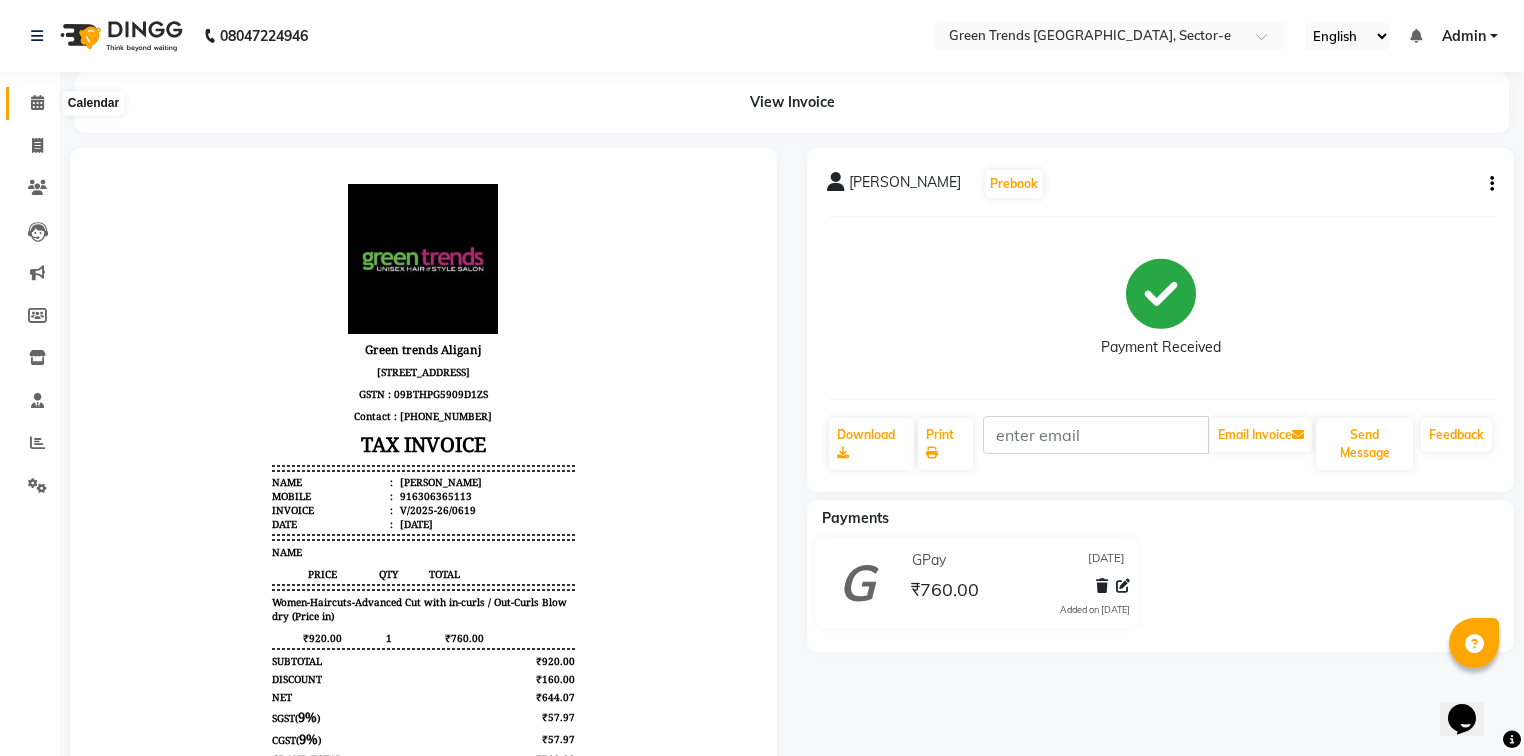 click 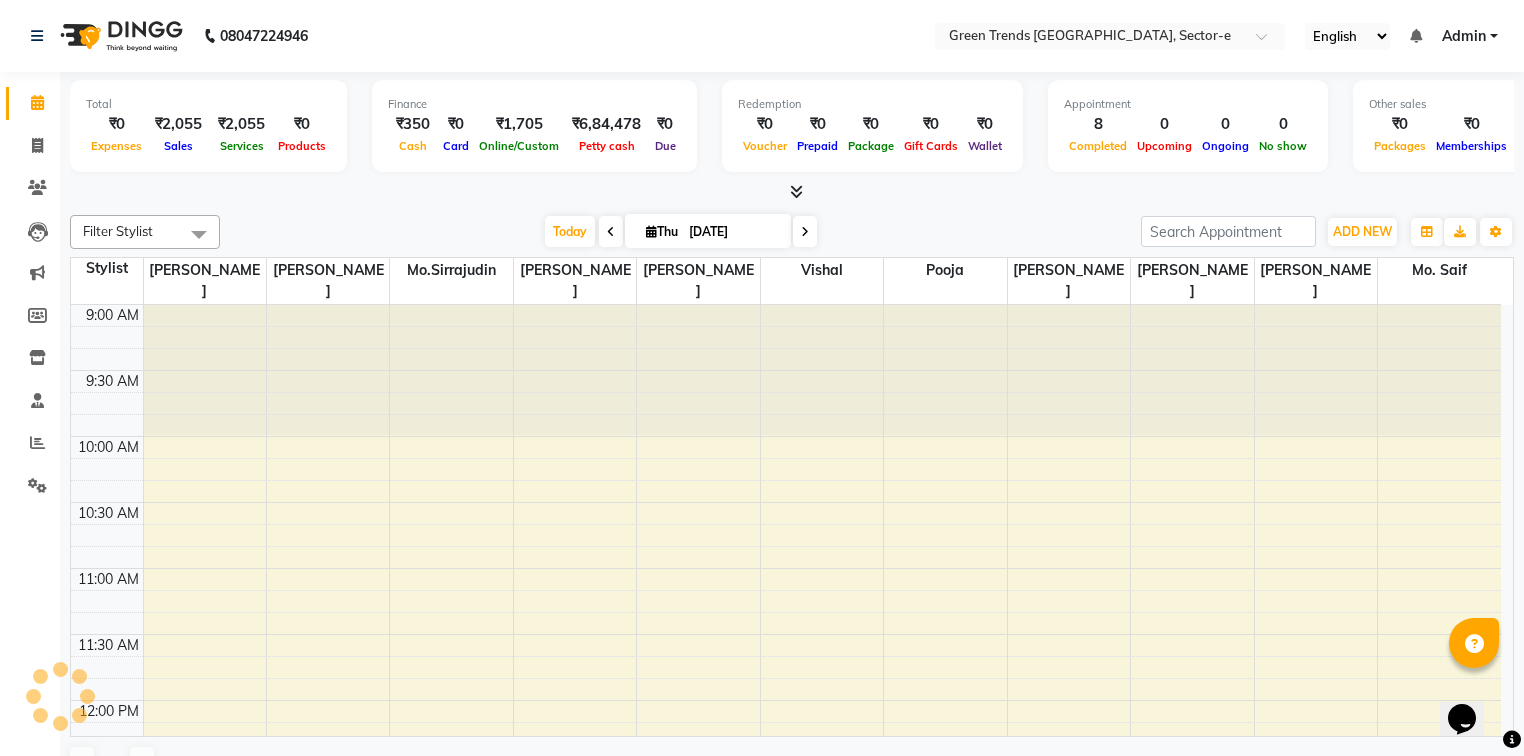 scroll, scrollTop: 1308, scrollLeft: 0, axis: vertical 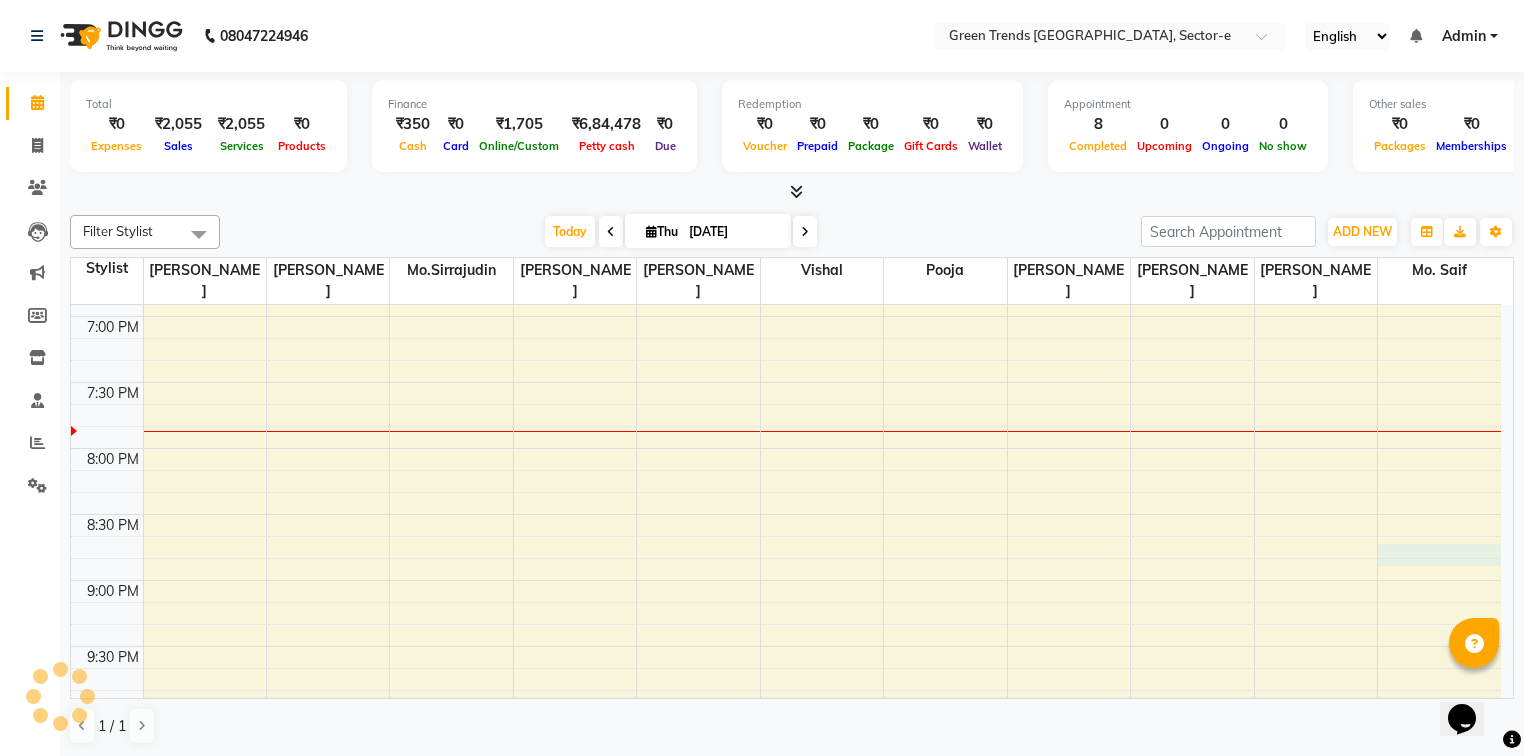 click on "9:00 AM 9:30 AM 10:00 AM 10:30 AM 11:00 AM 11:30 AM 12:00 PM 12:30 PM 1:00 PM 1:30 PM 2:00 PM 2:30 PM 3:00 PM 3:30 PM 4:00 PM 4:30 PM 5:00 PM 5:30 PM 6:00 PM 6:30 PM 7:00 PM 7:30 PM 8:00 PM 8:30 PM 9:00 PM 9:30 PM 10:00 PM 10:30 PM     [PERSON_NAME], TK05, 10:45 AM-11:45 AM, Women-Haircuts-Advanced Cut with in-curls / Out-Curls Blow dry (Price in)     Uman, TK03, 11:15 AM-12:15 PM, Men's -Haircut Basic (Price in )     Jiya, TK02, 11:30 AM-12:30 PM, Men's -Haircut Advanced (Price in )     [GEOGRAPHIC_DATA], TK02, 12:30 PM-01:30 PM, Men's -[PERSON_NAME] Styling  (Price in )     Shri, TK04, 11:45 AM-12:45 PM, Women-Threading-Eyebrow (Price in)     Shri, TK04, 12:45 PM-01:45 PM, Women-Threading-Upper Lip (Price in)     [PERSON_NAME], TK01, 12:00 PM-01:00 PM, Women-Threading-Eyebrow (Price in)     [GEOGRAPHIC_DATA], TK01, 01:00 PM-02:00 PM, Women-Brazilian Waxing-Chin / Forehead / Upper Lip (Price in)" at bounding box center (786, -80) 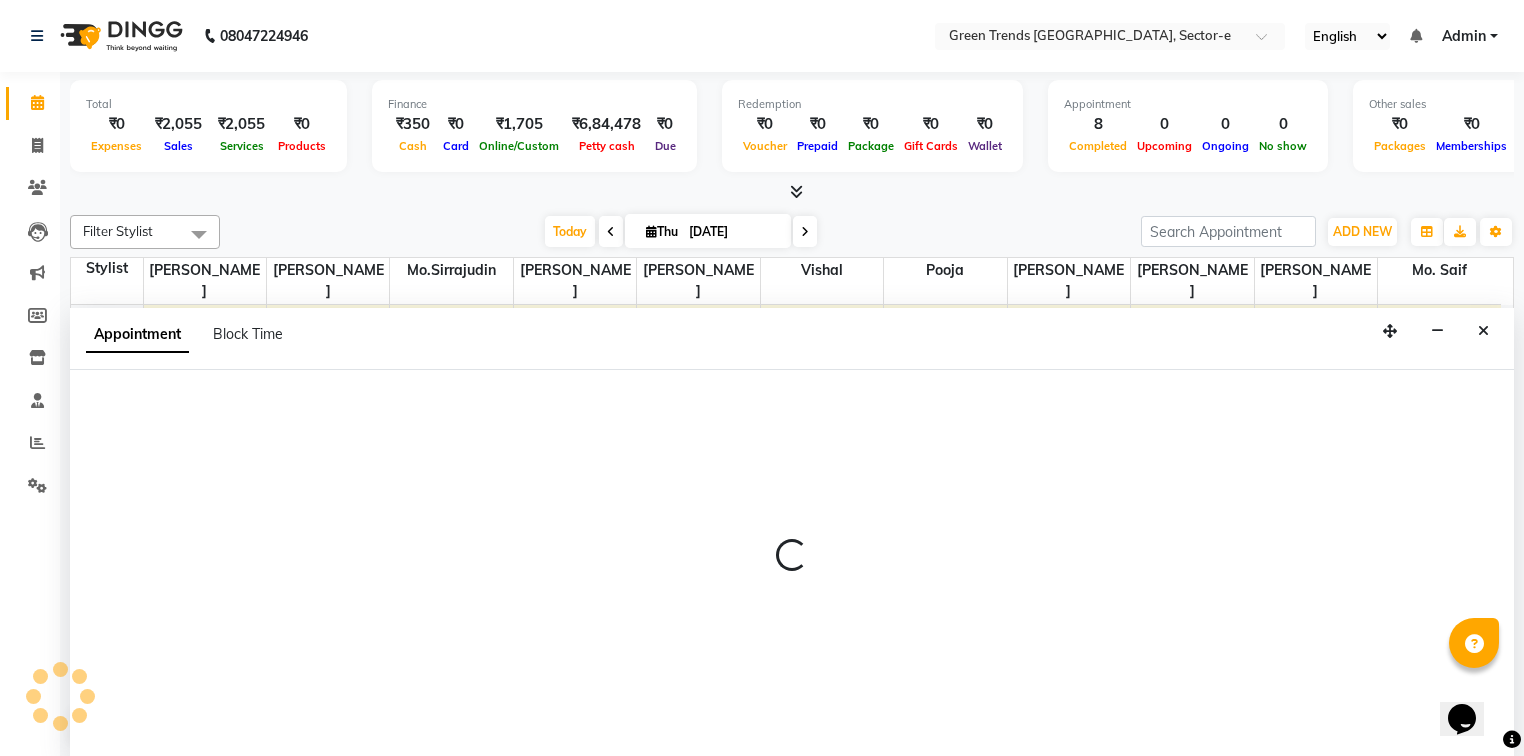 scroll, scrollTop: 0, scrollLeft: 0, axis: both 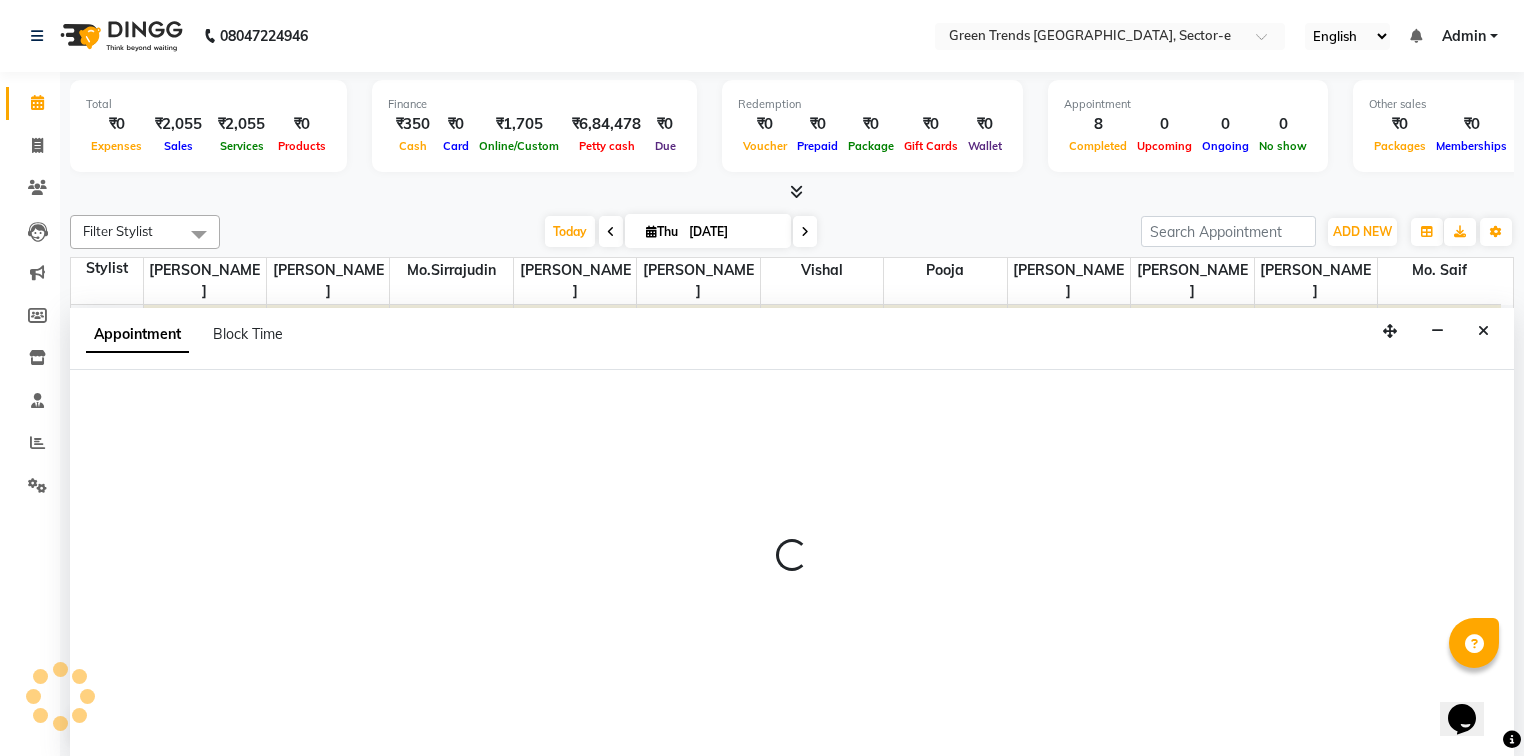 select on "62974" 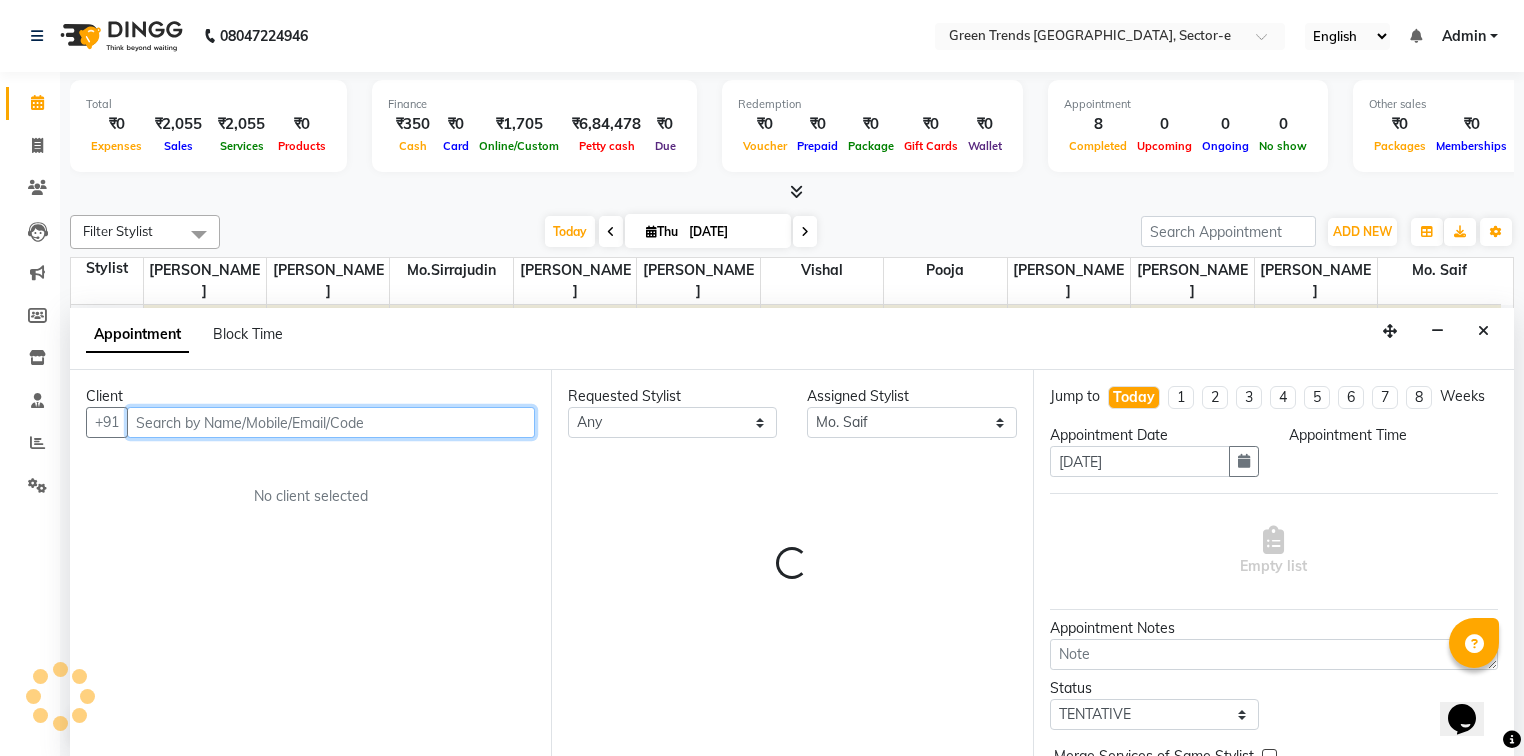 select on "1245" 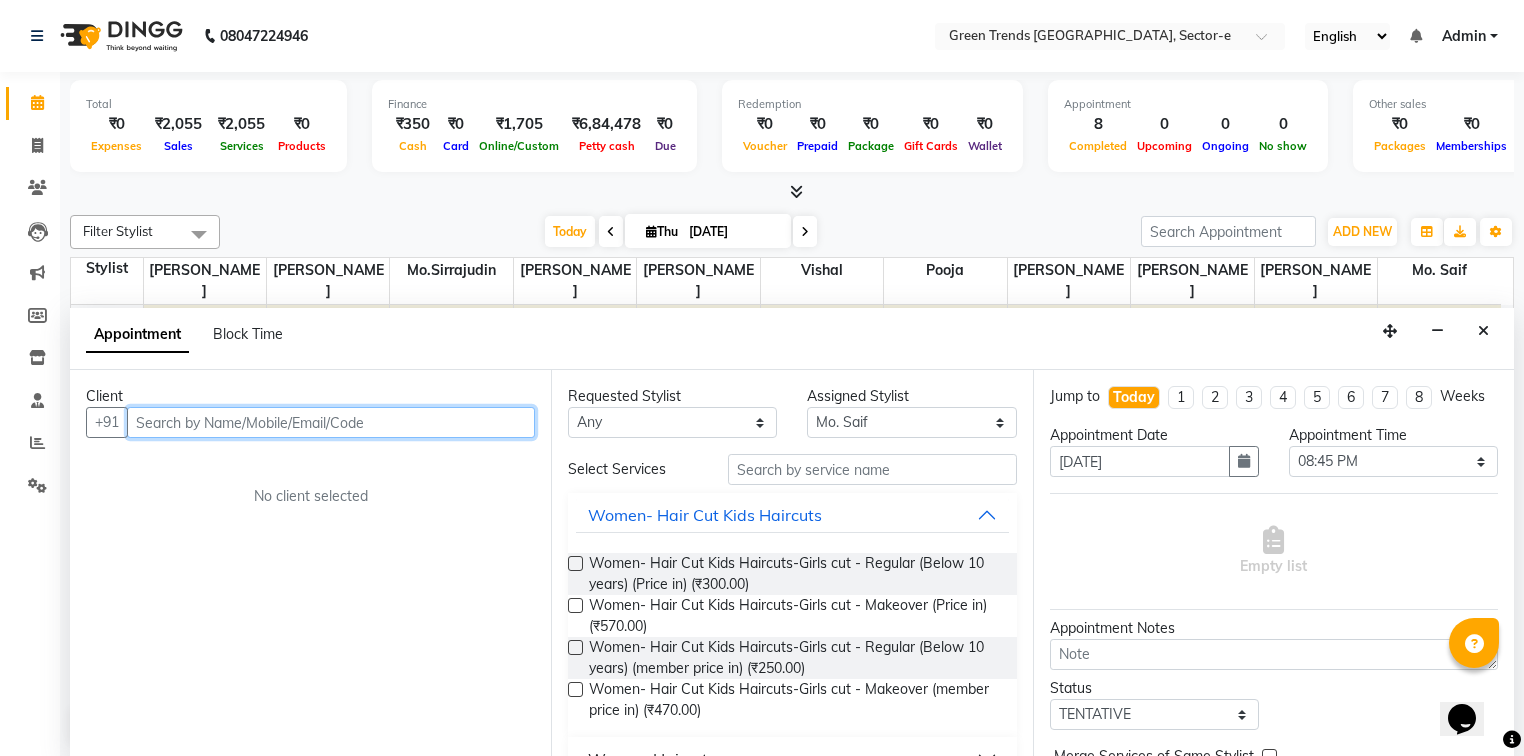 click at bounding box center (331, 422) 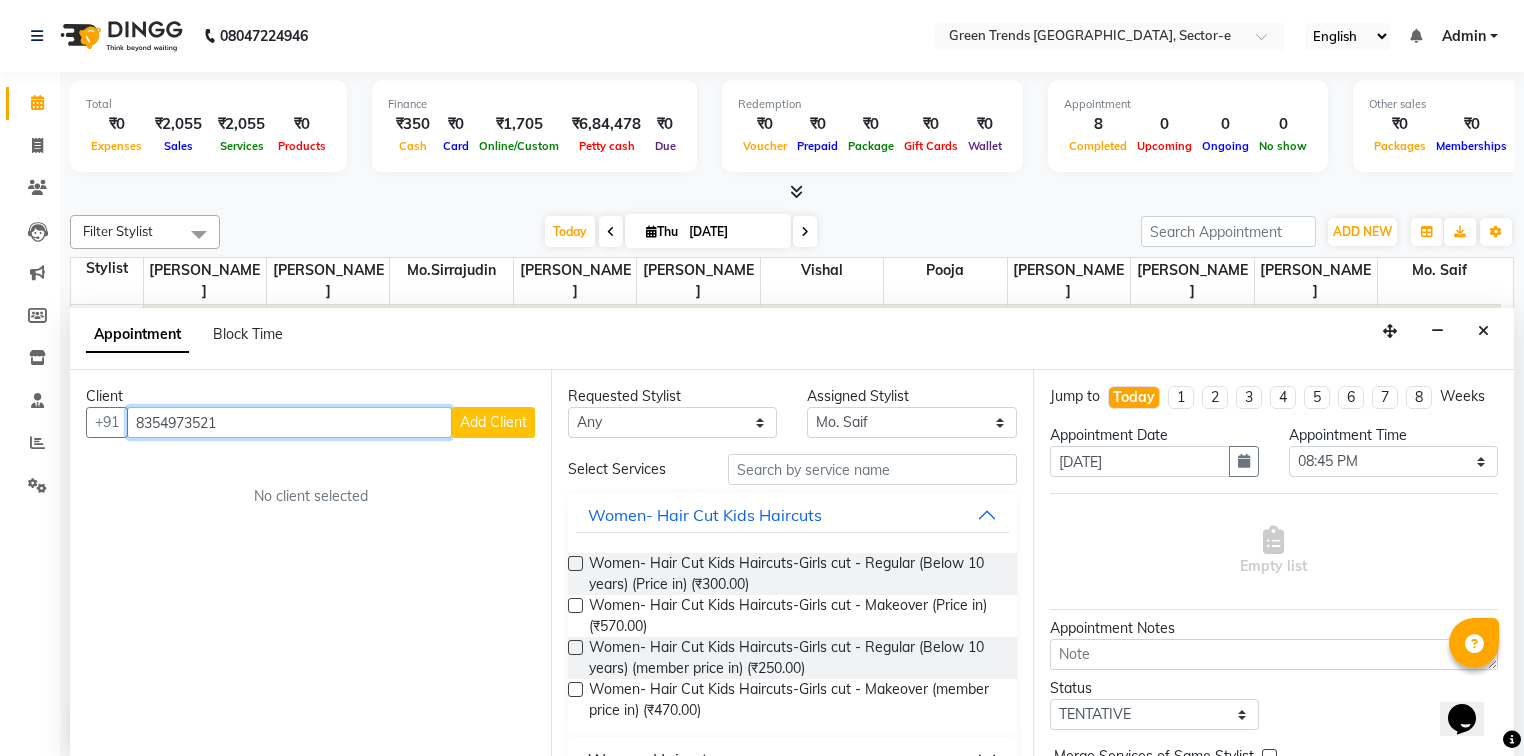 type on "8354973521" 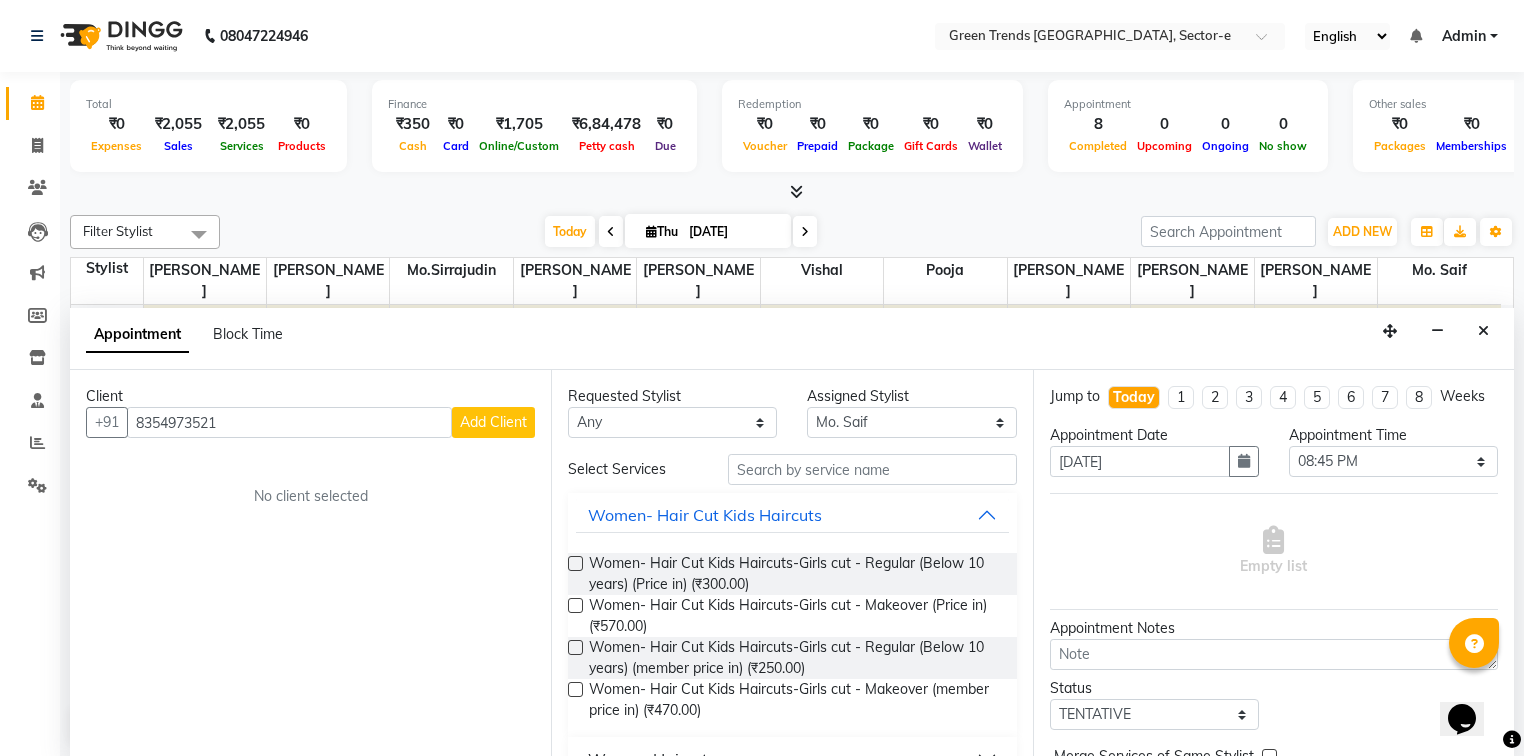 click on "Add Client" at bounding box center (493, 422) 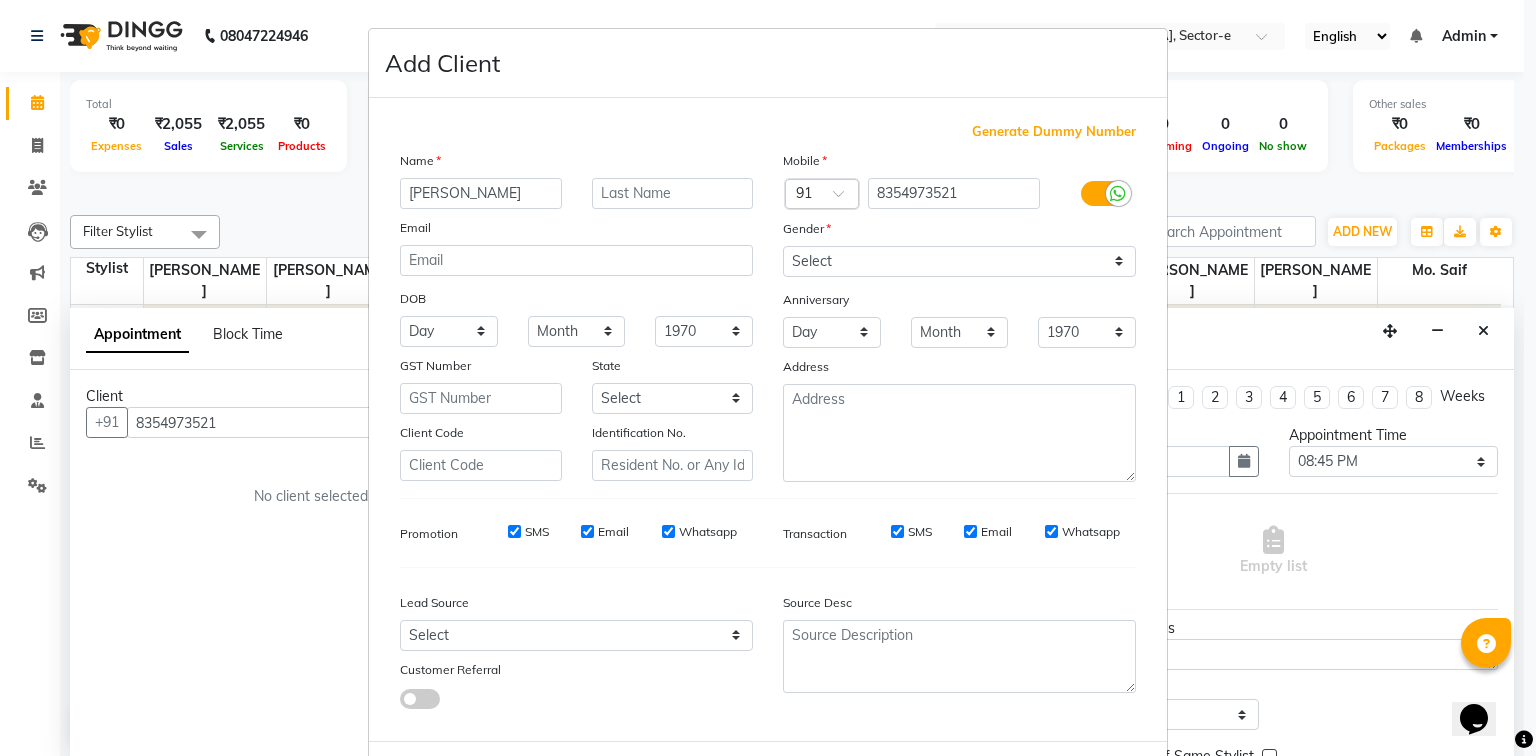 type on "[PERSON_NAME]" 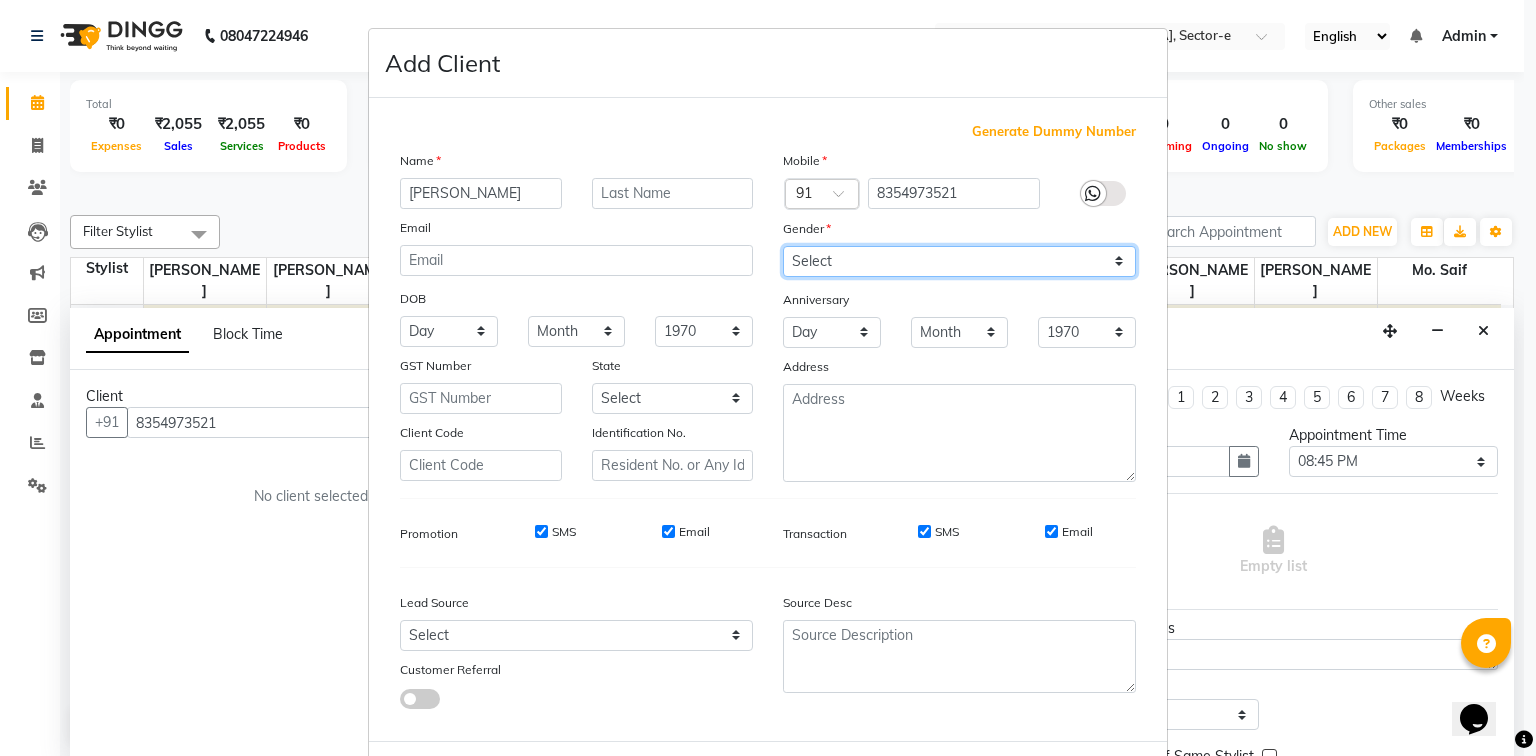drag, startPoint x: 1115, startPoint y: 261, endPoint x: 1030, endPoint y: 244, distance: 86.683334 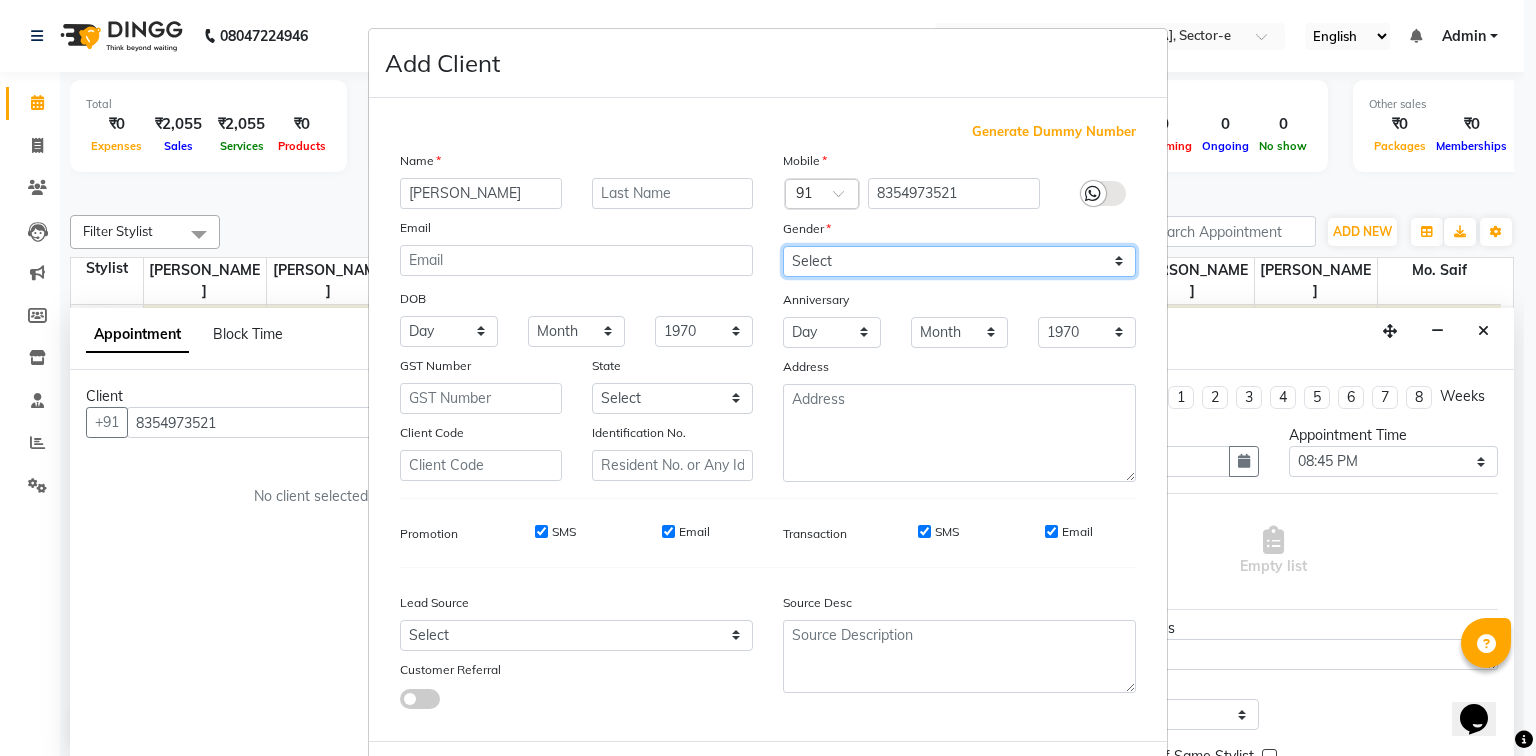 select on "[DEMOGRAPHIC_DATA]" 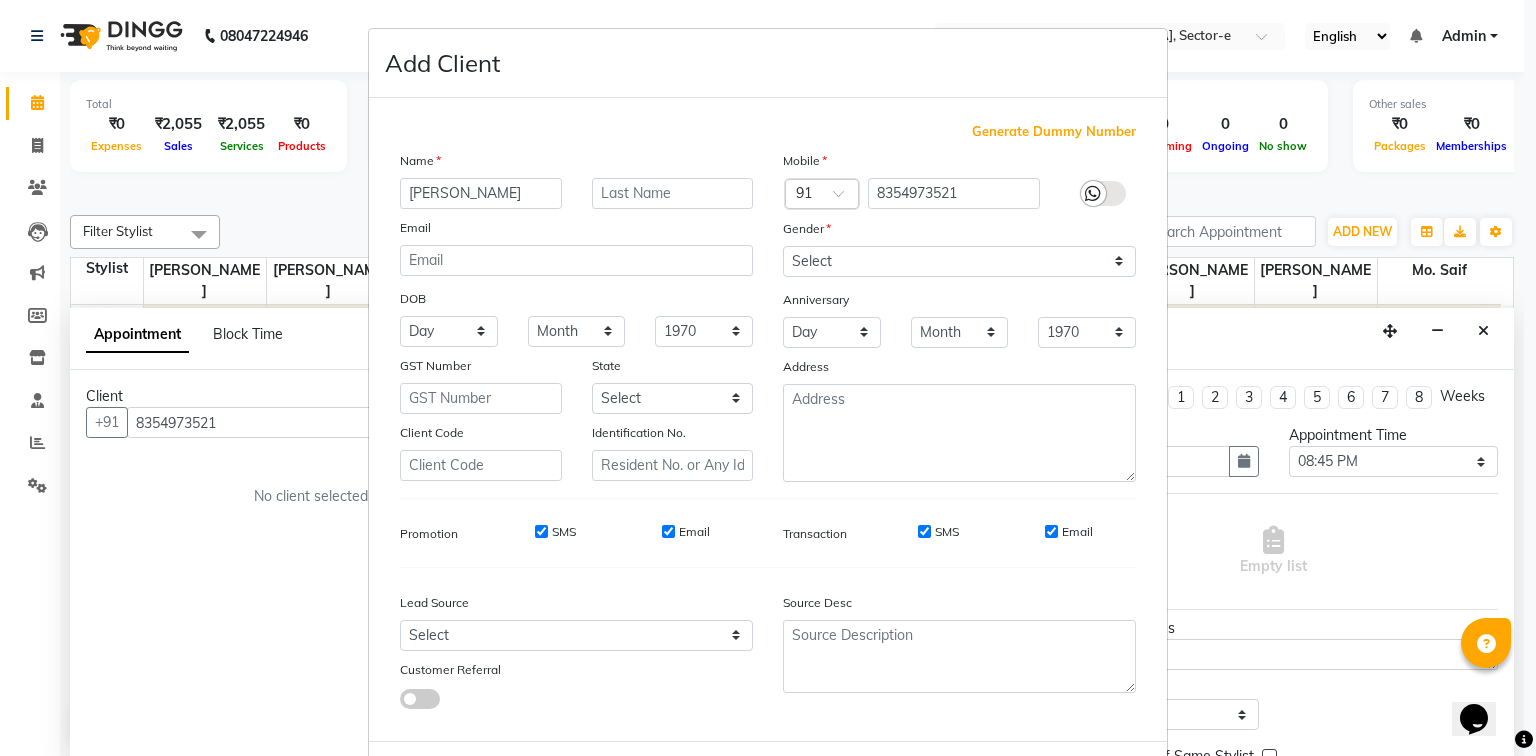 drag, startPoint x: 1509, startPoint y: 664, endPoint x: 1516, endPoint y: 687, distance: 24.04163 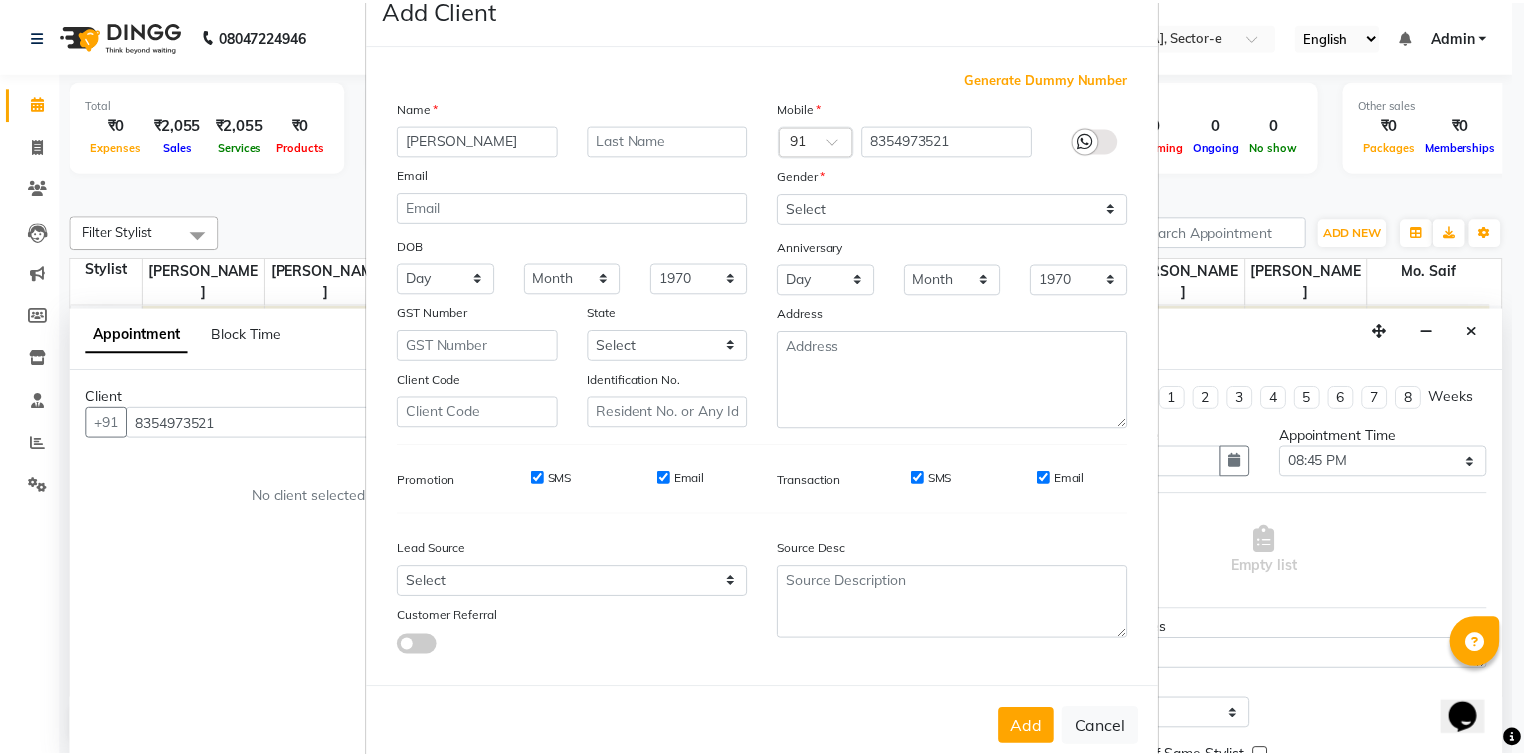 scroll, scrollTop: 100, scrollLeft: 0, axis: vertical 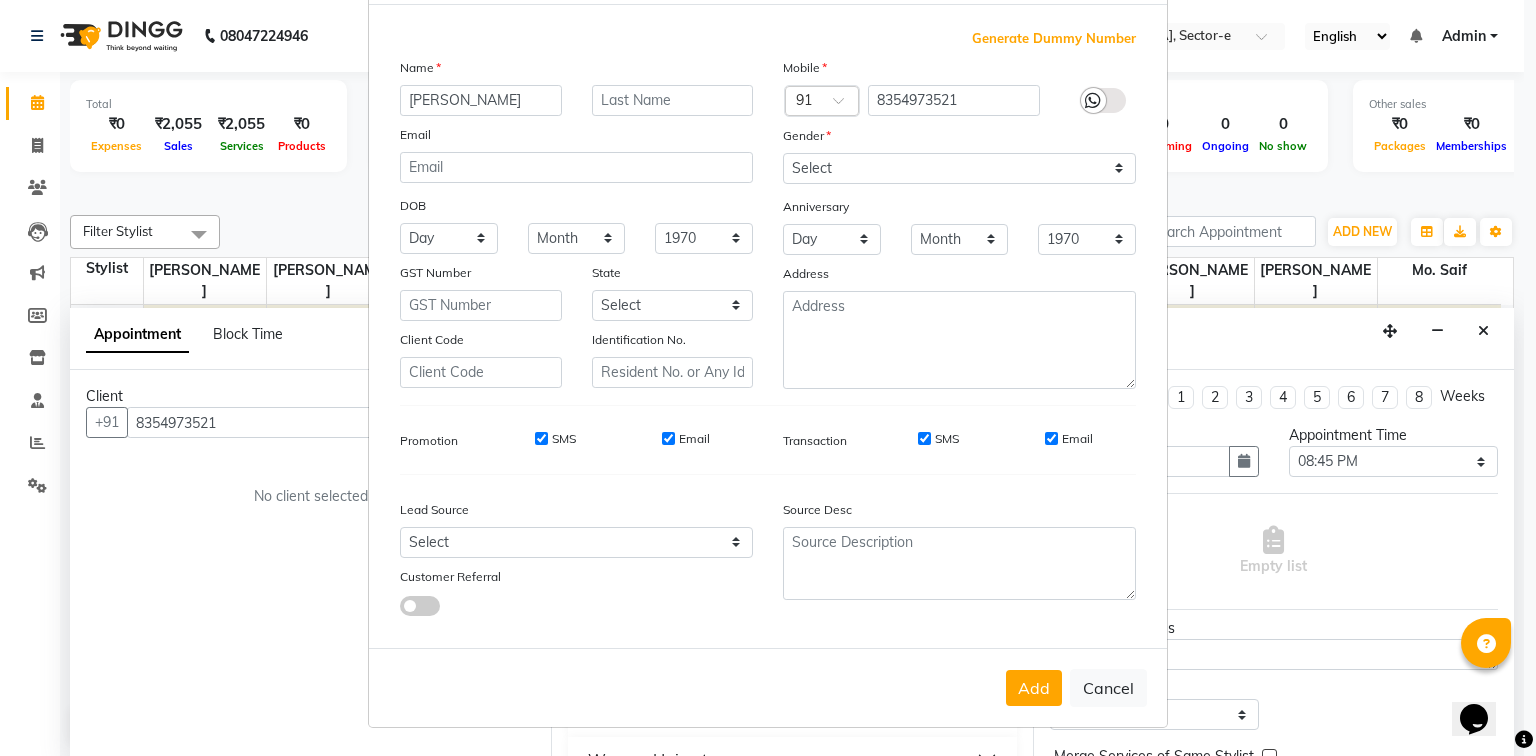 click on "Add" at bounding box center (1034, 688) 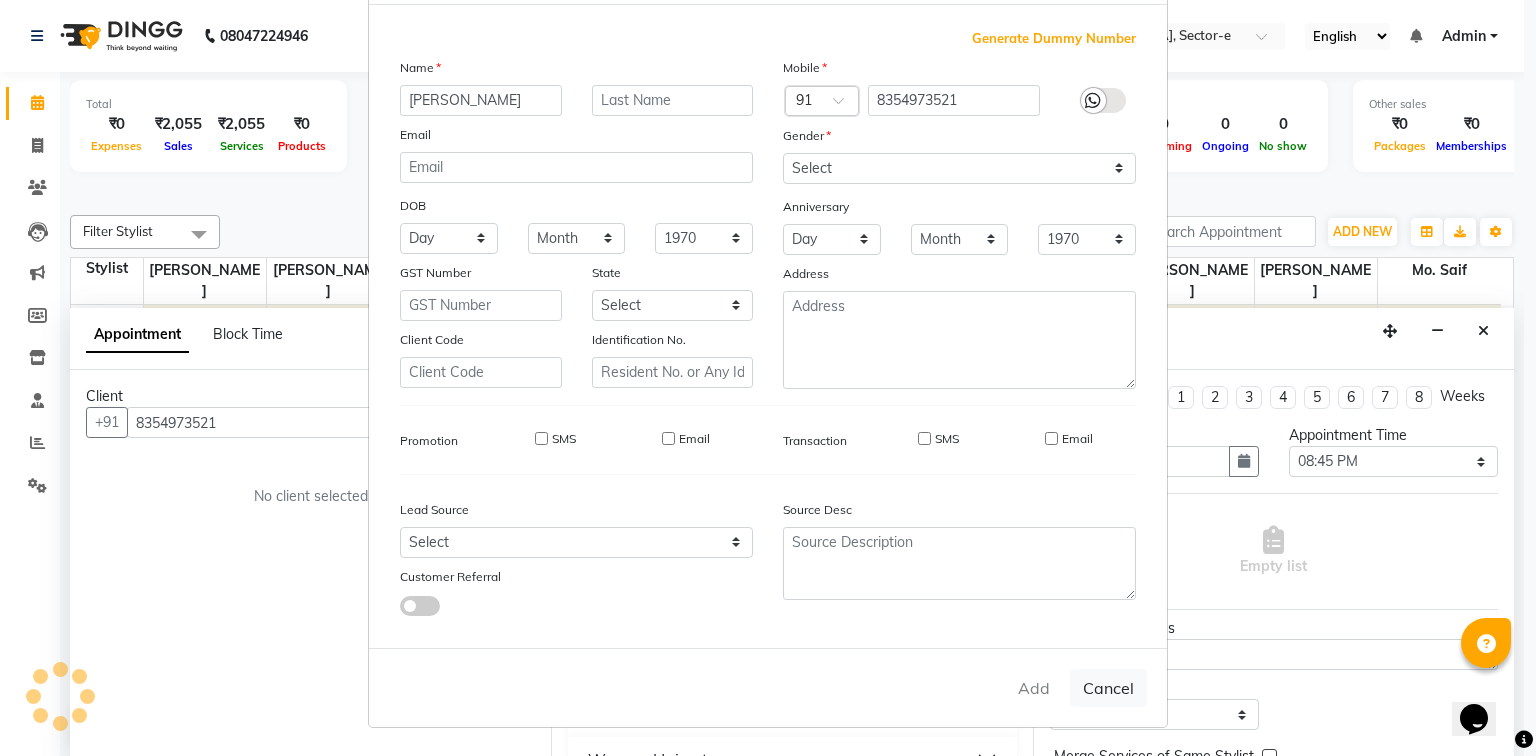 type 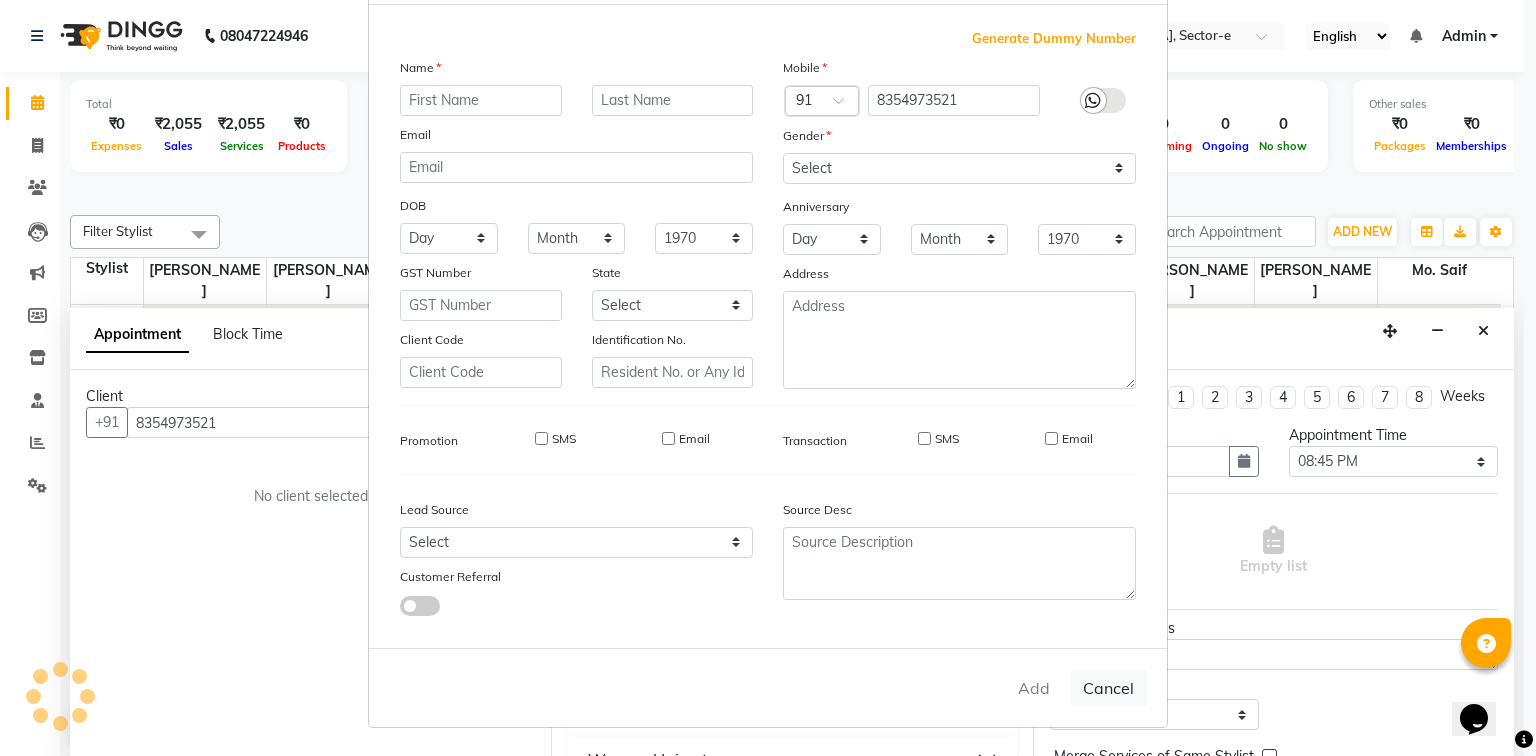 select 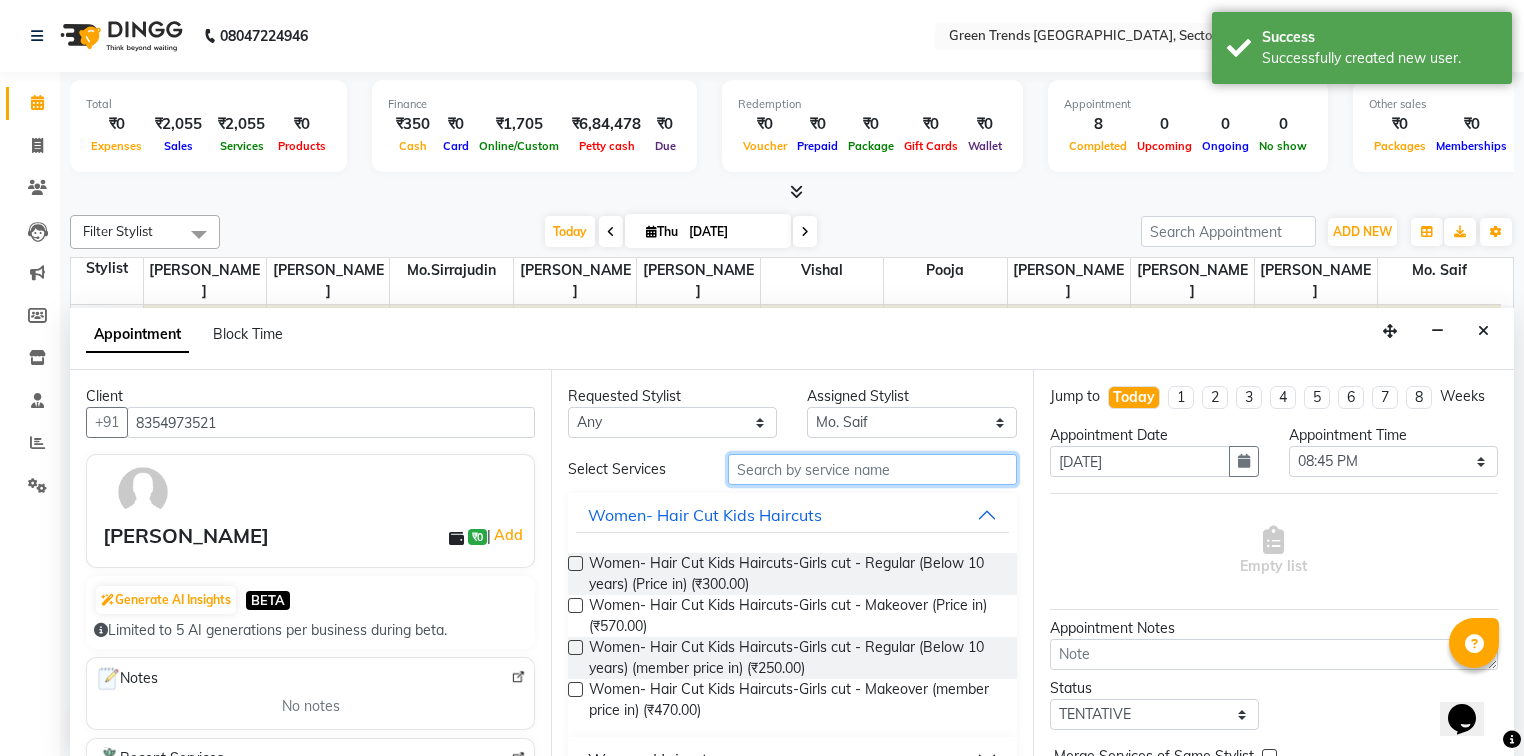 click at bounding box center [872, 469] 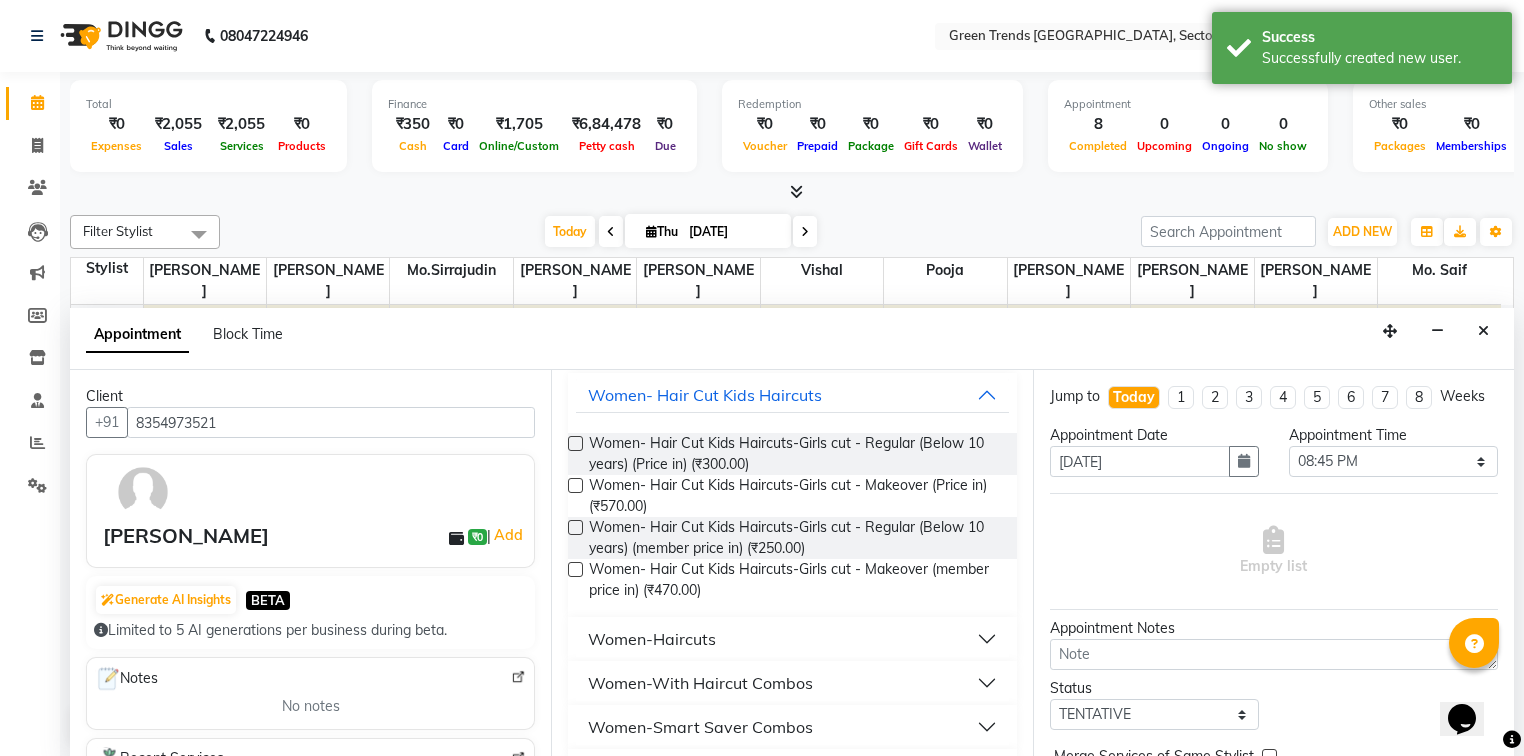scroll, scrollTop: 215, scrollLeft: 0, axis: vertical 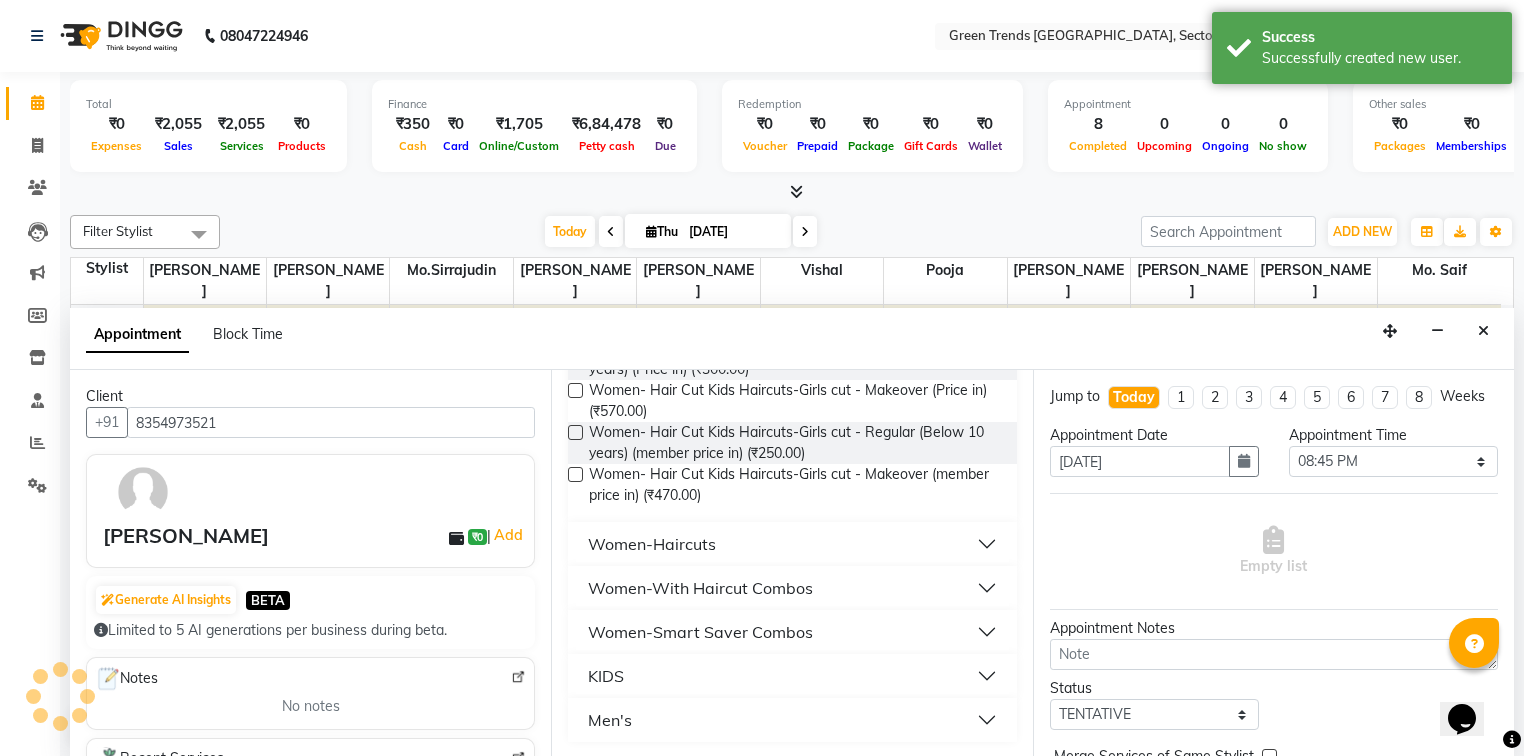type on "cut" 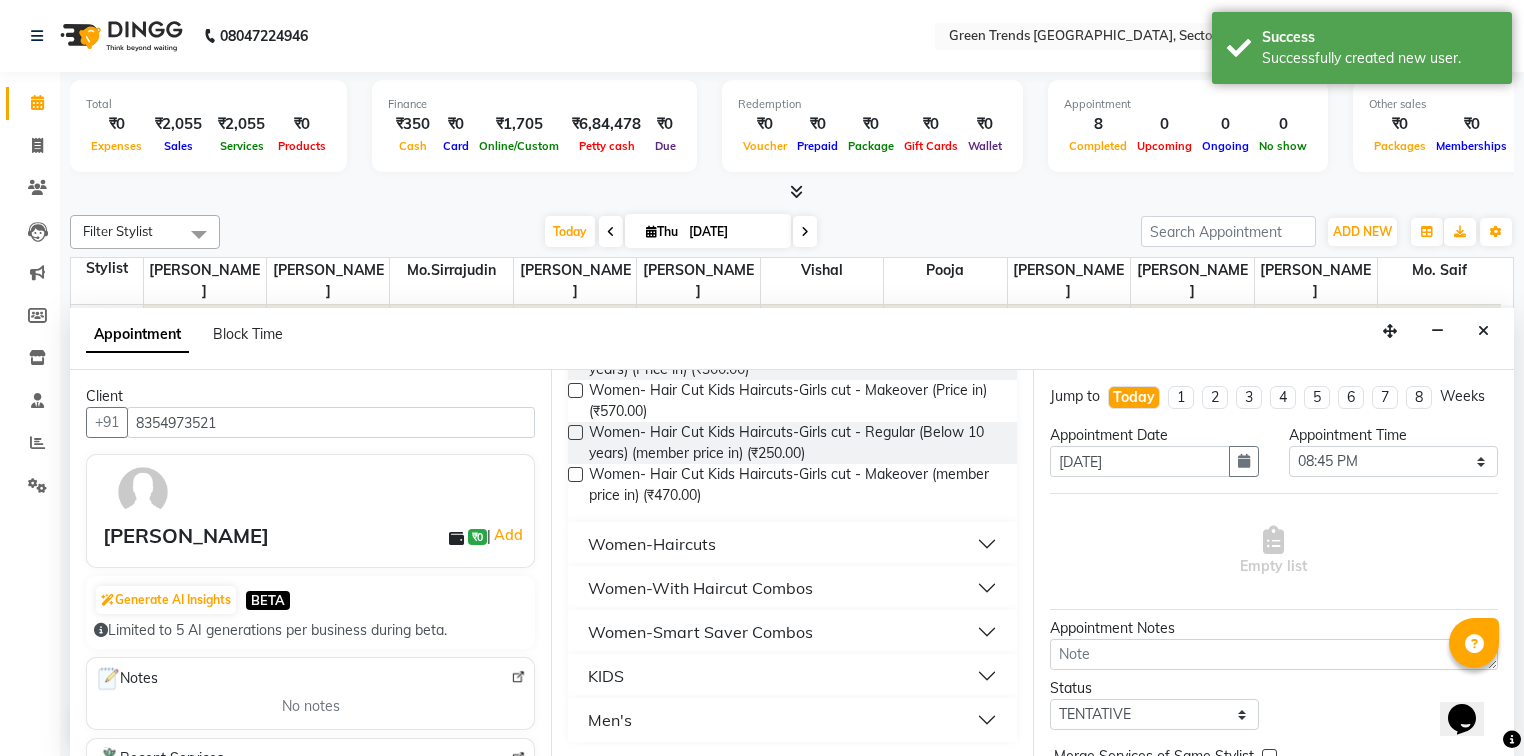 click on "Men's" at bounding box center [610, 720] 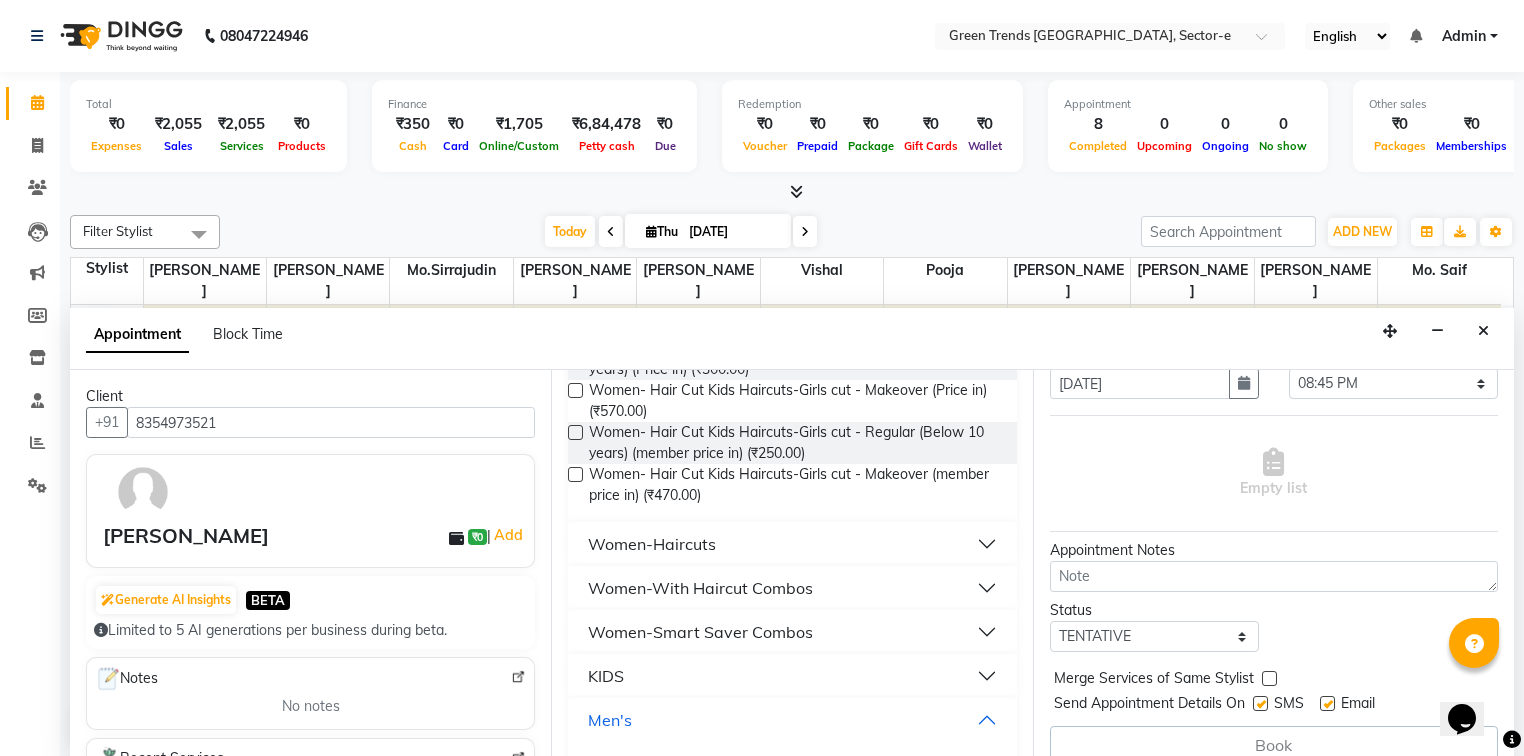 scroll, scrollTop: 89, scrollLeft: 0, axis: vertical 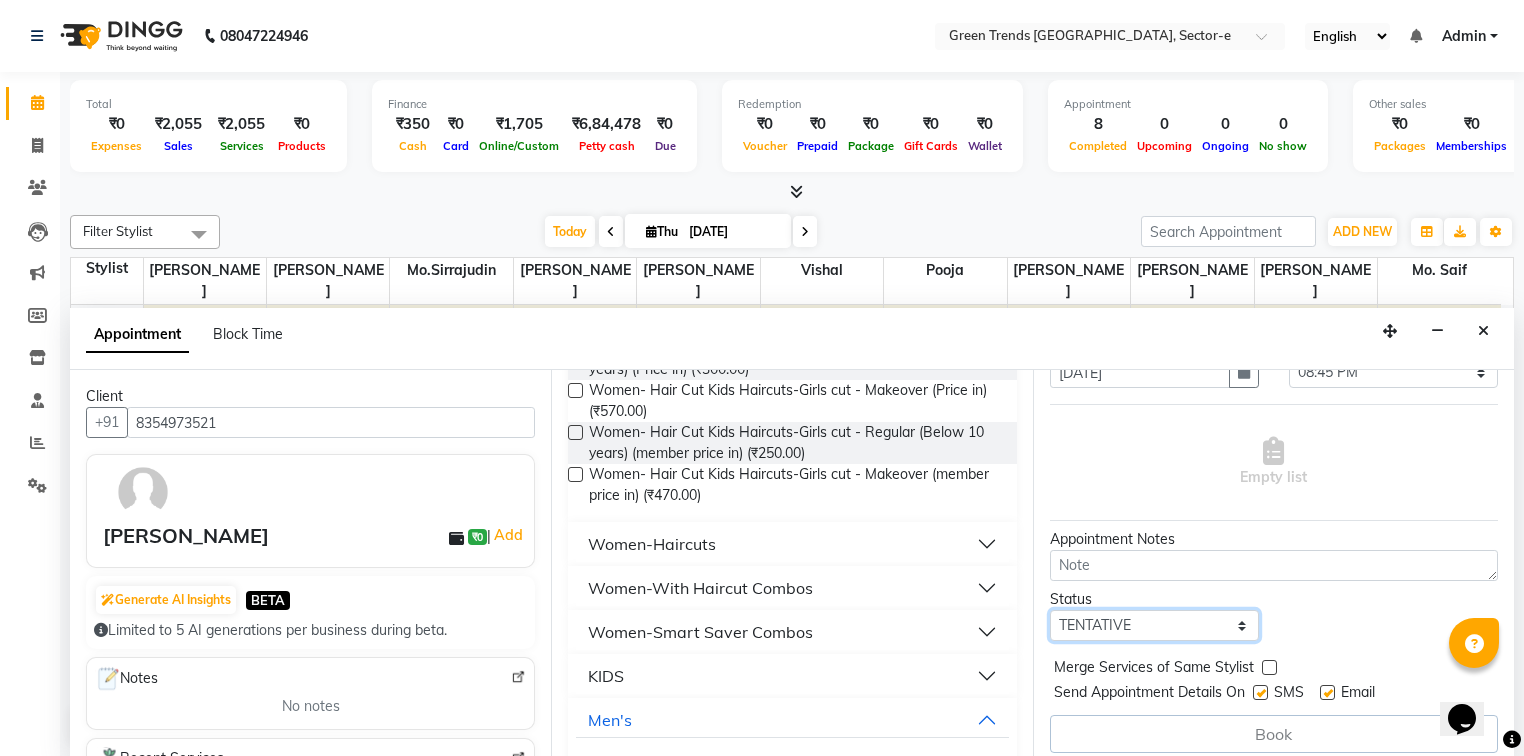 click on "Select TENTATIVE CONFIRM CHECK-IN UPCOMING" at bounding box center [1154, 625] 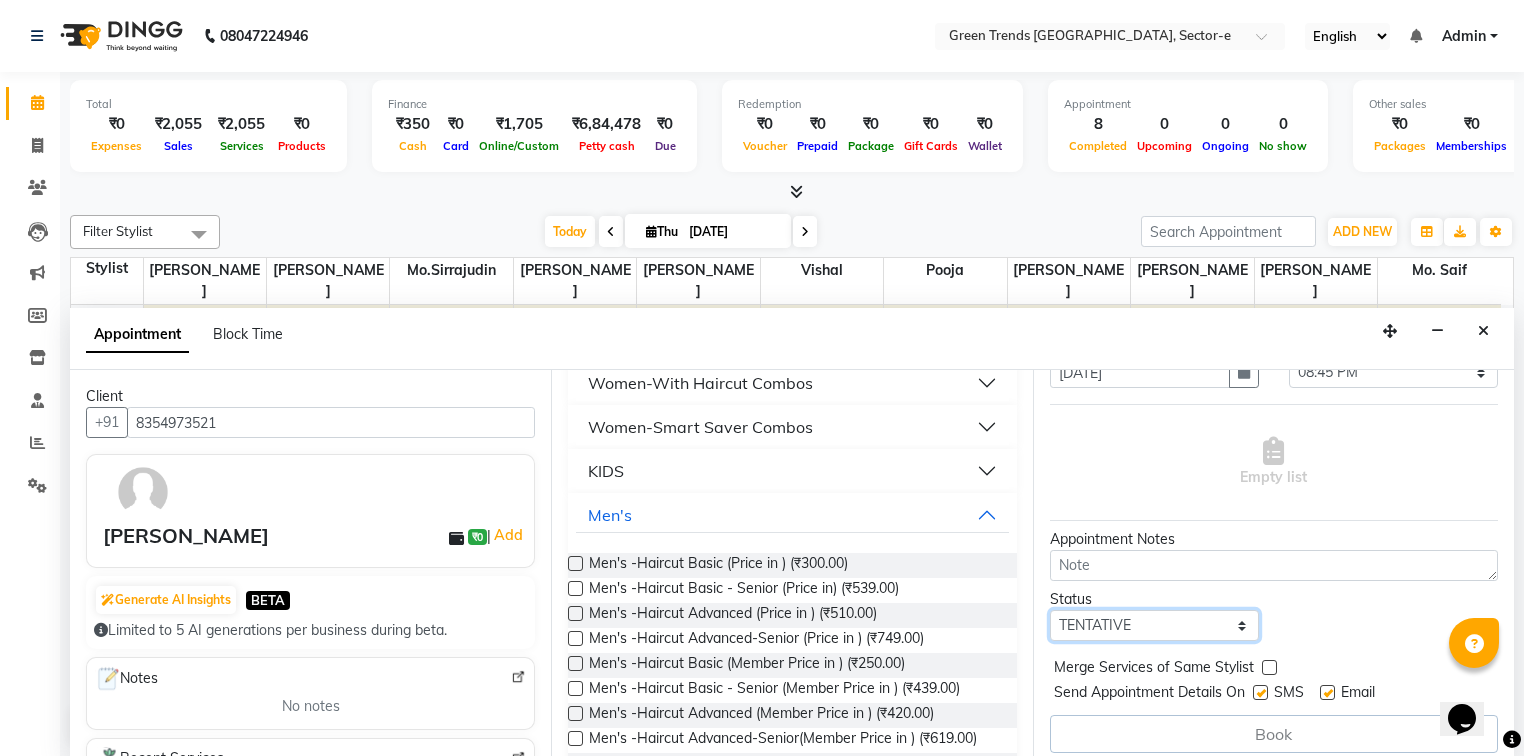 scroll, scrollTop: 427, scrollLeft: 0, axis: vertical 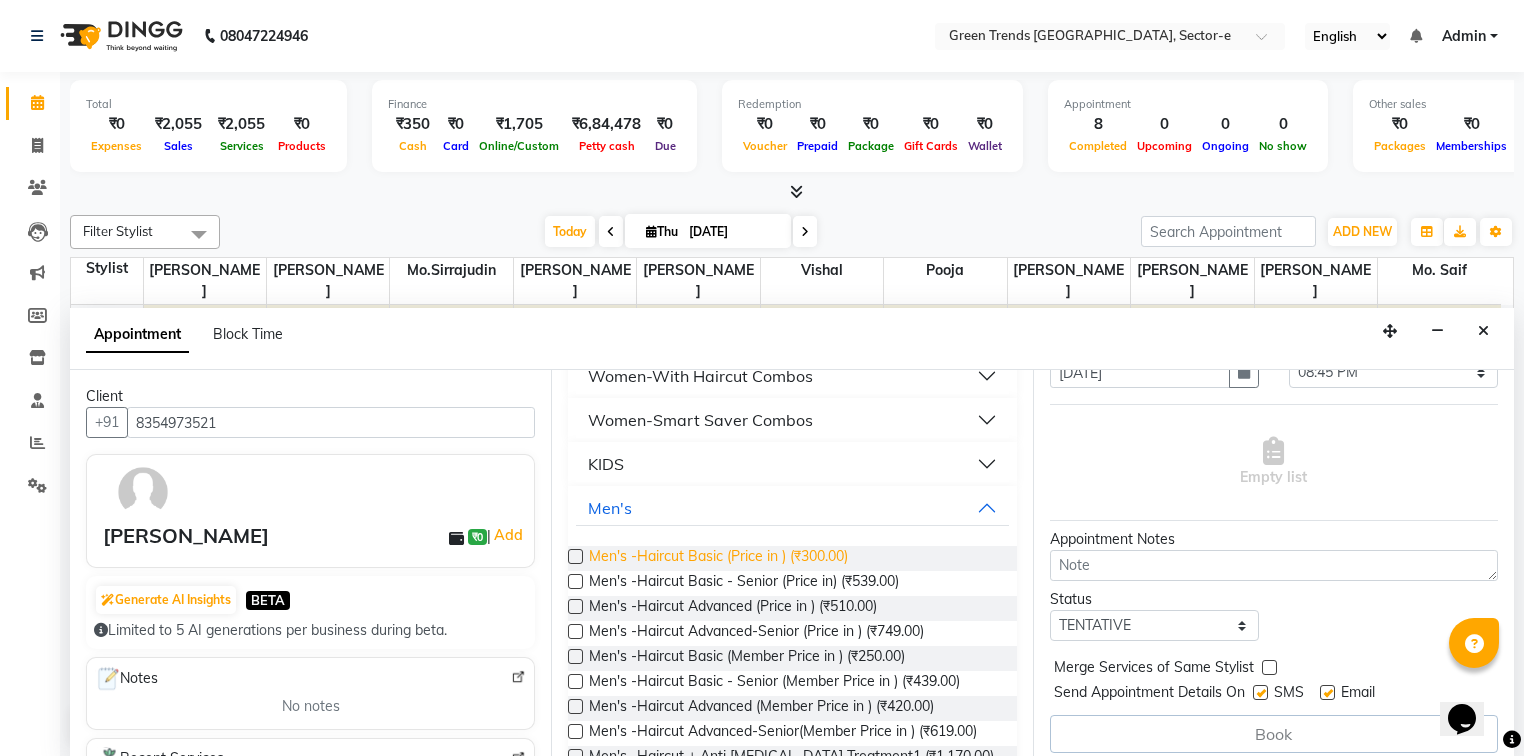 click on "Men's -Haircut Basic (Price in ) (₹300.00)" at bounding box center (718, 558) 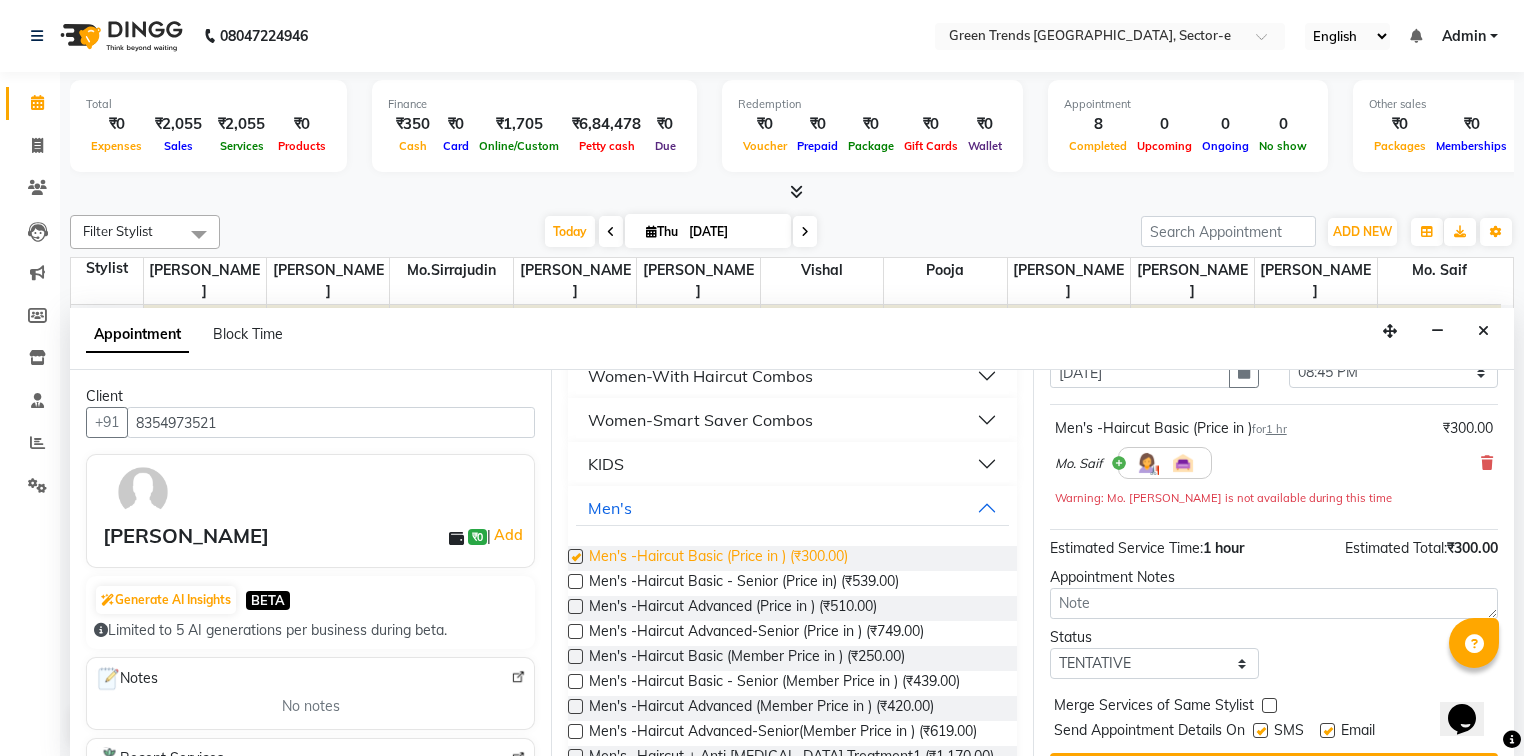 checkbox on "false" 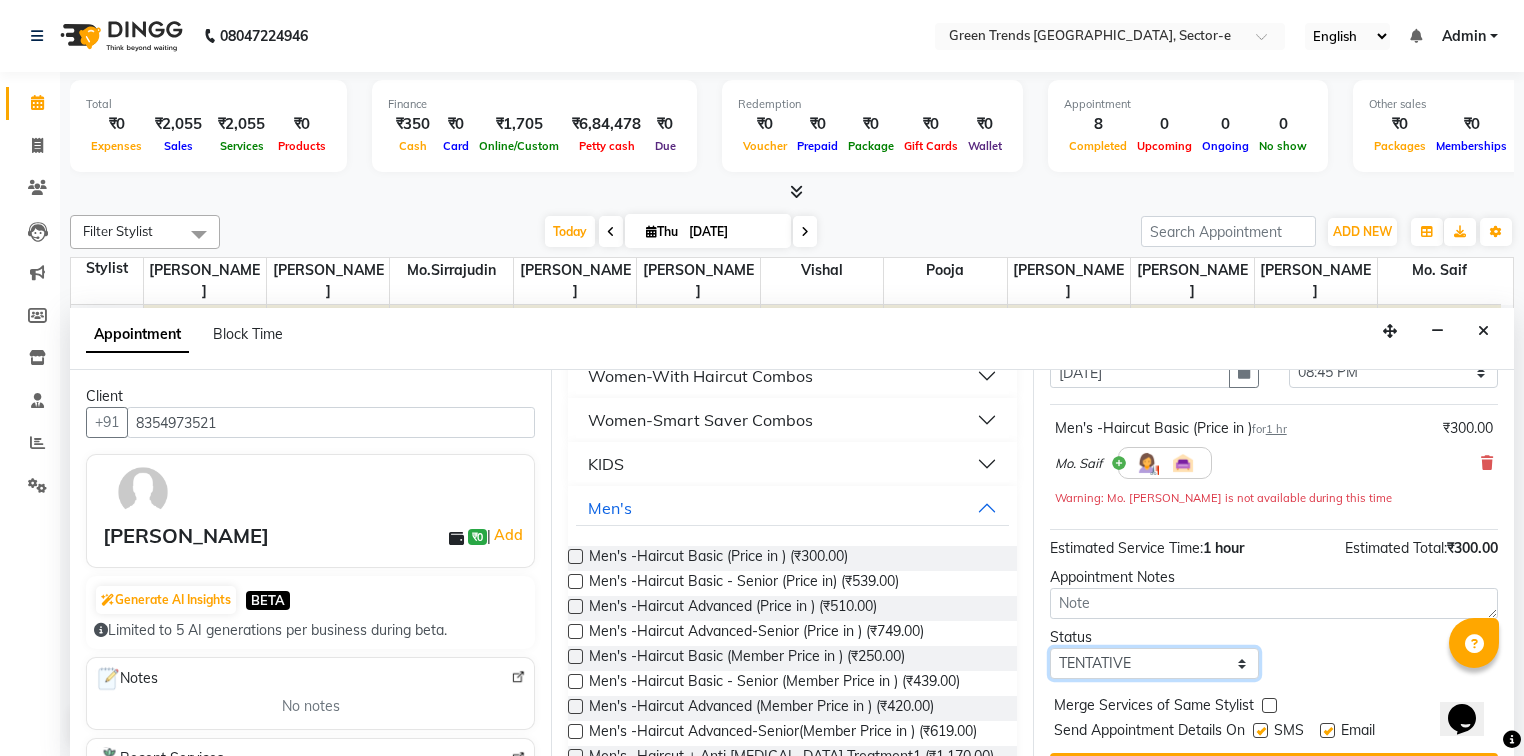 click on "Select TENTATIVE CONFIRM CHECK-IN UPCOMING" at bounding box center [1154, 663] 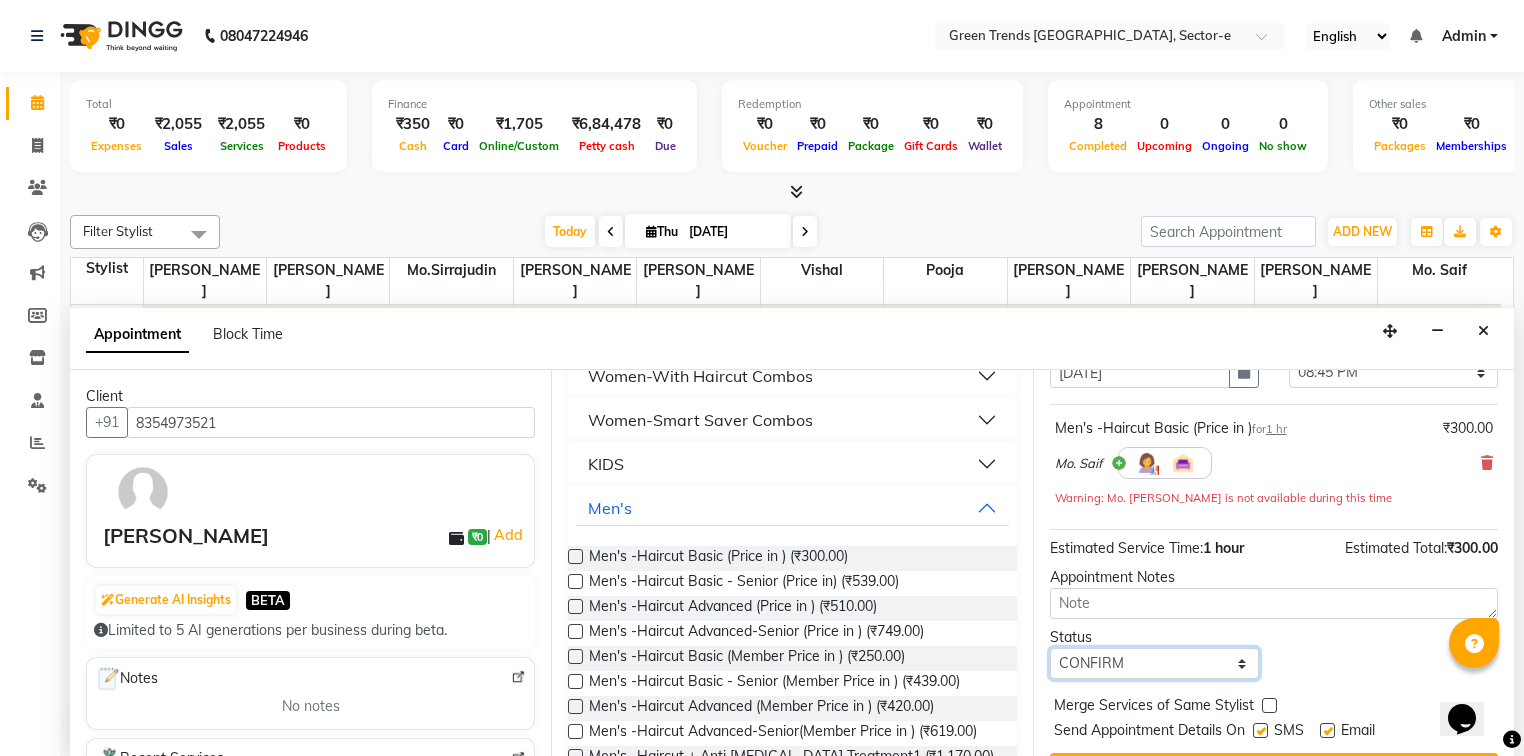 click on "Select TENTATIVE CONFIRM CHECK-IN UPCOMING" at bounding box center [1154, 663] 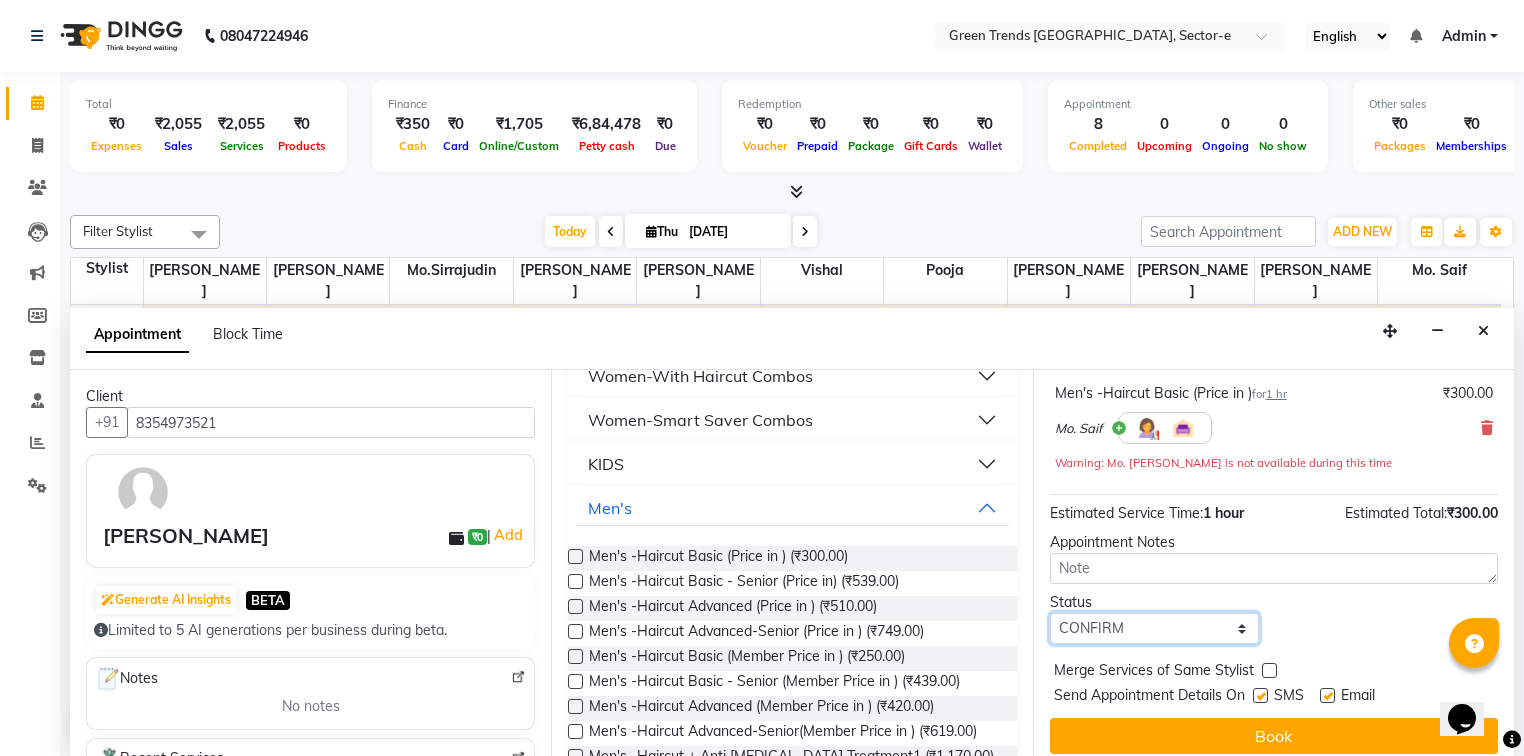 scroll, scrollTop: 135, scrollLeft: 0, axis: vertical 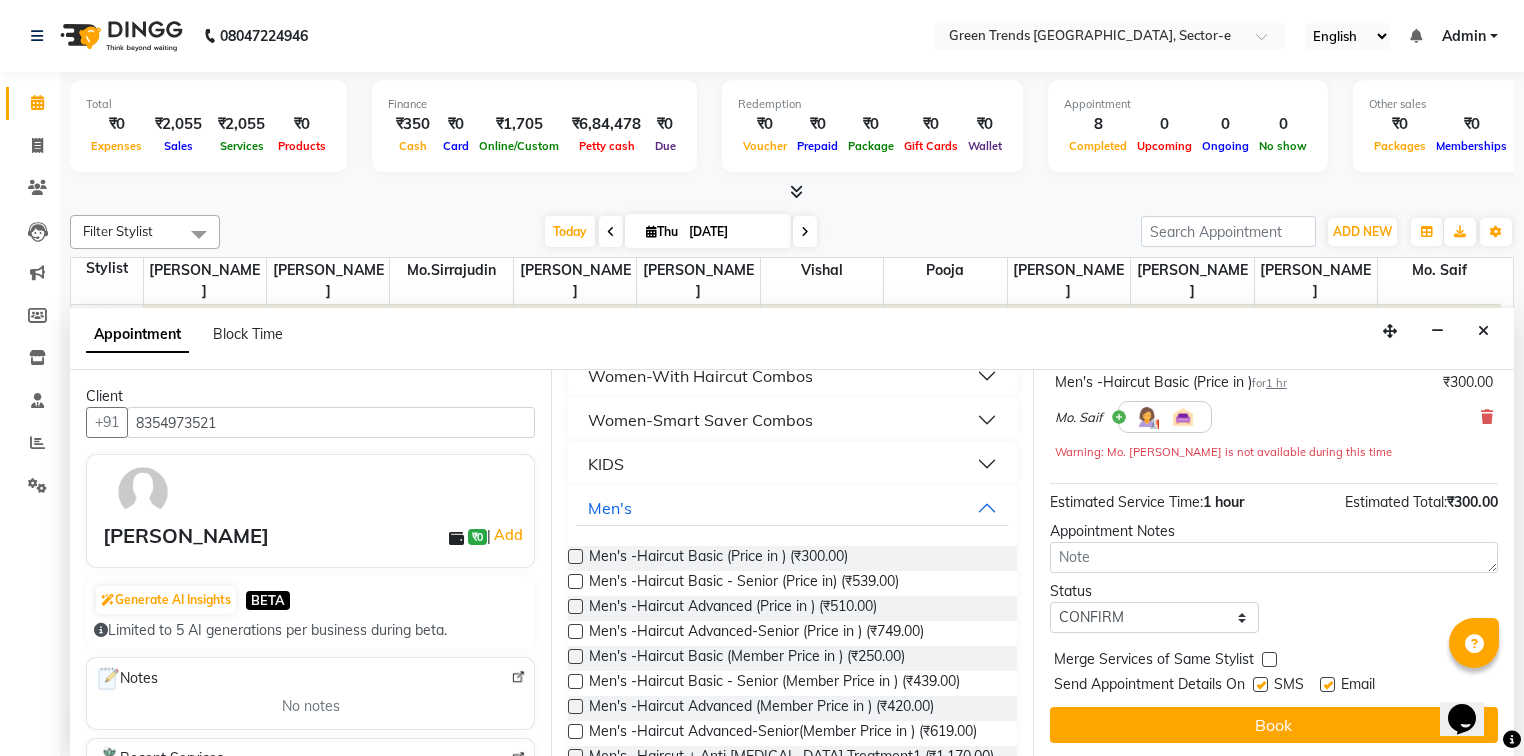click at bounding box center [1327, 684] 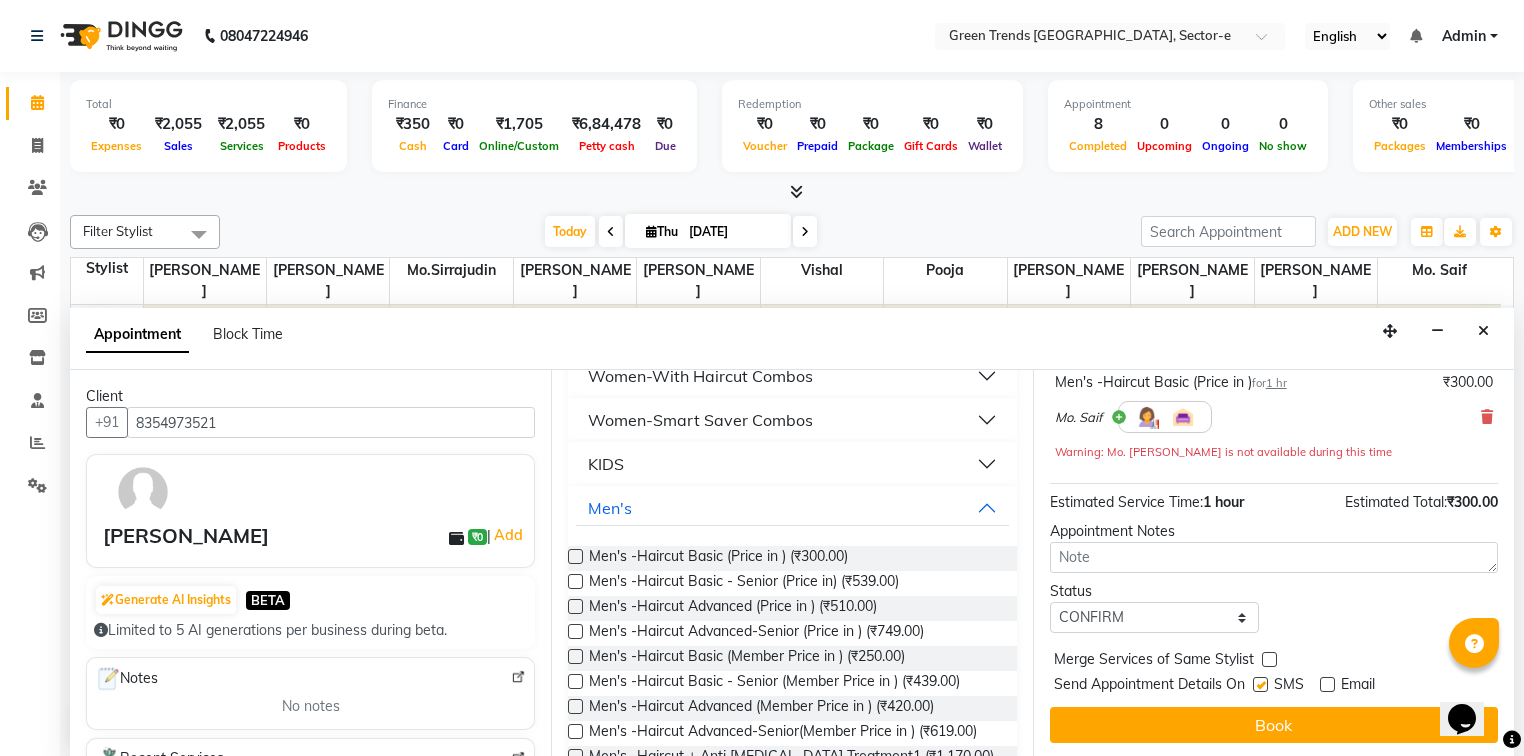 click at bounding box center [1260, 684] 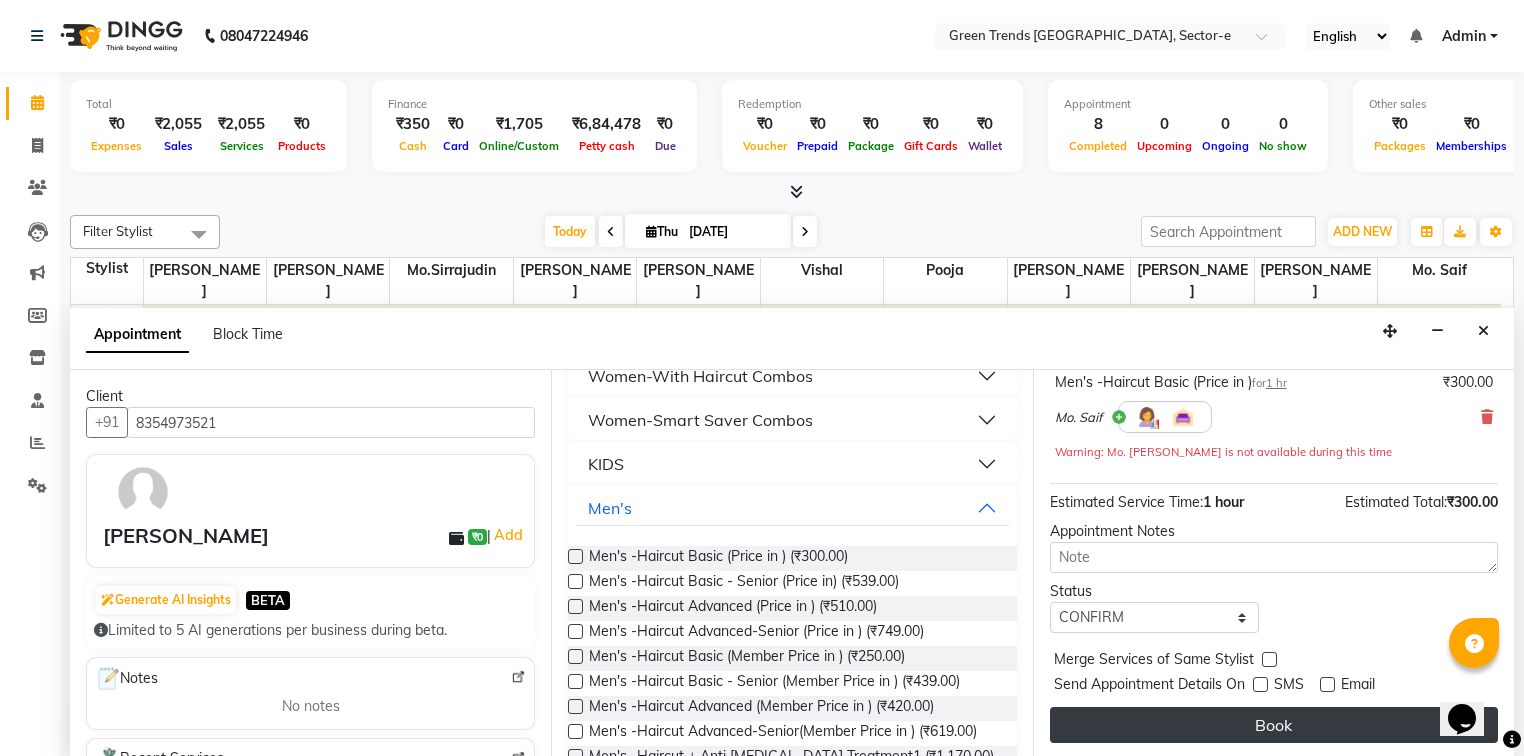 click on "Book" at bounding box center (1274, 725) 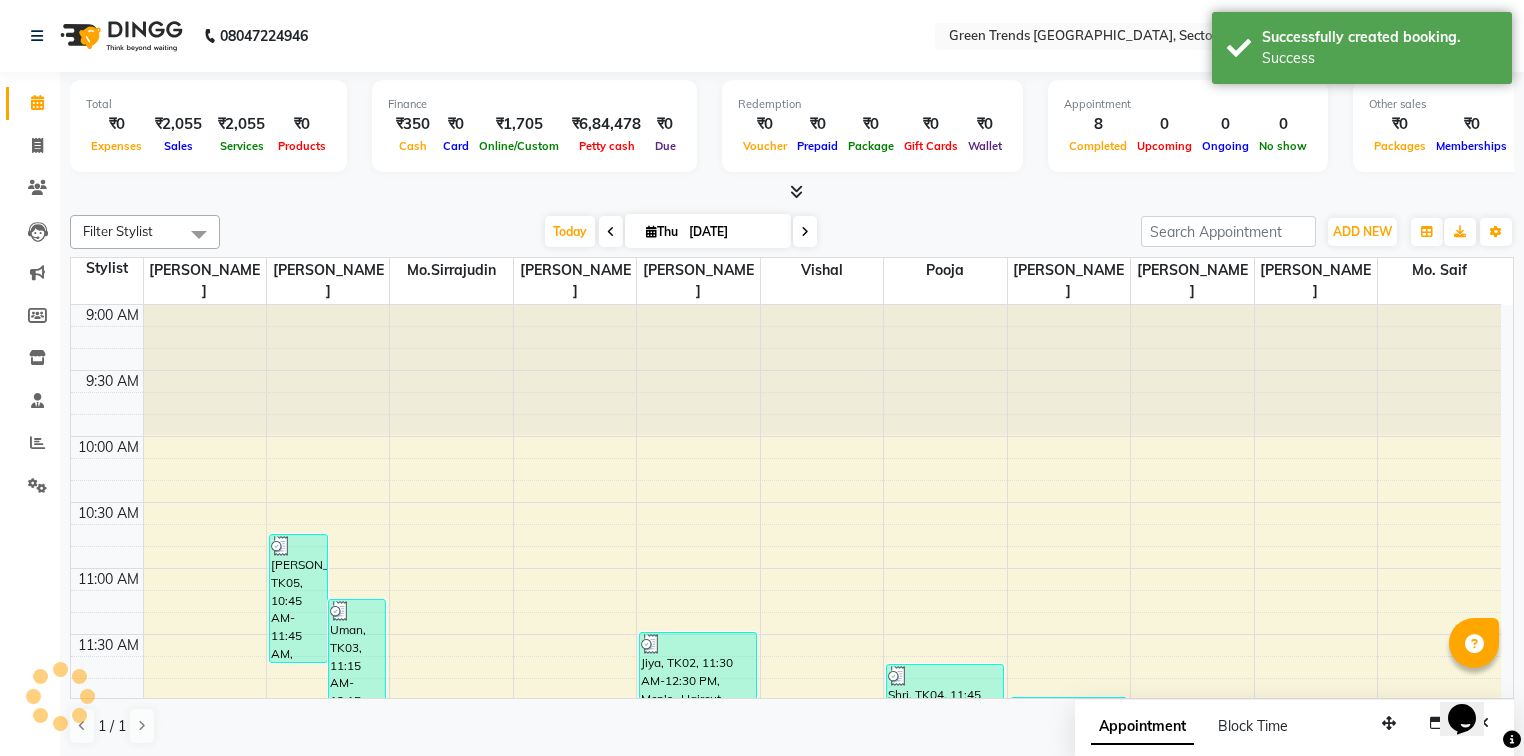 scroll, scrollTop: 0, scrollLeft: 0, axis: both 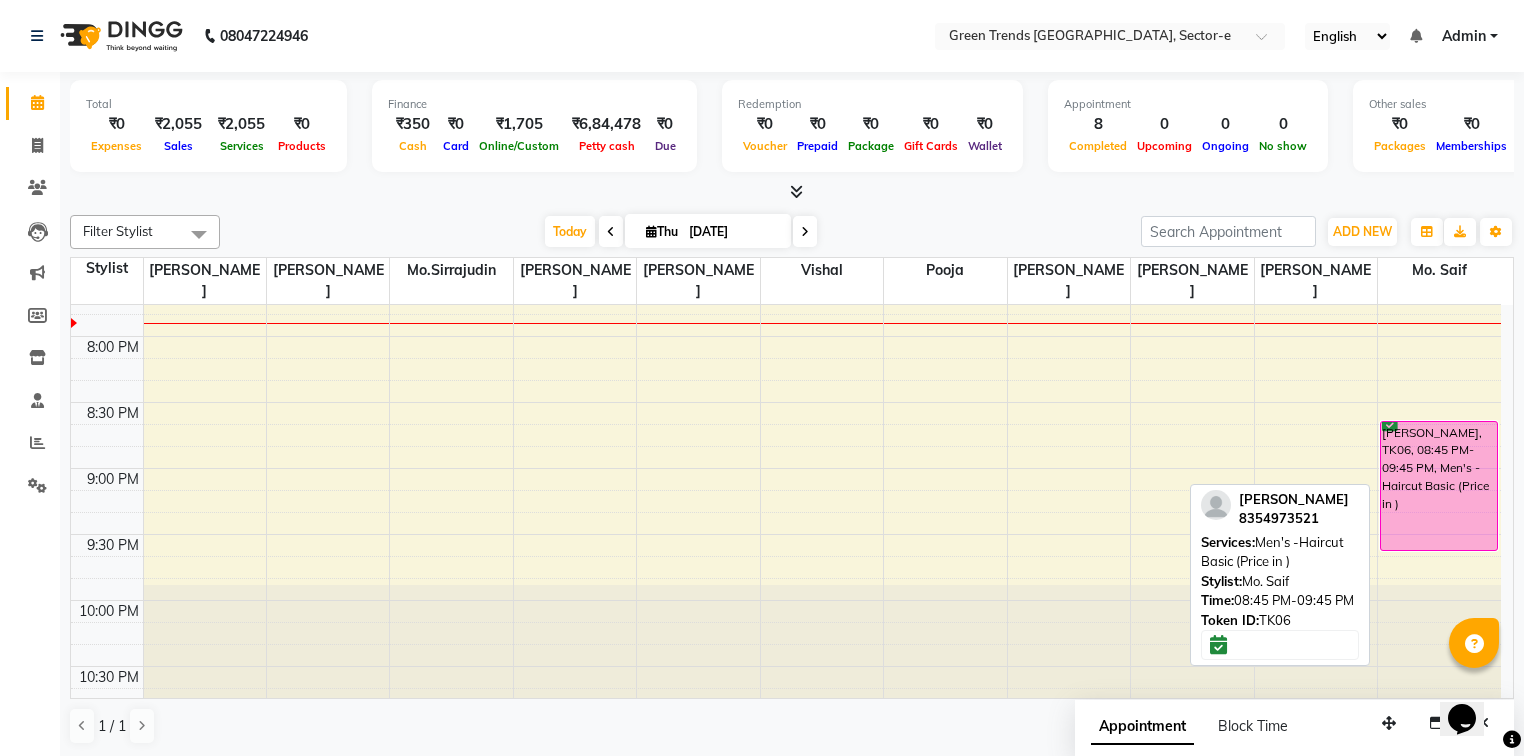 click on "[PERSON_NAME], TK06, 08:45 PM-09:45 PM, Men's -Haircut Basic (Price in )" at bounding box center (1439, 486) 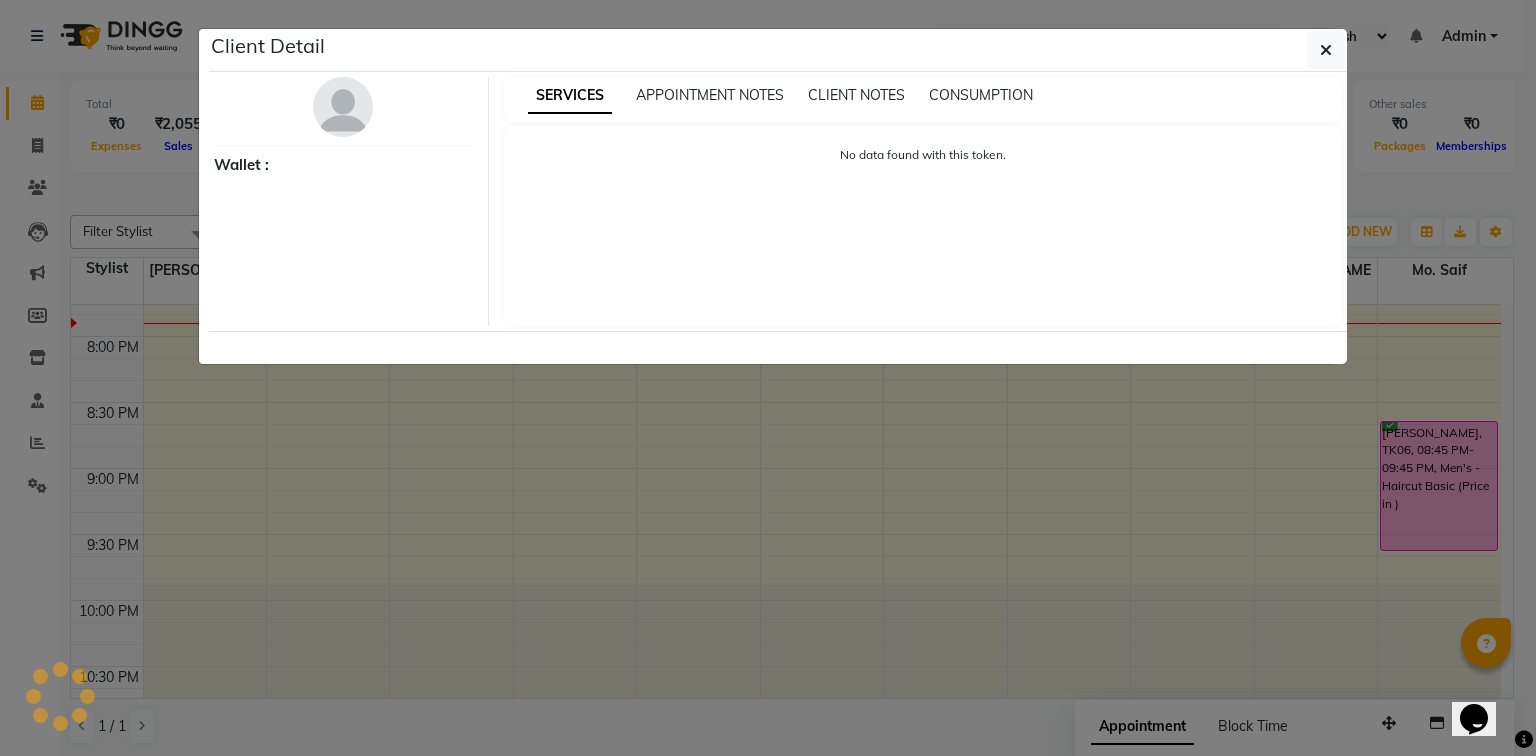 select on "6" 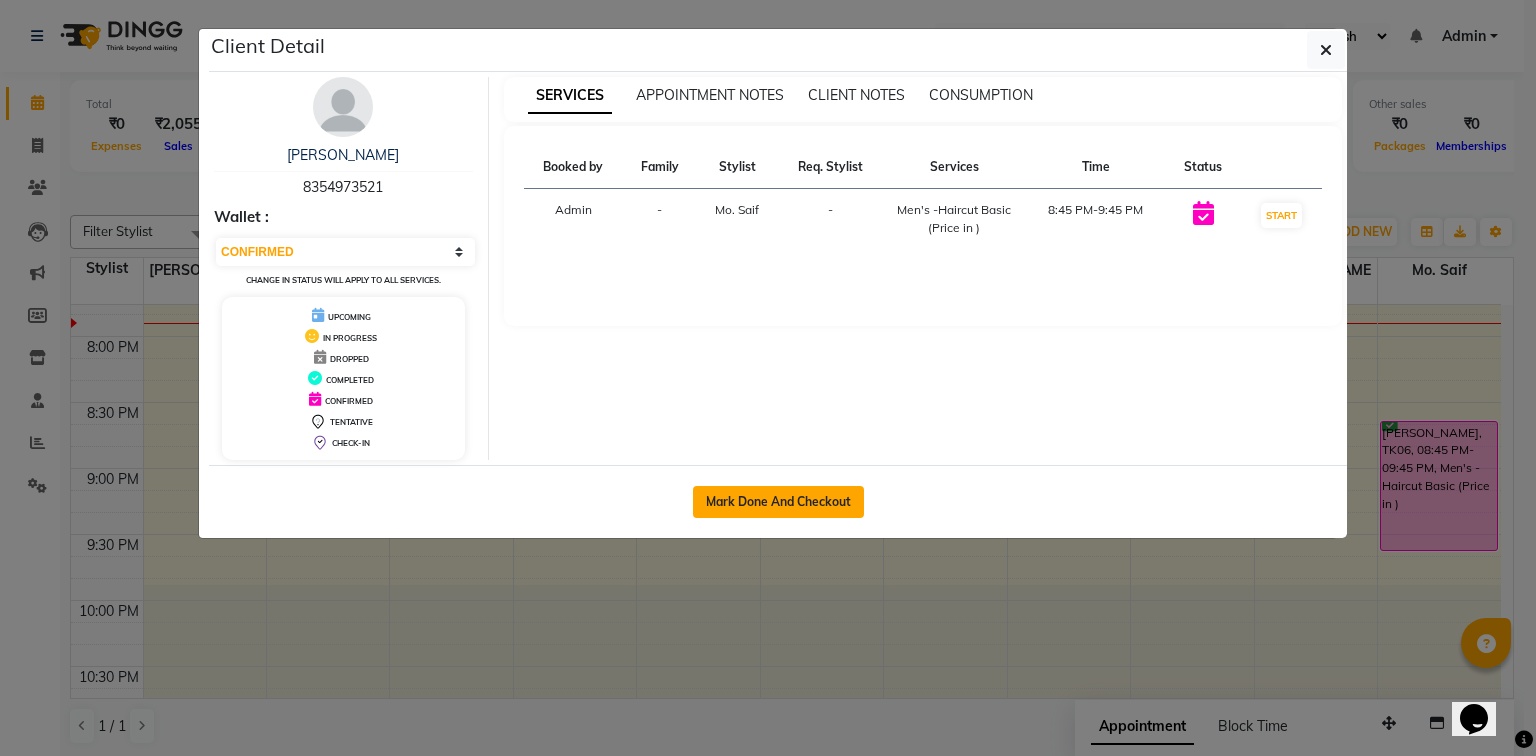 click on "Mark Done And Checkout" 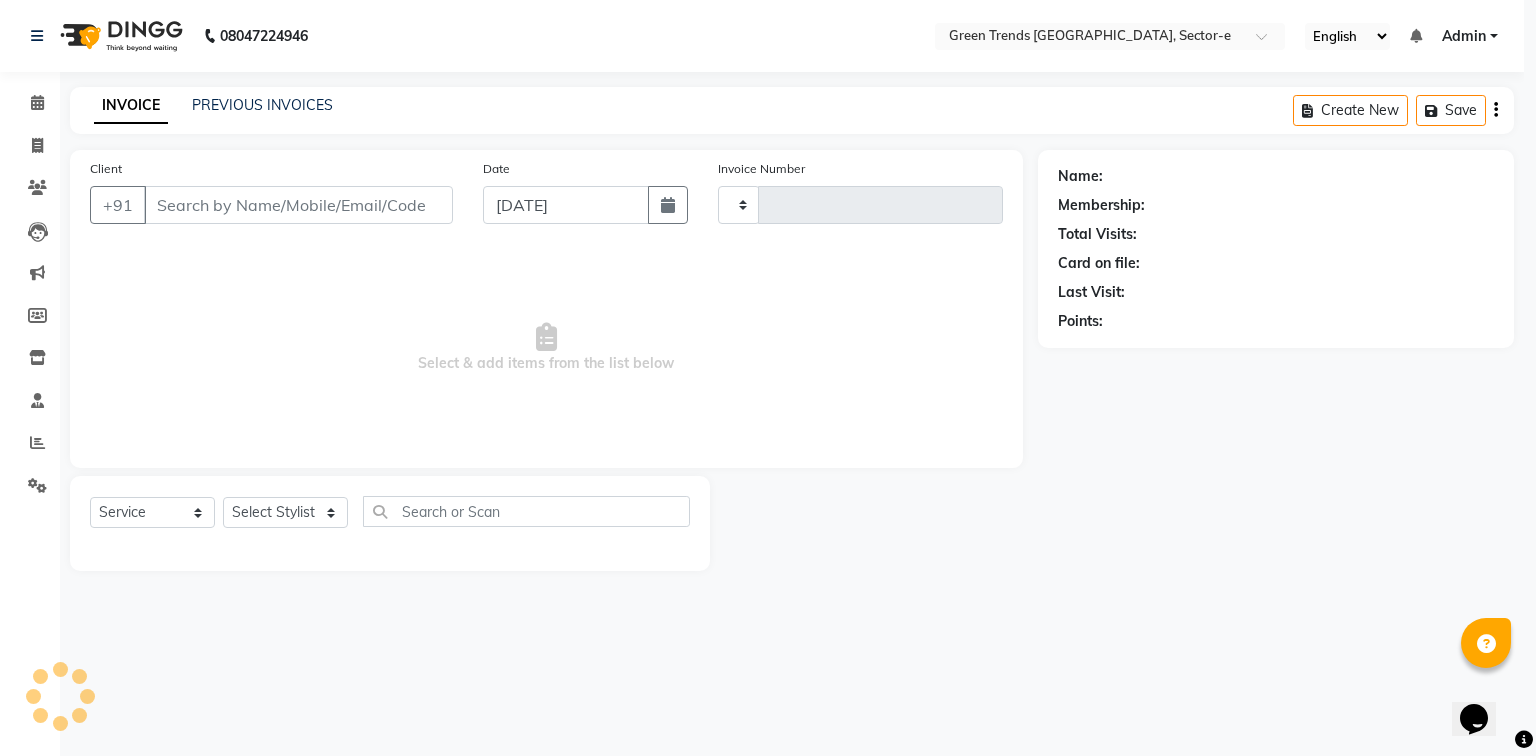 select on "3" 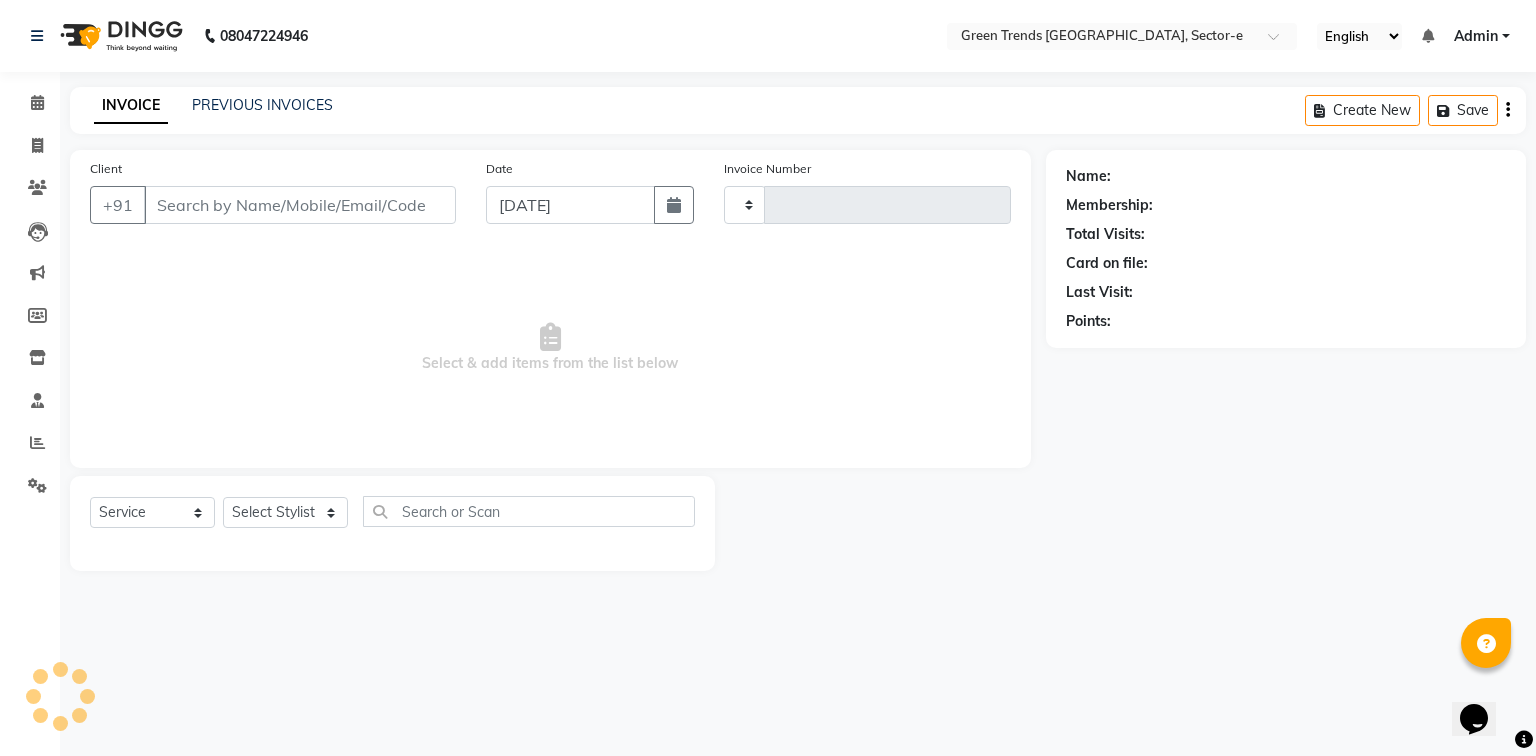 type on "8354973521" 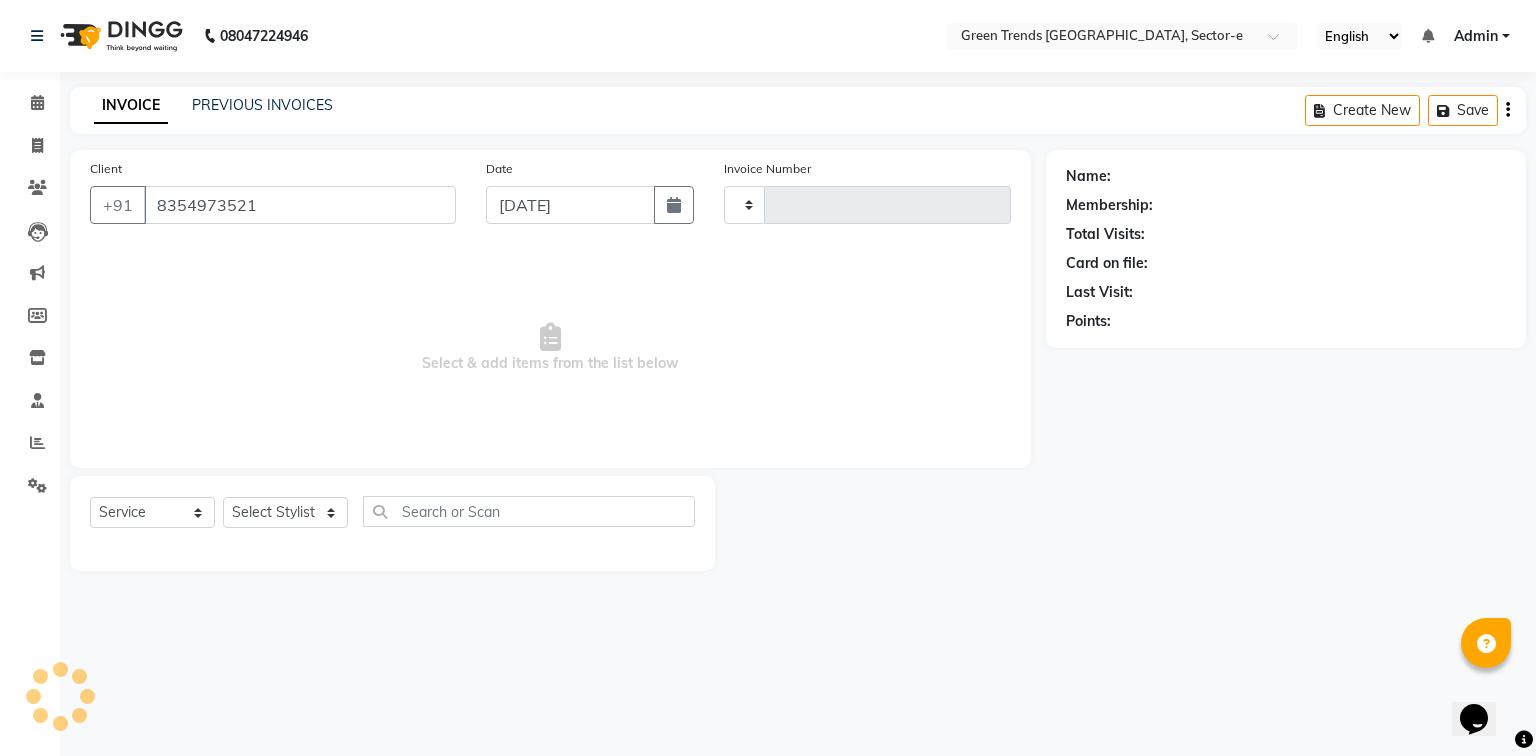 select on "62974" 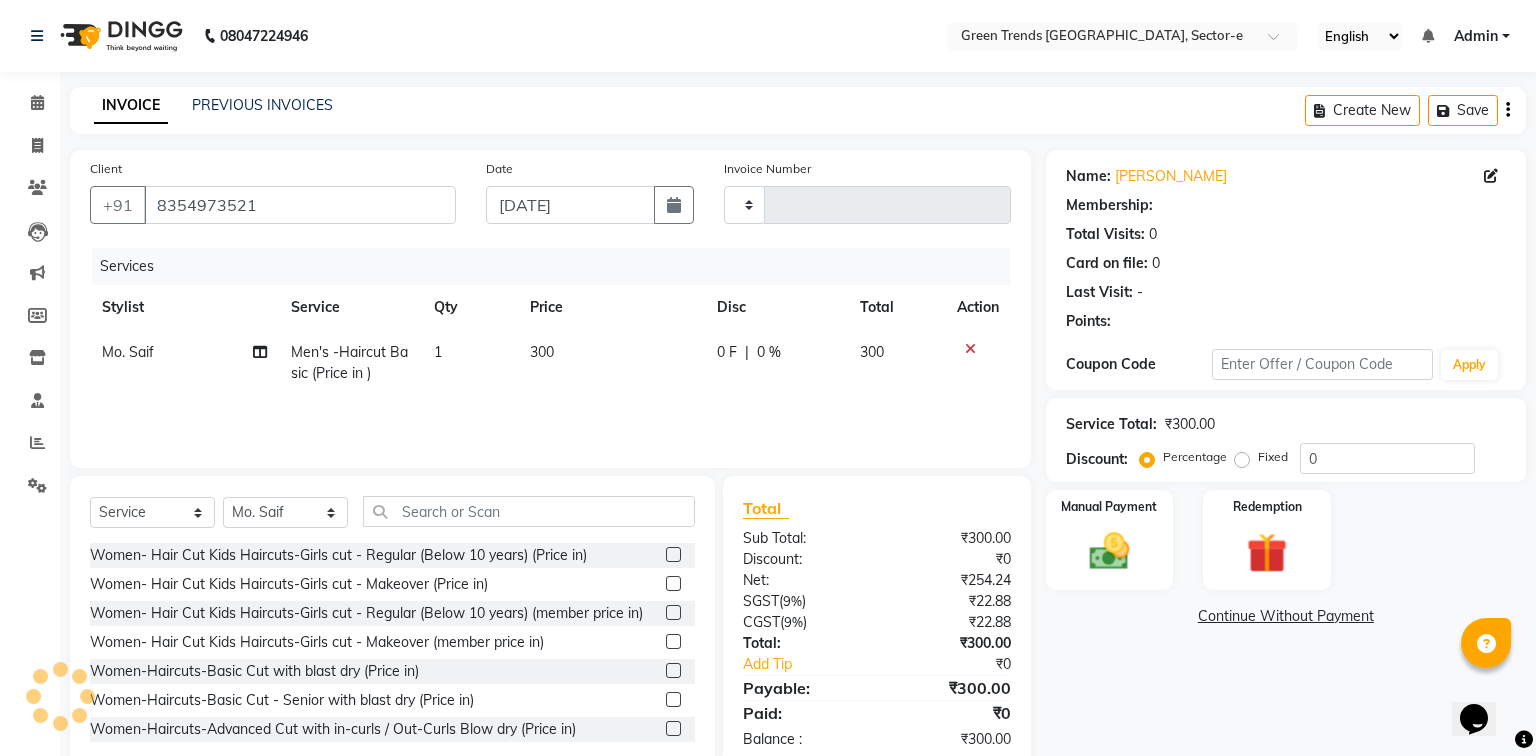 type on "0620" 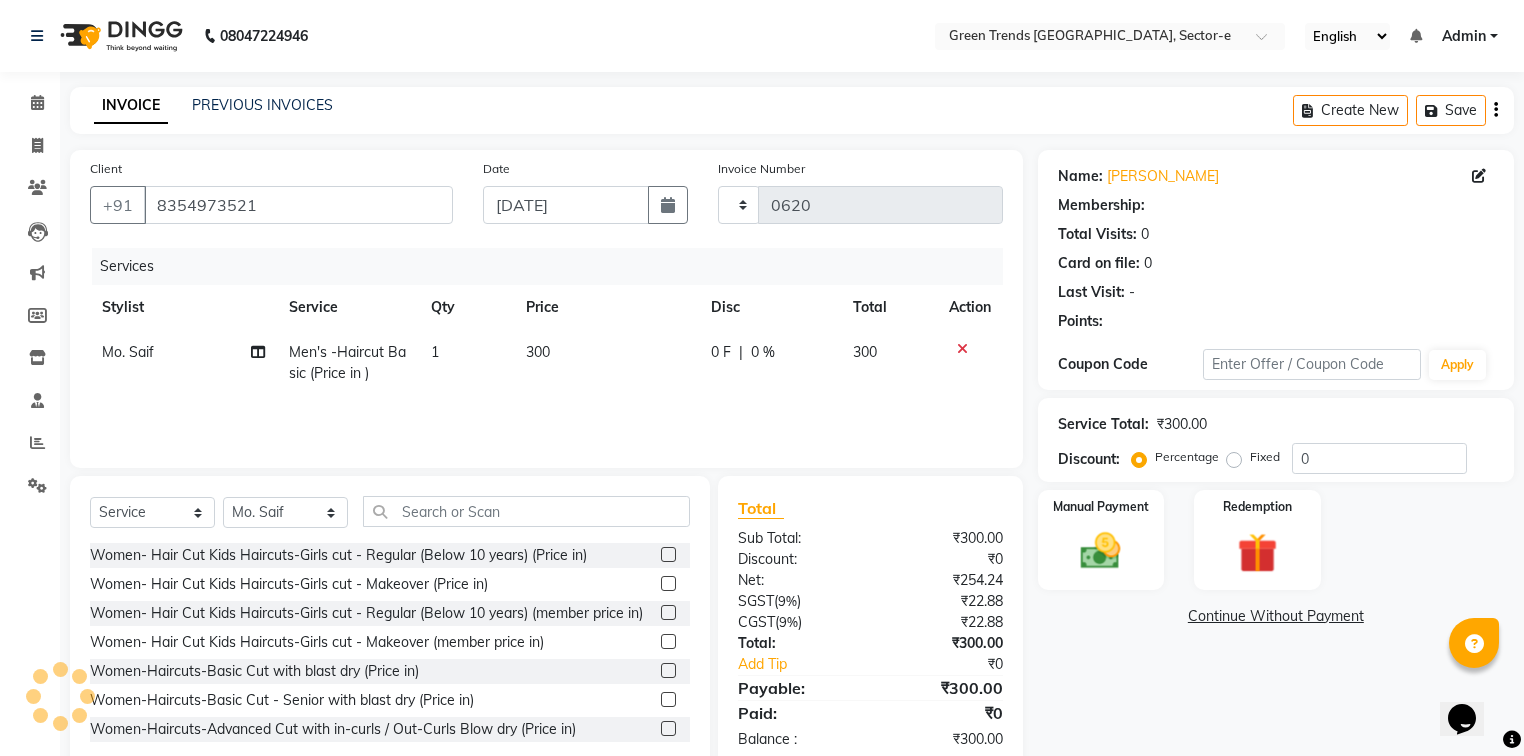 select on "7023" 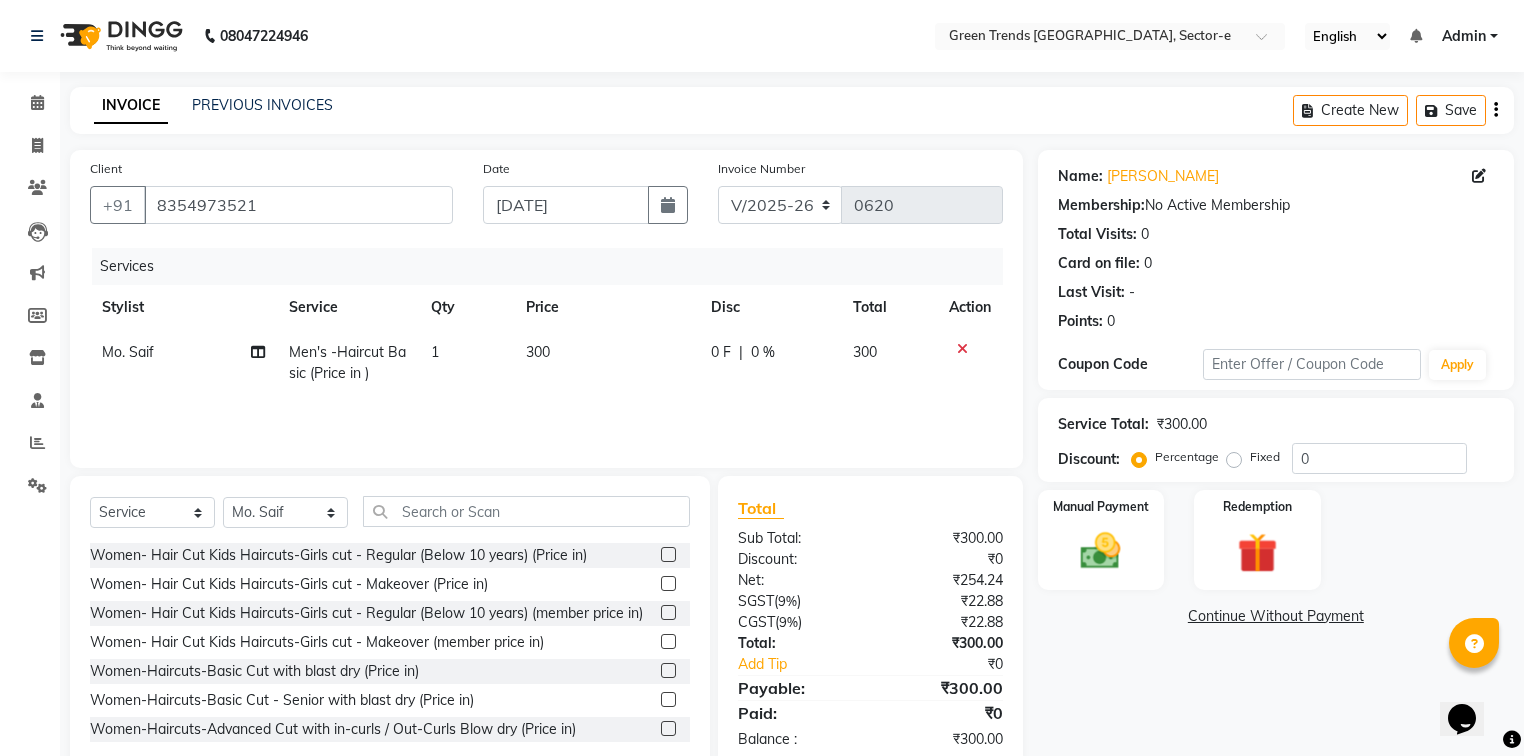 click on "0 F | 0 %" 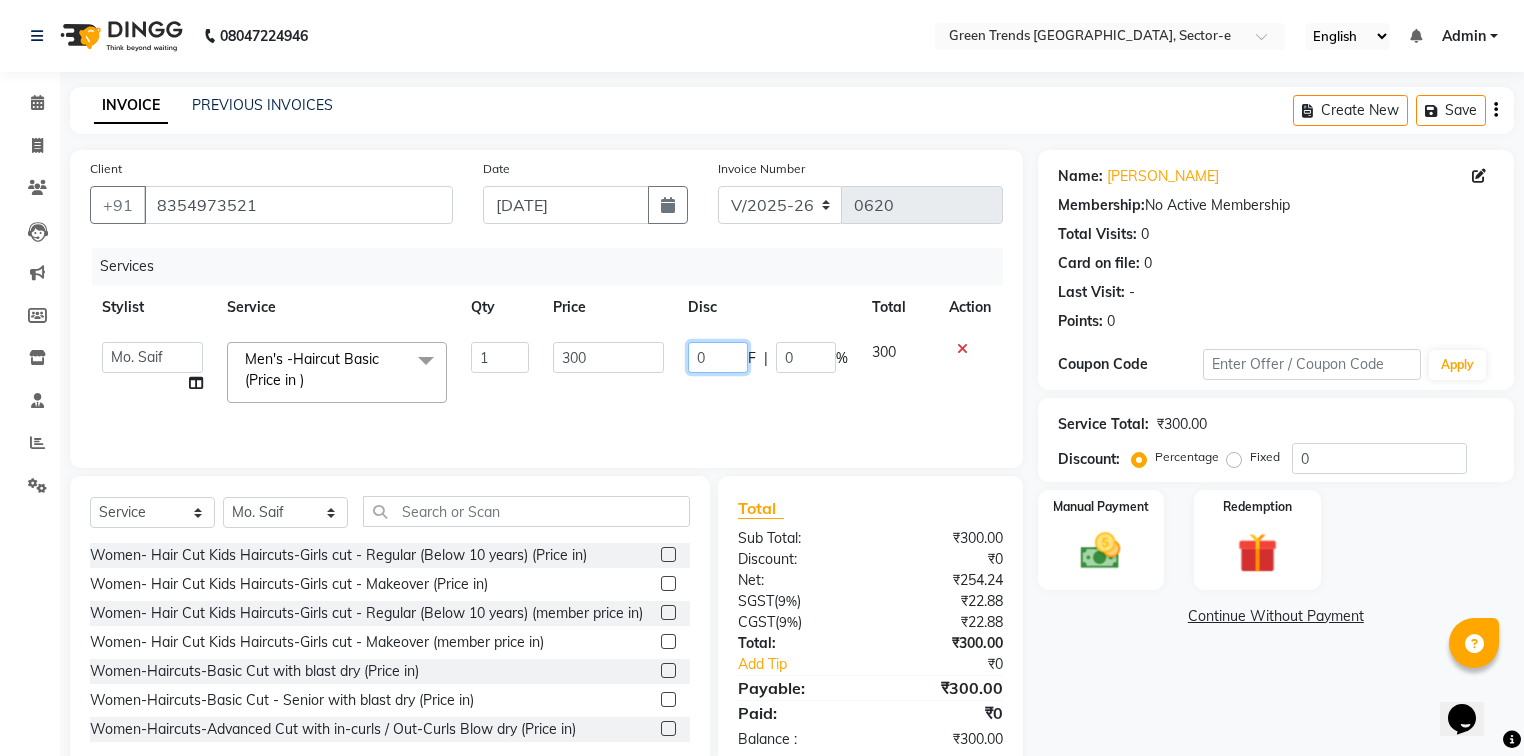 click on "0" 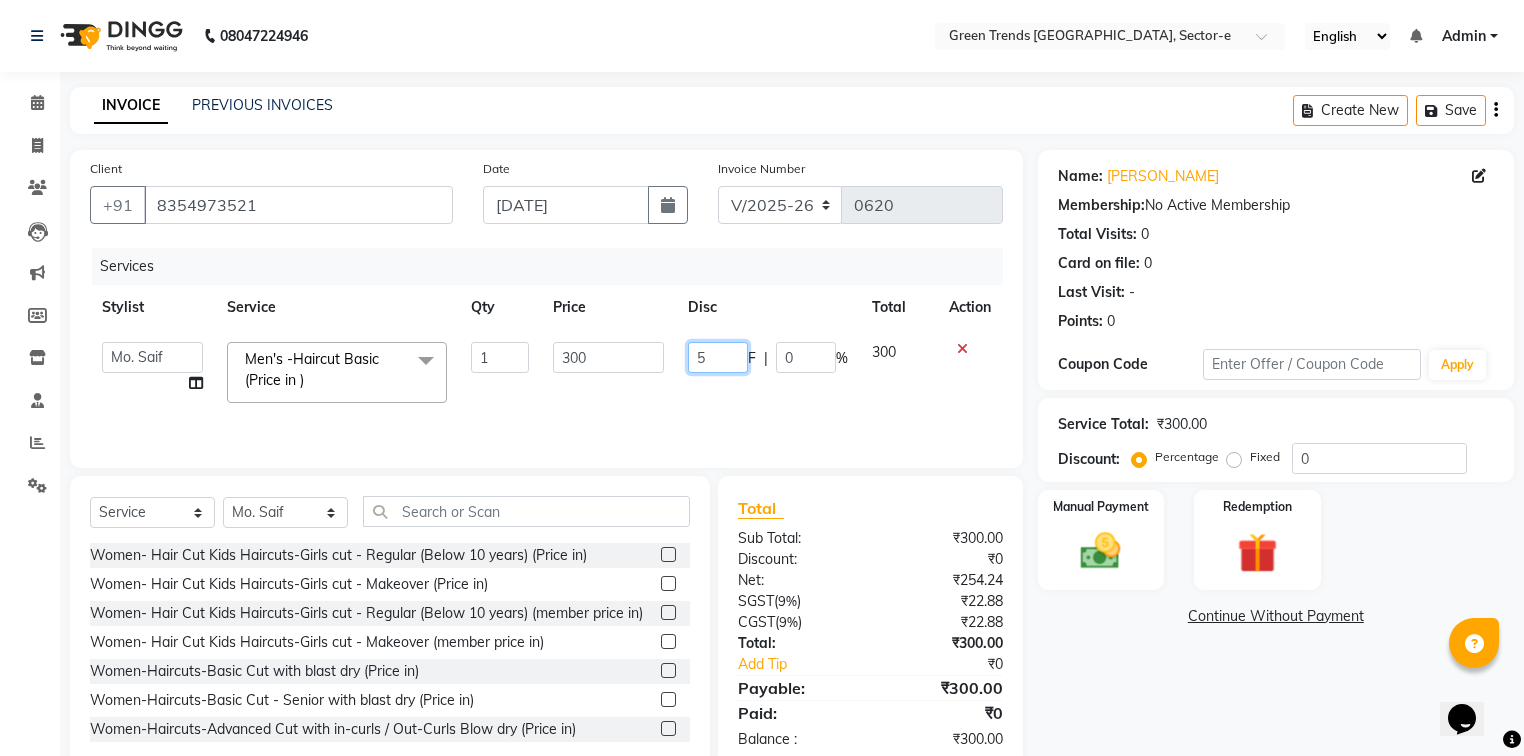 type on "50" 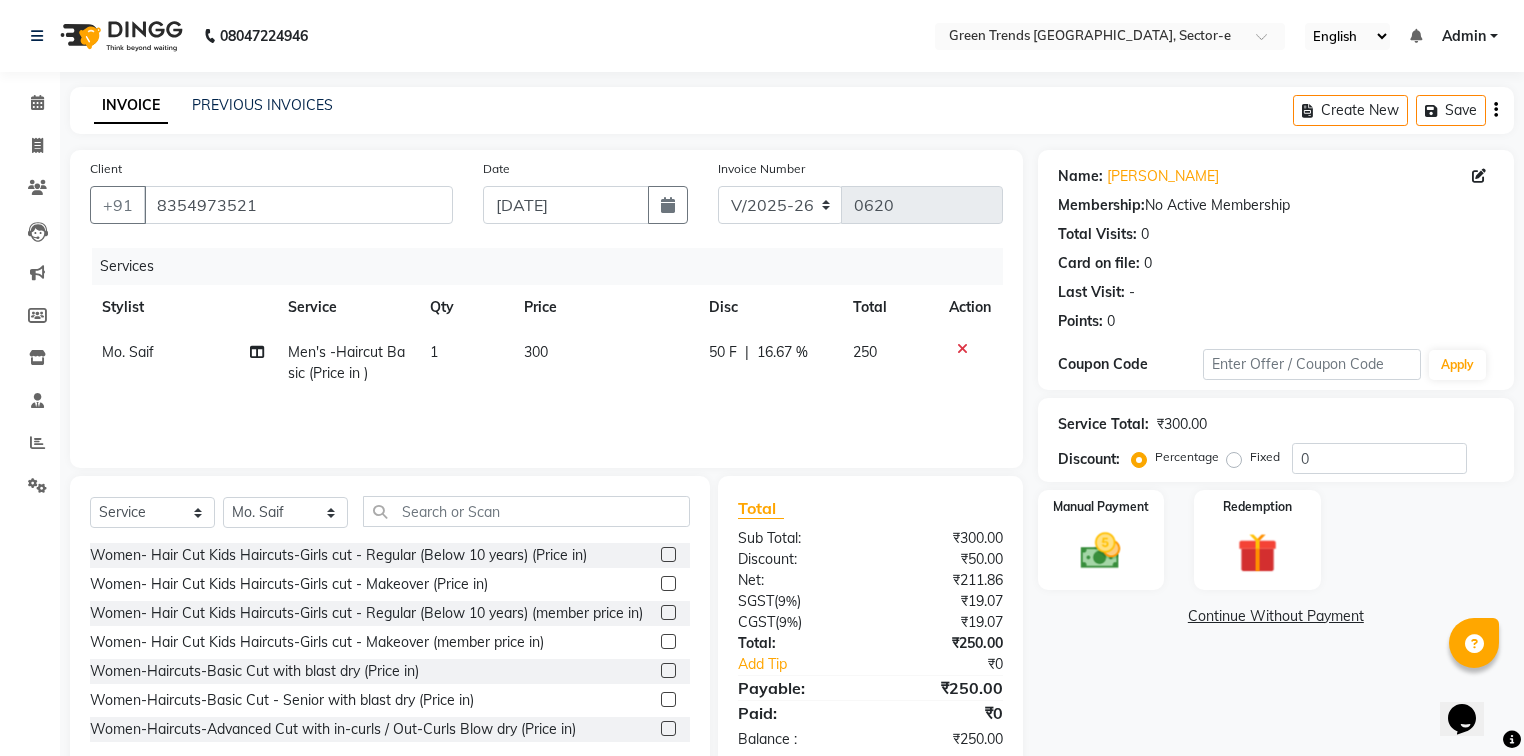 click on "Discount:" 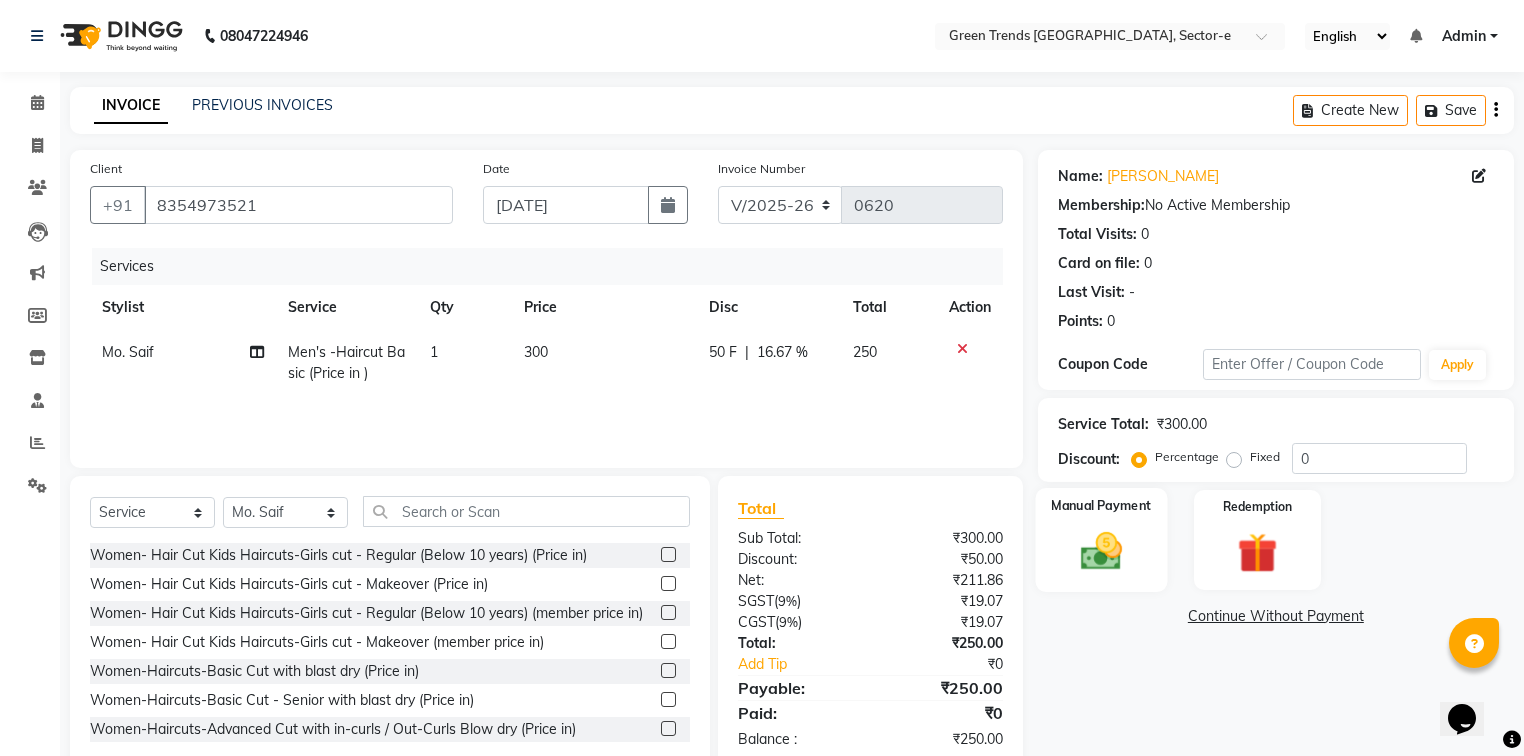 click 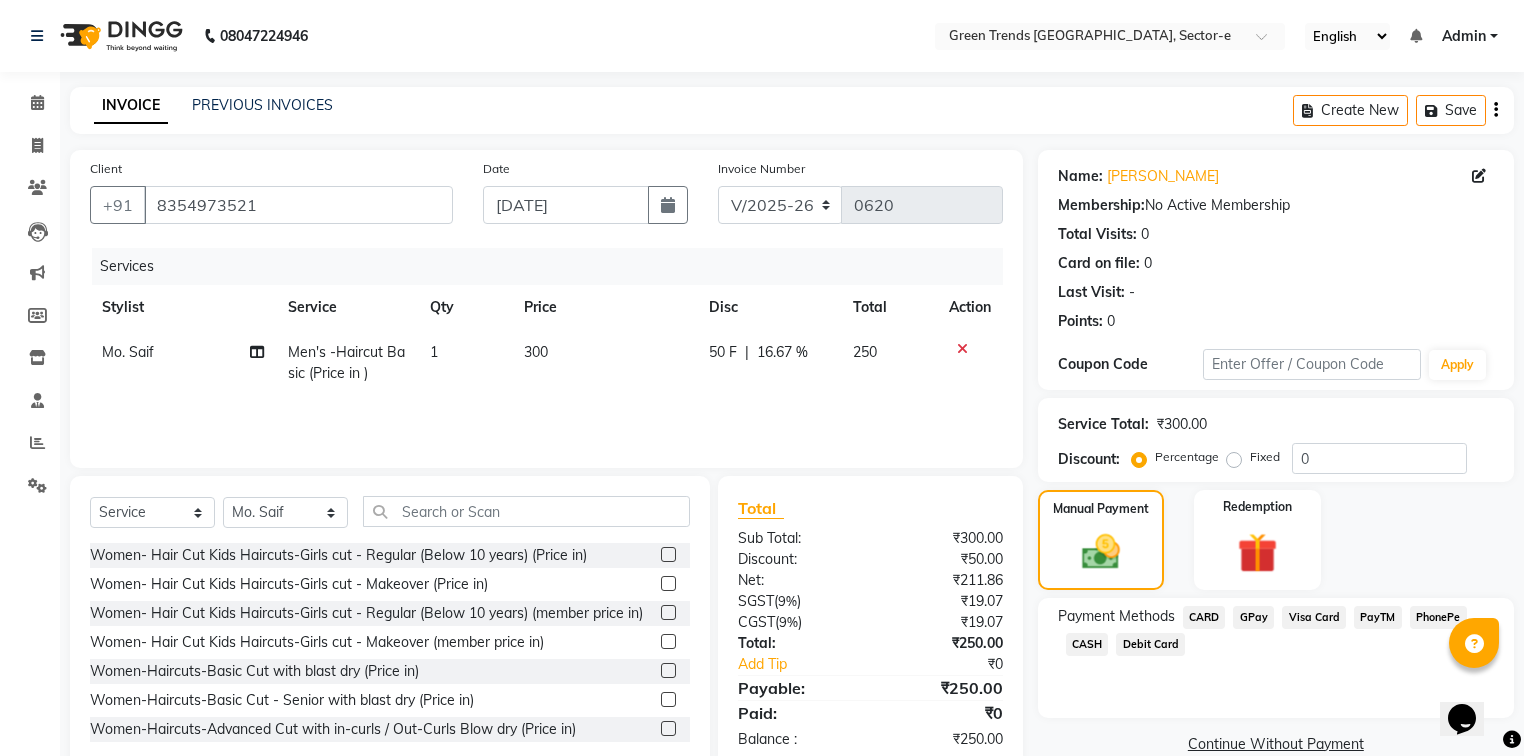 click on "GPay" 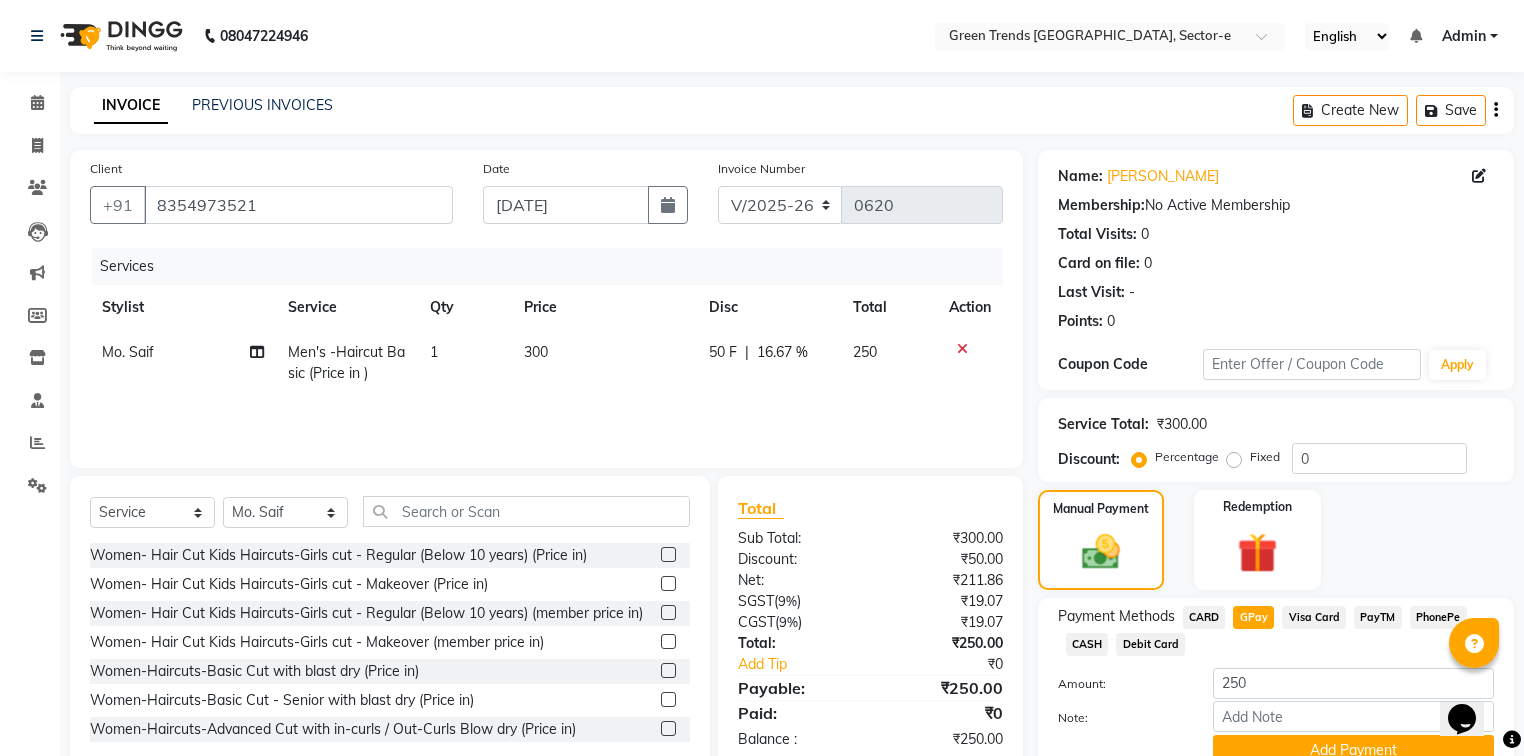 scroll, scrollTop: 91, scrollLeft: 0, axis: vertical 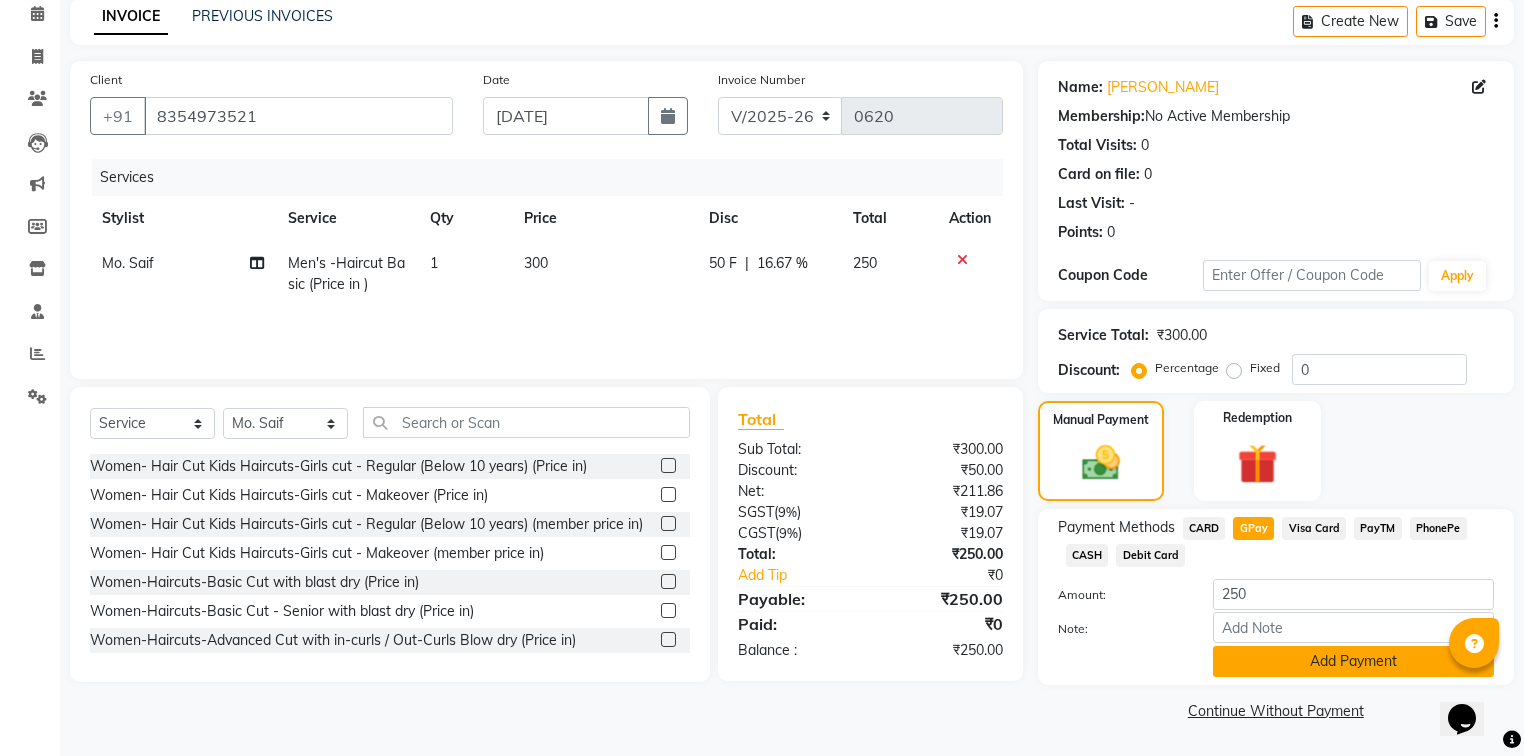 click on "Add Payment" 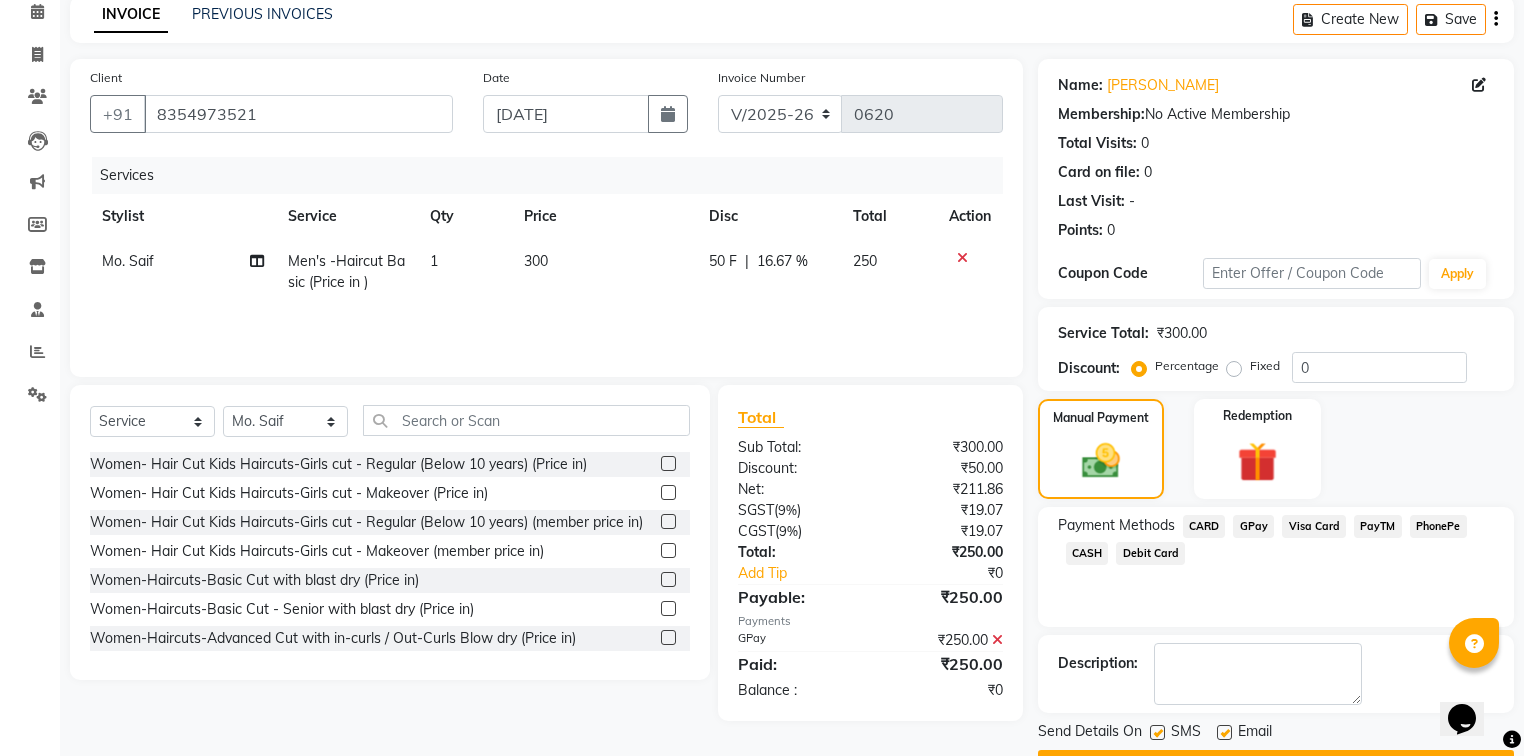 click 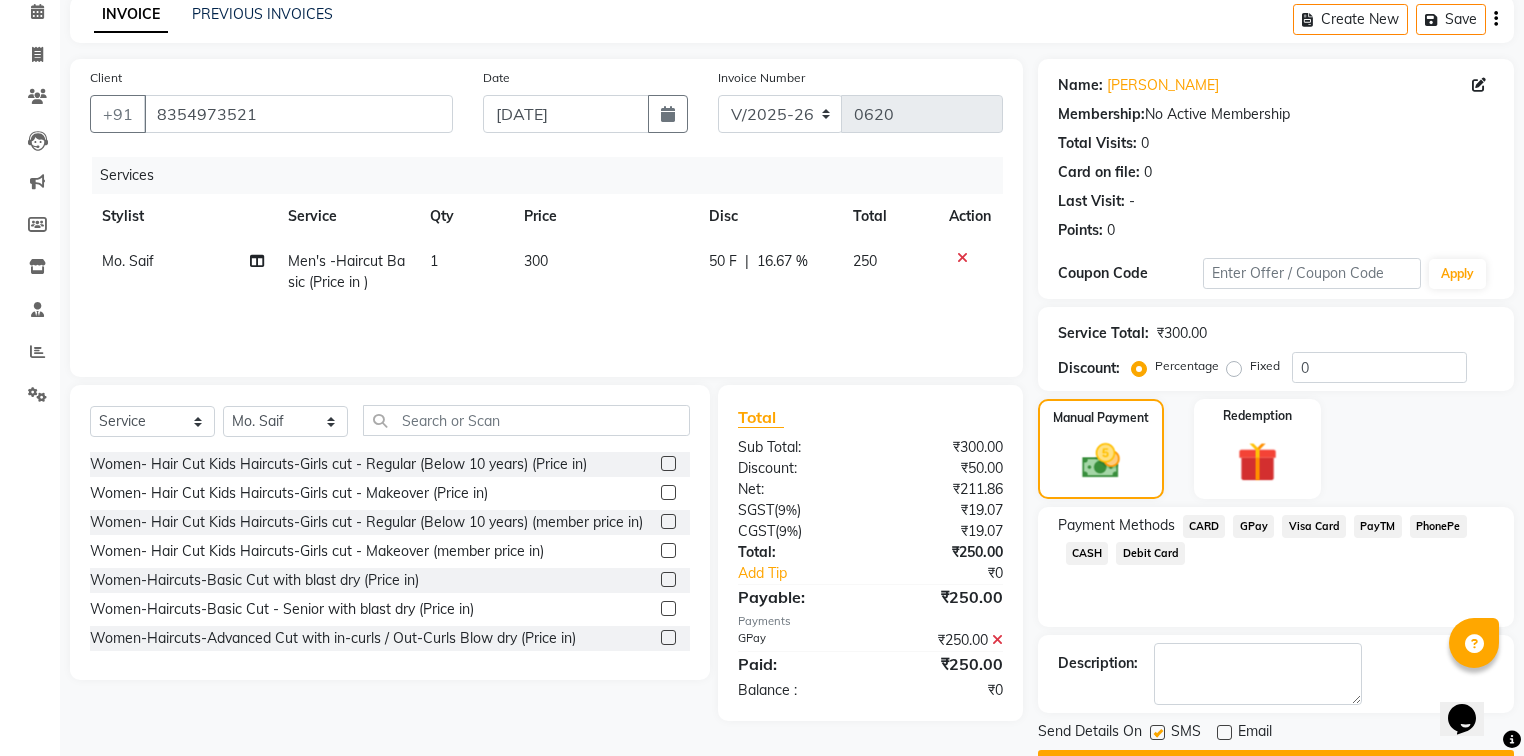 click 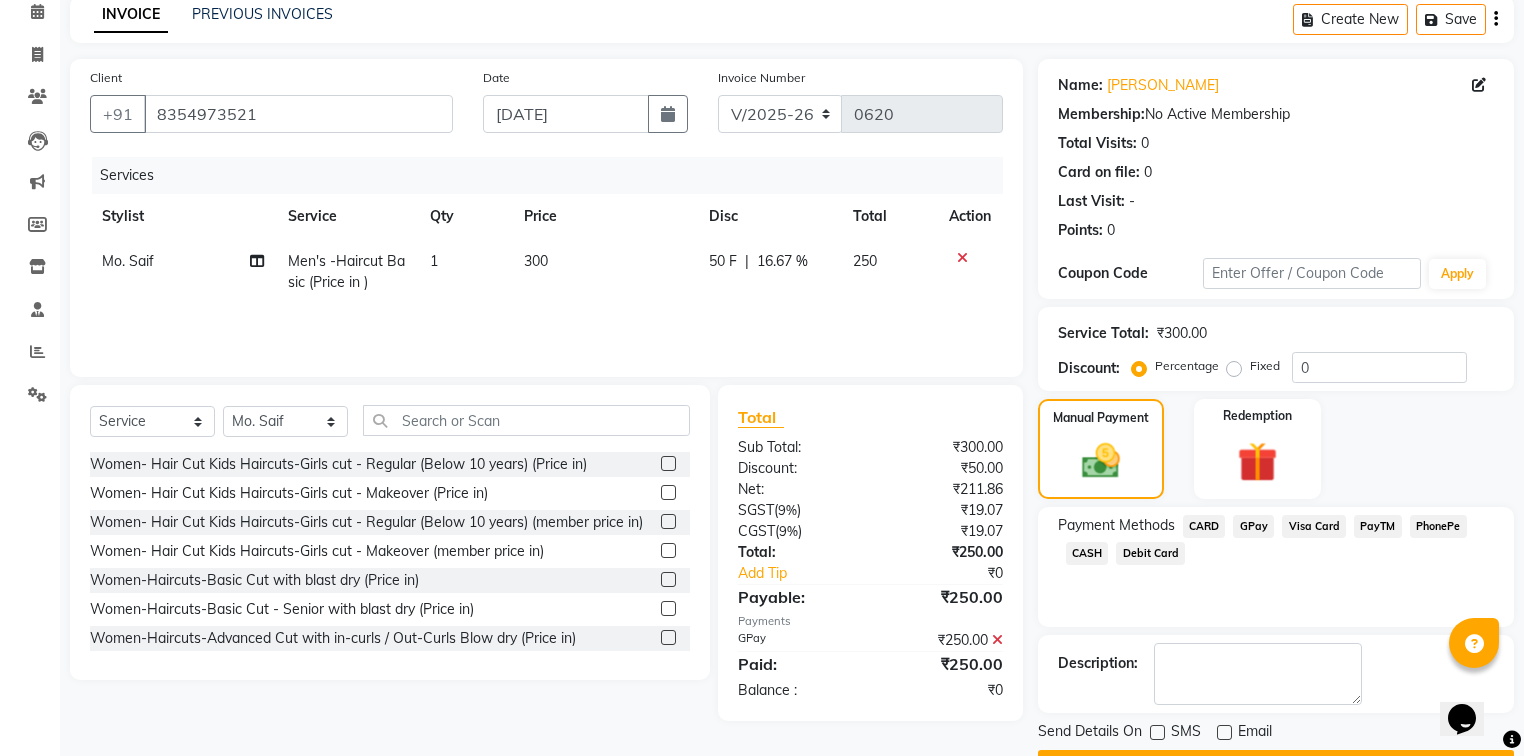 click on "Checkout" 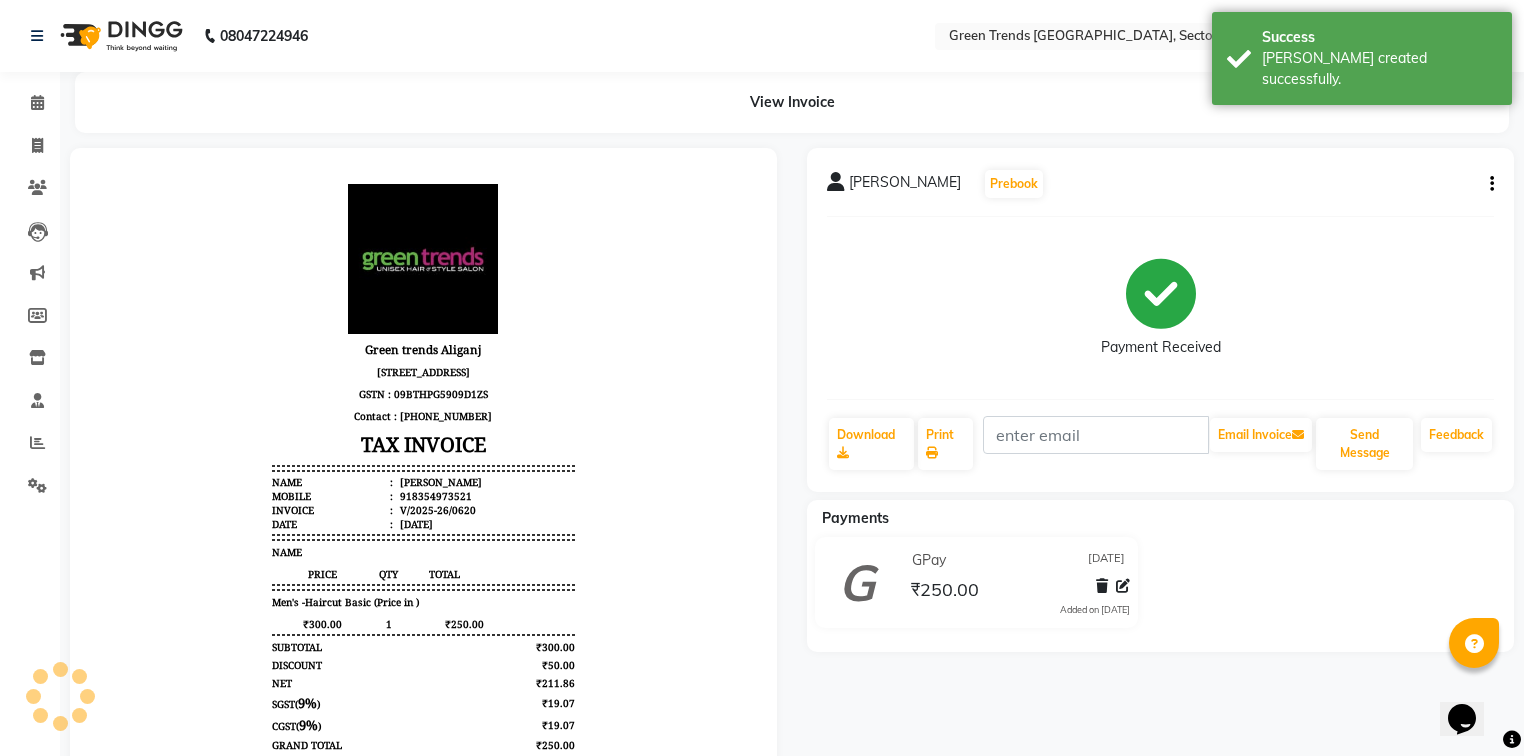 scroll, scrollTop: 0, scrollLeft: 0, axis: both 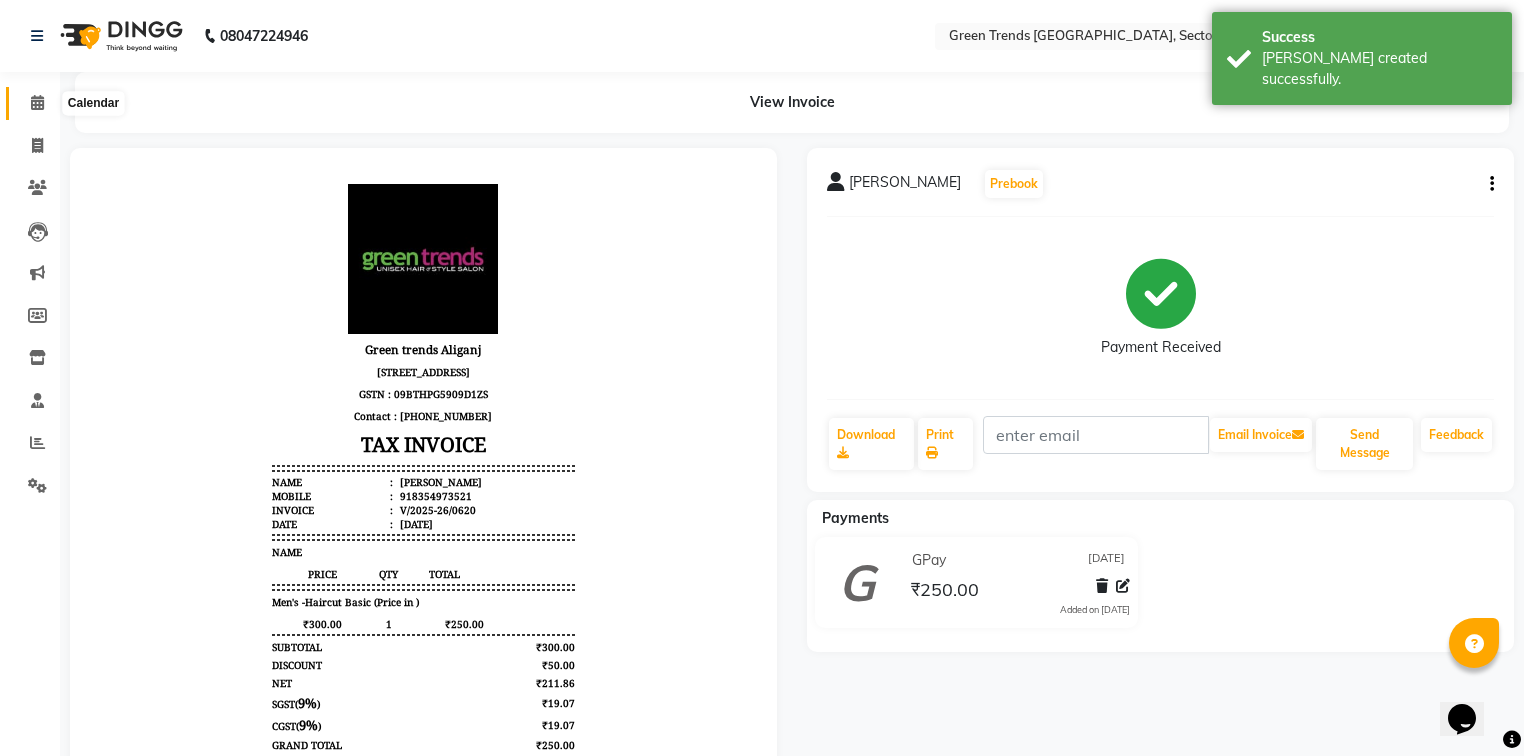 click 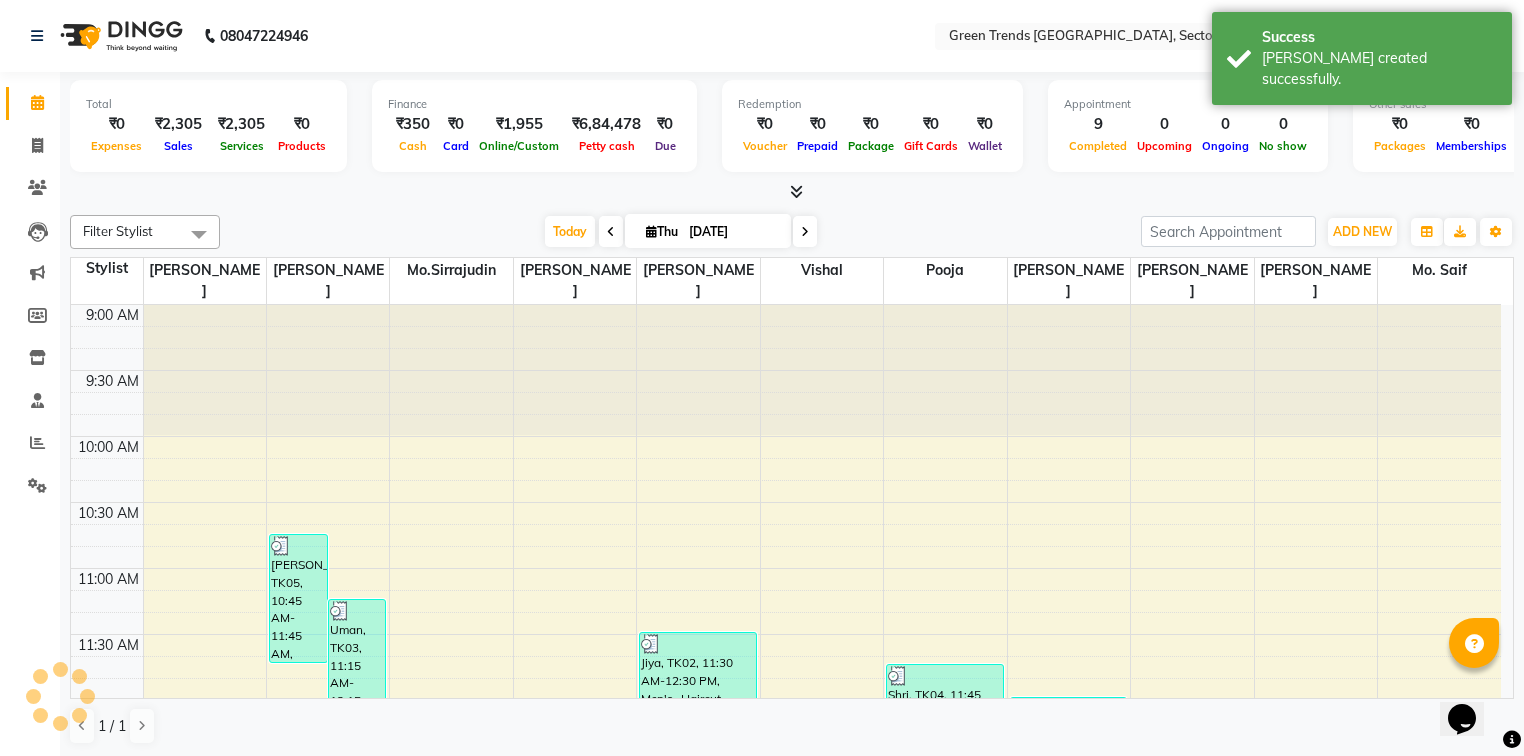 scroll, scrollTop: 0, scrollLeft: 0, axis: both 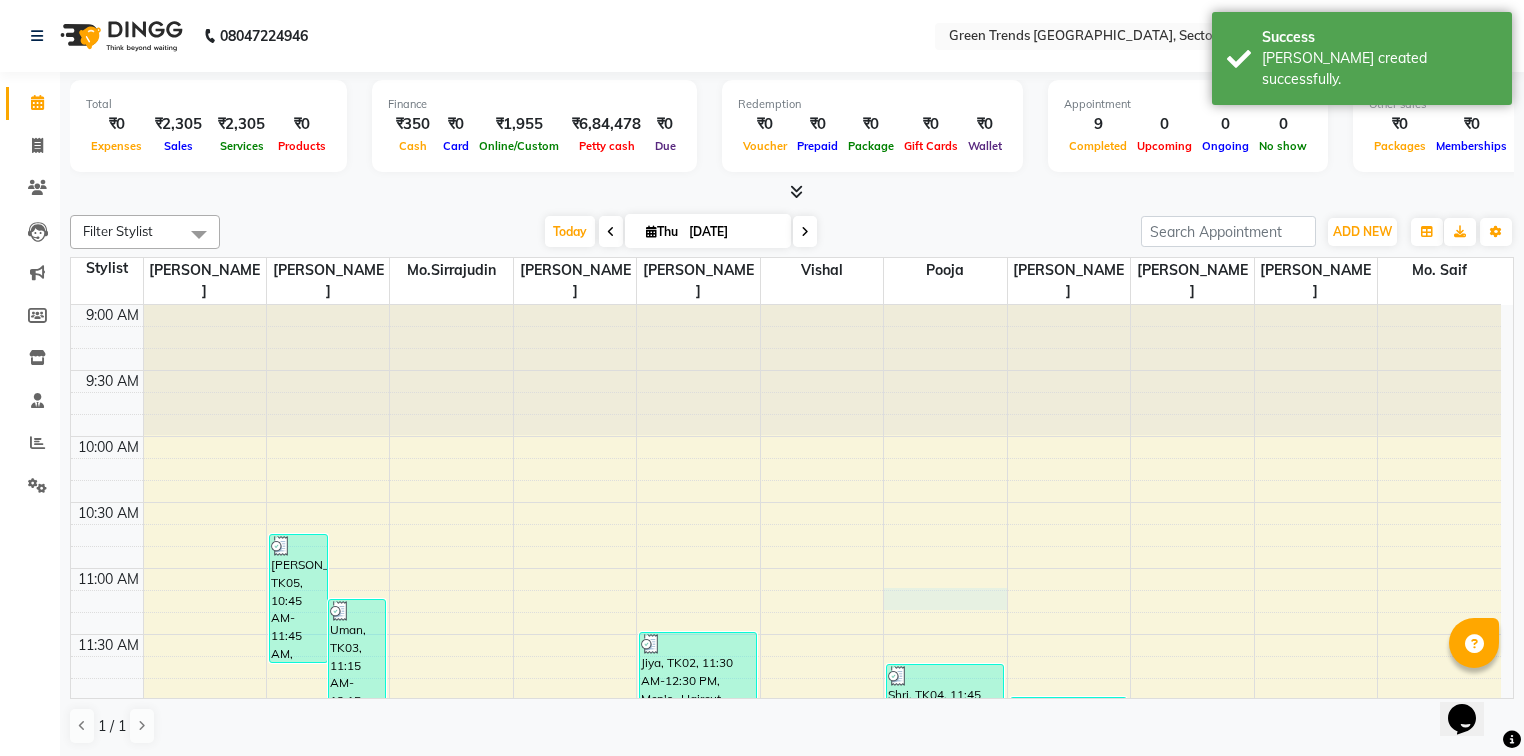 click on "9:00 AM 9:30 AM 10:00 AM 10:30 AM 11:00 AM 11:30 AM 12:00 PM 12:30 PM 1:00 PM 1:30 PM 2:00 PM 2:30 PM 3:00 PM 3:30 PM 4:00 PM 4:30 PM 5:00 PM 5:30 PM 6:00 PM 6:30 PM 7:00 PM 7:30 PM 8:00 PM 8:30 PM 9:00 PM 9:30 PM 10:00 PM 10:30 PM     [PERSON_NAME], TK05, 10:45 AM-11:45 AM, Women-Haircuts-Advanced Cut with in-curls / Out-Curls Blow dry (Price in)     Uman, TK03, 11:15 AM-12:15 PM, Men's -Haircut Basic (Price in )     Jiya, TK02, 11:30 AM-12:30 PM, Men's -Haircut Advanced (Price in )     [GEOGRAPHIC_DATA], TK02, 12:30 PM-01:30 PM, Men's -[PERSON_NAME] Styling  (Price in )     Shri, TK04, 11:45 AM-12:45 PM, Women-Threading-Eyebrow (Price in)     Shri, TK04, 12:45 PM-01:45 PM, Women-Threading-Upper Lip (Price in)     [PERSON_NAME], TK01, 12:00 PM-01:00 PM, Women-Threading-Eyebrow (Price in)     [GEOGRAPHIC_DATA], TK01, 01:00 PM-02:00 PM, Women-Brazilian Waxing-Chin / Forehead / Upper Lip (Price in)     [PERSON_NAME], TK06, 08:45 PM-09:45 PM, Men's -Haircut Basic (Price in )" at bounding box center [786, 1228] 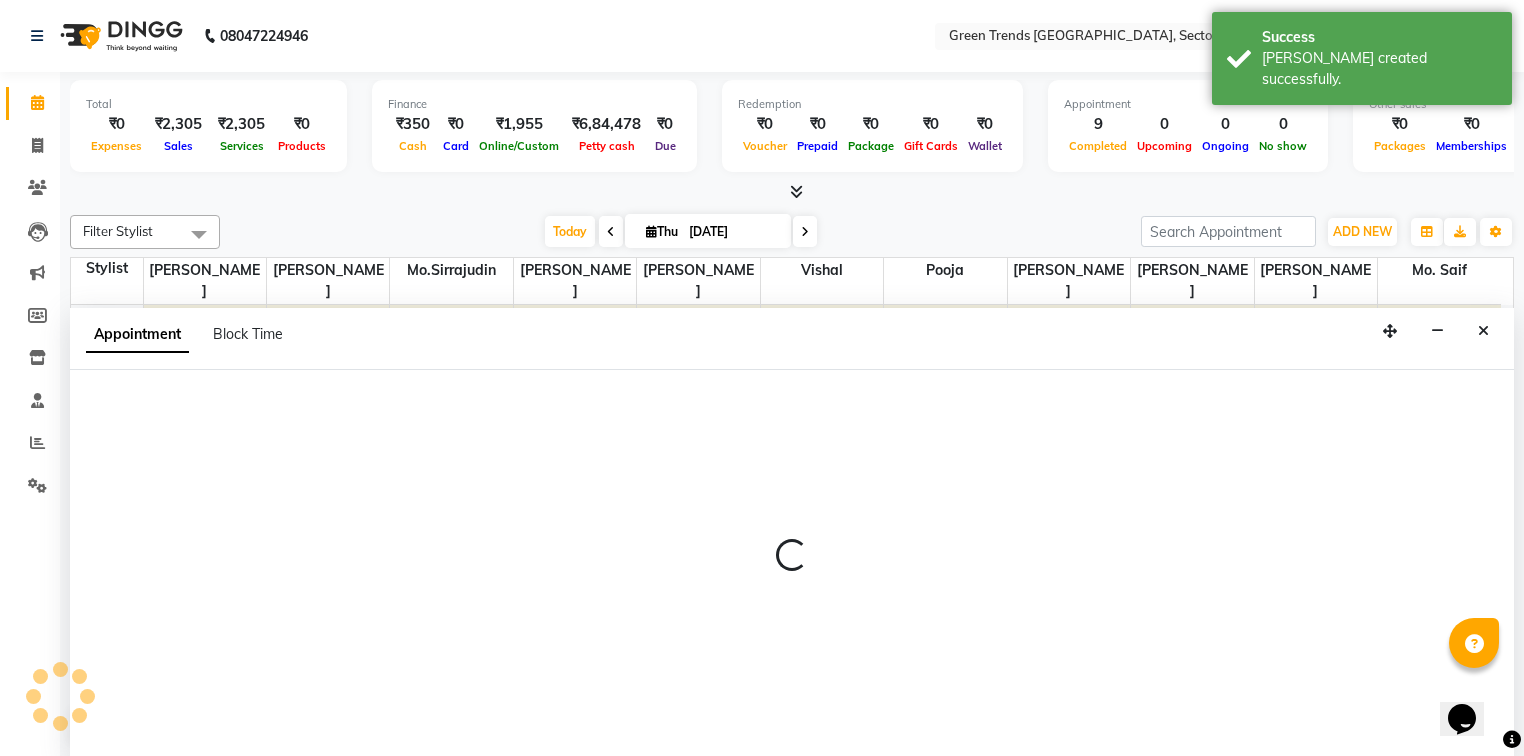 scroll, scrollTop: 0, scrollLeft: 0, axis: both 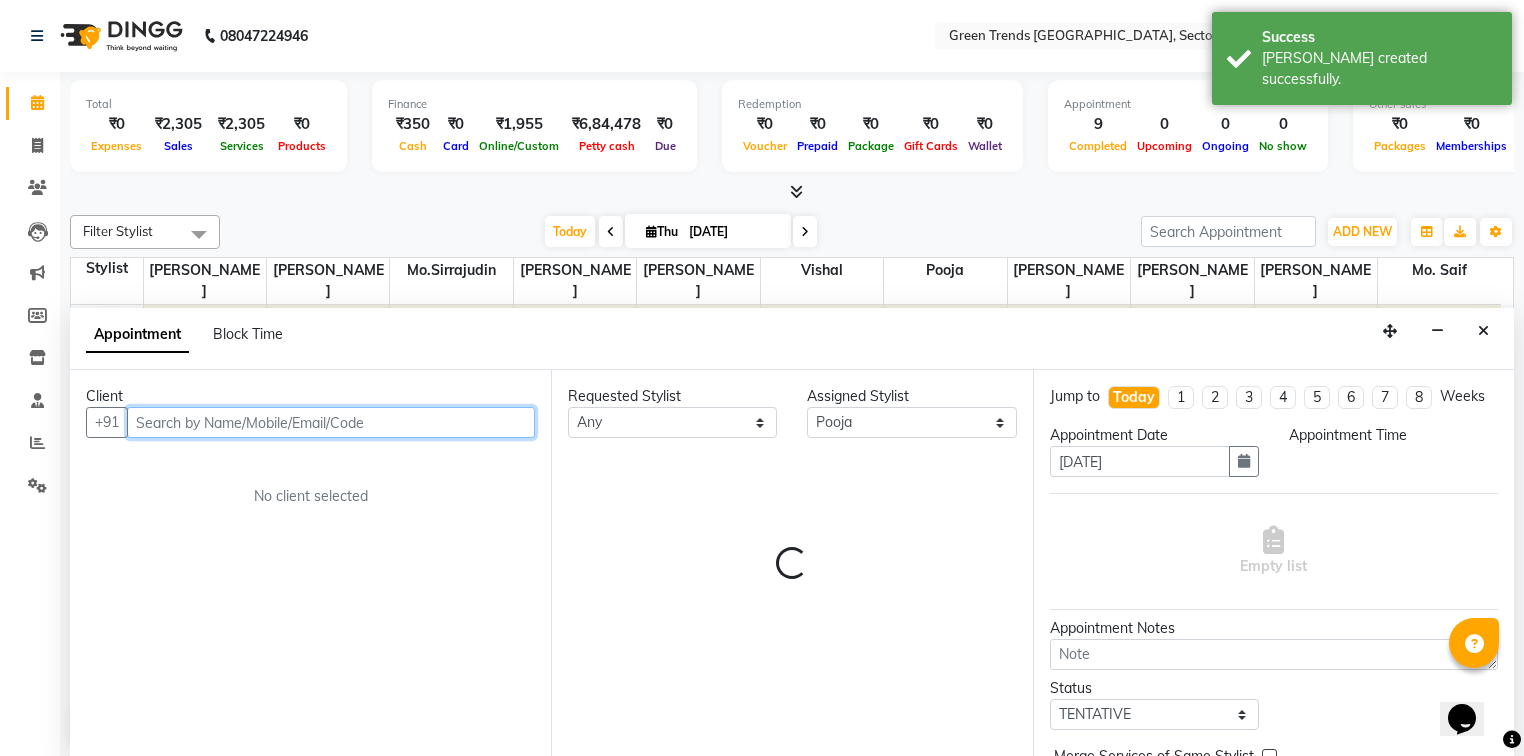 select on "675" 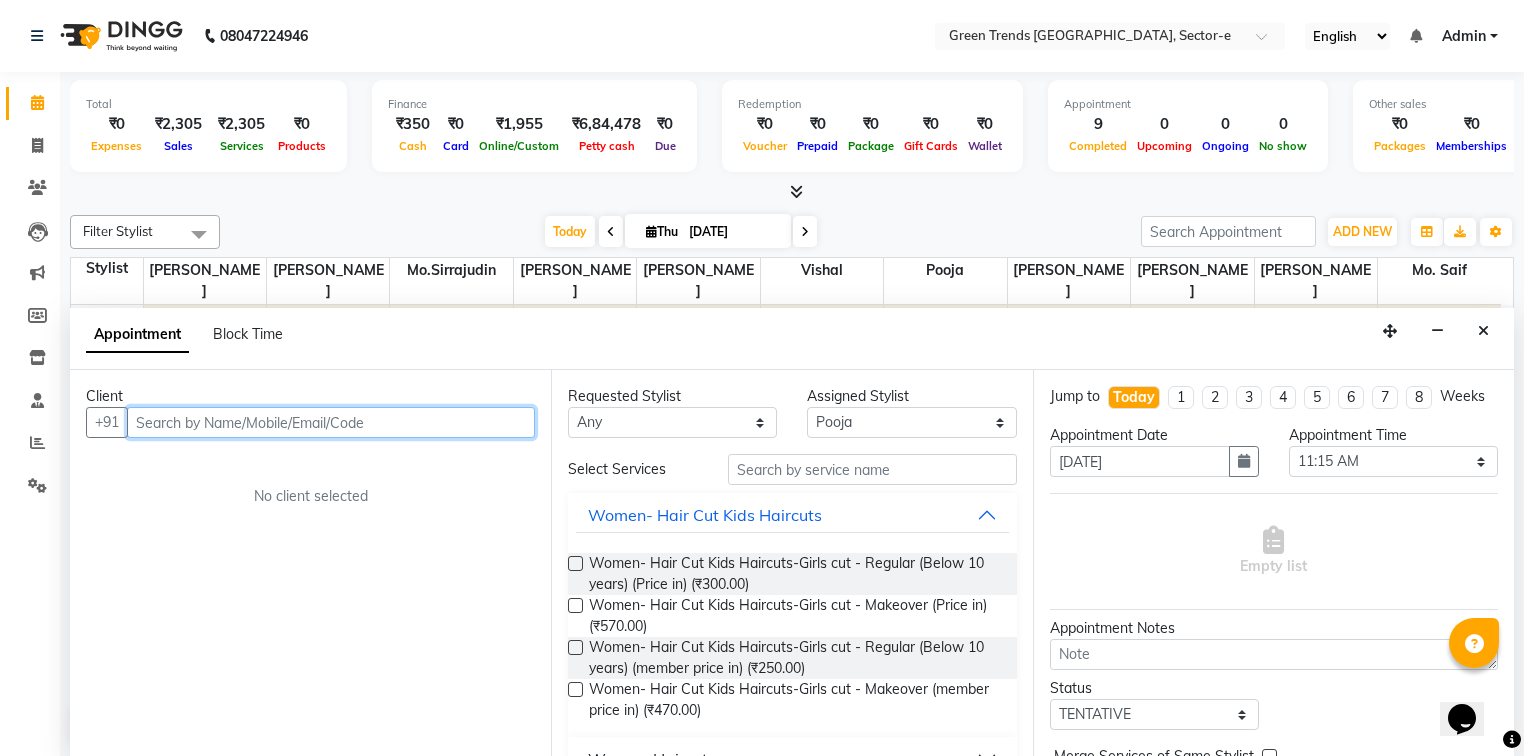 click at bounding box center [331, 422] 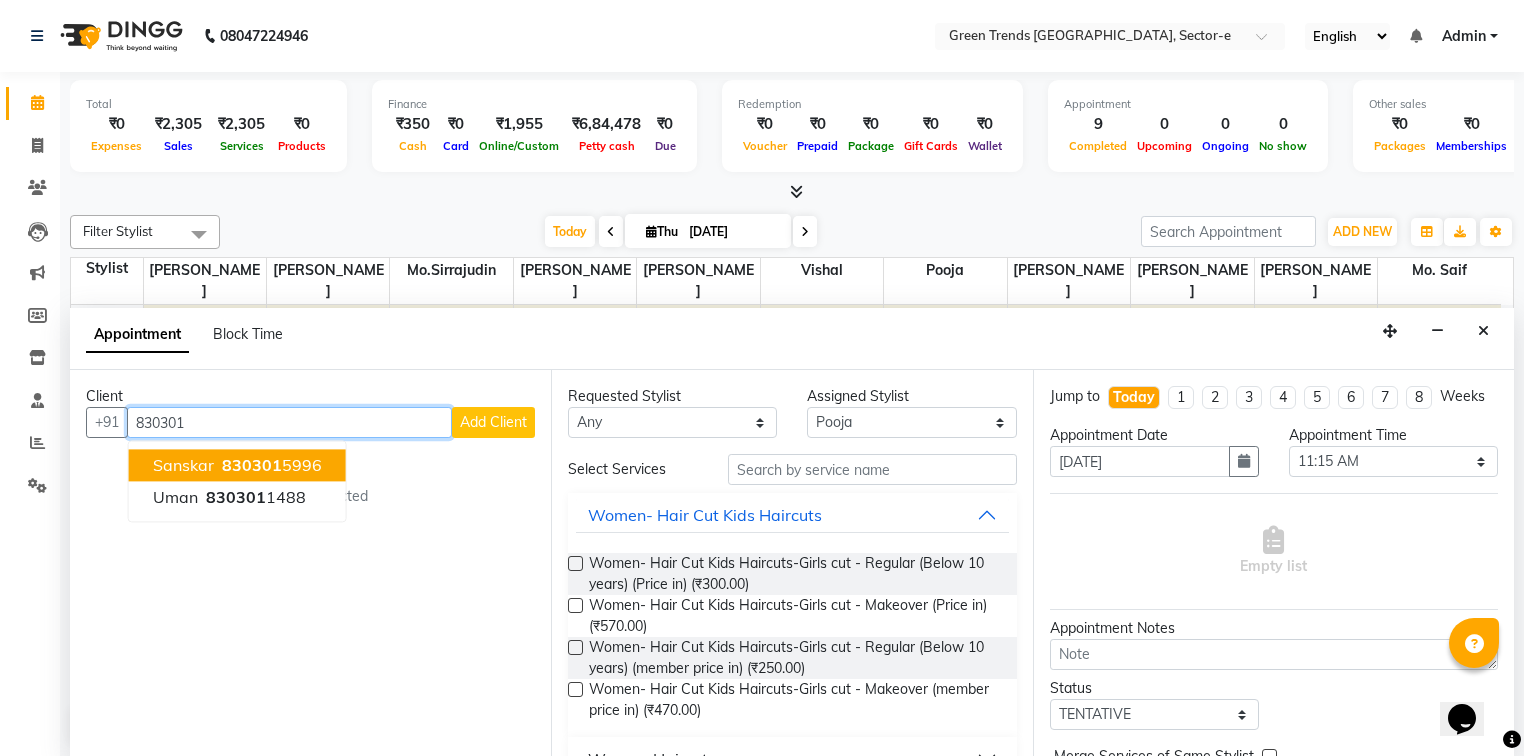 click on "Sanskar" at bounding box center (183, 466) 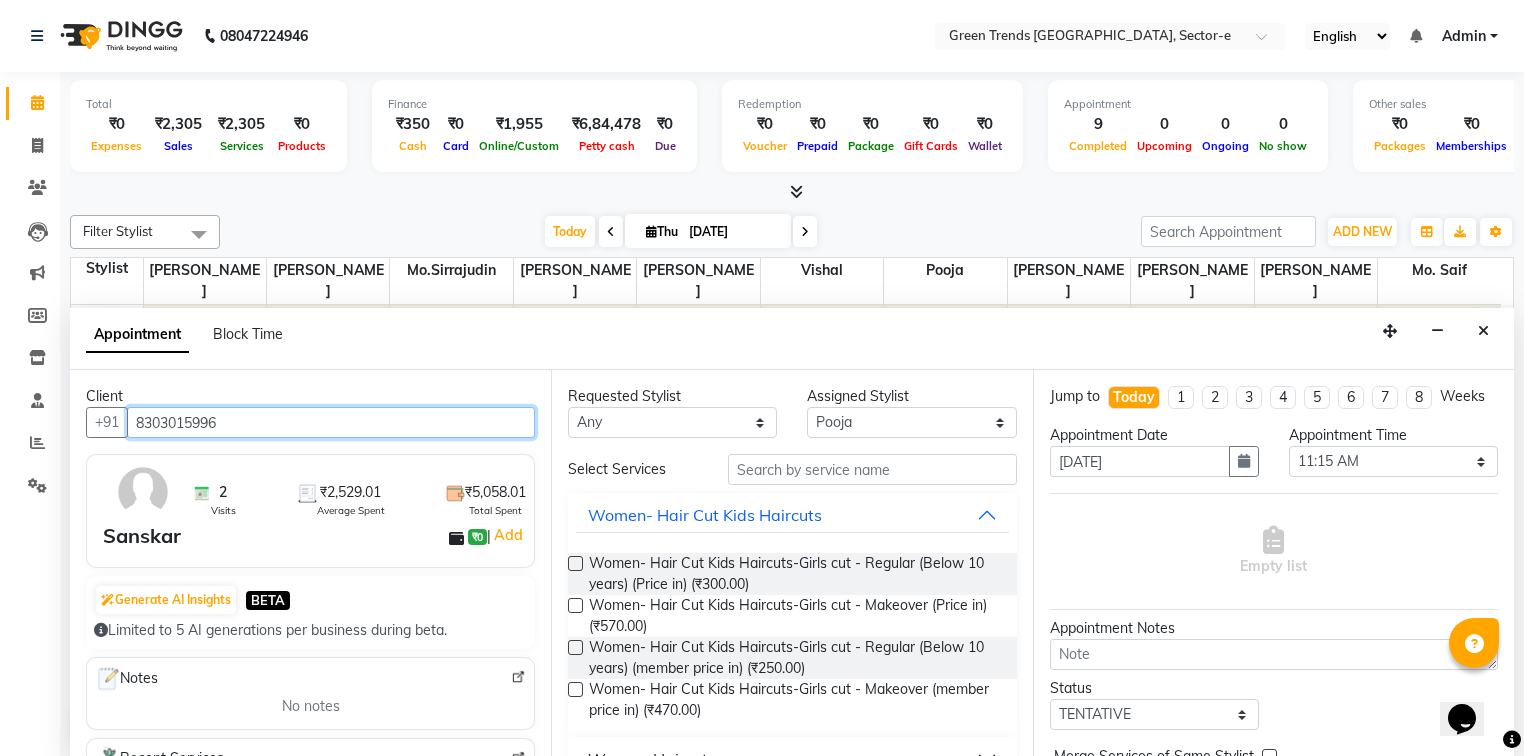 type on "8303015996" 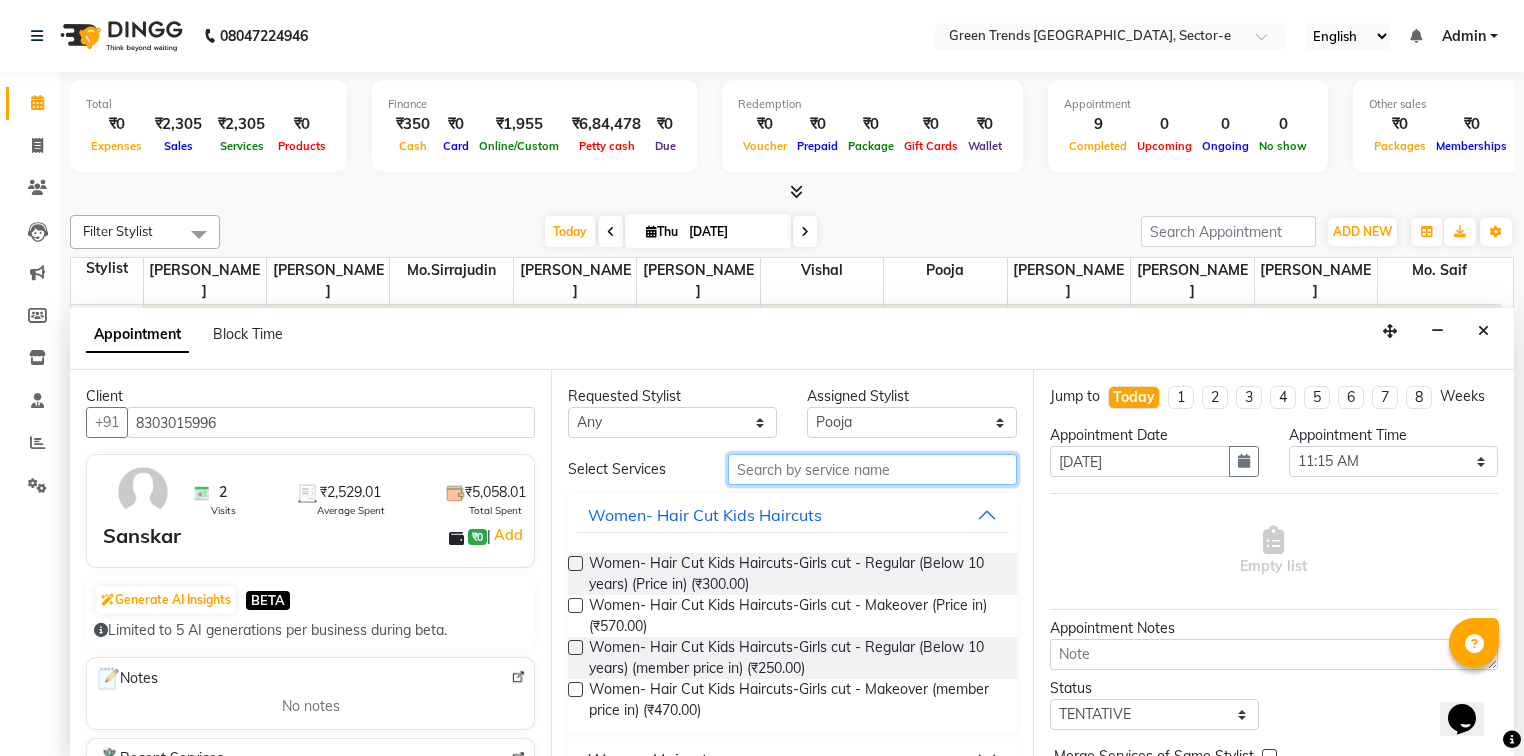 click at bounding box center [872, 469] 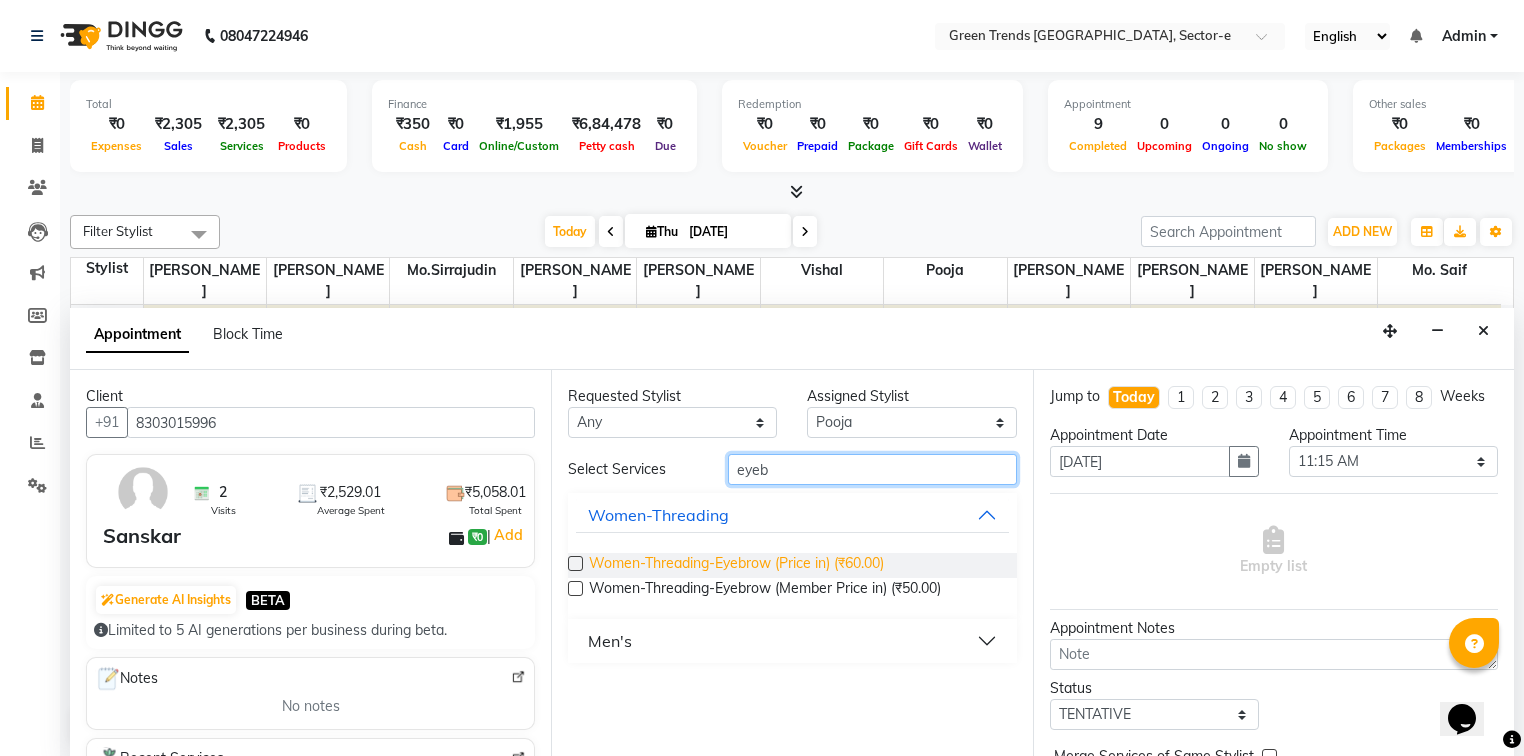 type on "eyeb" 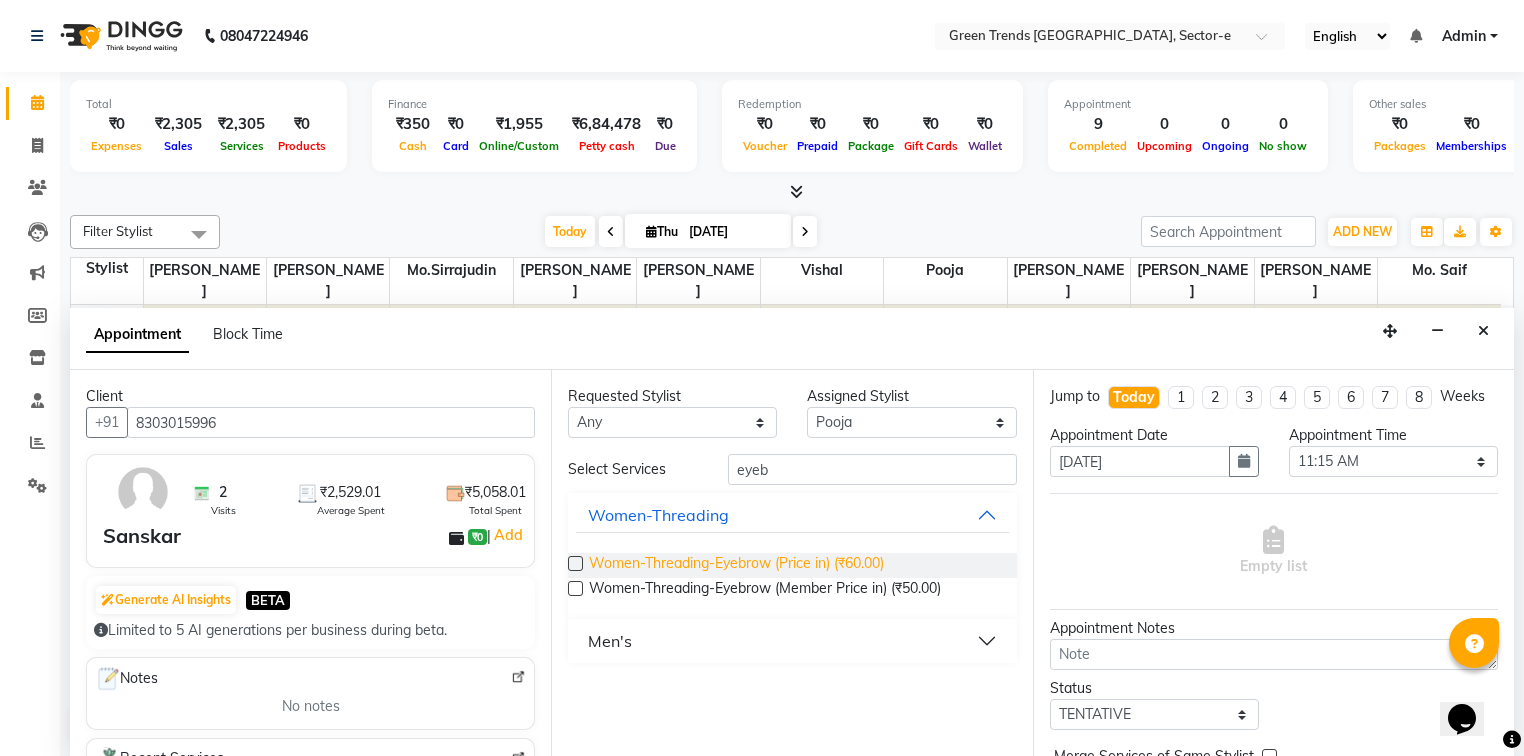 click on "Women-Threading-Eyebrow (Price in) (₹60.00)" at bounding box center (736, 565) 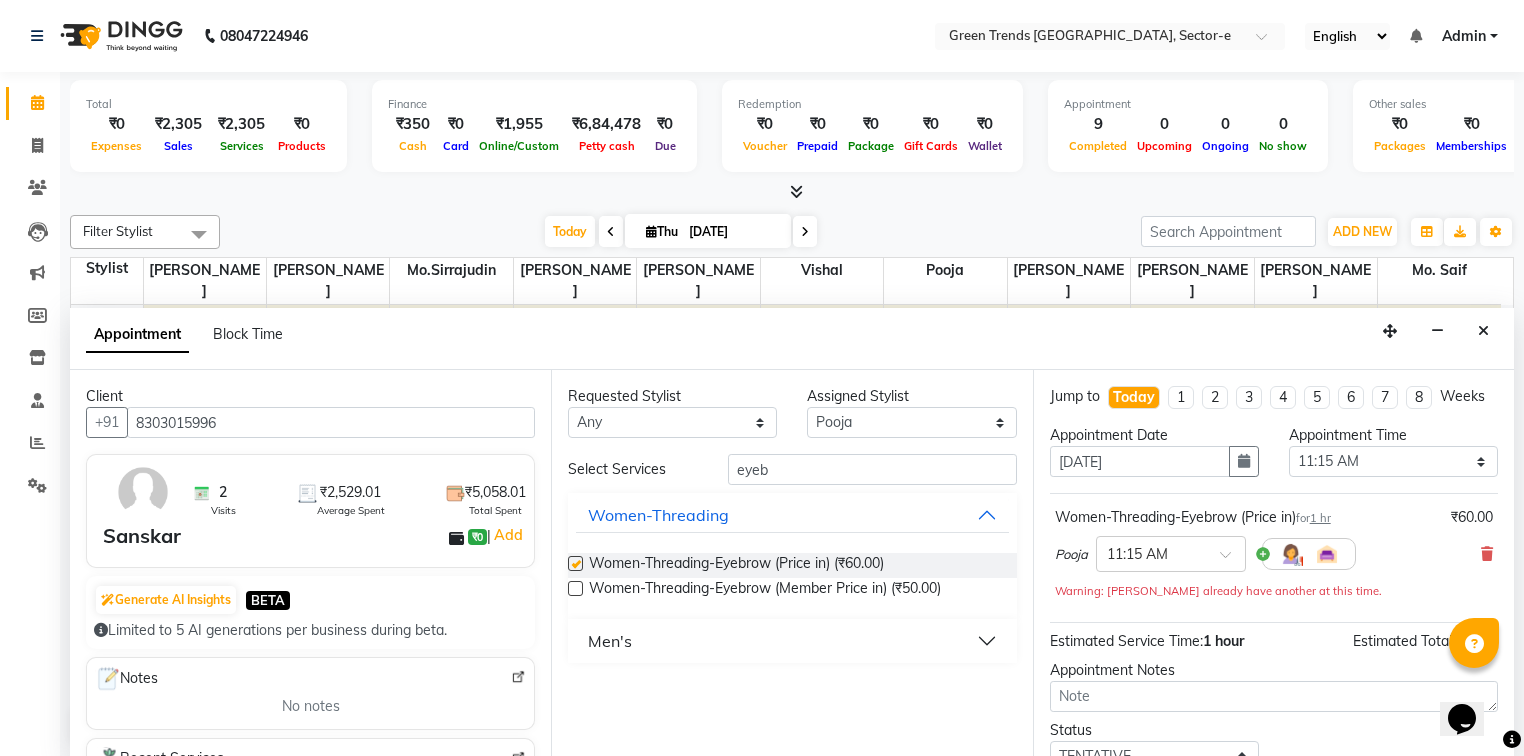checkbox on "false" 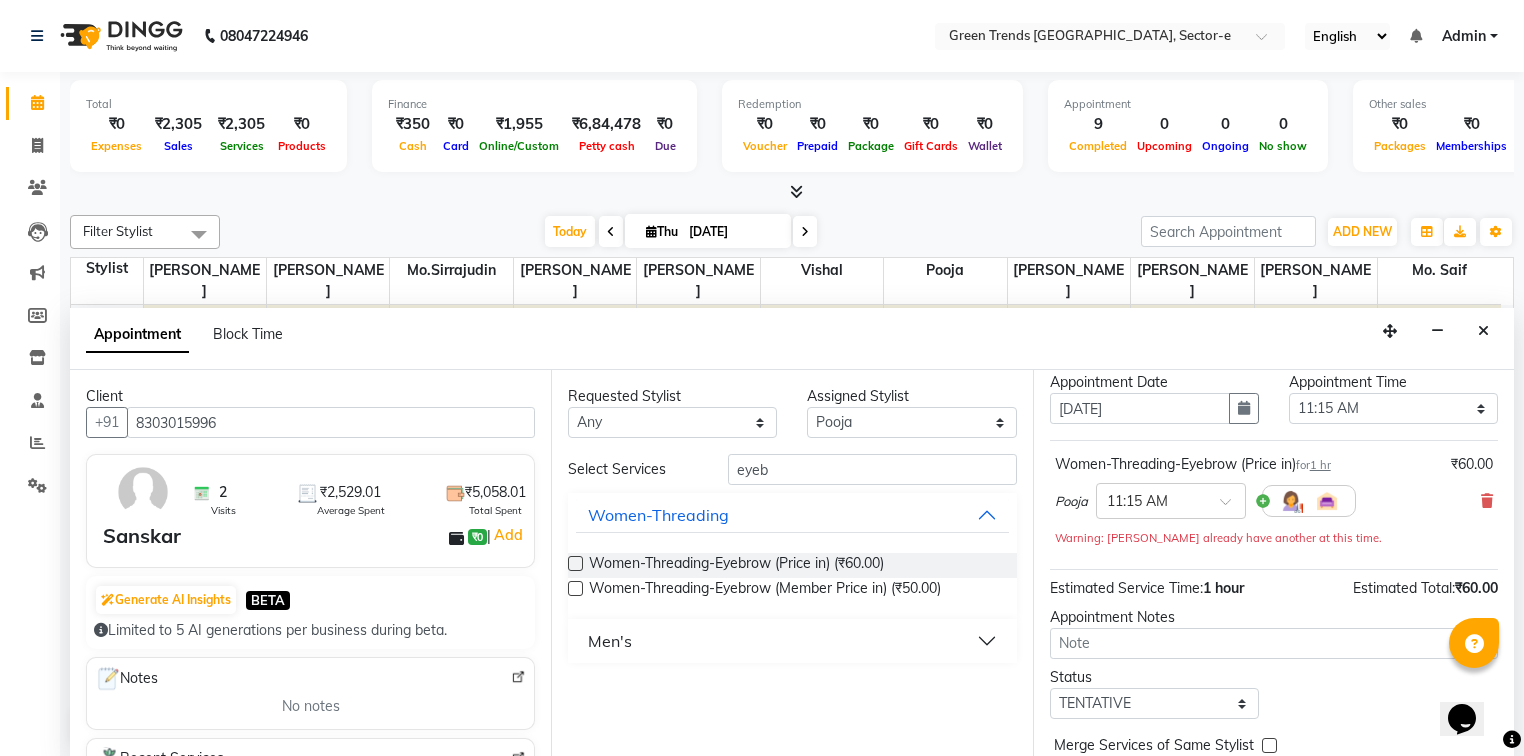 scroll, scrollTop: 139, scrollLeft: 0, axis: vertical 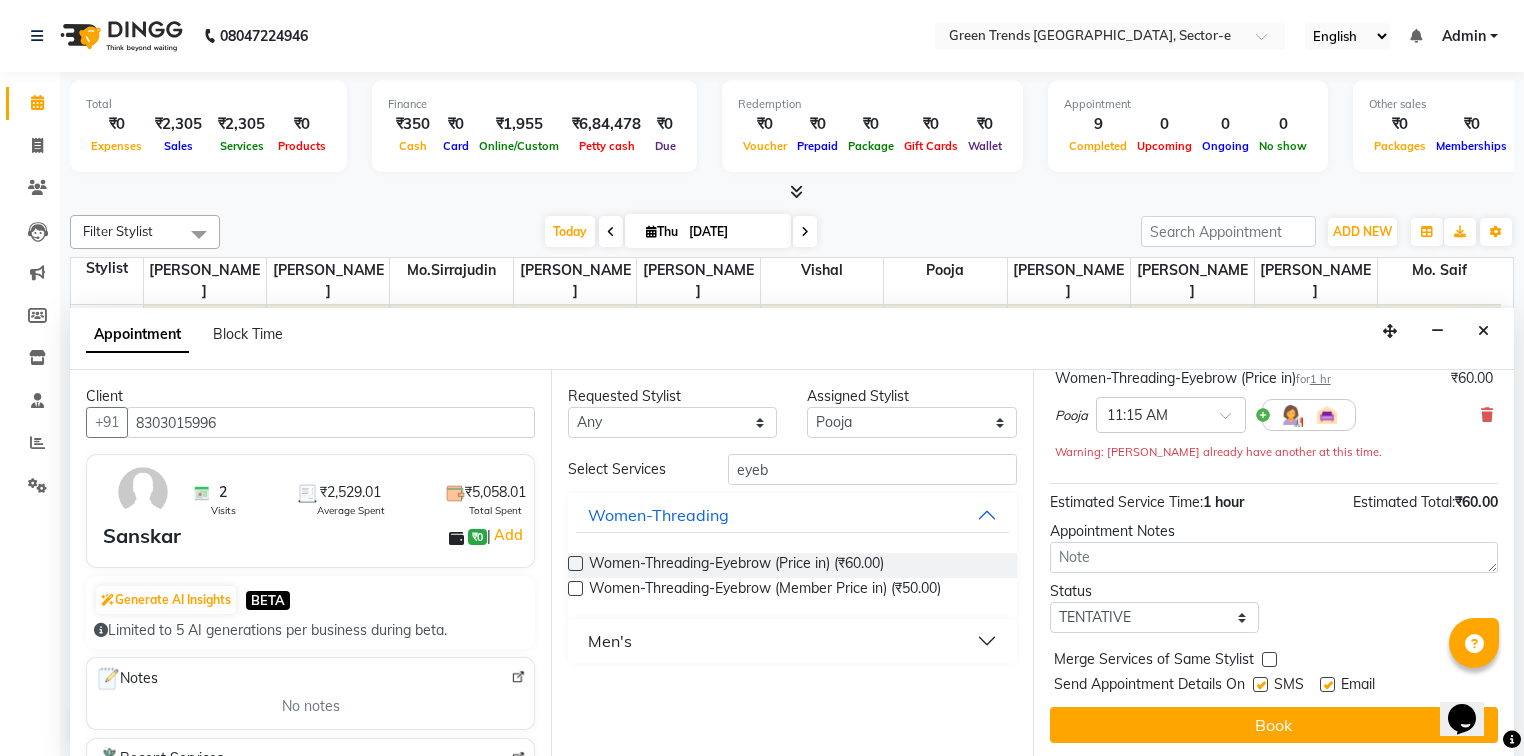 click at bounding box center [1260, 684] 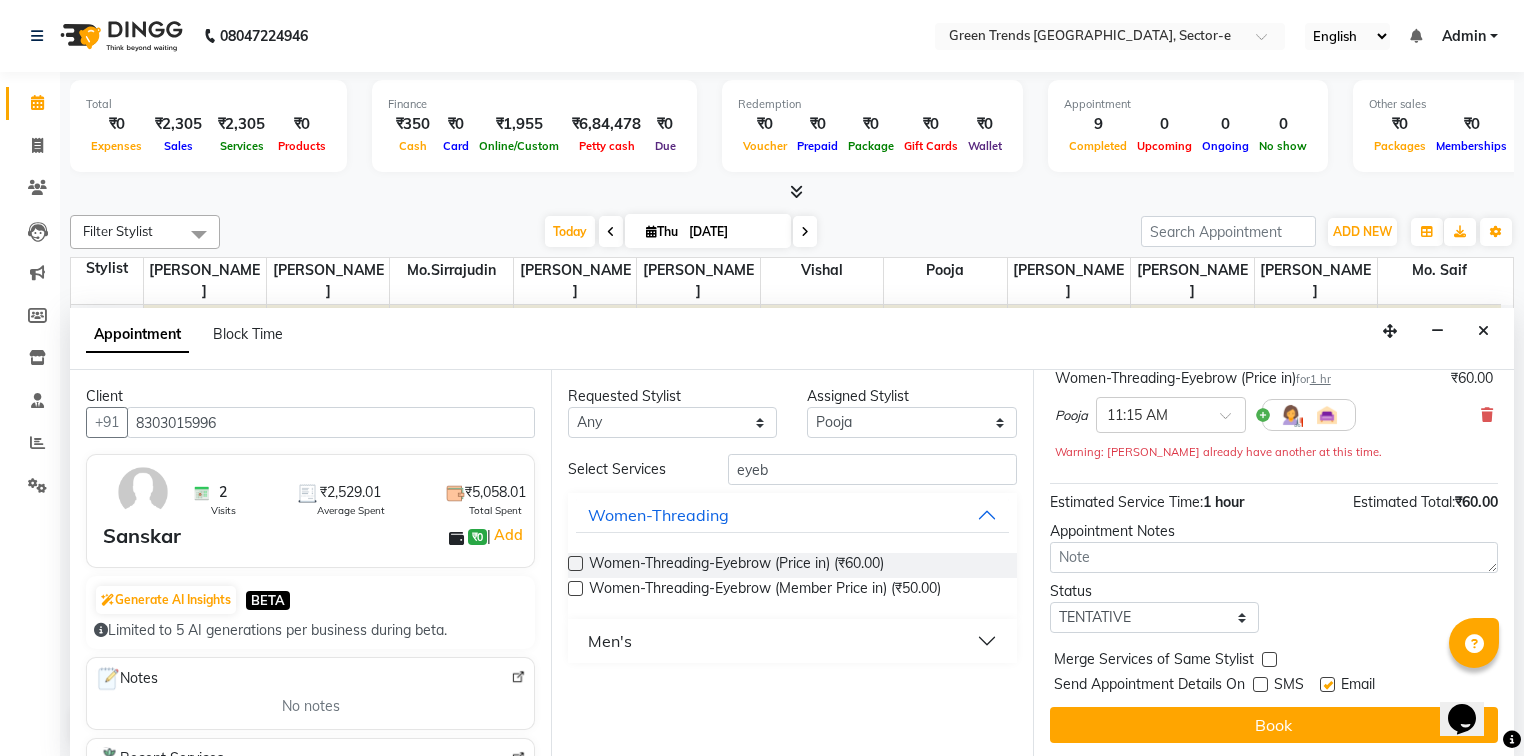 click at bounding box center (1327, 684) 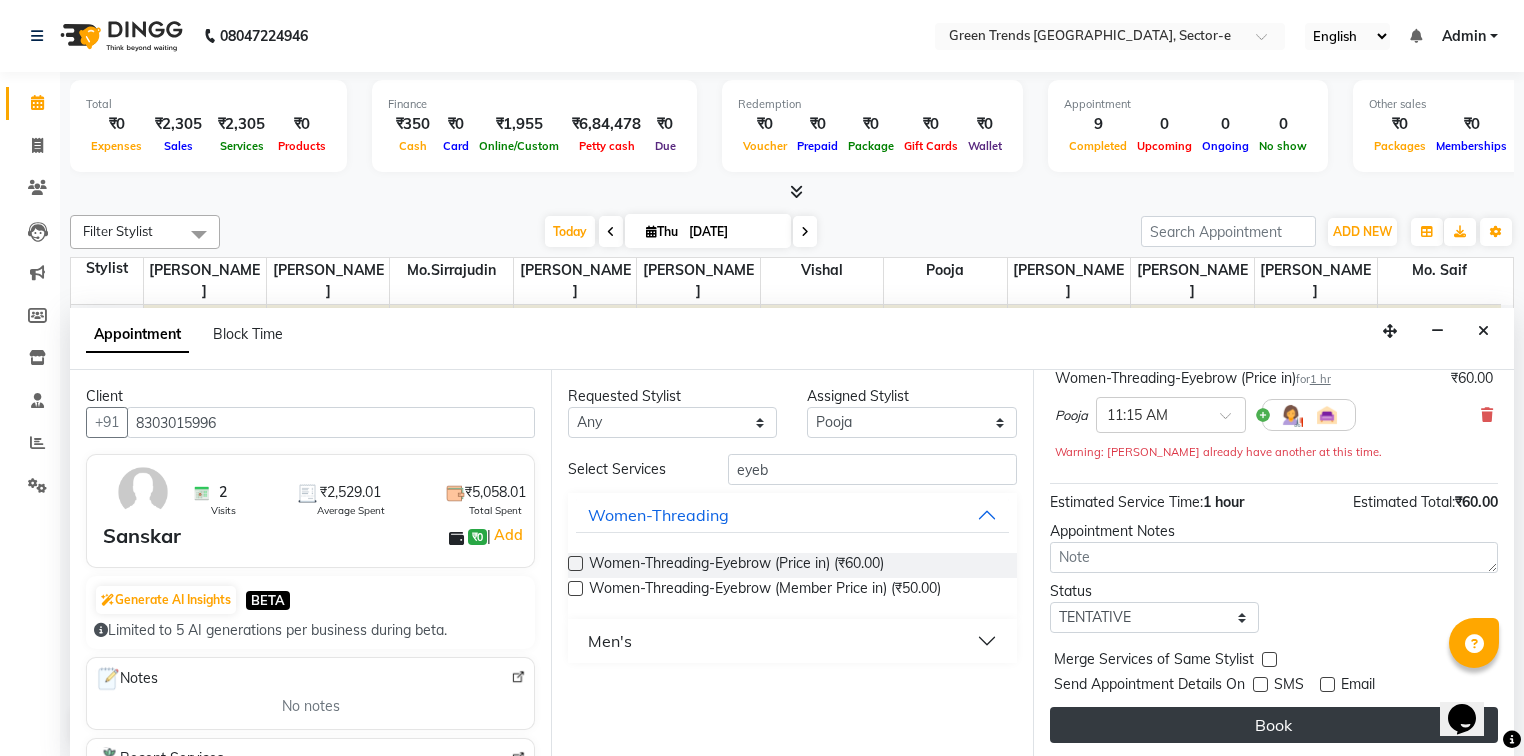 click on "Book" at bounding box center (1274, 725) 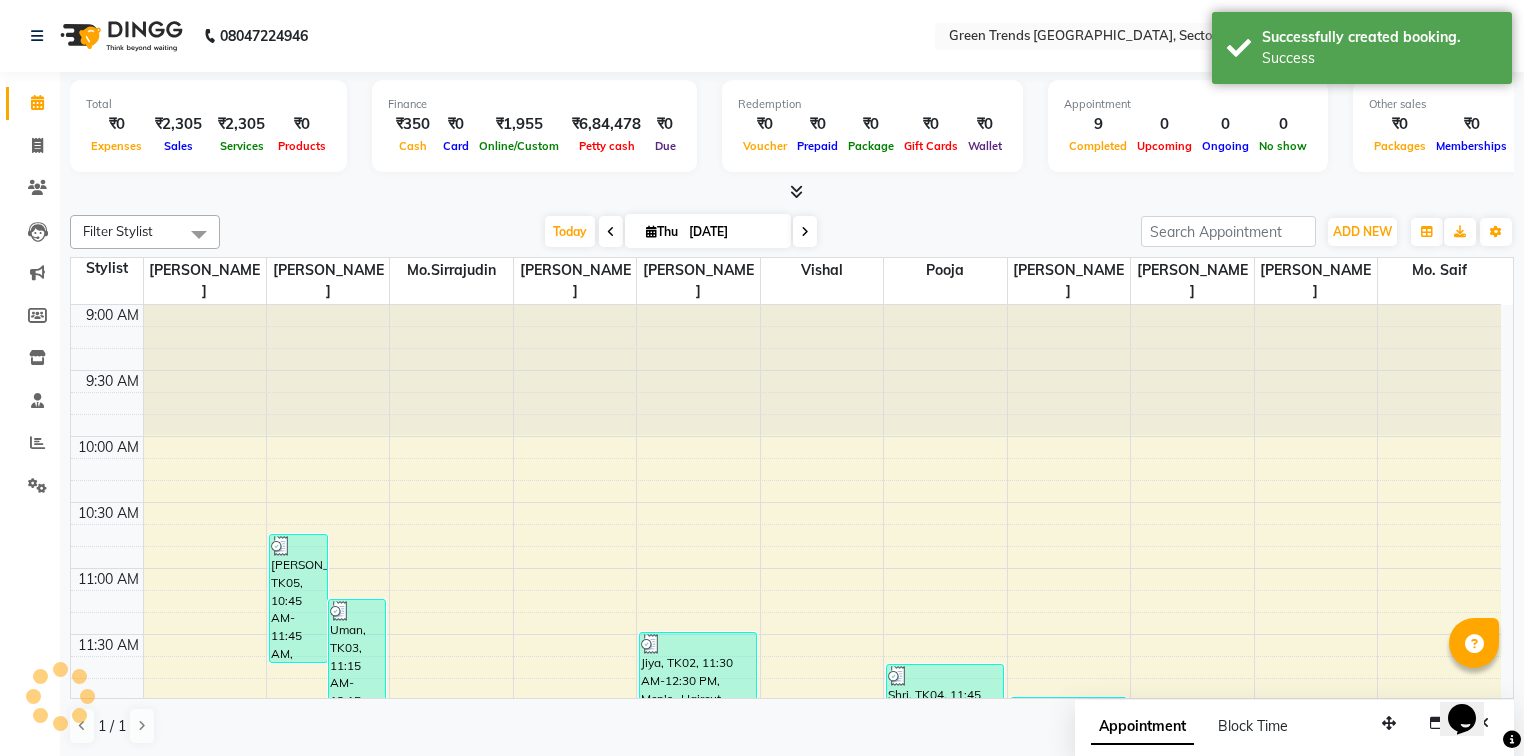 scroll, scrollTop: 0, scrollLeft: 0, axis: both 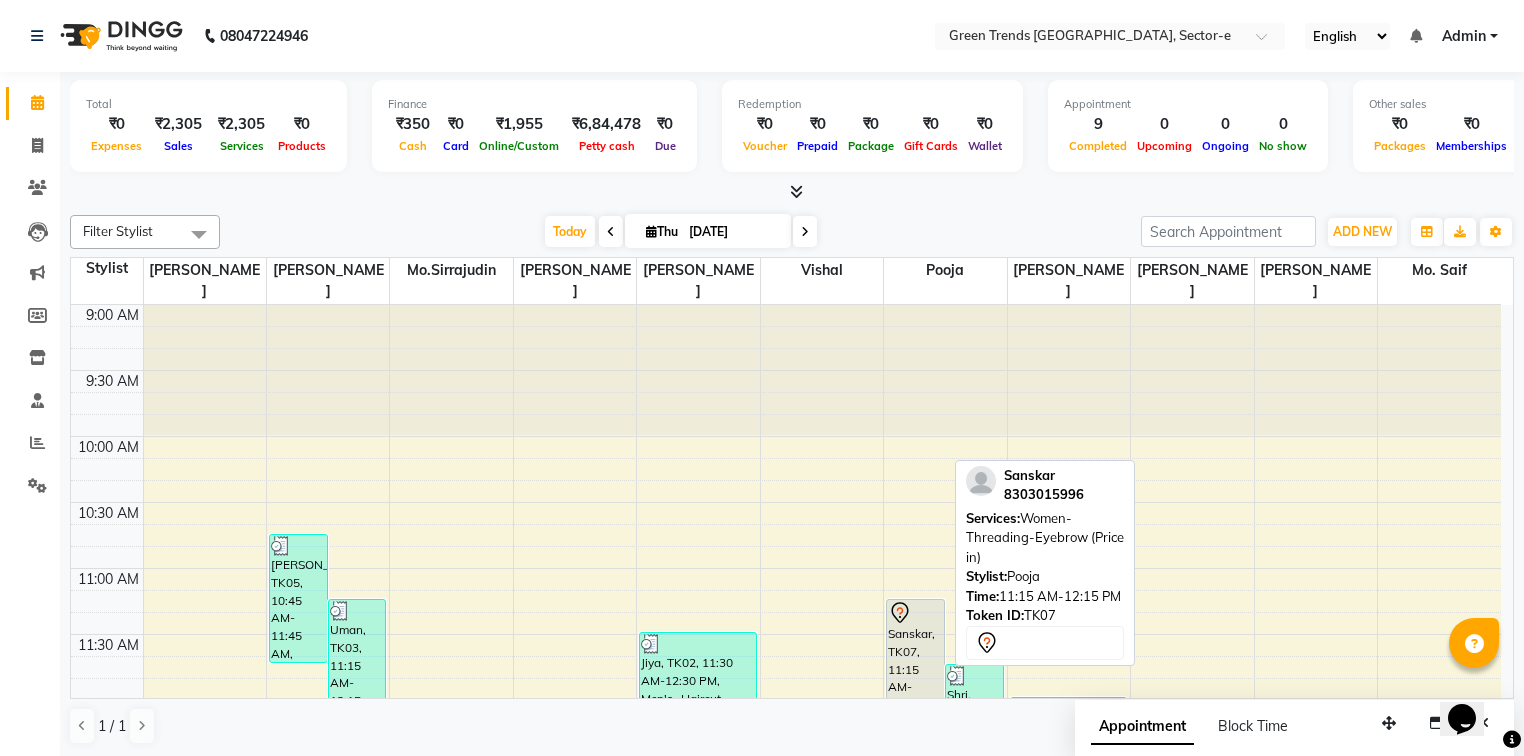 click on "Sanskar, TK07, 11:15 AM-12:15 PM, Women-Threading-Eyebrow (Price in)" at bounding box center (915, 664) 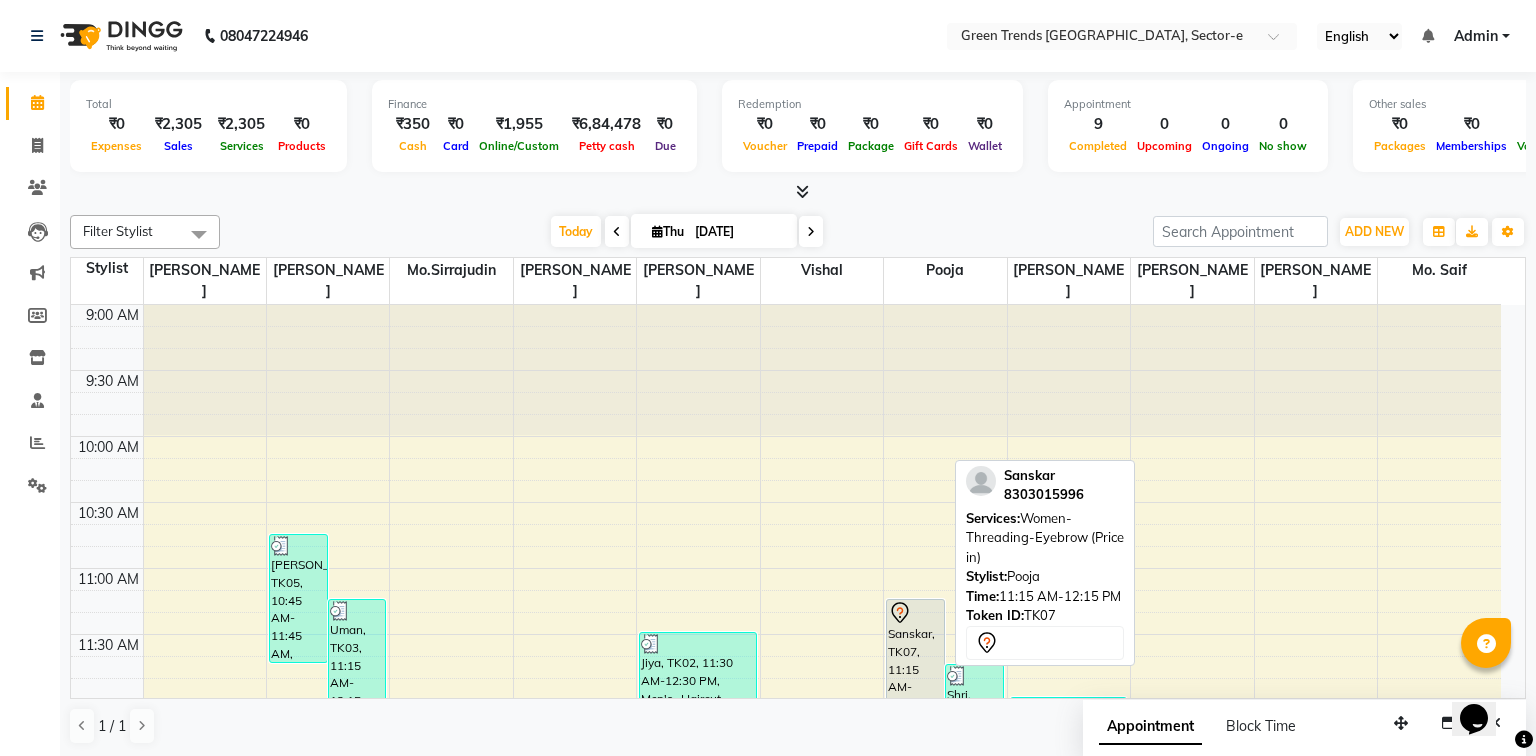 select on "7" 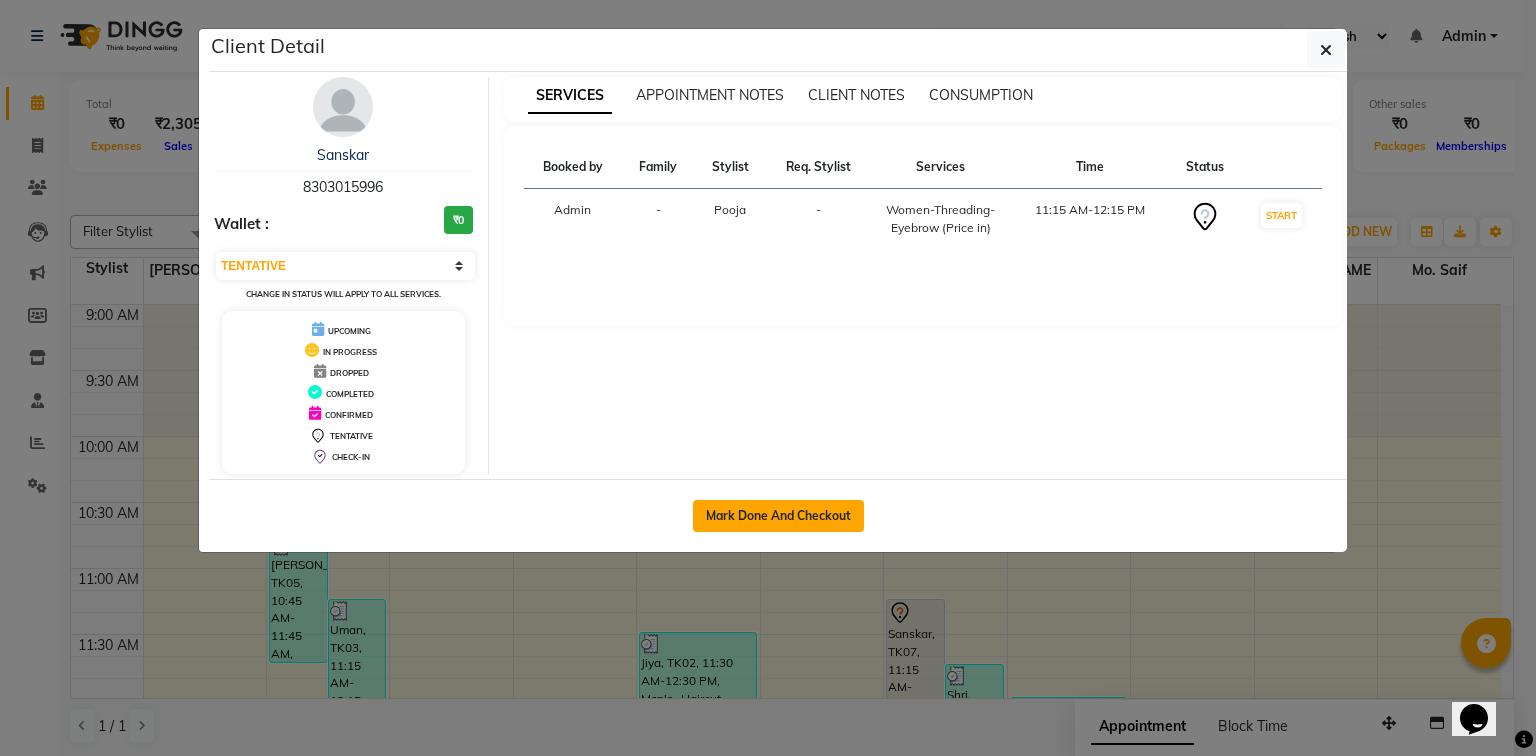 click on "Mark Done And Checkout" 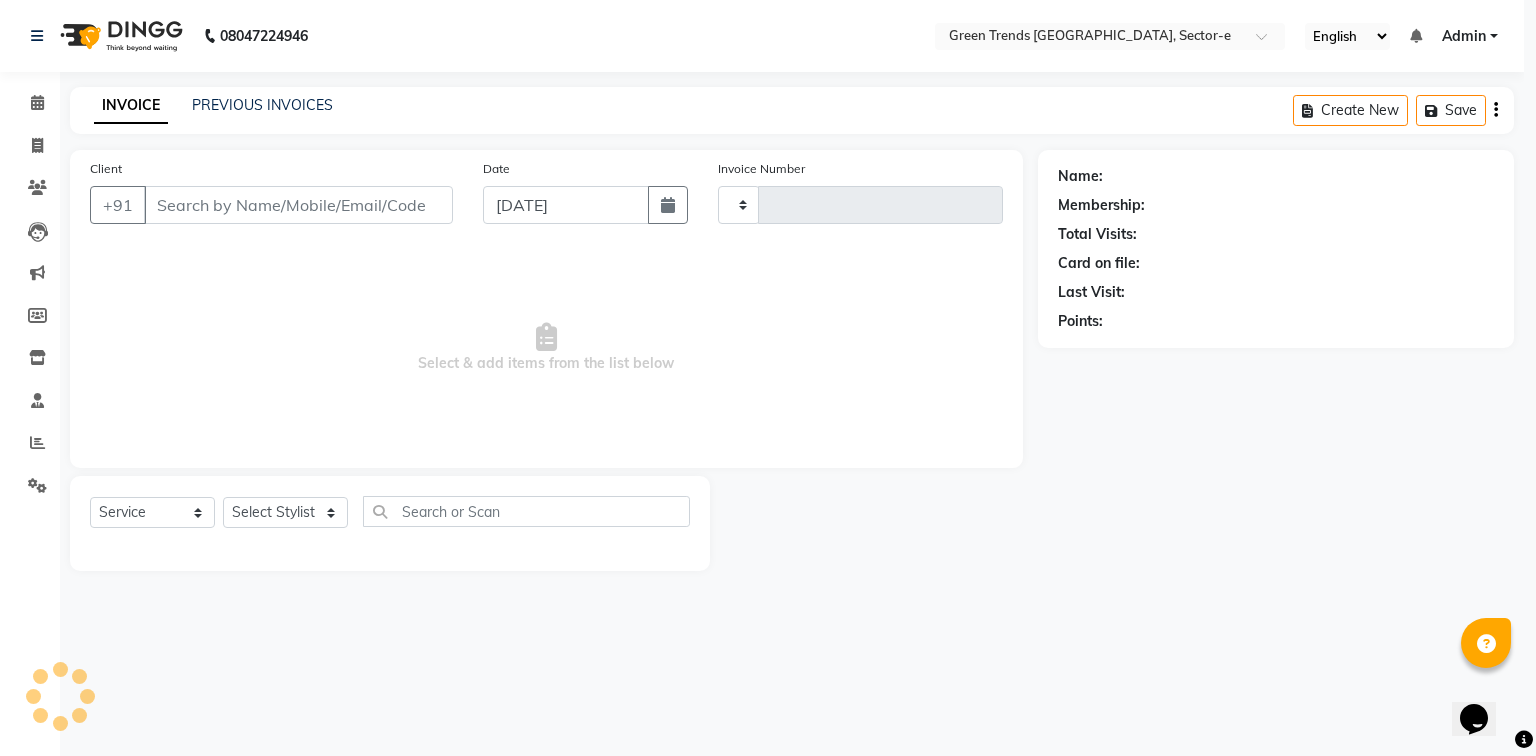type on "0621" 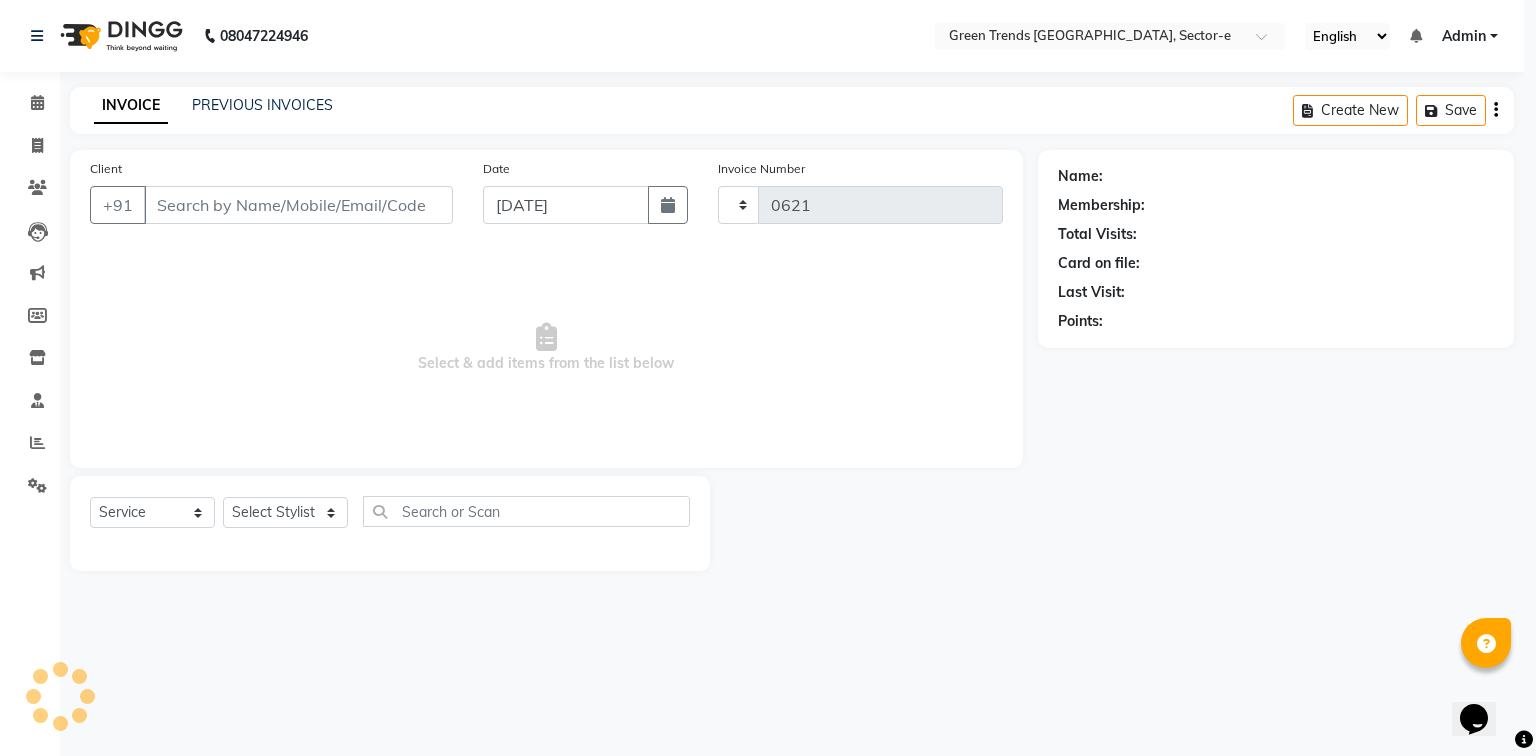 select on "7023" 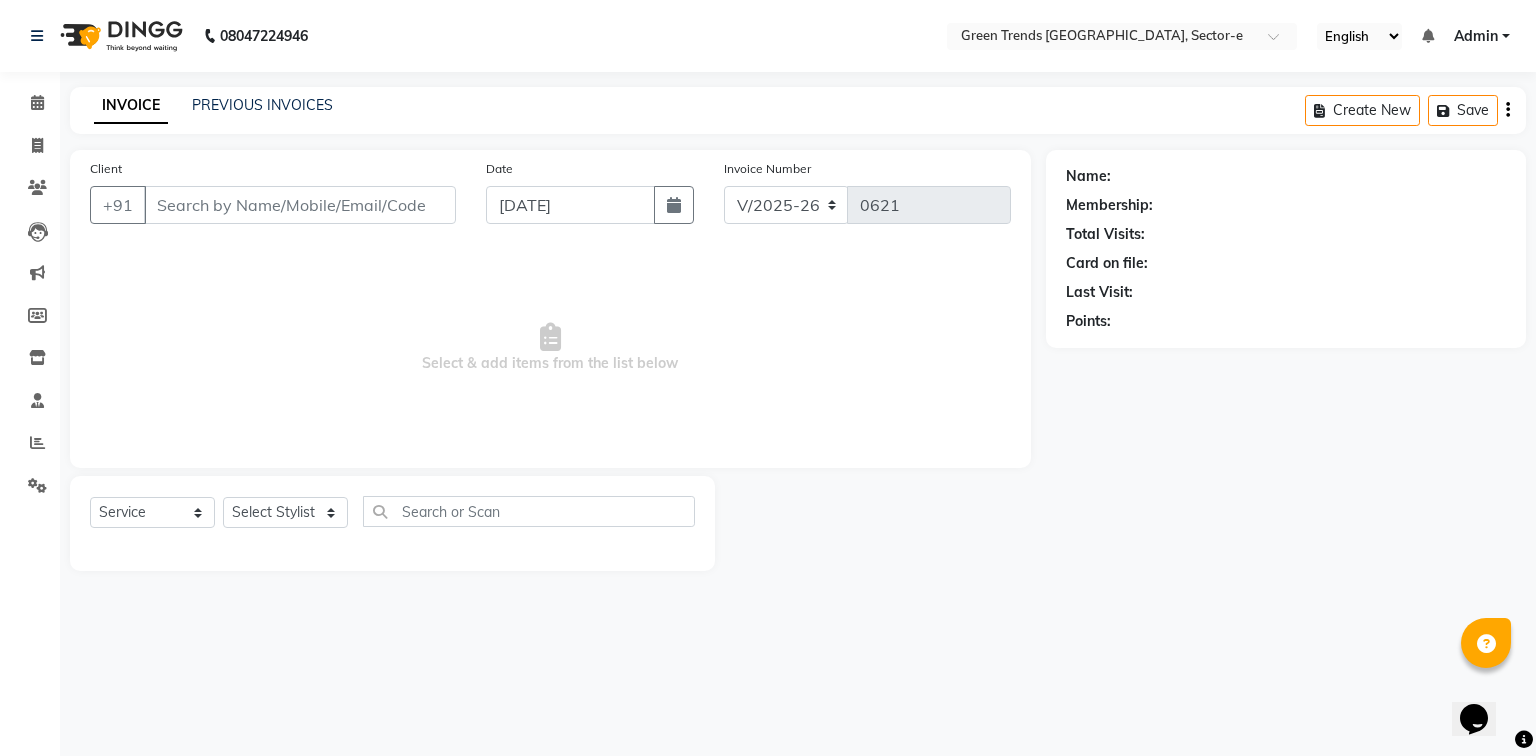 type on "8303015996" 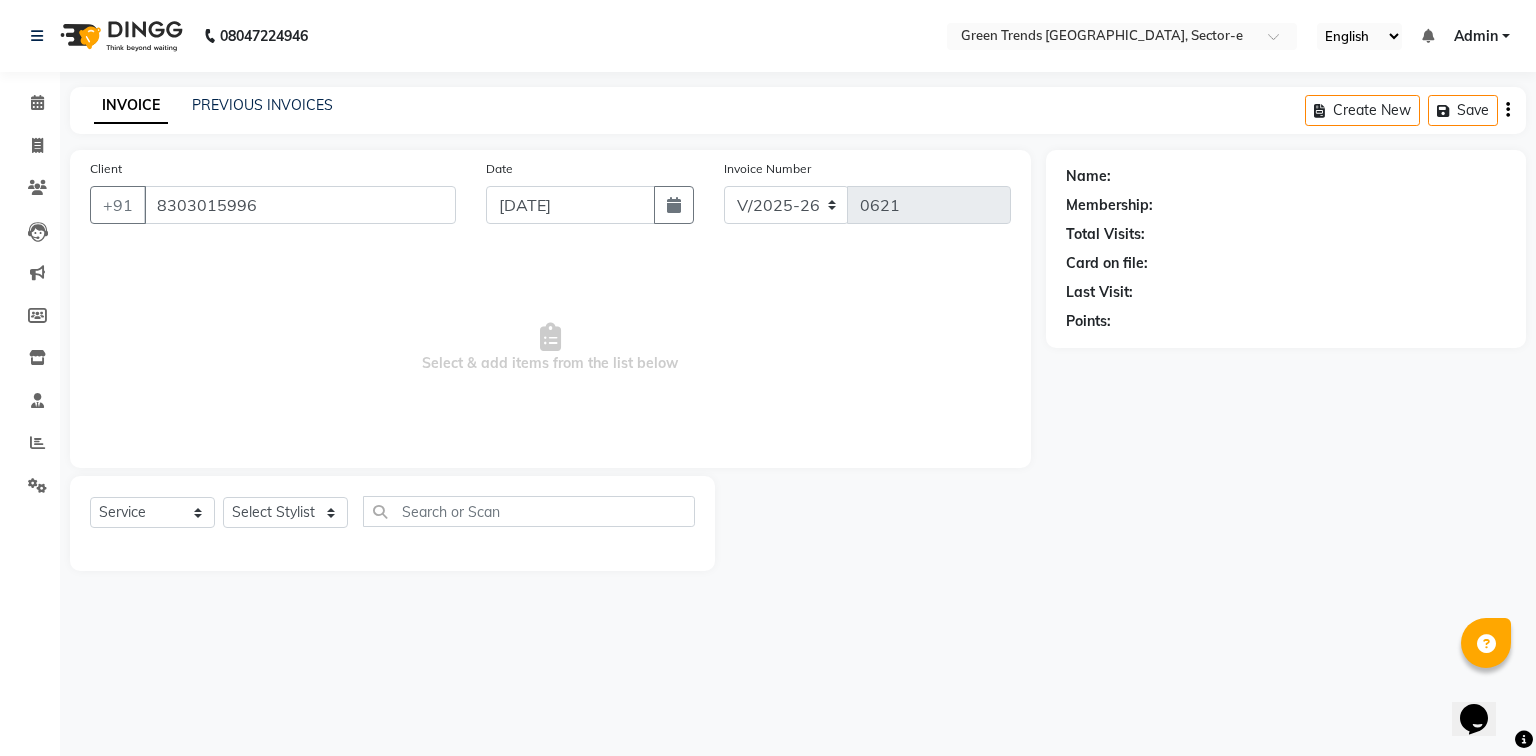 select on "58754" 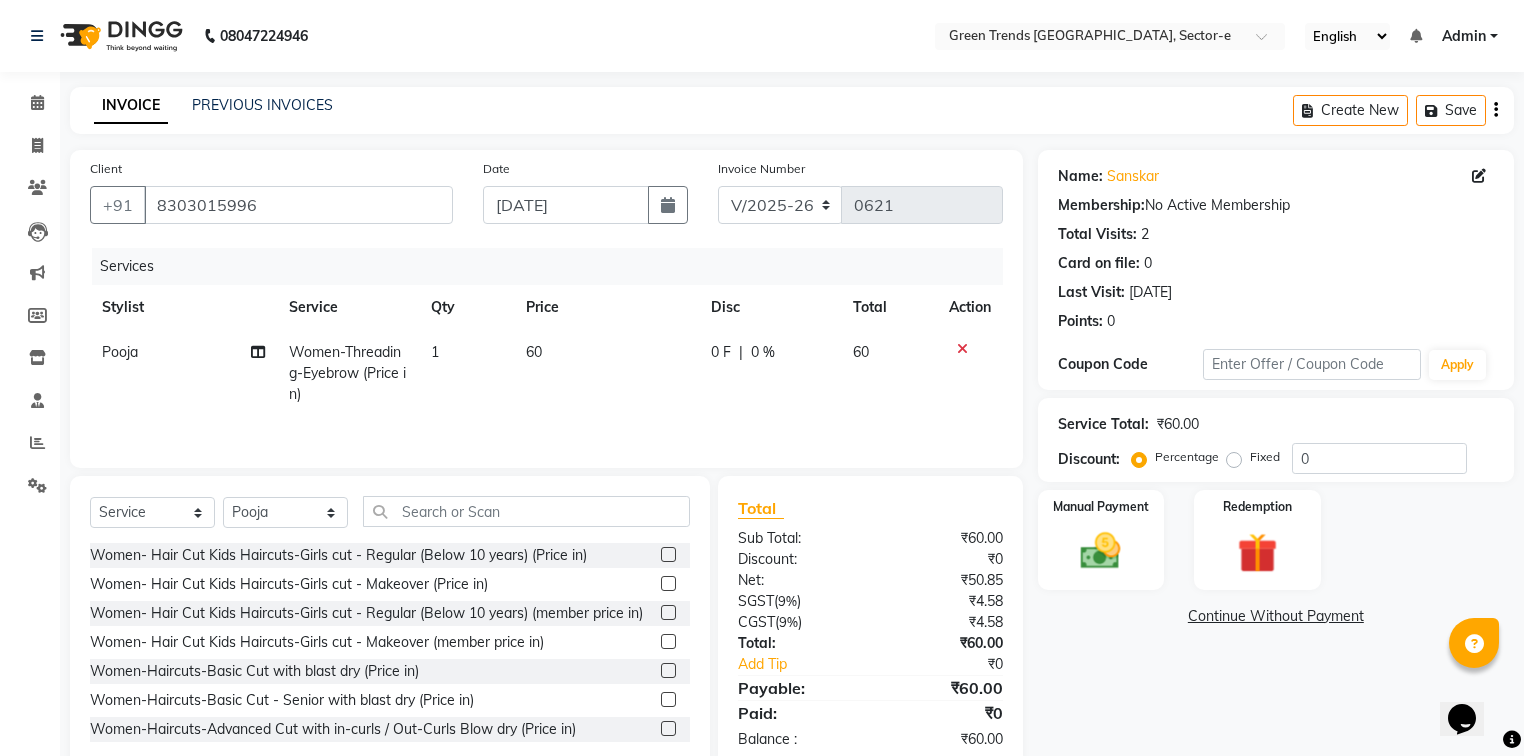 click 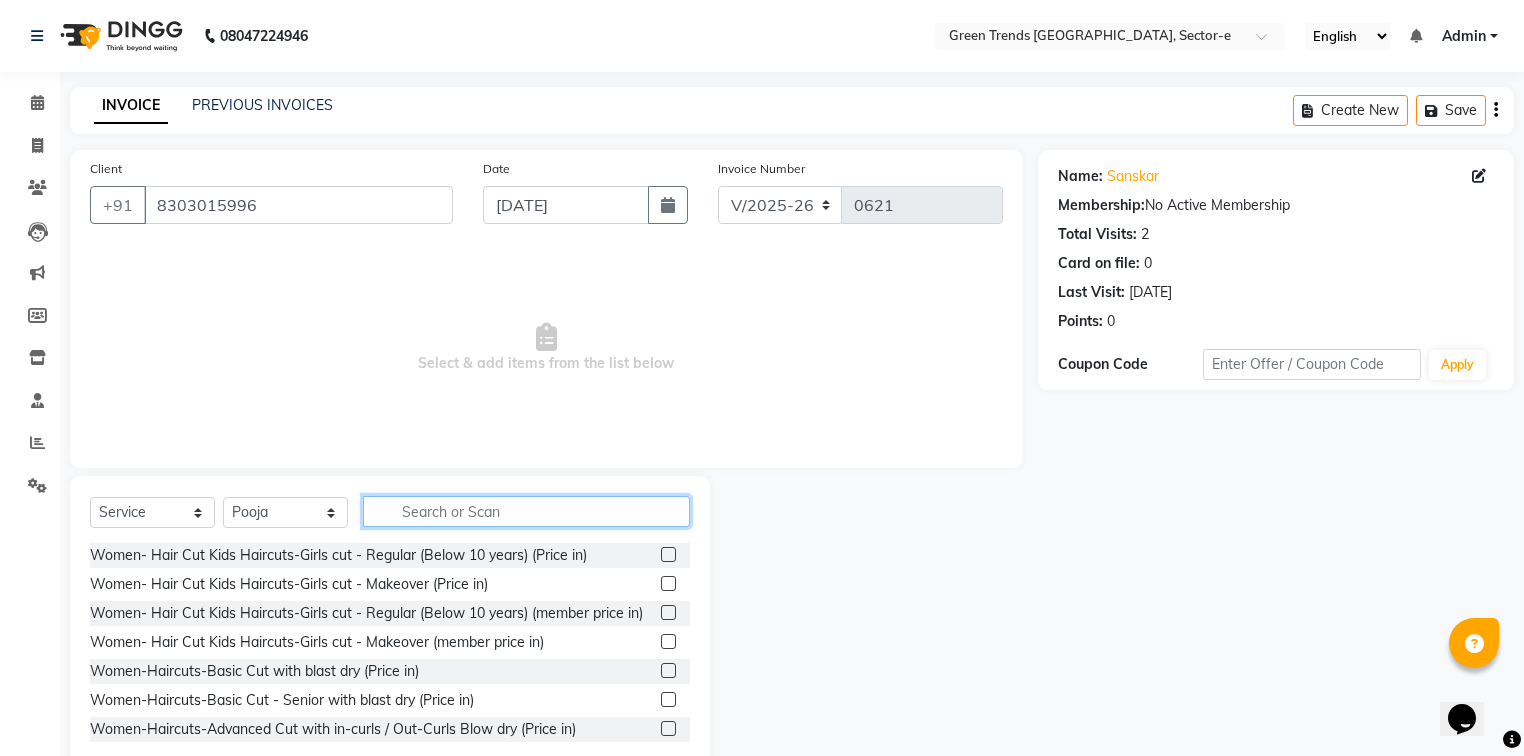 click 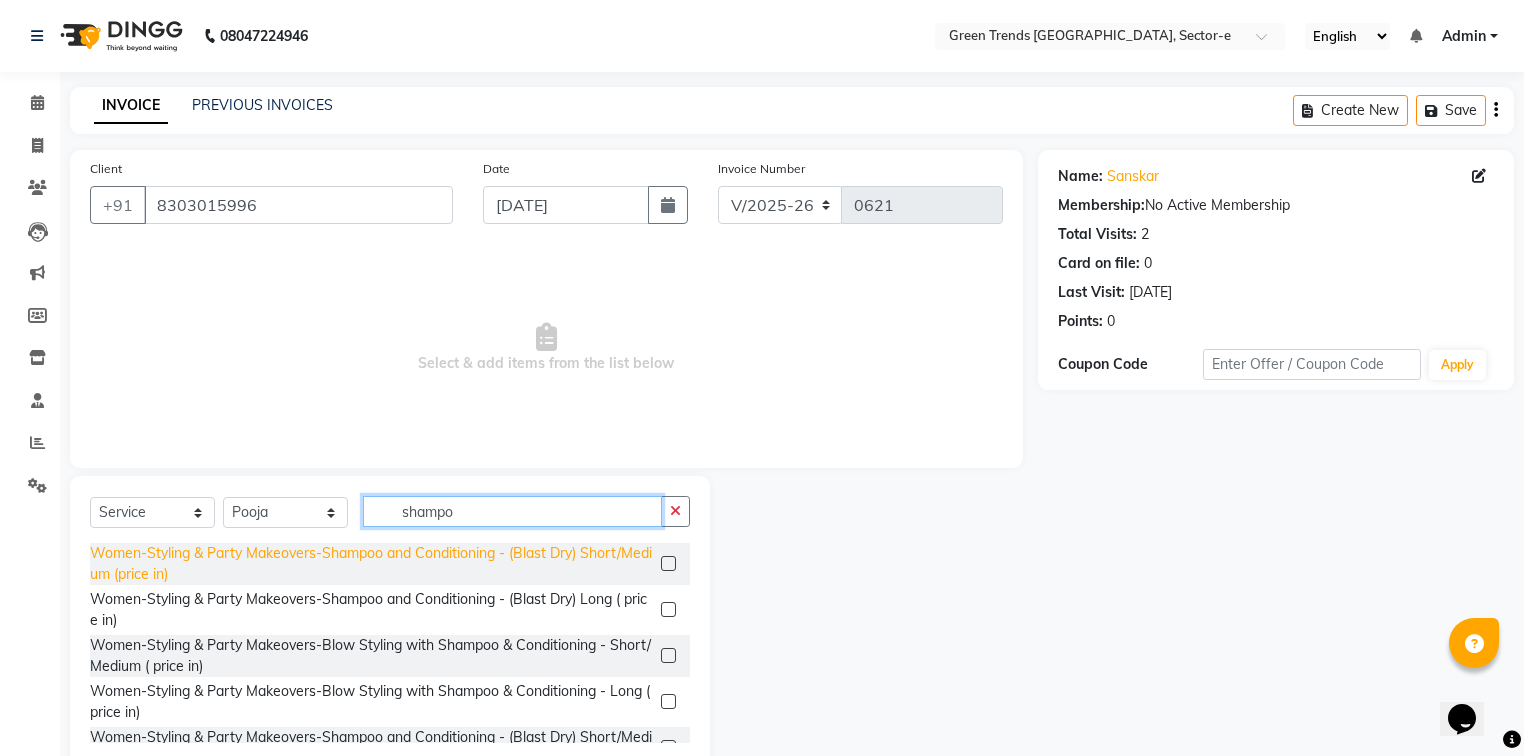 type on "shampo" 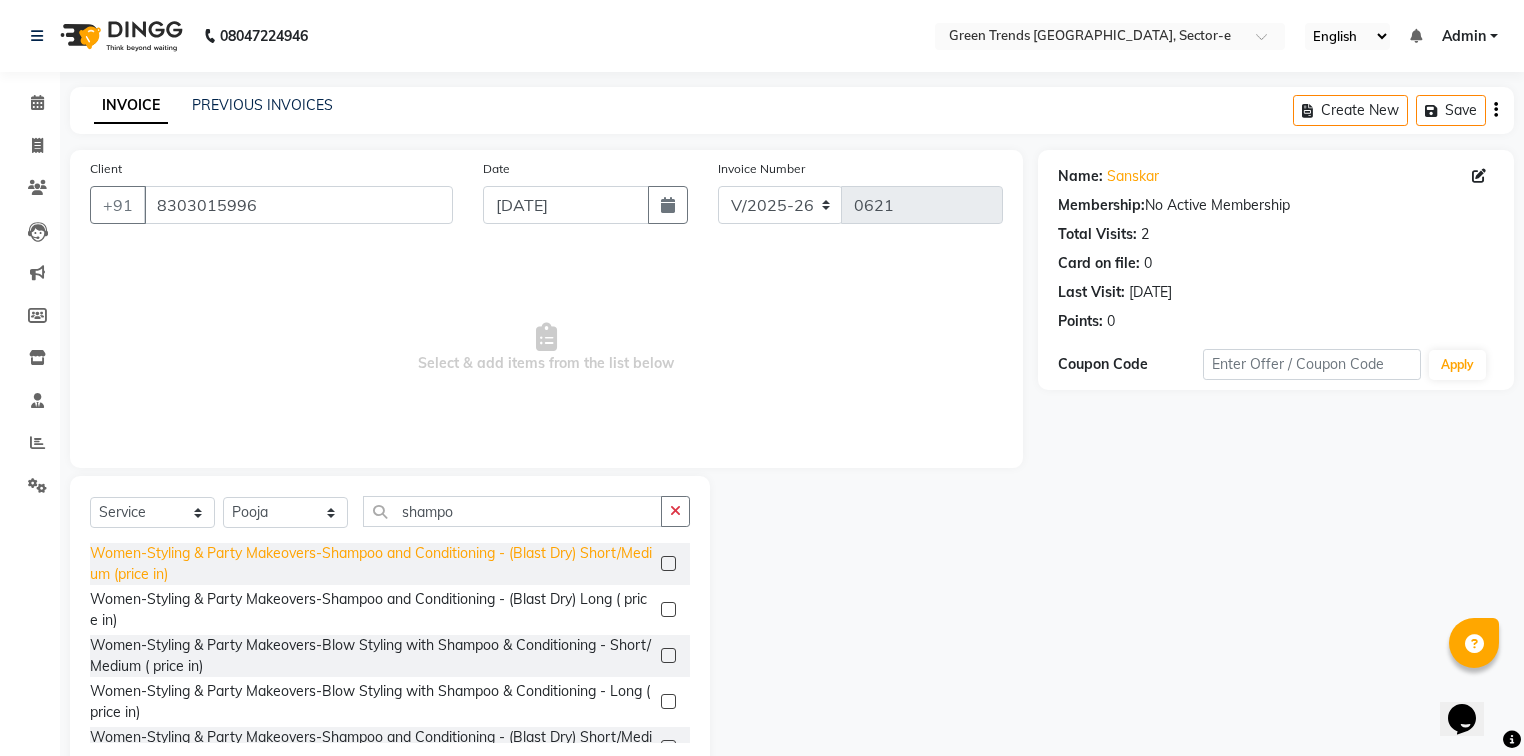 click on "Women-Styling & Party Makeovers-Shampoo and Conditioning - (Blast Dry) Short/Medium  (price in)" 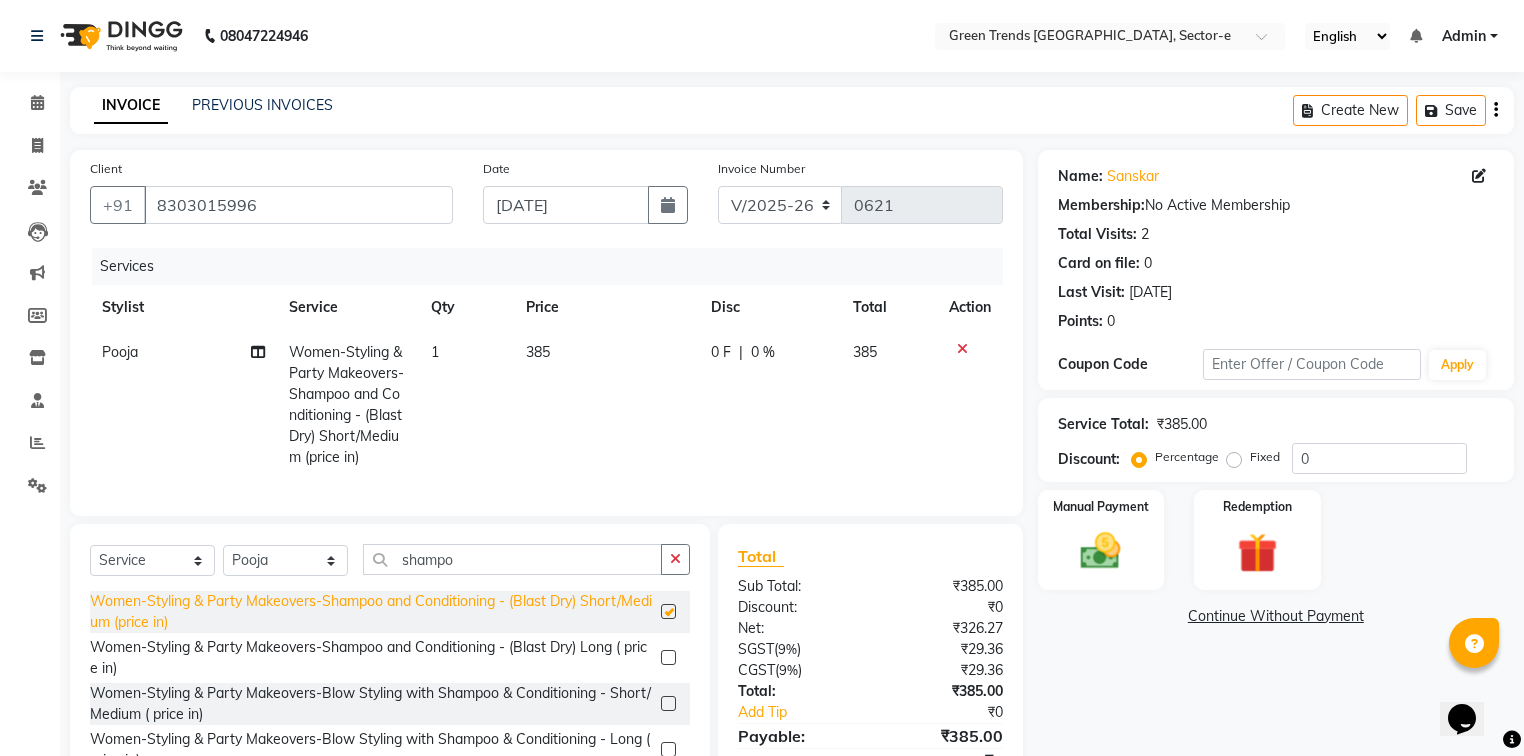 checkbox on "false" 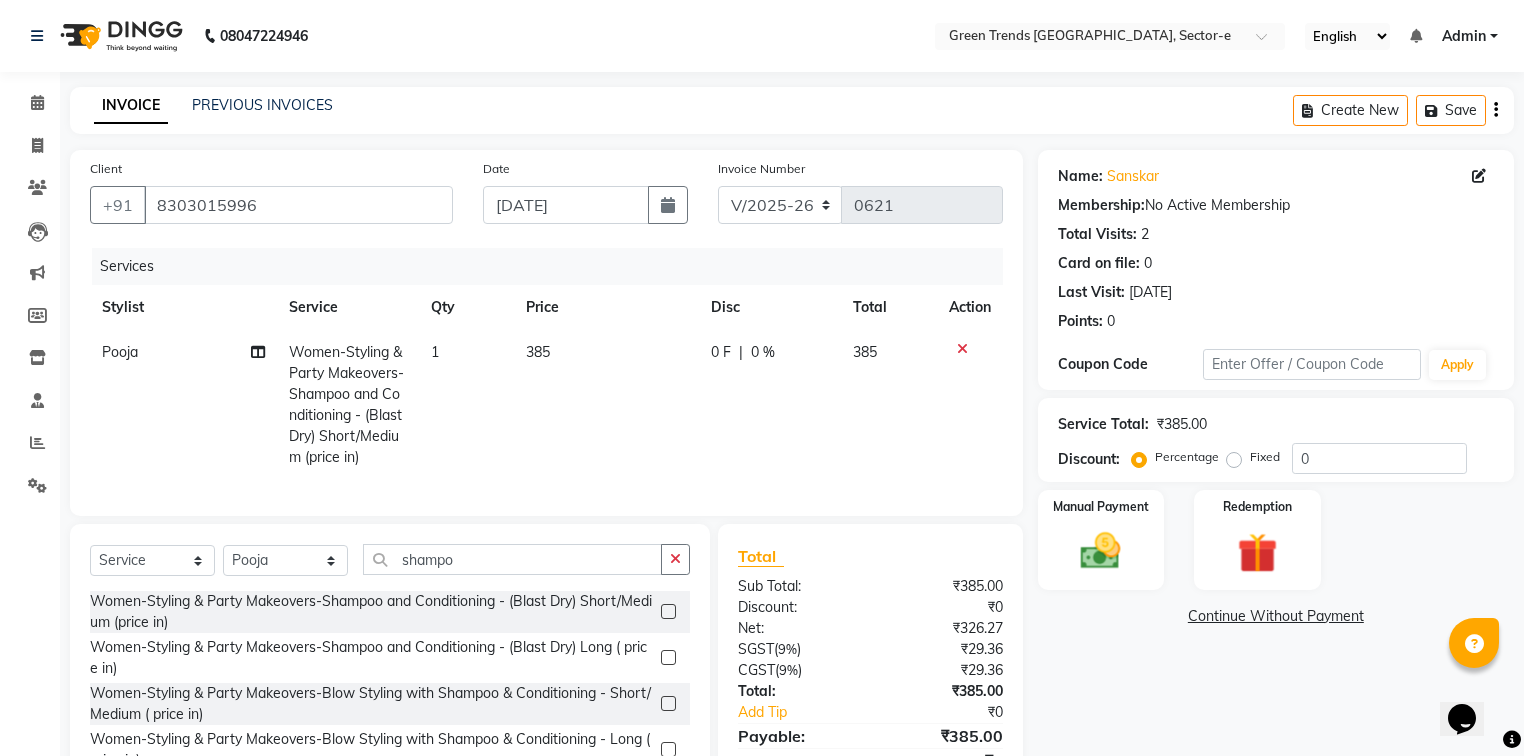 click on "0 F" 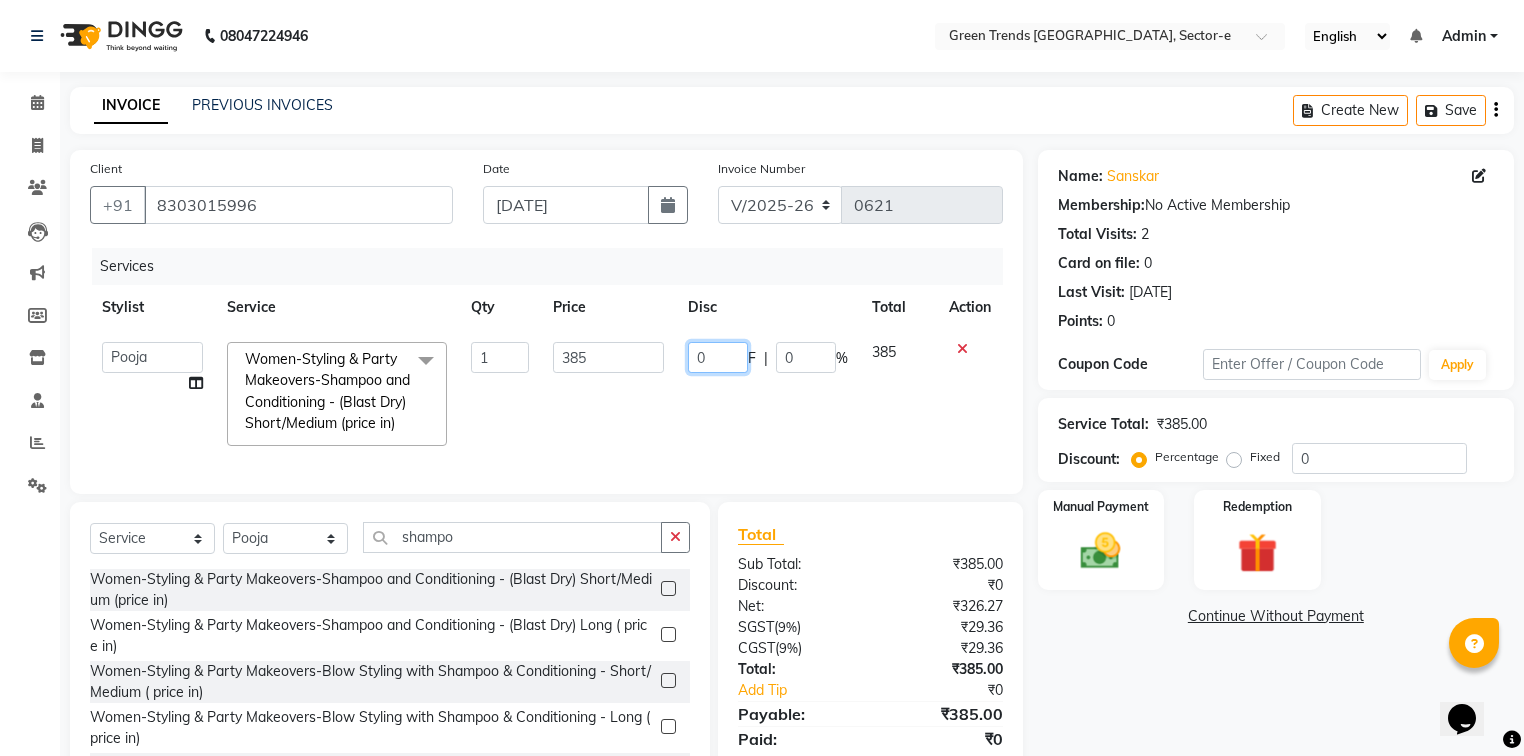 click on "0" 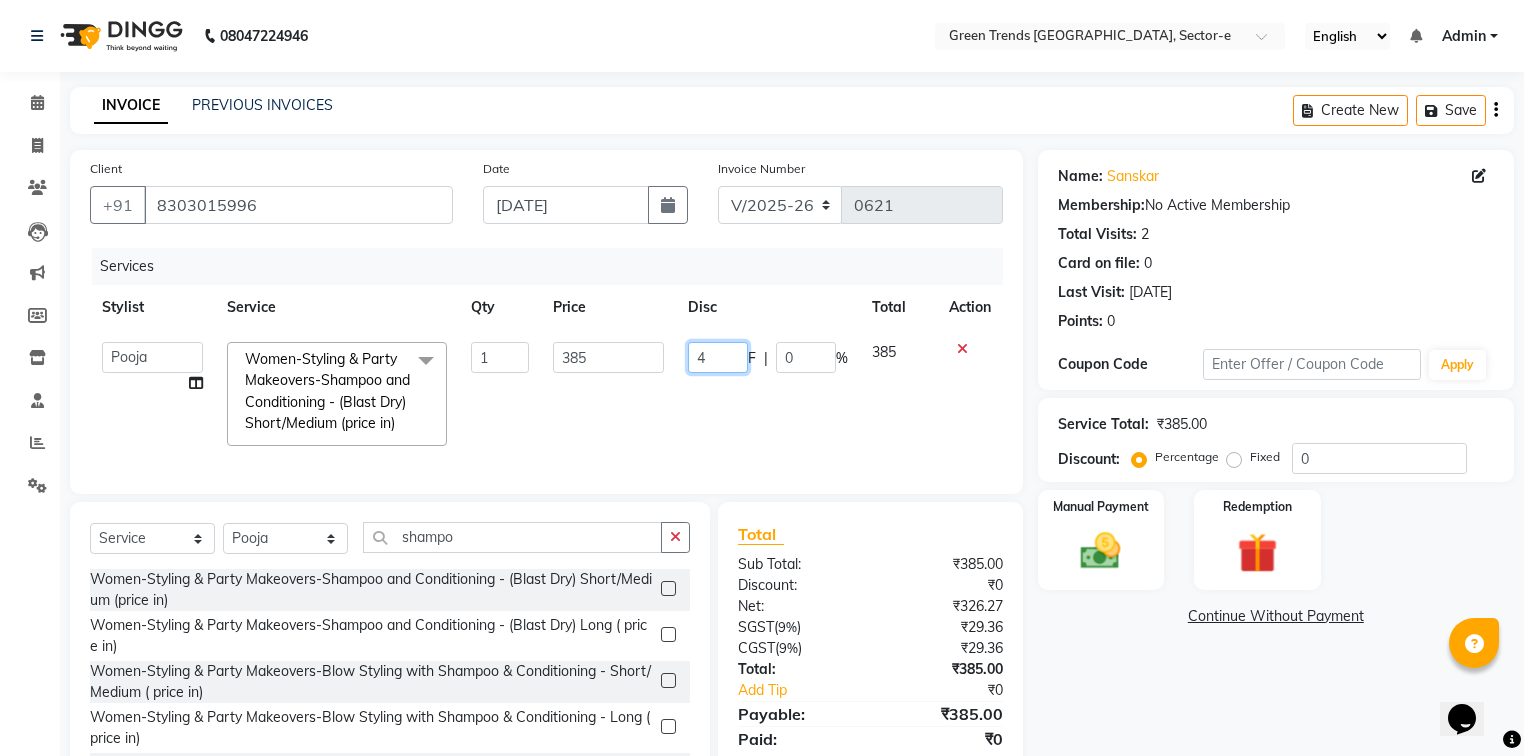 type on "45" 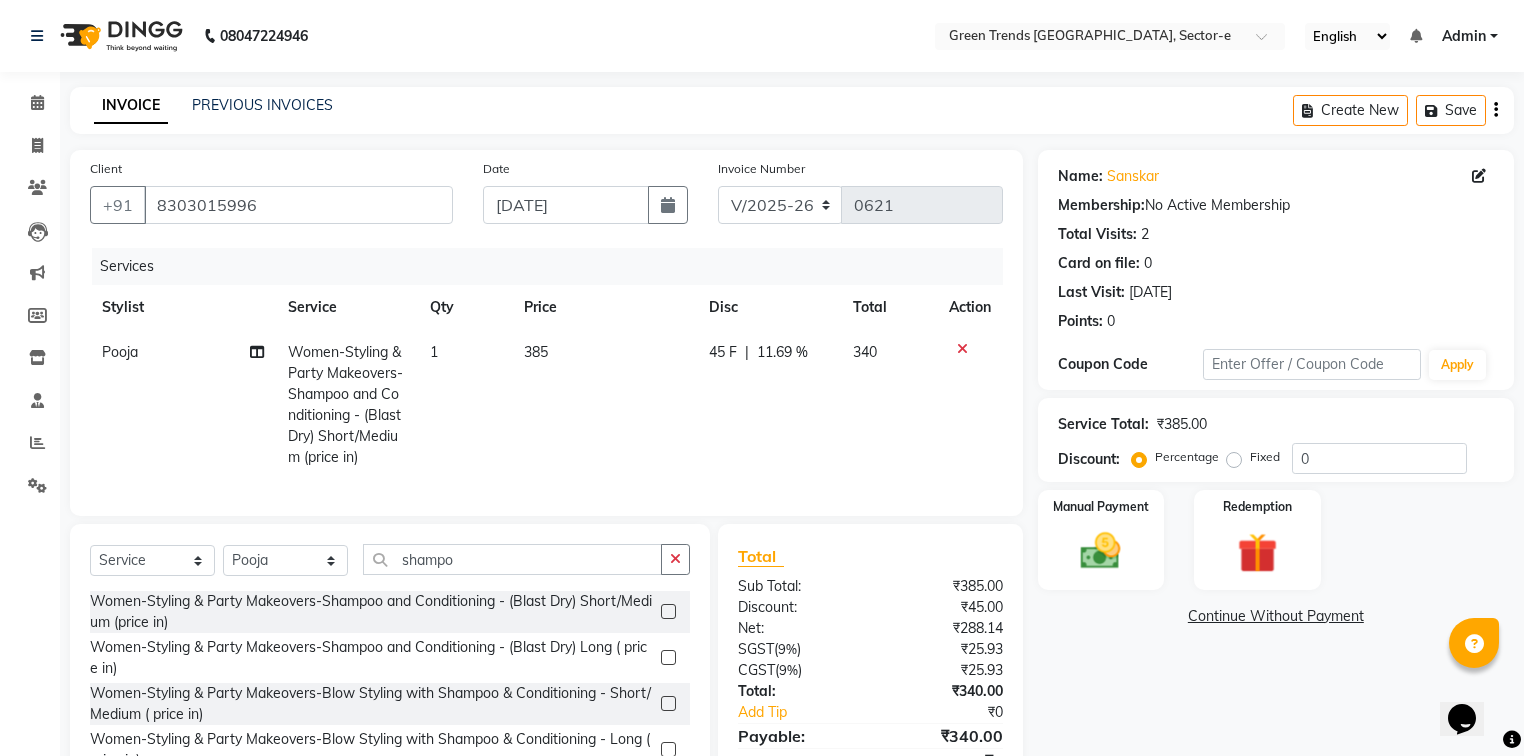 click on "Total" 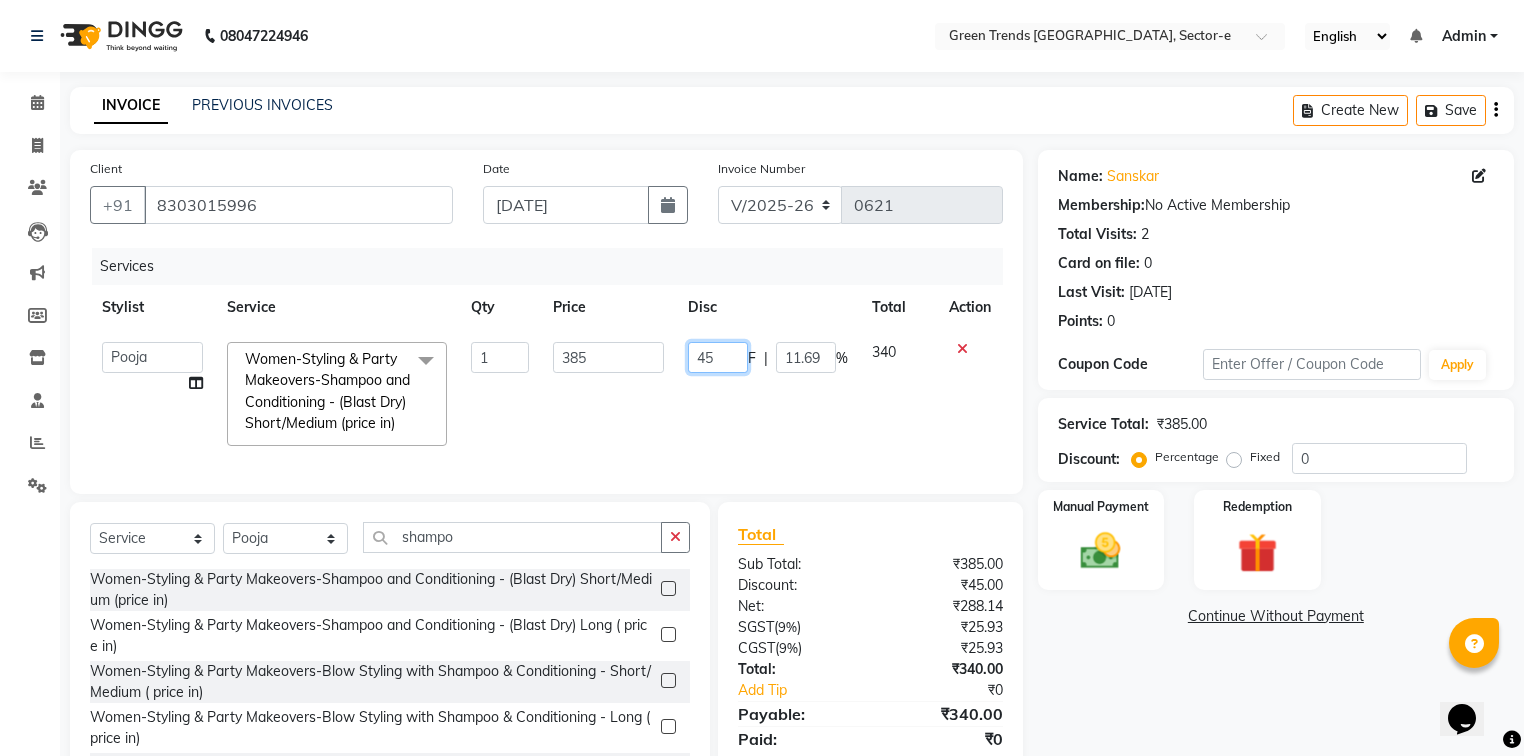click on "45" 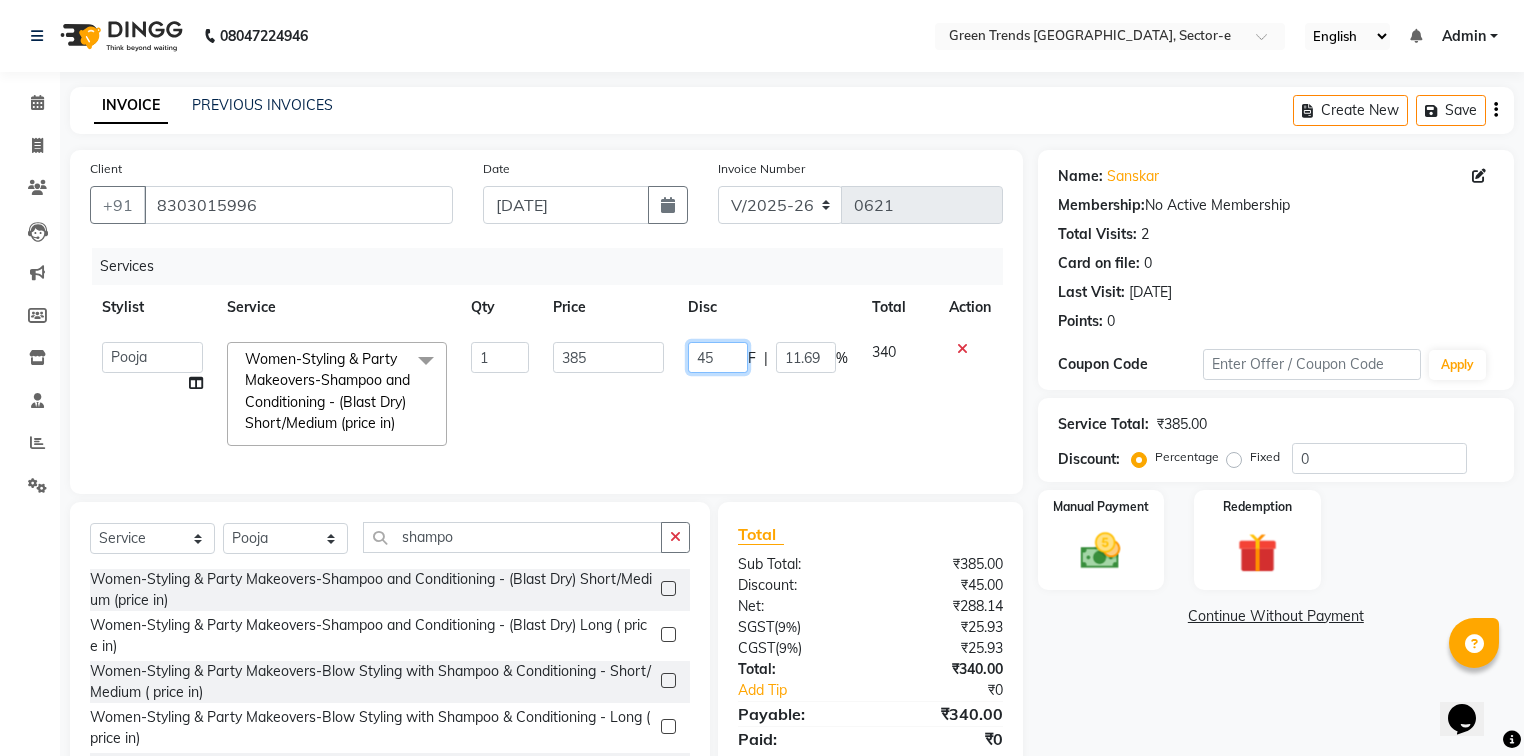 type on "4" 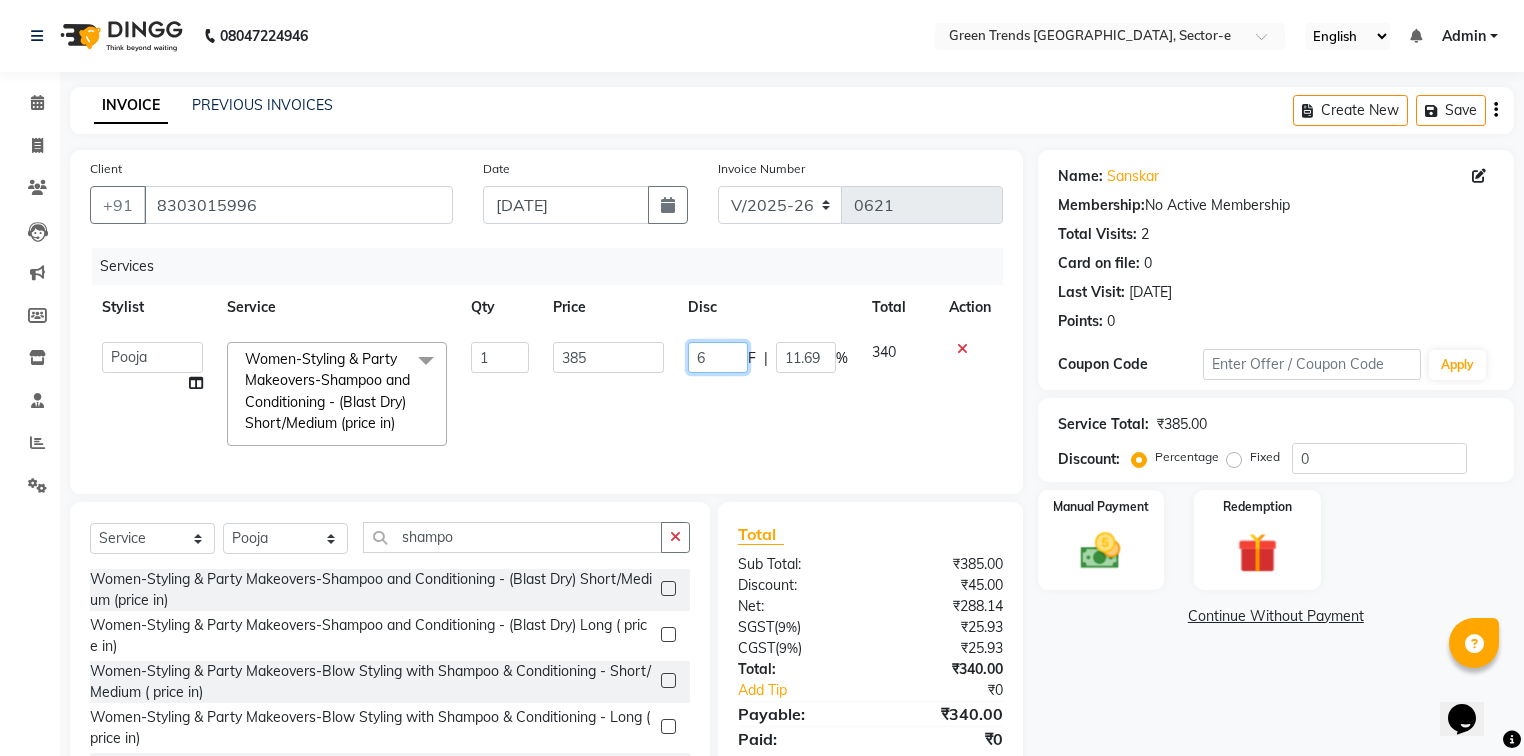 type on "65" 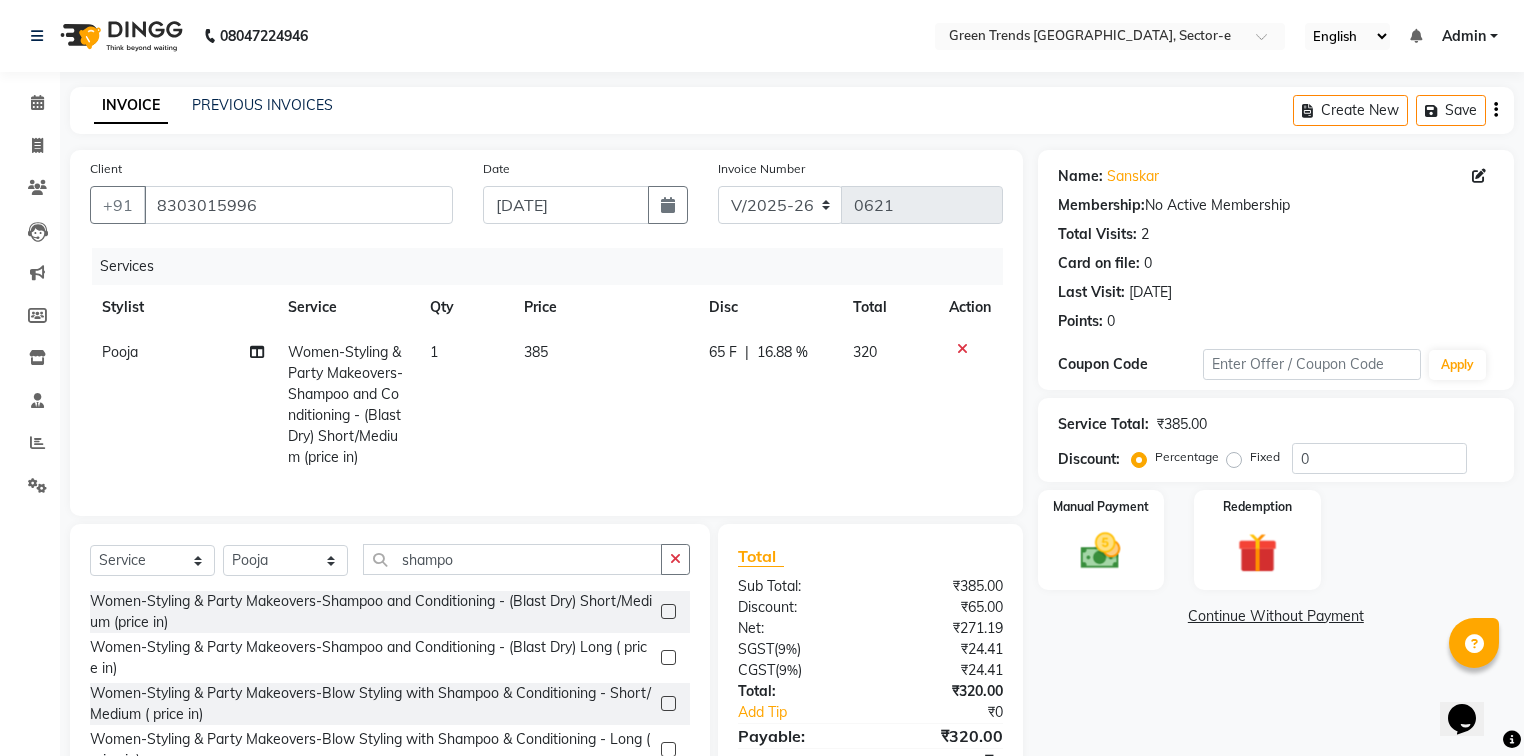 click on "Client [PHONE_NUMBER] Date [DATE] Invoice Number V/2025 V/[PHONE_NUMBER] Services Stylist Service Qty Price Disc Total Action Pooja Women-Styling & Party Makeovers-Shampoo and Conditioning - (Blast Dry) Short/Medium  (price in) 1 385 65 F | 16.88 % 320 Select  Service  Product  Membership  Package Voucher Prepaid Gift Card  Select Stylist [PERSON_NAME] [PERSON_NAME] Mo. [PERSON_NAME].[PERSON_NAME] [PERSON_NAME] [PERSON_NAME] [PERSON_NAME] [PERSON_NAME] [PERSON_NAME] Women-Styling & Party Makeovers-Shampoo and Conditioning - (Blast Dry) Short/Medium  (price in)  Women-Styling & Party Makeovers-Shampoo and Conditioning - (Blast Dry) Long  ( price in)  Women-Styling & Party Makeovers-Blow Styling with Shampoo & Conditioning - Short/Medium ( price in)  Women-Styling & Party Makeovers-Blow Styling with Shampoo & Conditioning - Long ( price in)  Women-Styling & Party Makeovers-Shampoo and Conditioning - (Blast Dry) Short/Medium  ( Member price in)  Men's -Shampoo Wash & Dry (Price in )  Total Sub Total: ₹385.00" 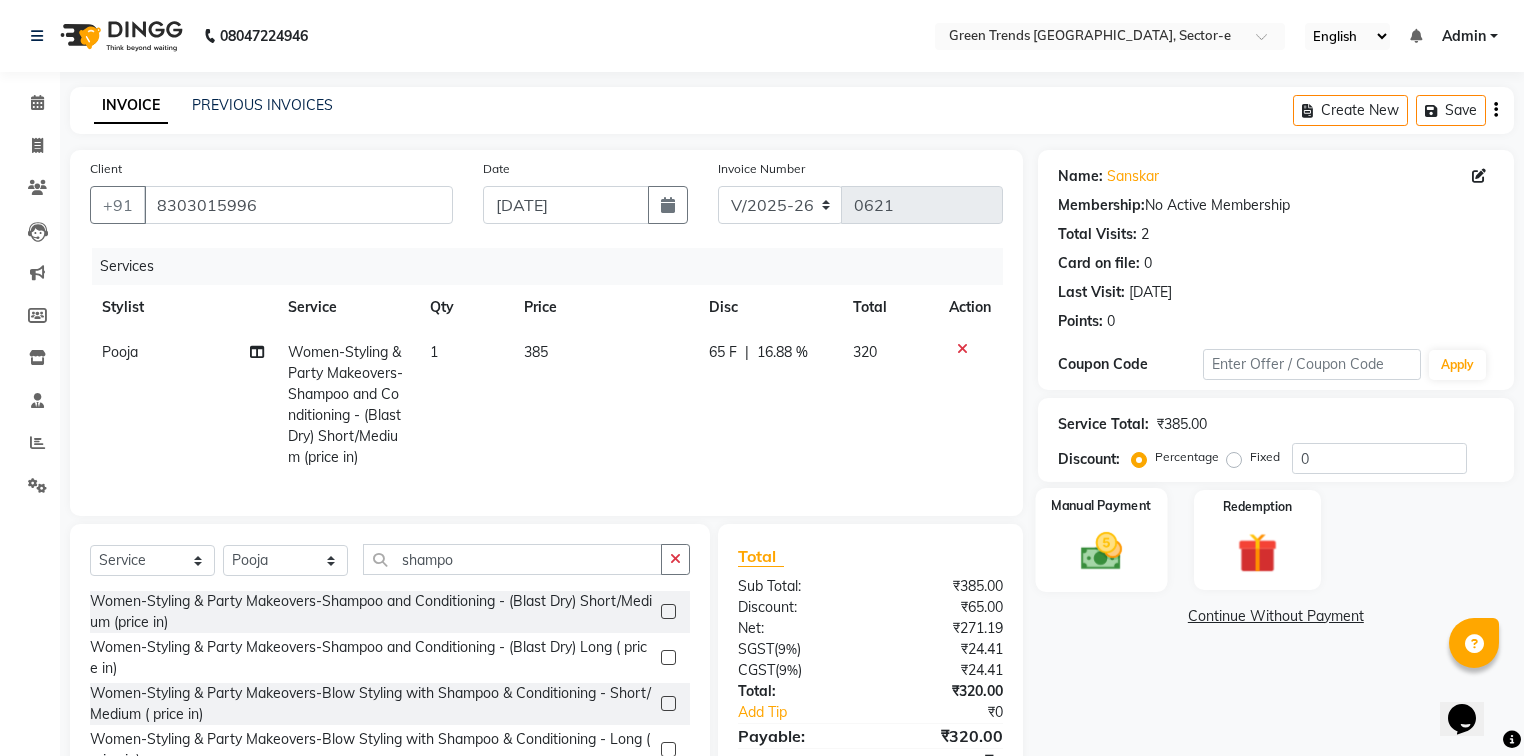 click on "Manual Payment" 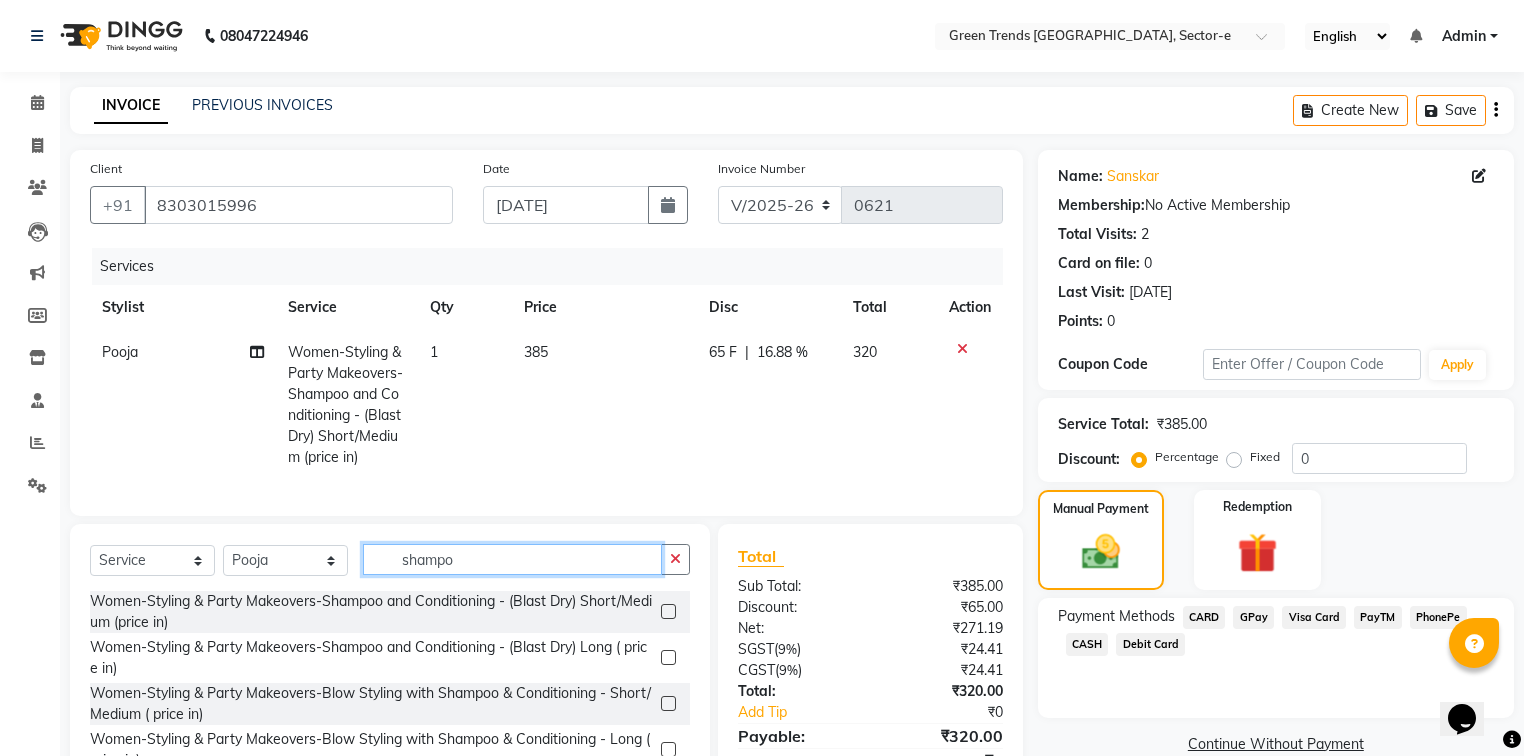 click on "shampo" 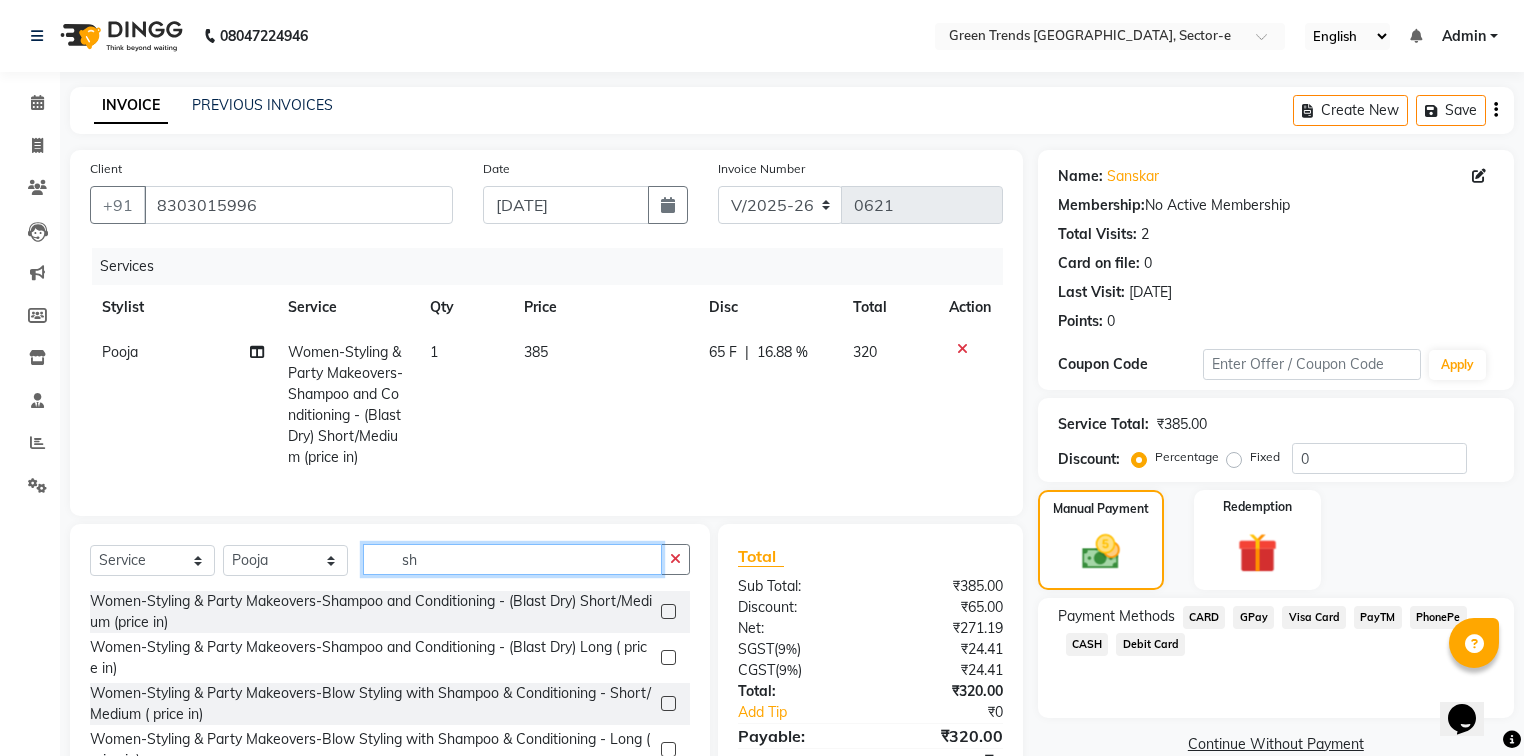type on "s" 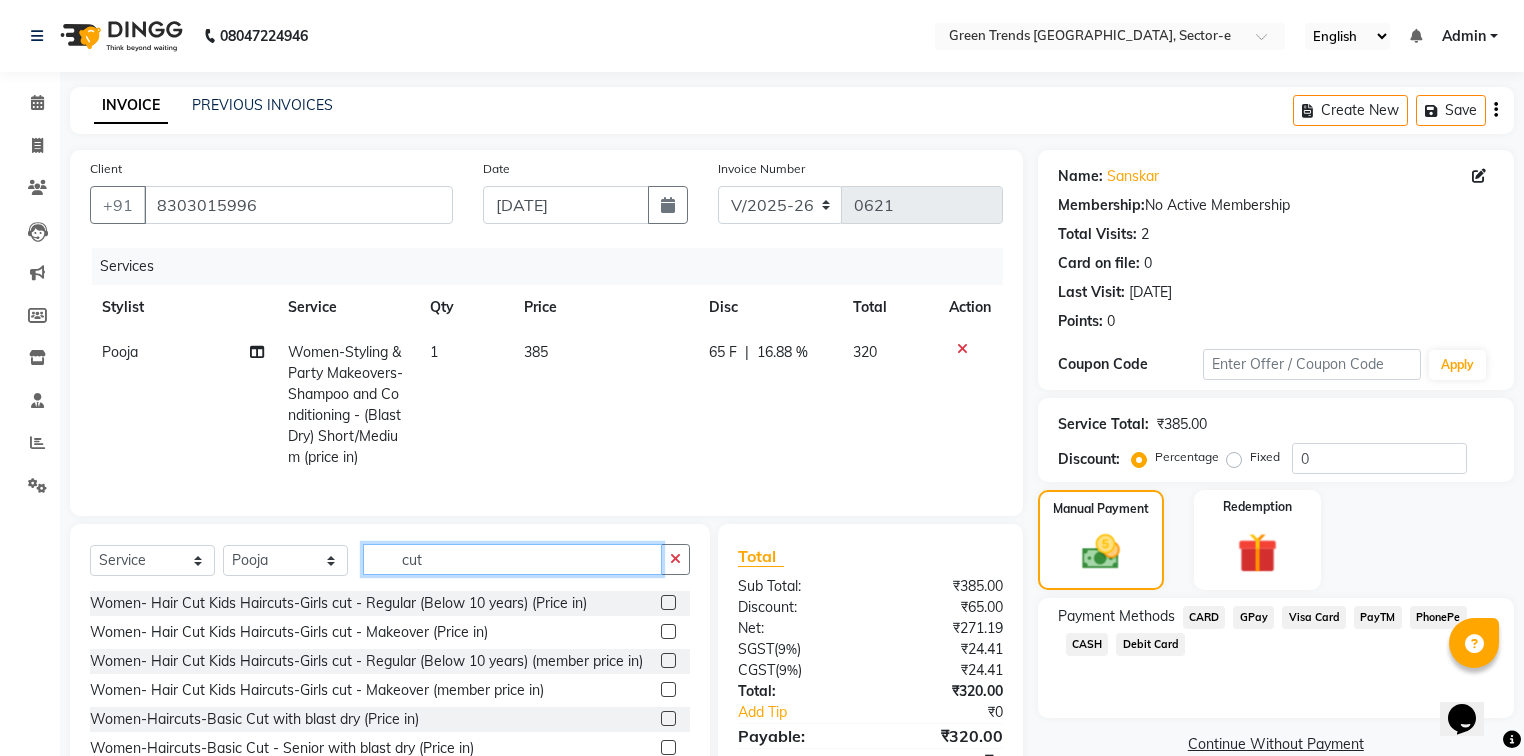 drag, startPoint x: 1529, startPoint y: 642, endPoint x: 31, endPoint y: 21, distance: 1621.618 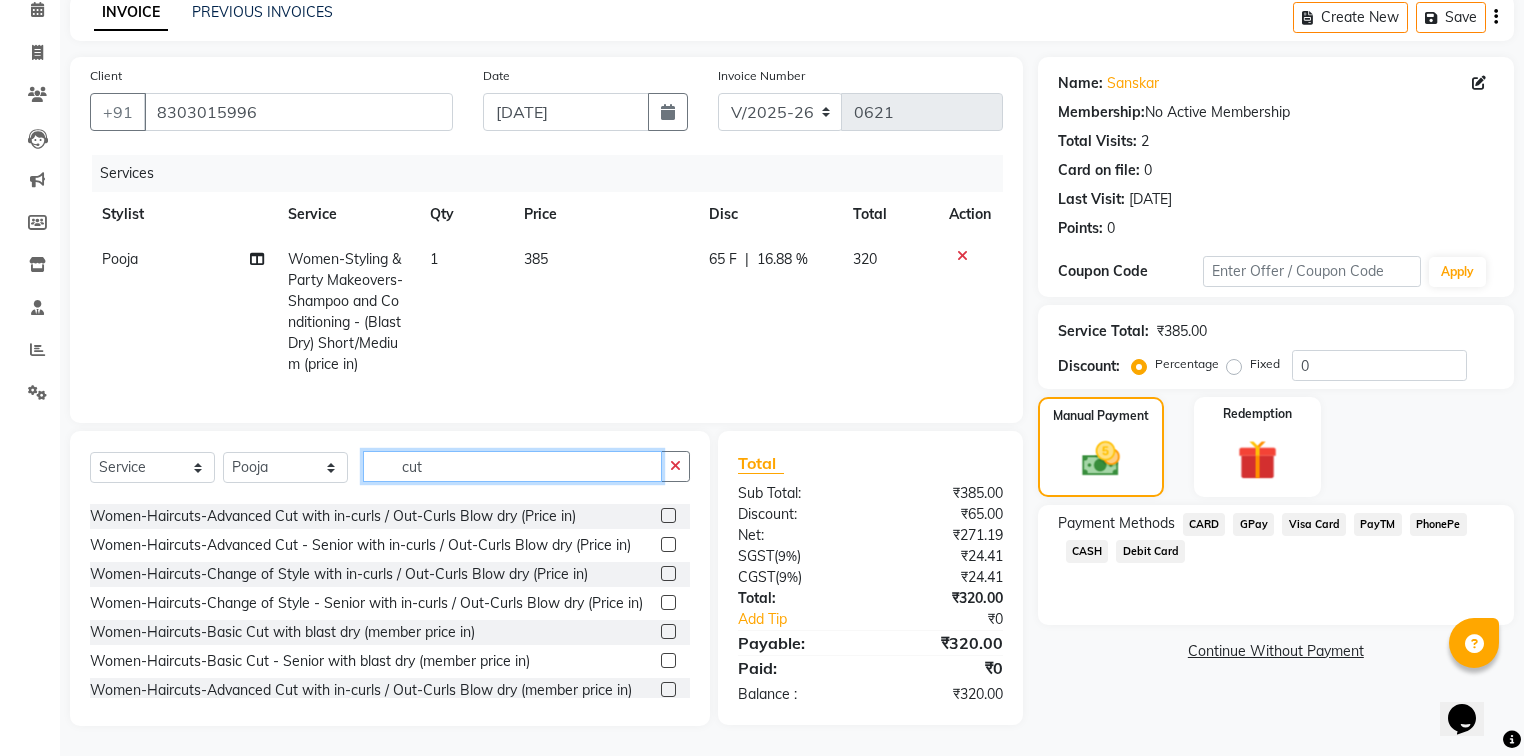 scroll, scrollTop: 260, scrollLeft: 0, axis: vertical 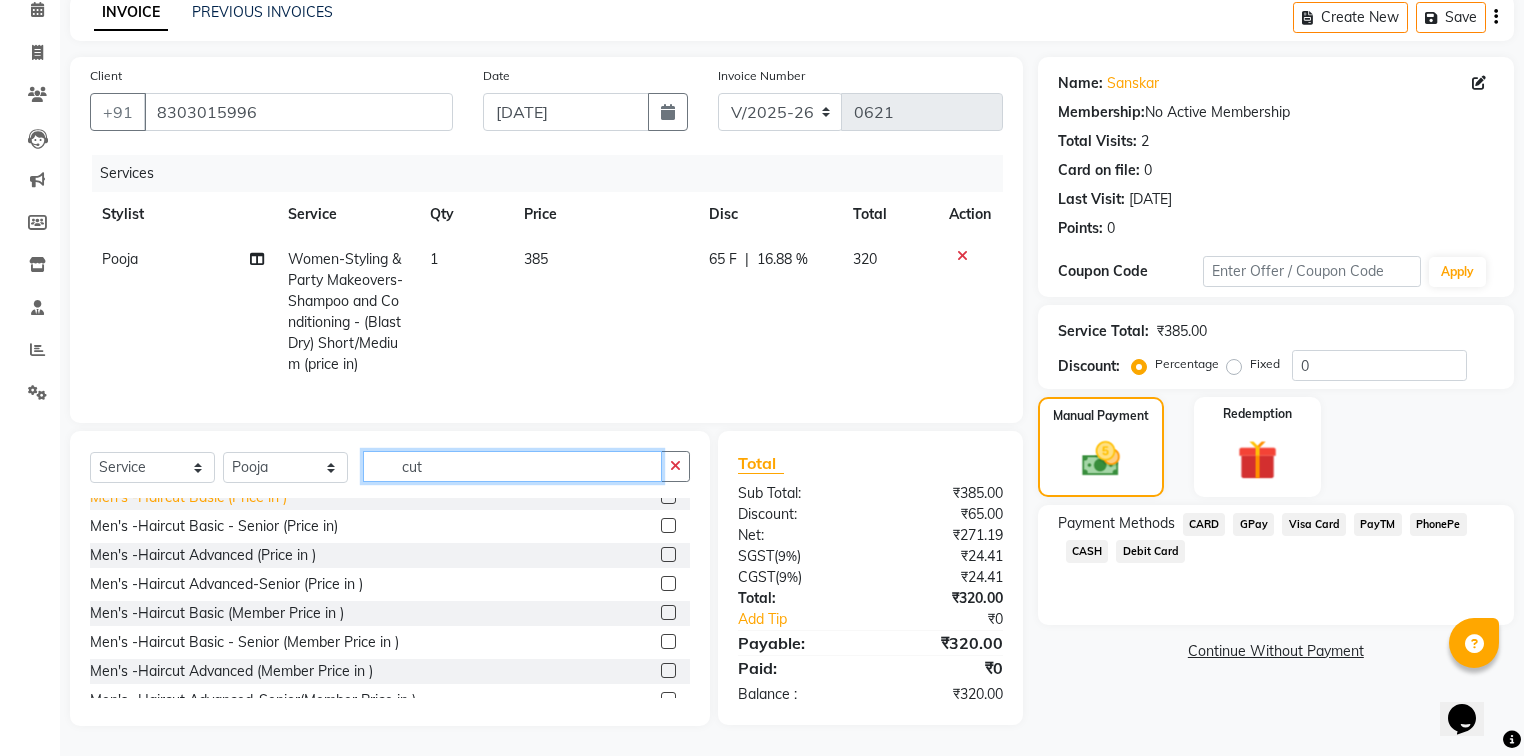 type on "cut" 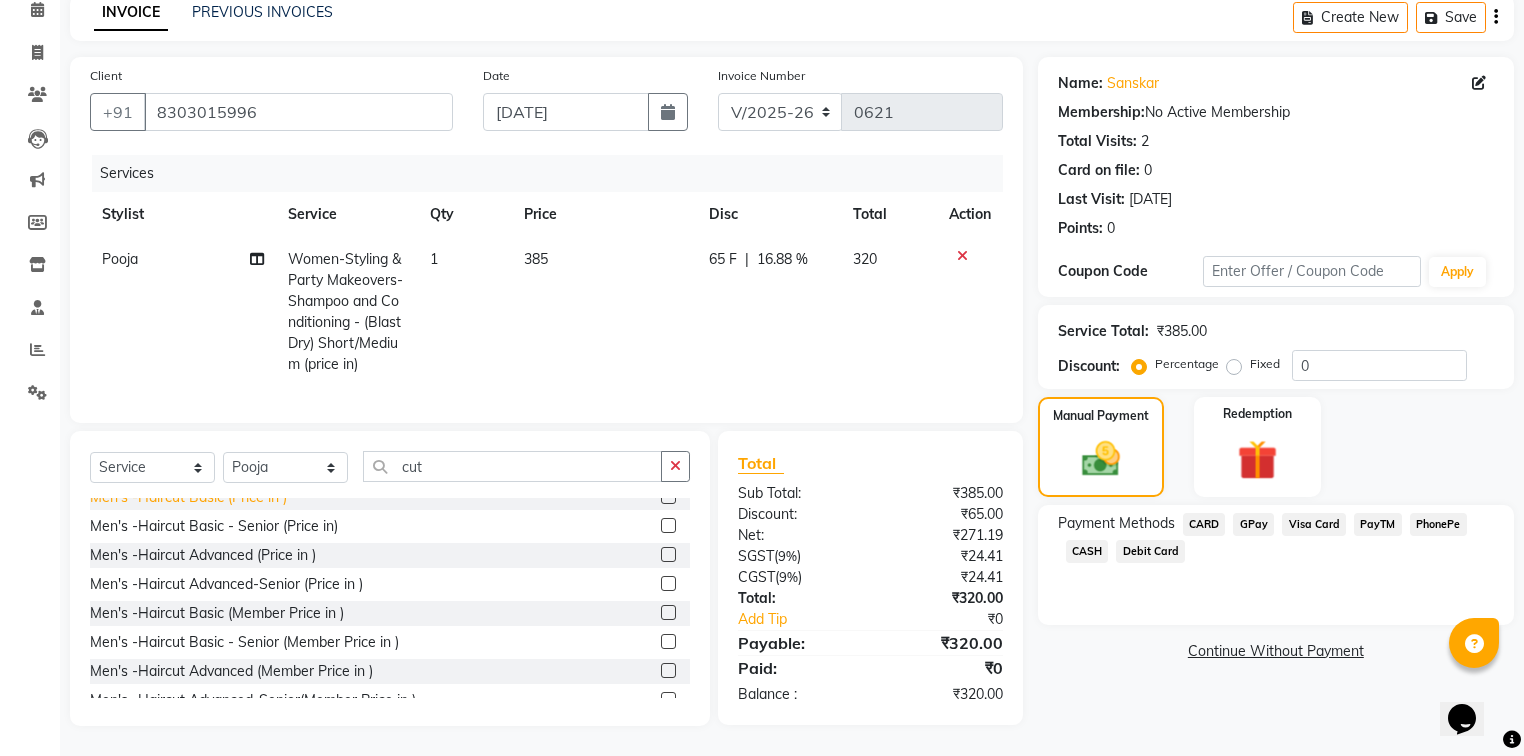 click on "Men's -Haircut Basic (Price in )" 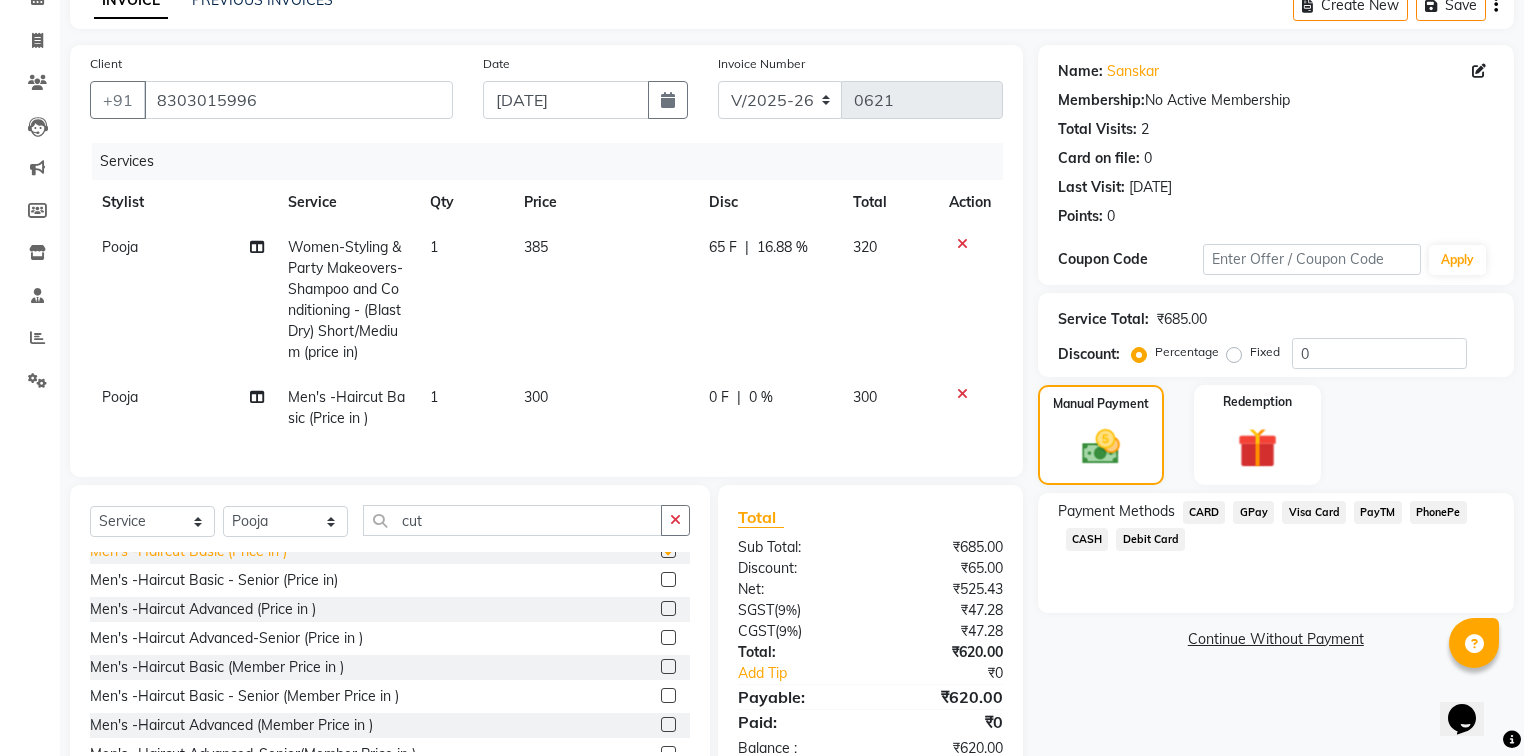 checkbox on "false" 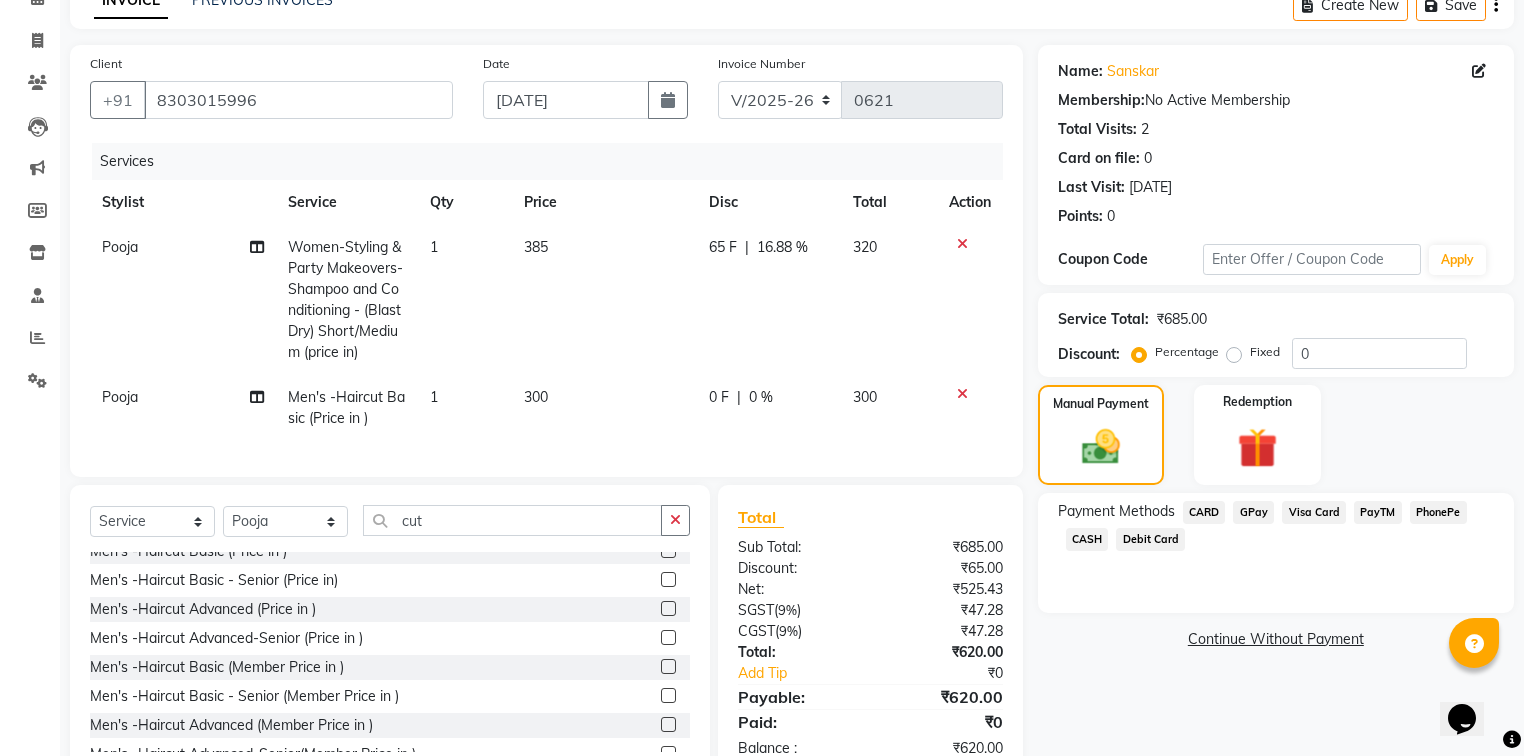 click on "0 F | 0 %" 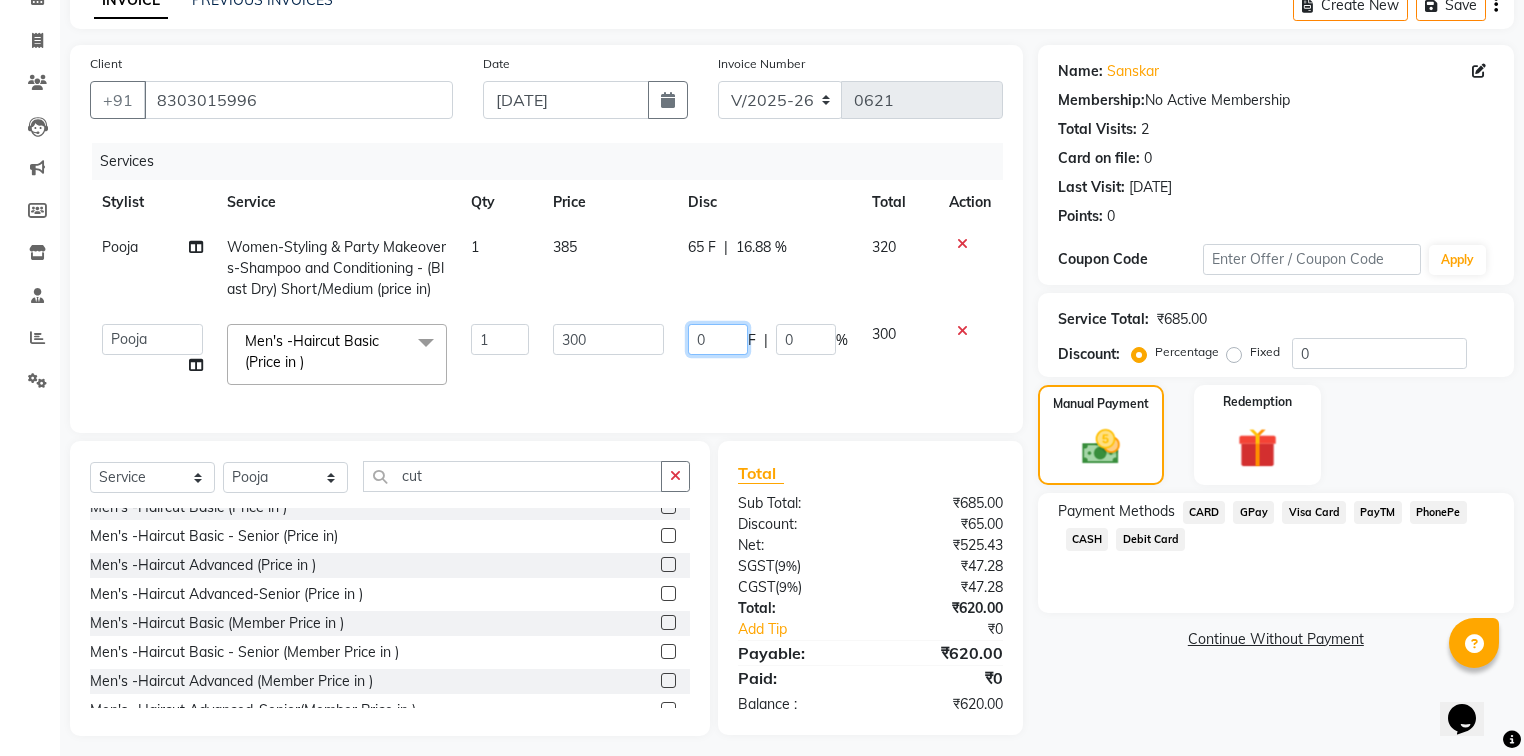 click on "0" 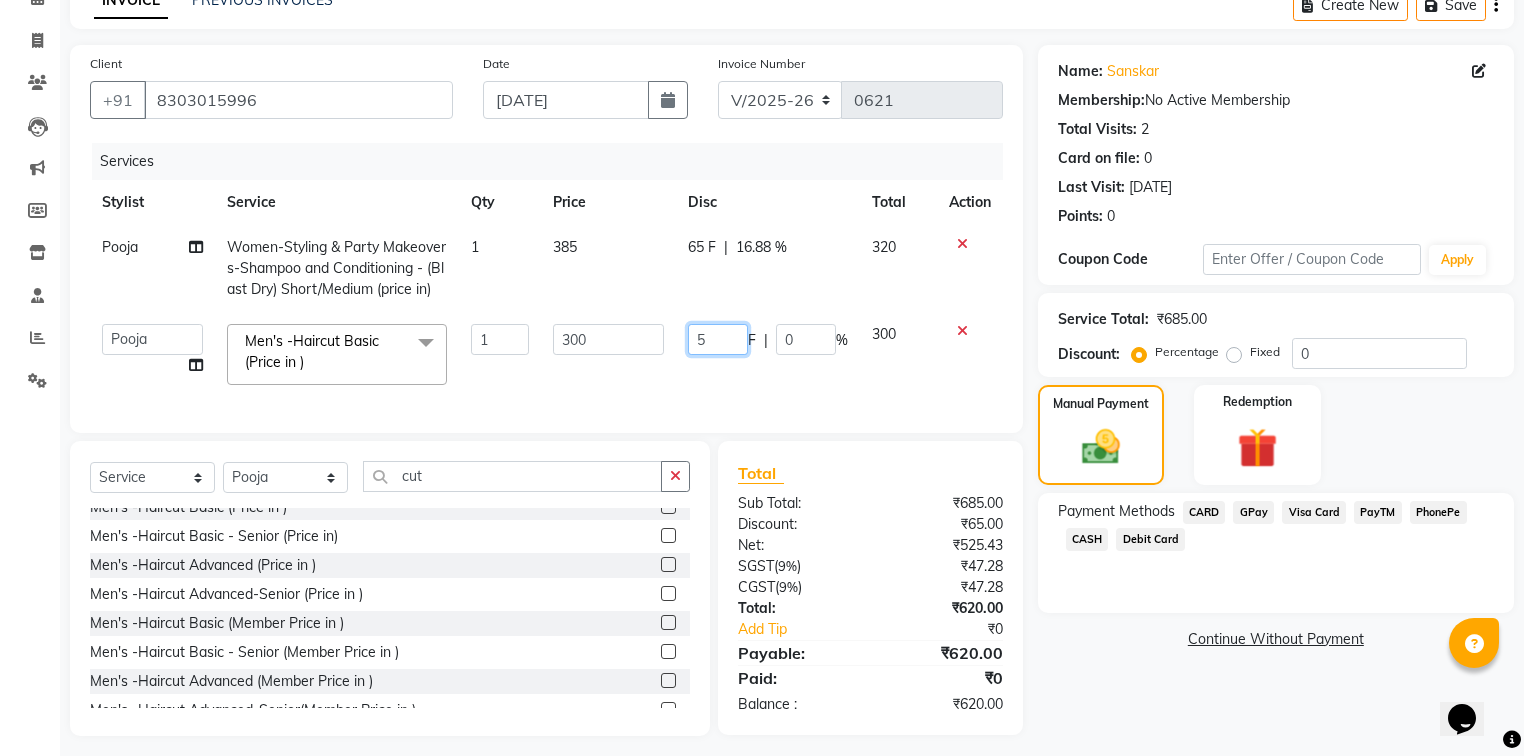 type on "50" 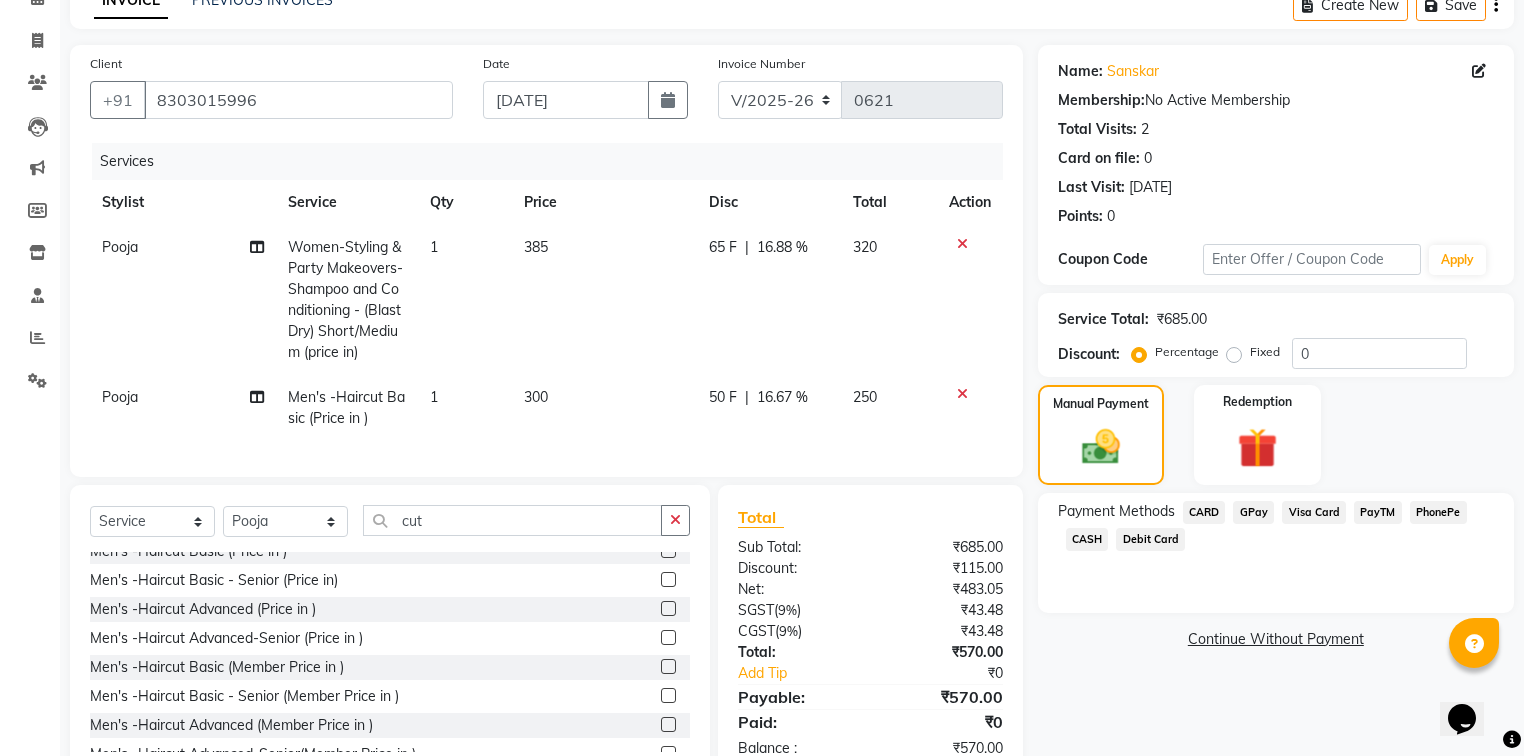 click on "Total Sub Total: ₹685.00 Discount: ₹115.00 Net: ₹483.05 SGST  ( 9% ) ₹43.48 CGST  ( 9% ) ₹43.48 Total: ₹570.00 Add Tip ₹0 Payable: ₹570.00 Paid: ₹0 Balance   : ₹570.00" 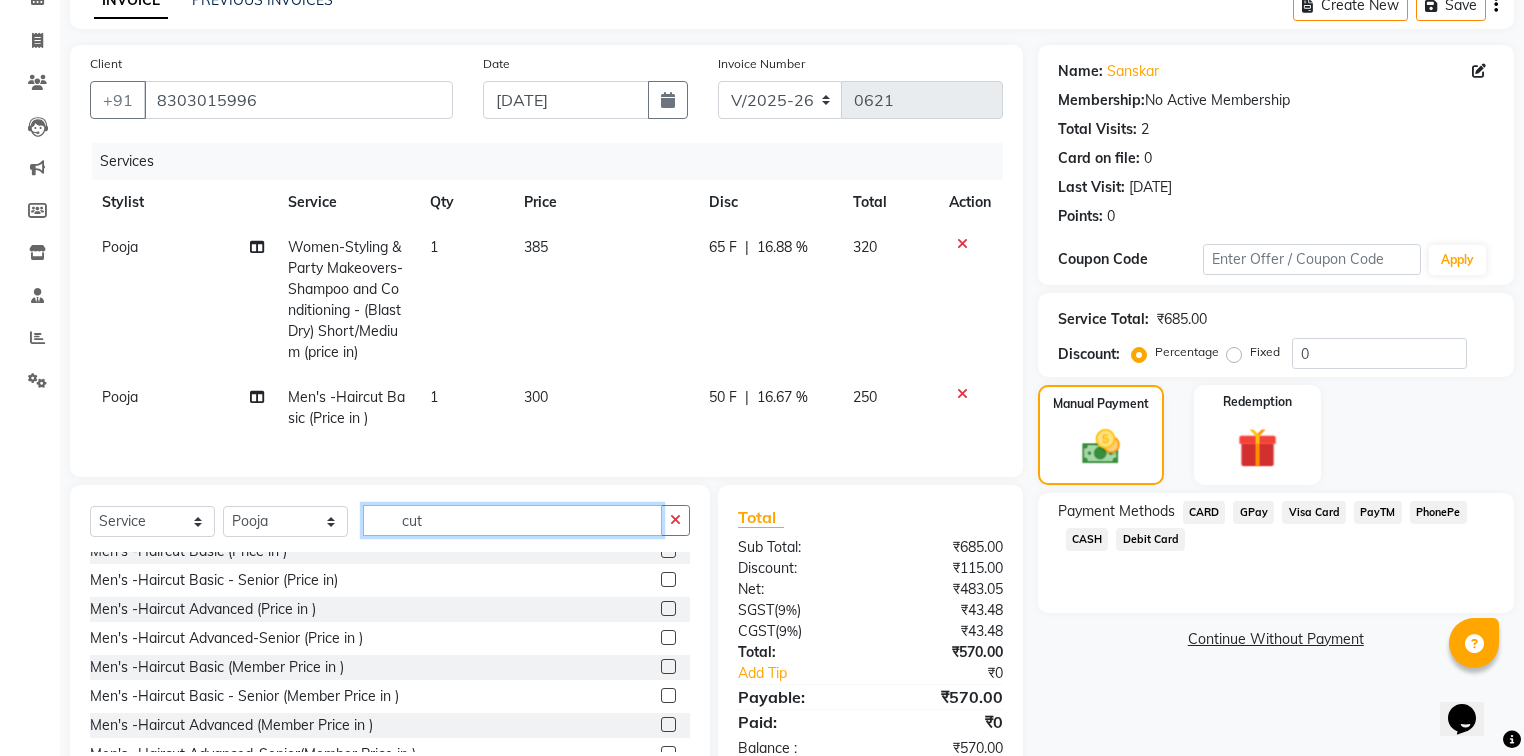 click on "cut" 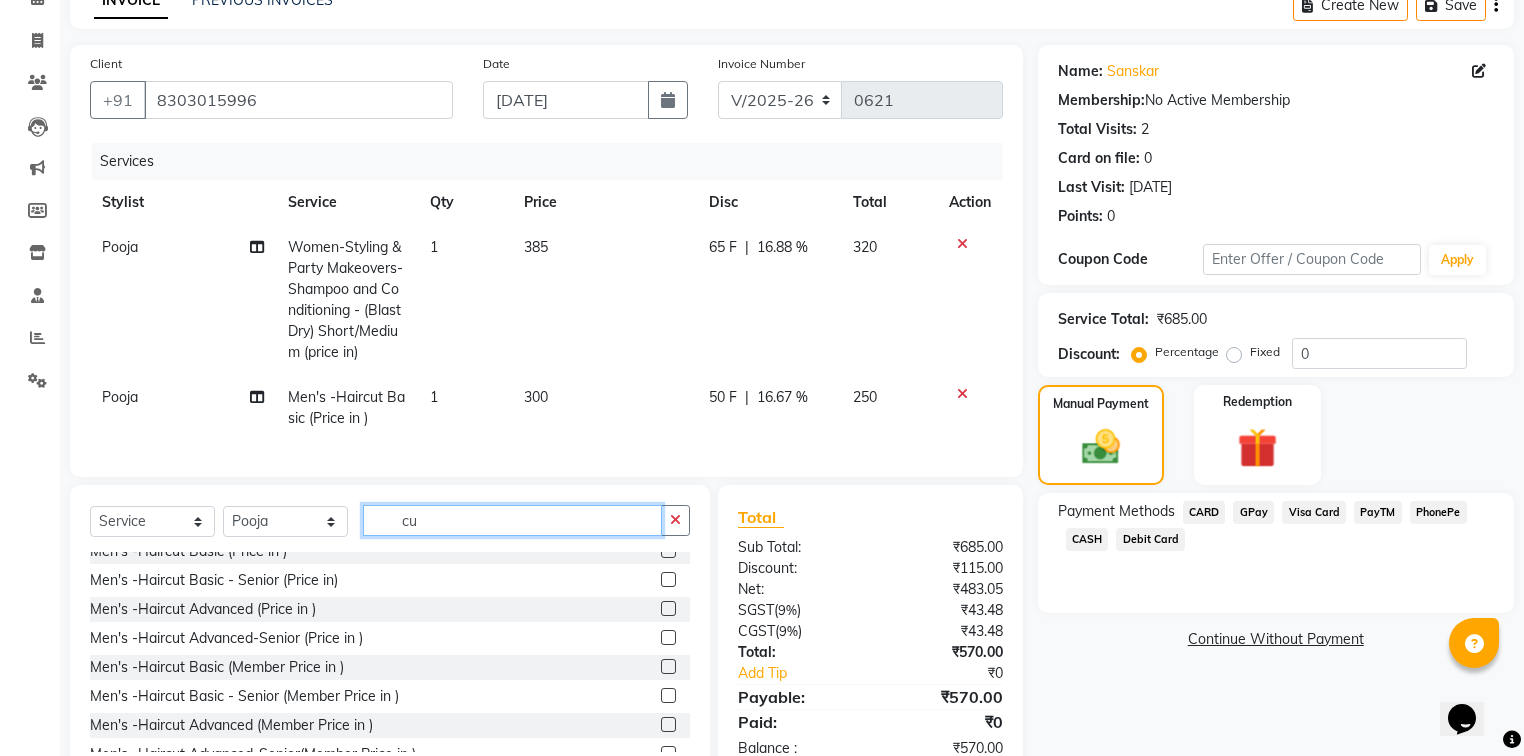 type on "c" 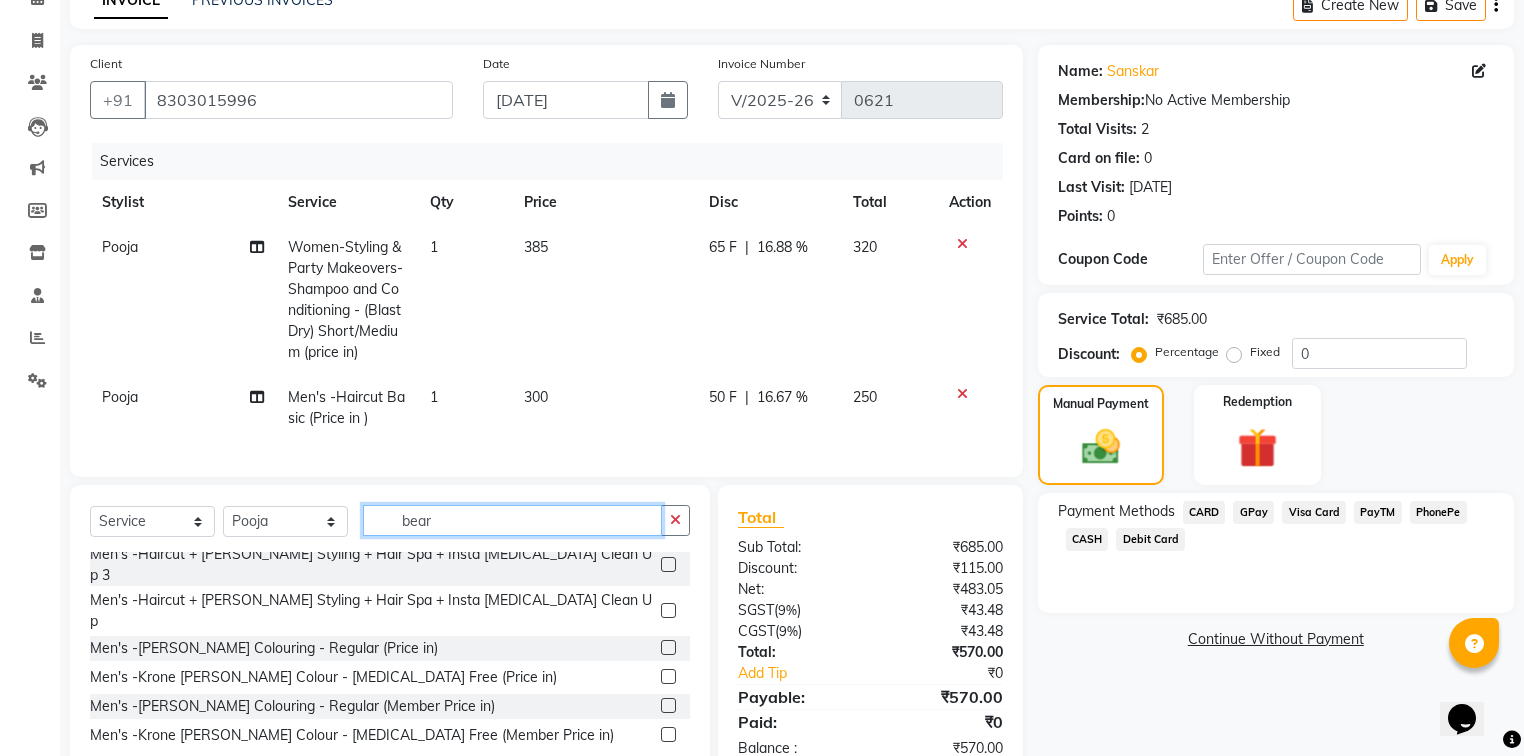 scroll, scrollTop: 106, scrollLeft: 0, axis: vertical 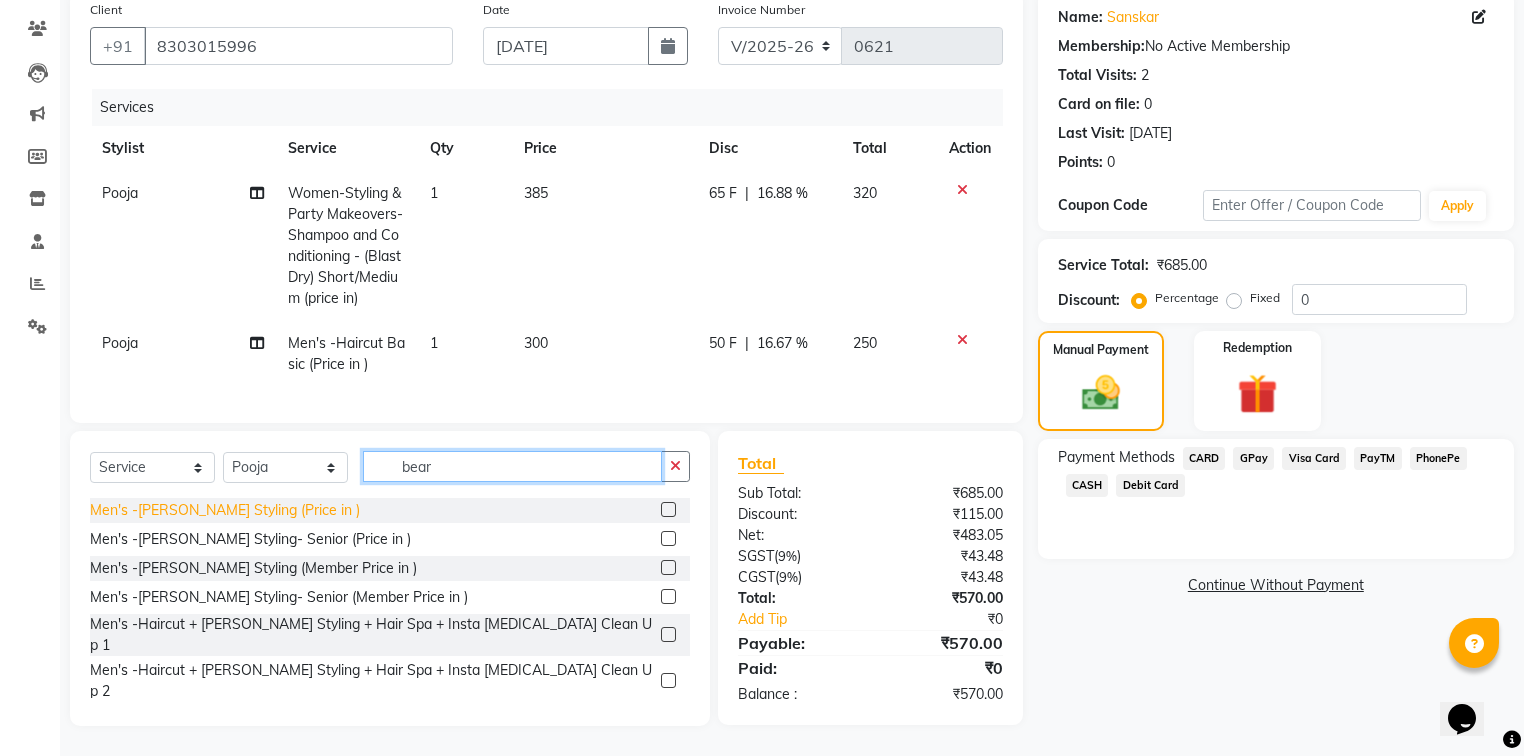 type on "bear" 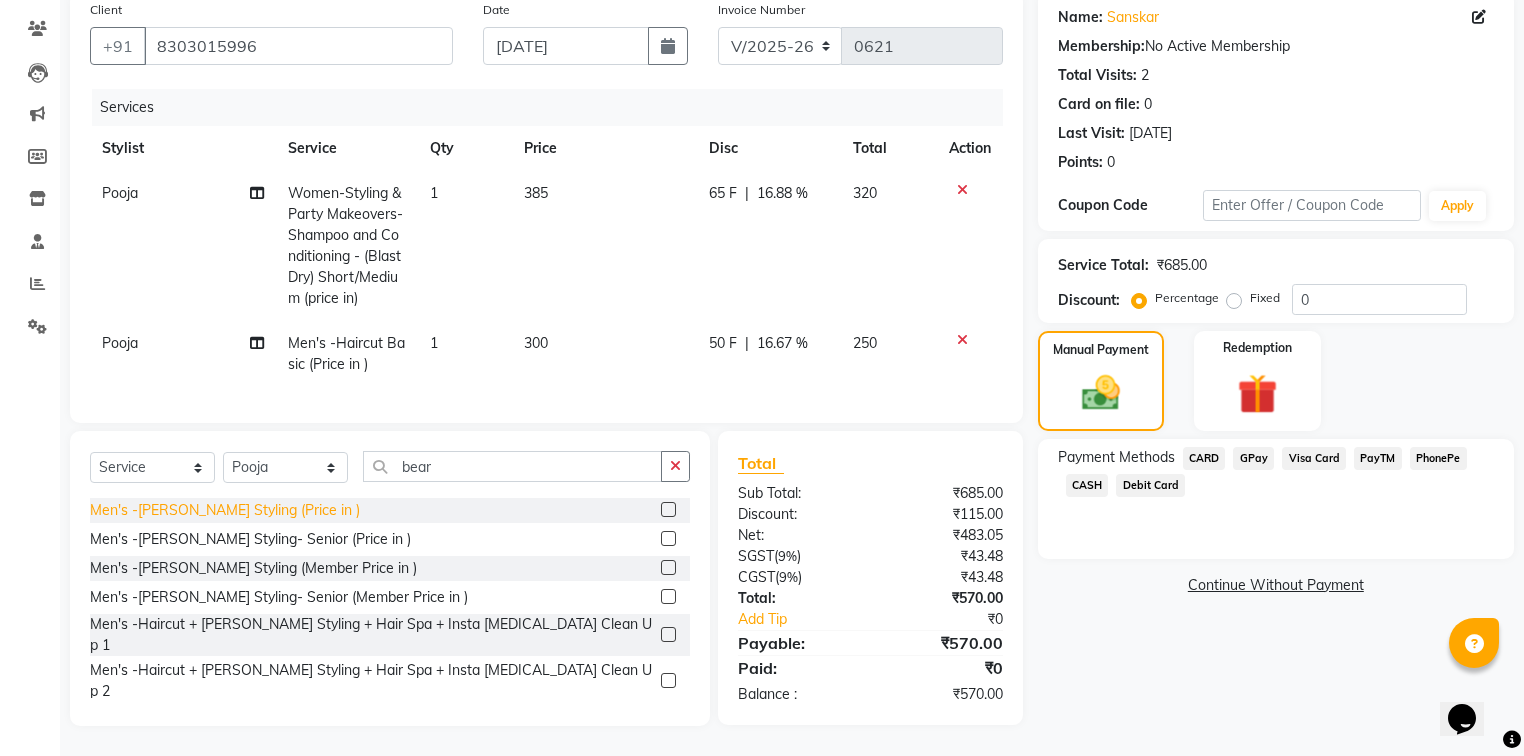 click on "Men's -[PERSON_NAME] Styling  (Price in )" 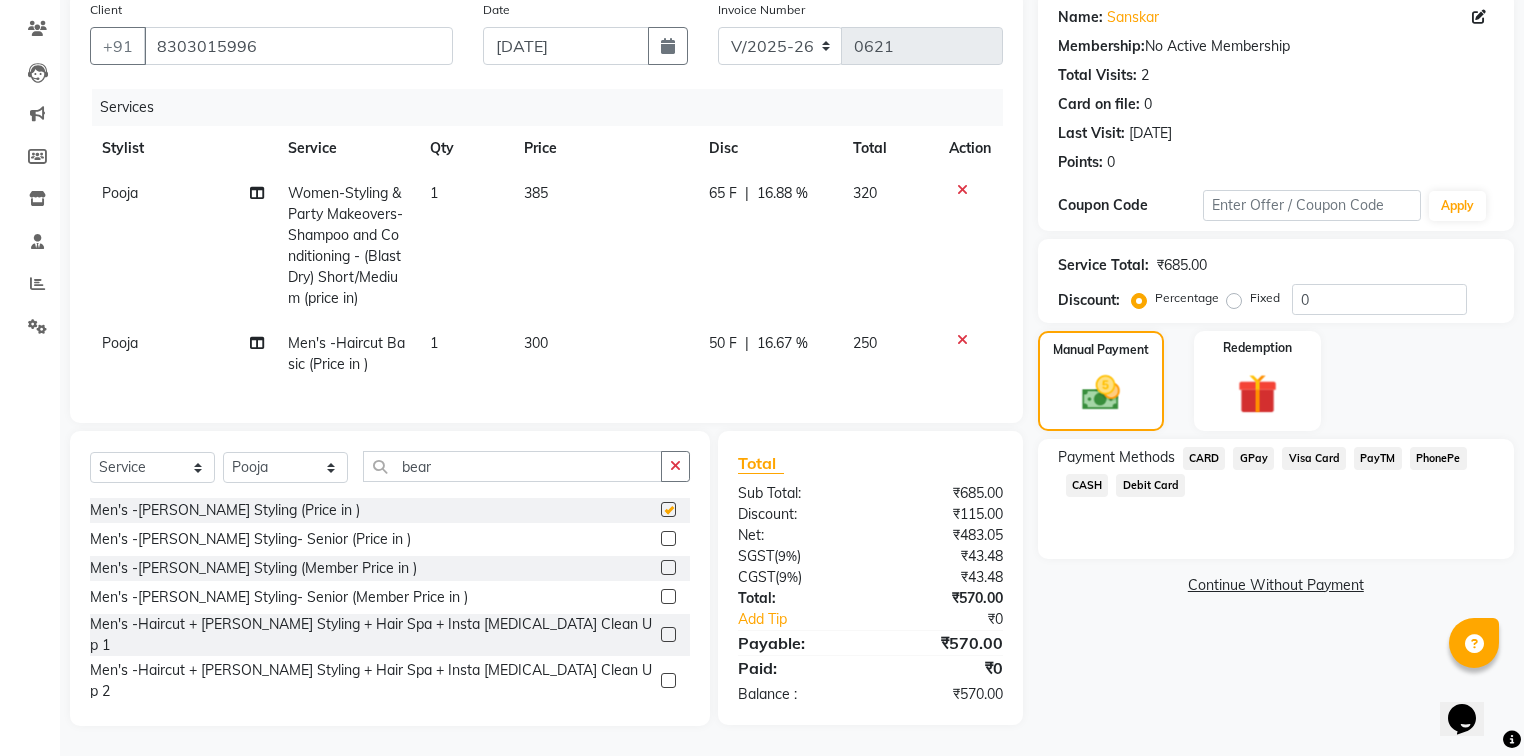 checkbox on "false" 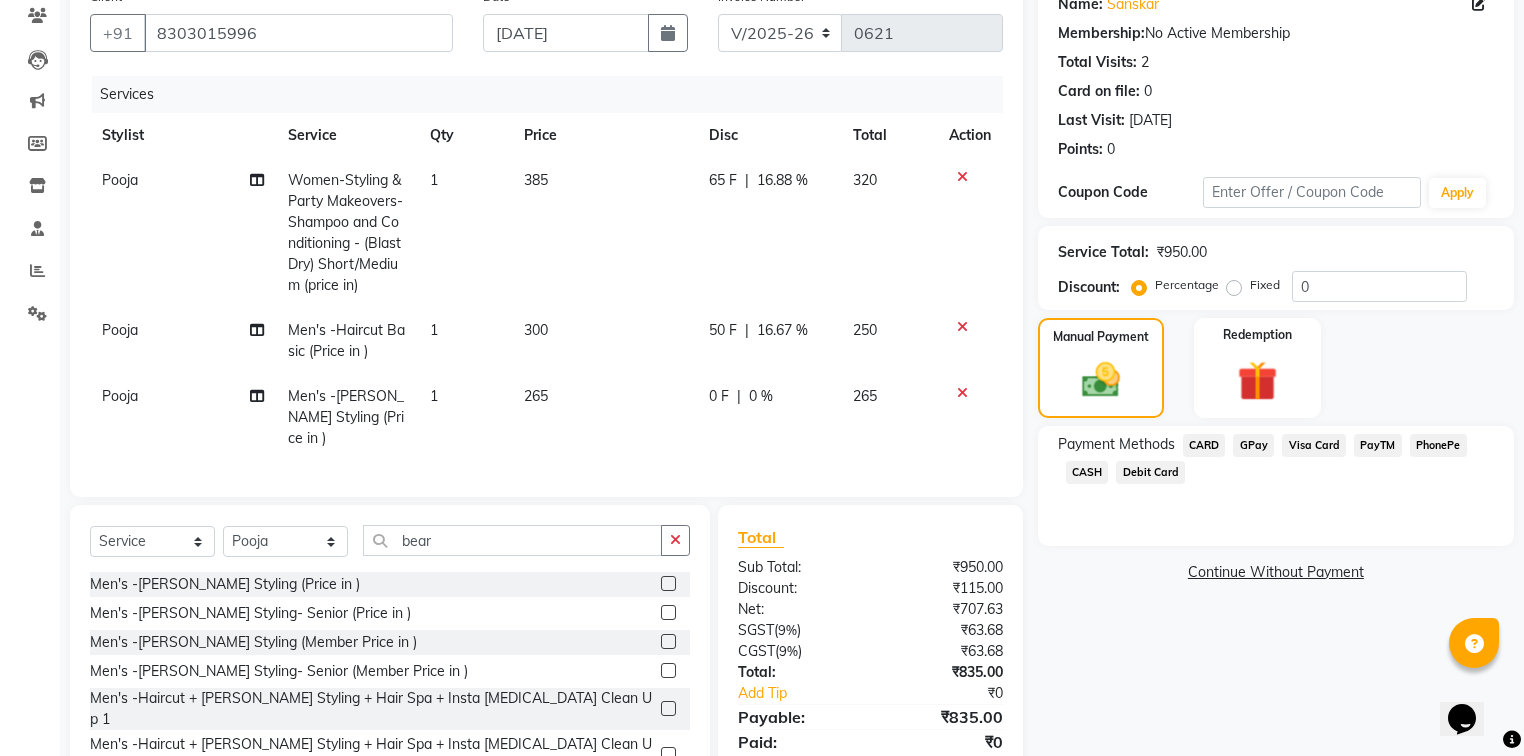 click on "0 F" 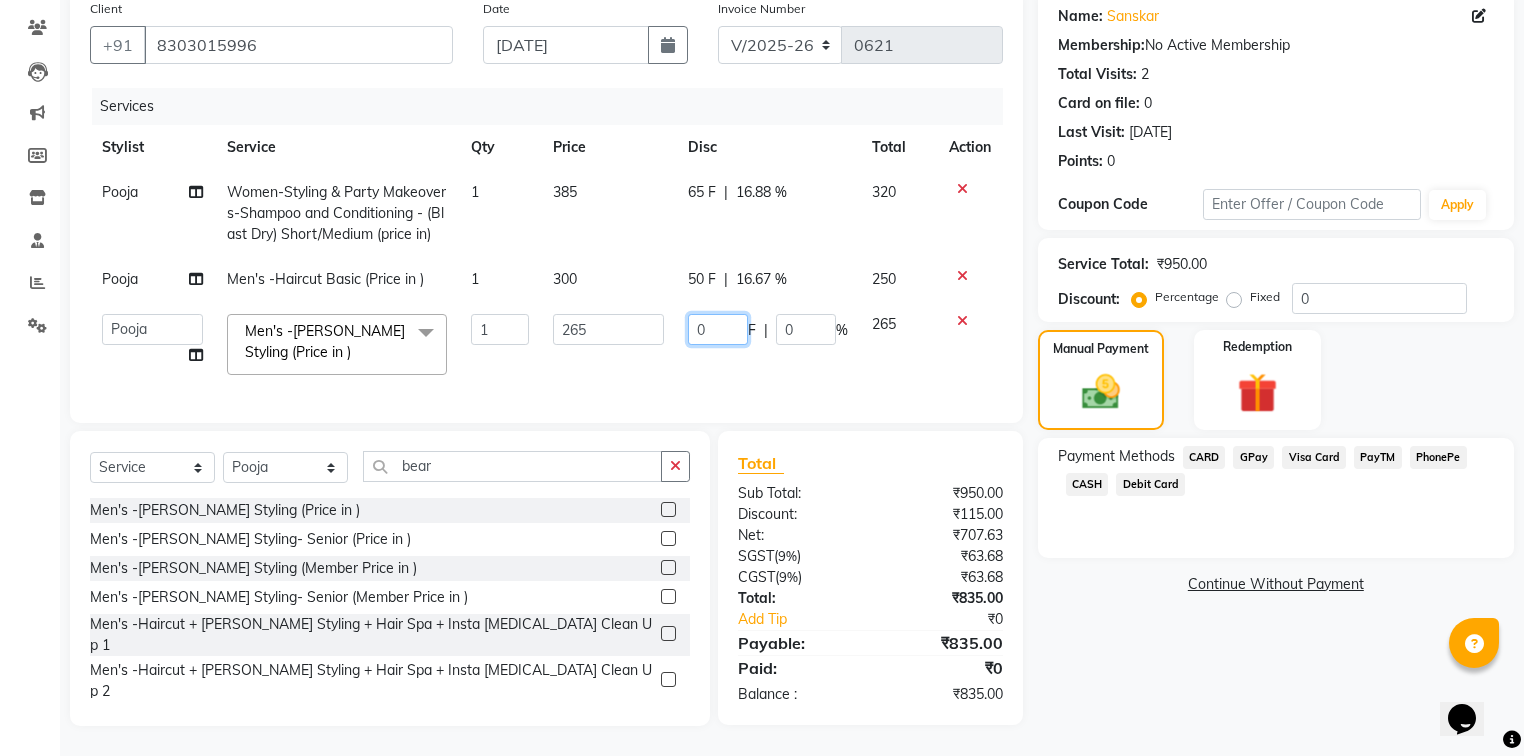 click on "0" 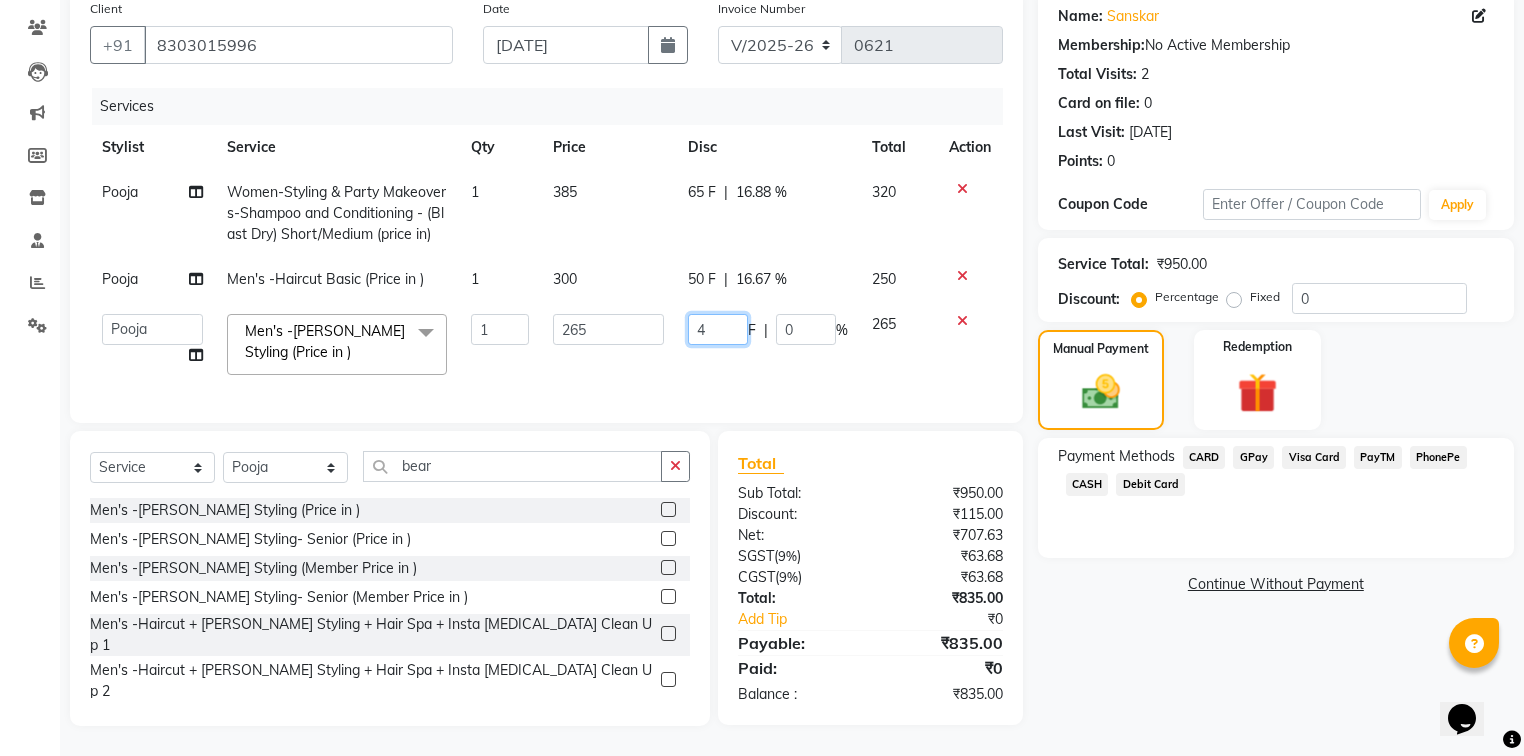 type on "45" 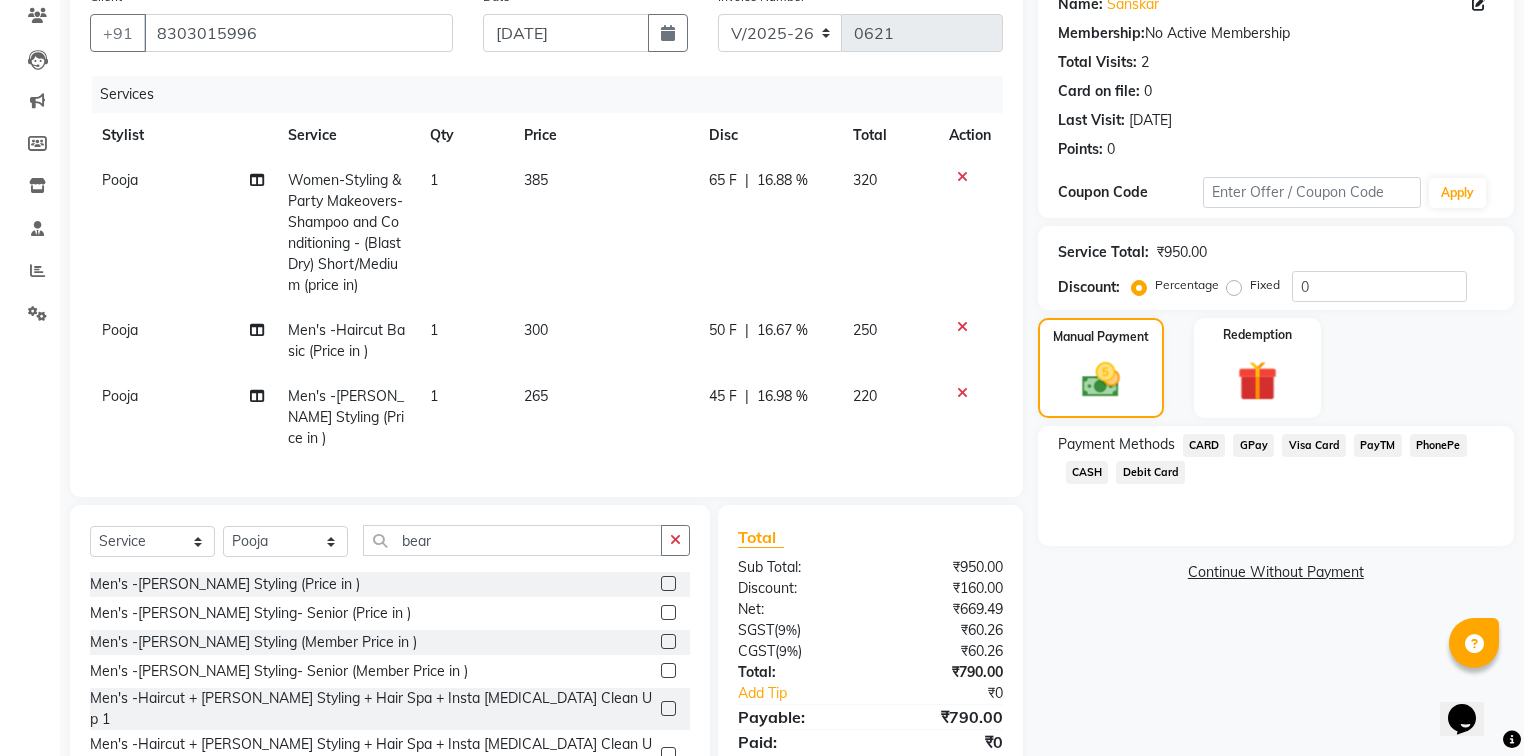 click on "Pooja" 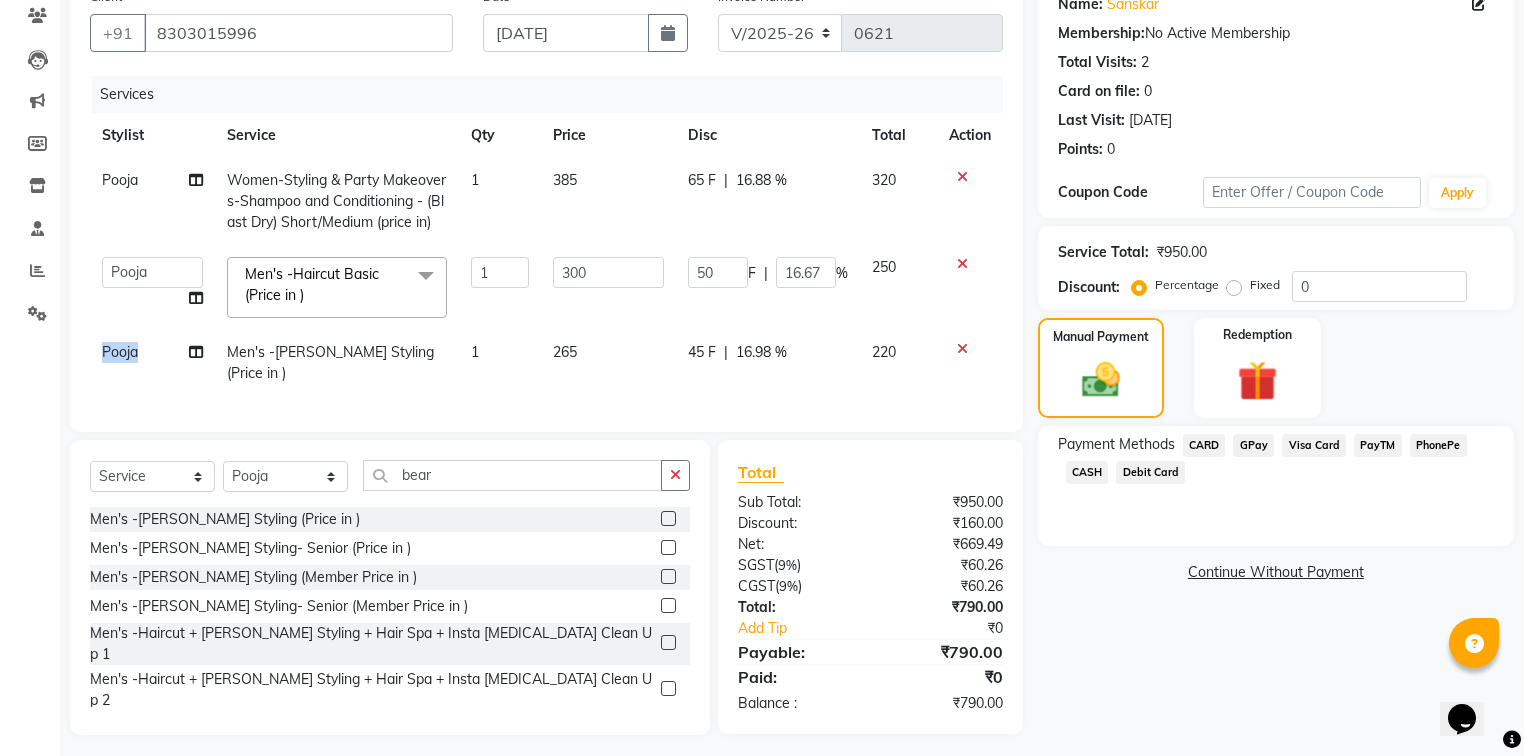 click on "Pooja" 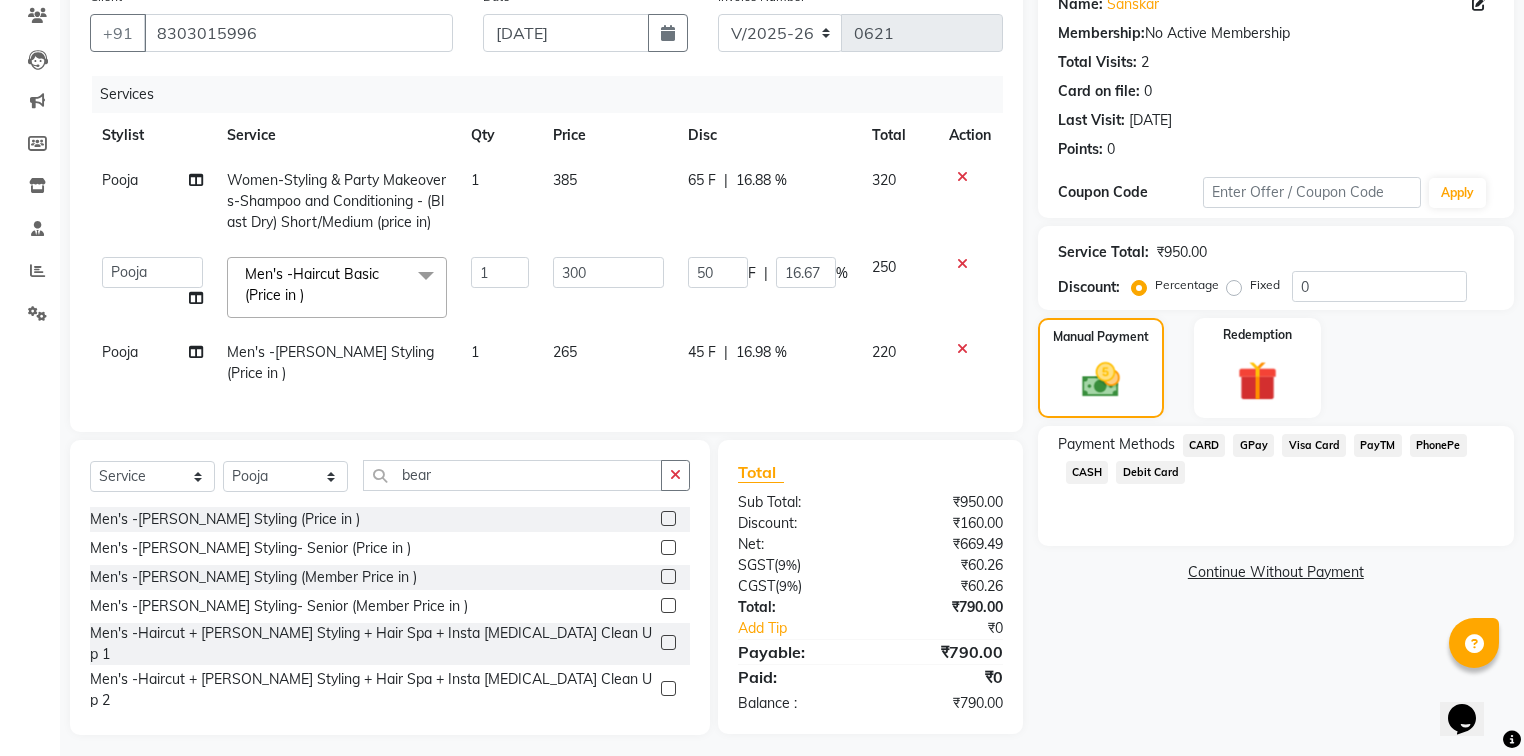 select on "58754" 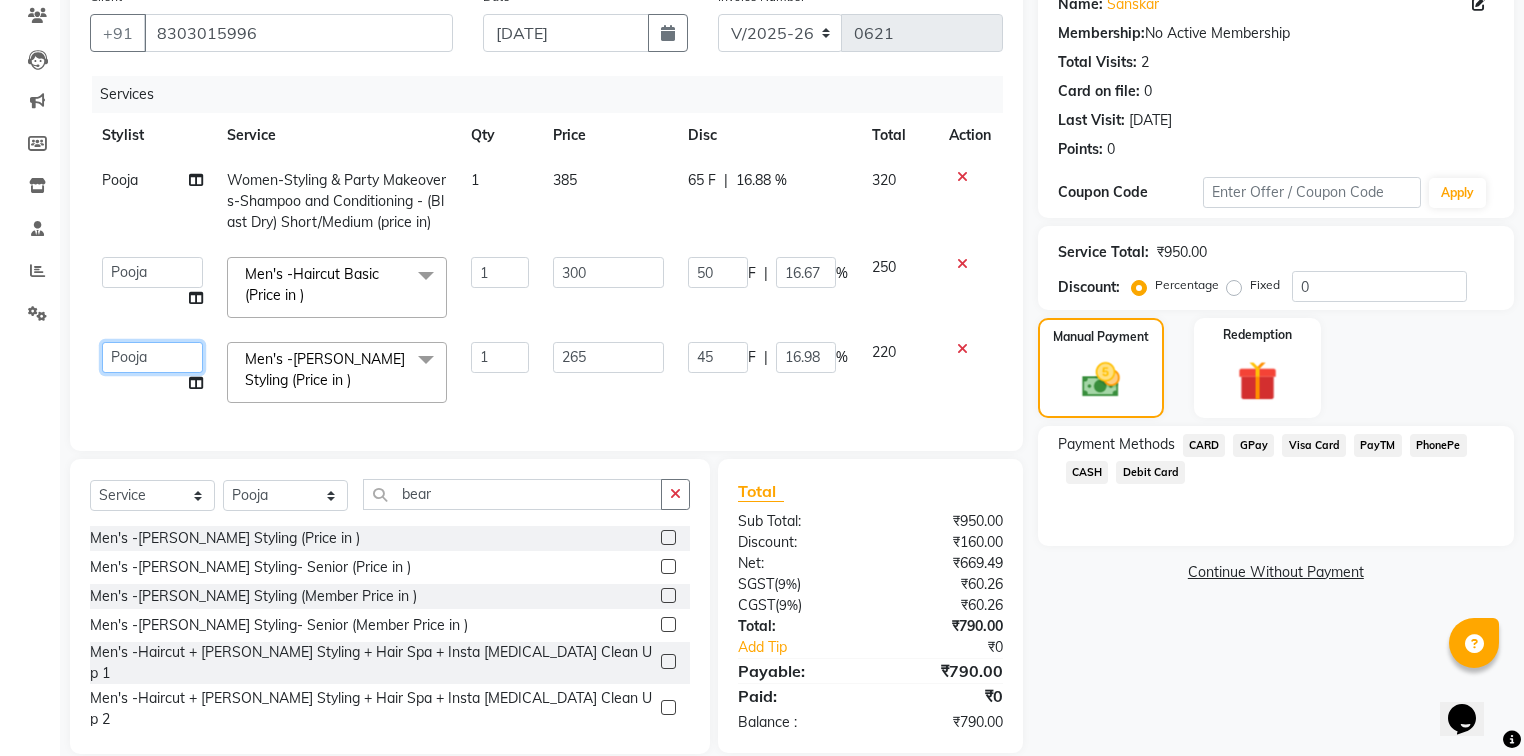 click on "[PERSON_NAME]   [PERSON_NAME]   Mo. [PERSON_NAME].[PERSON_NAME]   [PERSON_NAME]   Pooja   [PERSON_NAME]   [PERSON_NAME]   [PERSON_NAME]   Vishal" 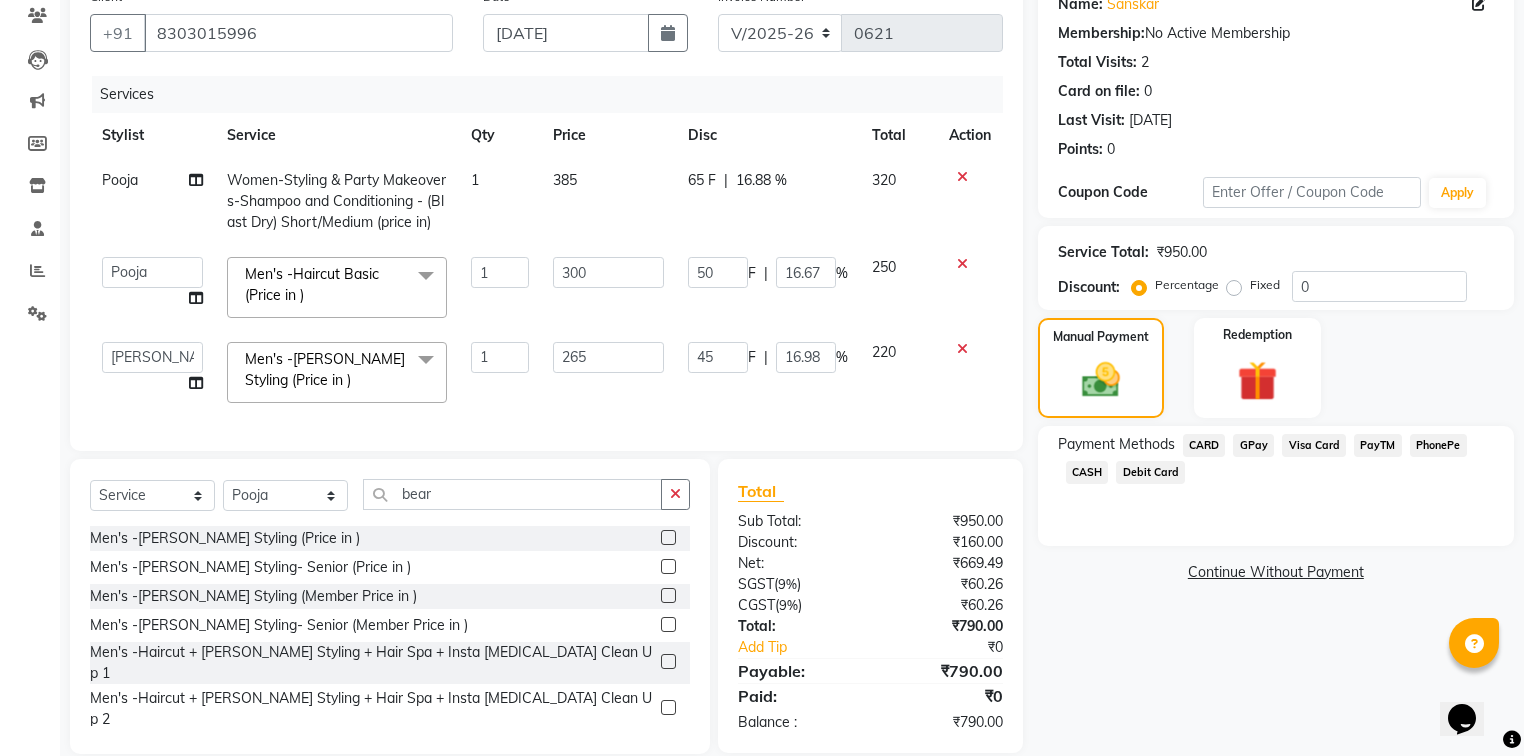 select on "58749" 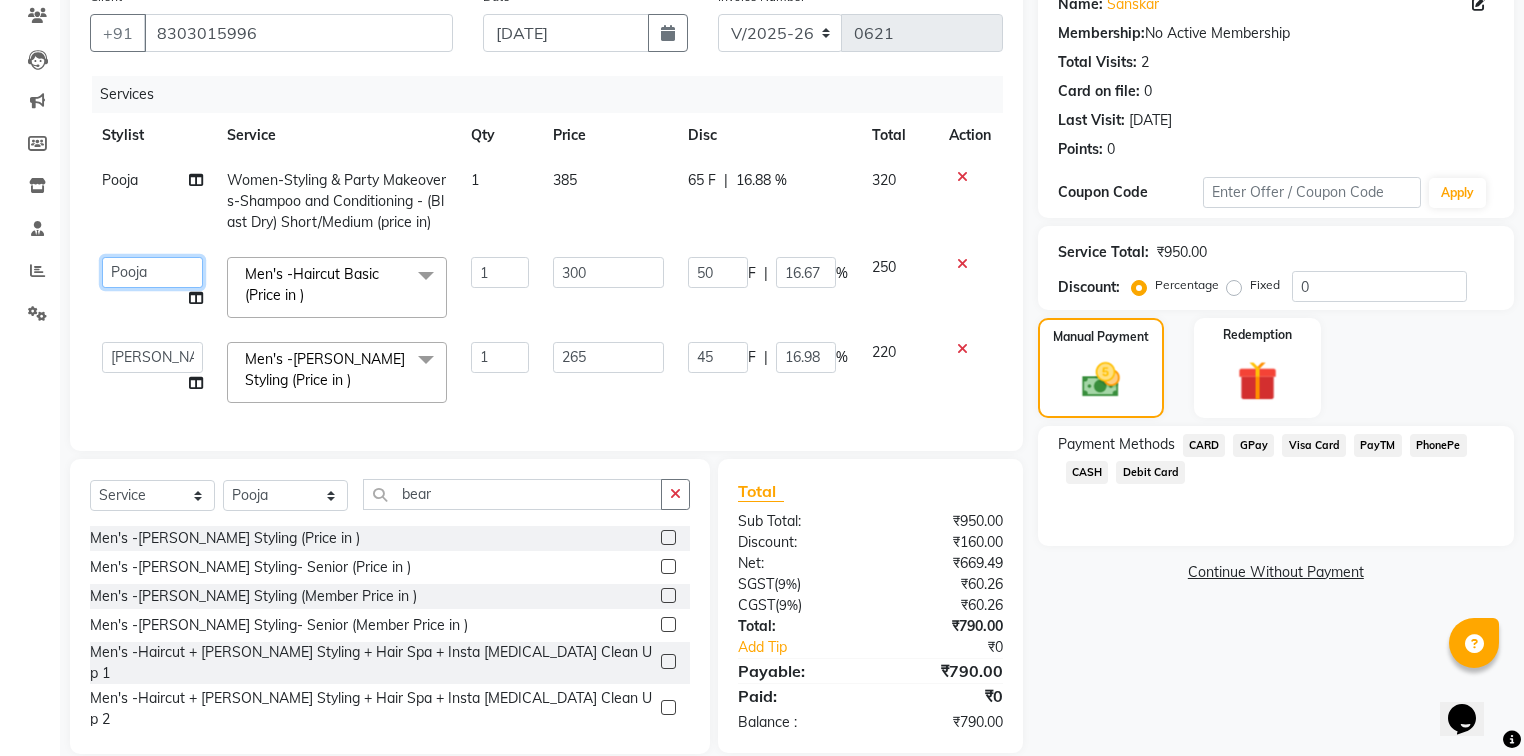 click on "[PERSON_NAME]   [PERSON_NAME]   Mo. [PERSON_NAME].[PERSON_NAME]   [PERSON_NAME]   Pooja   [PERSON_NAME]   [PERSON_NAME]   [PERSON_NAME]   Vishal" 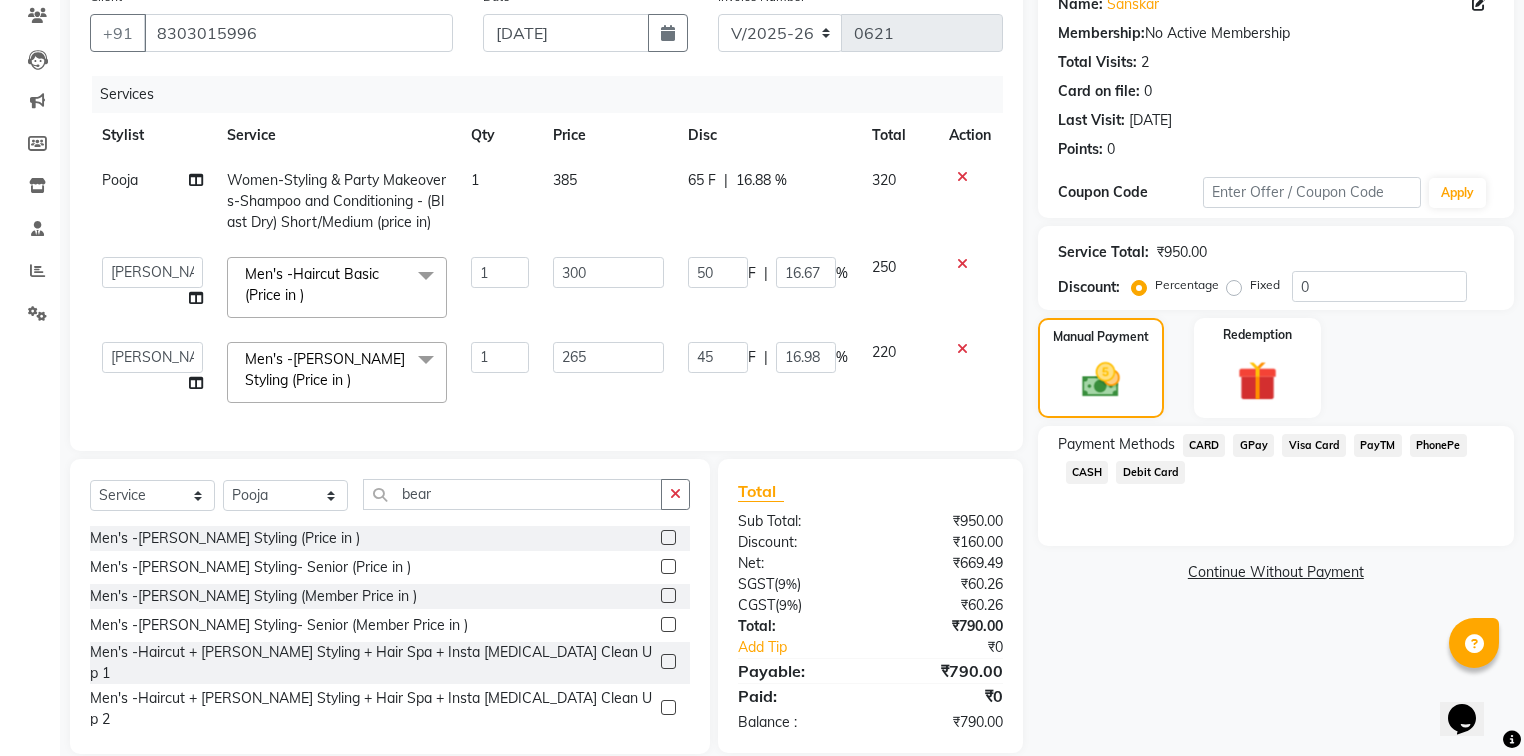 select on "58749" 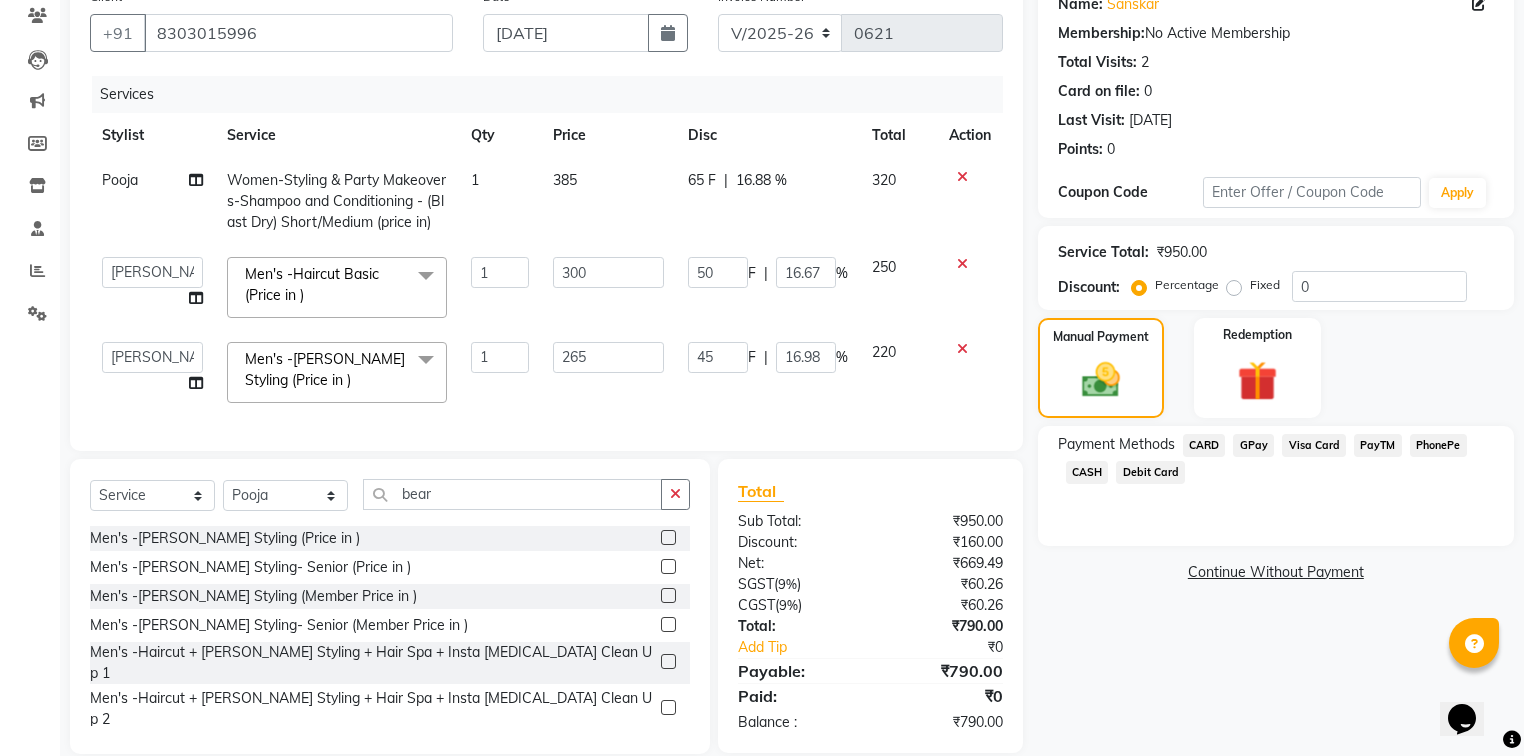 click on "GPay" 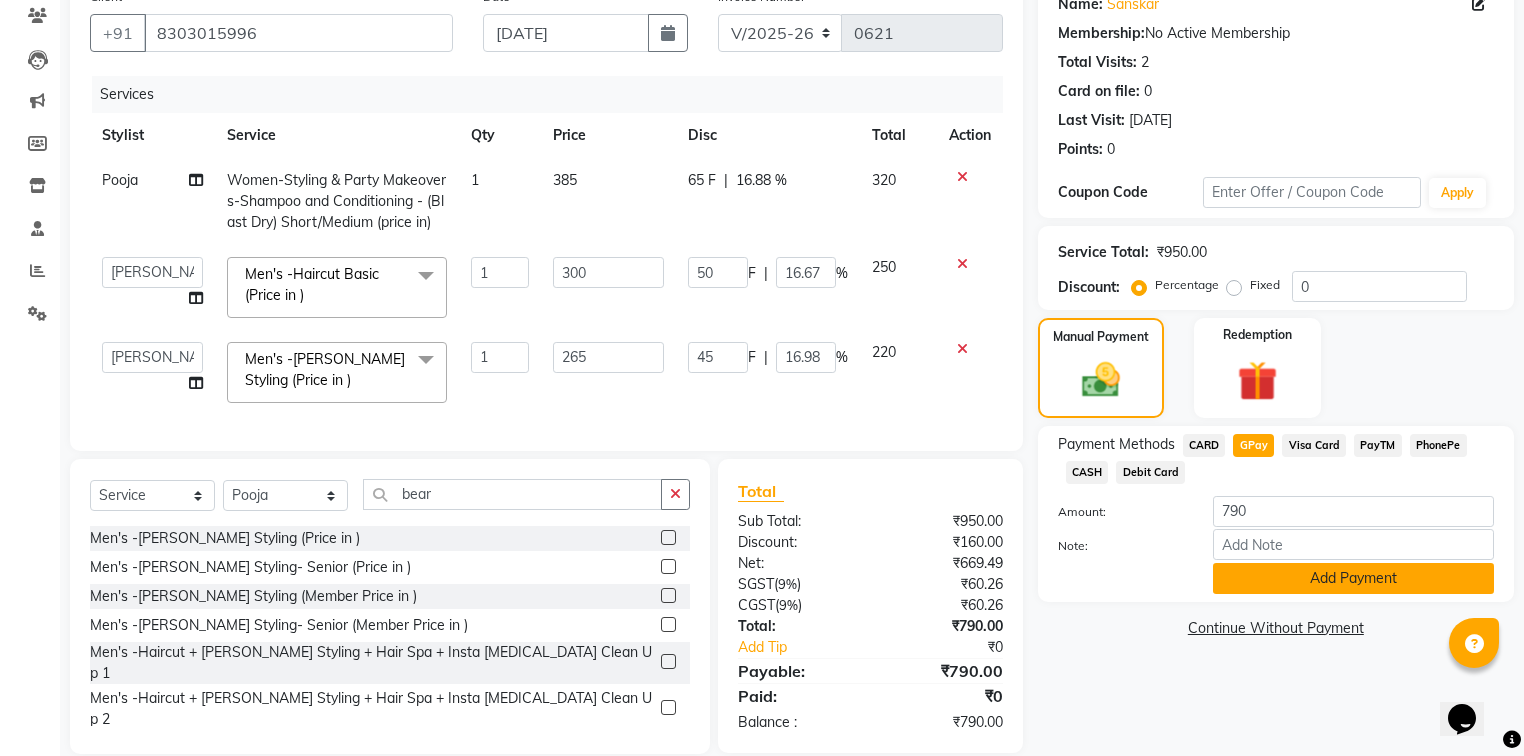 click on "Add Payment" 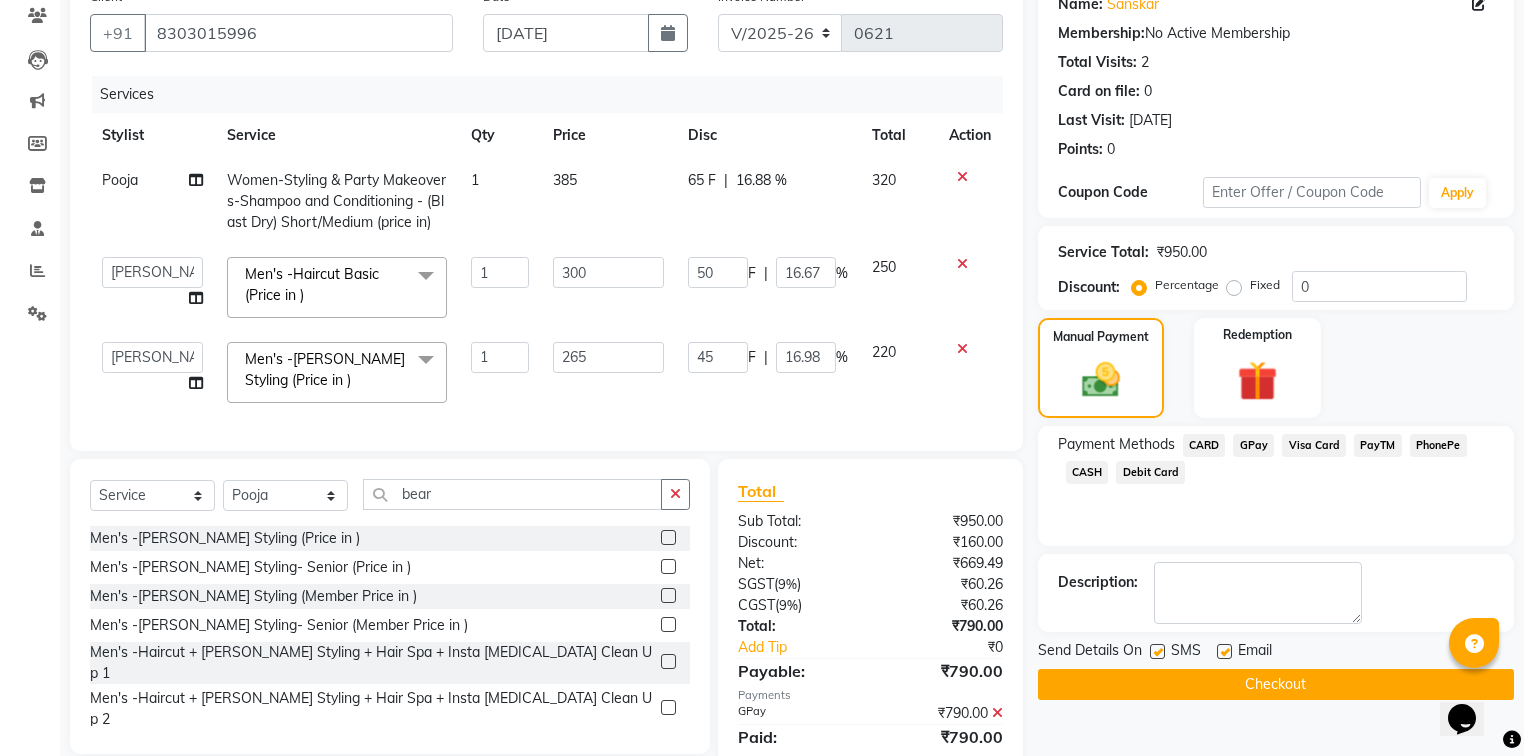 click 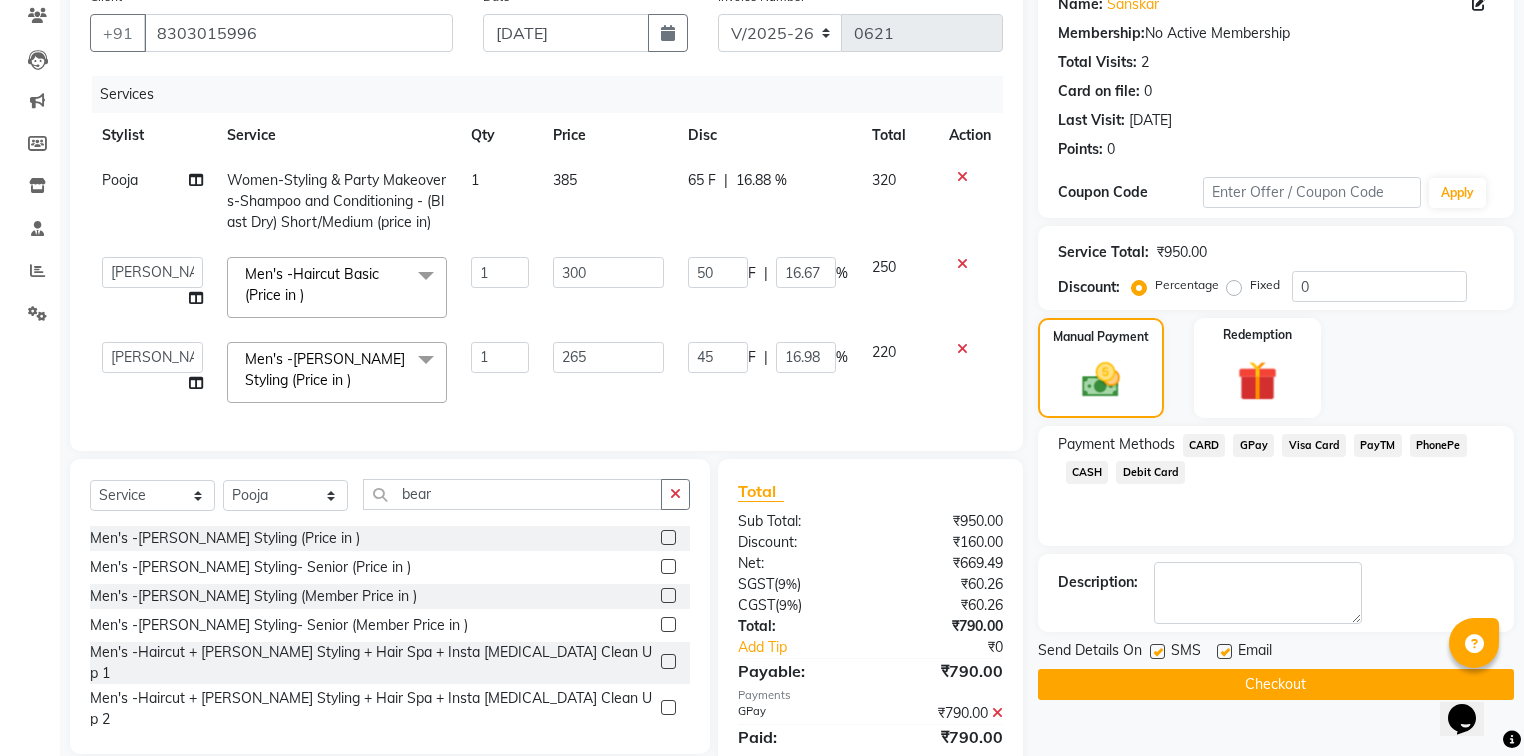click at bounding box center (1223, 652) 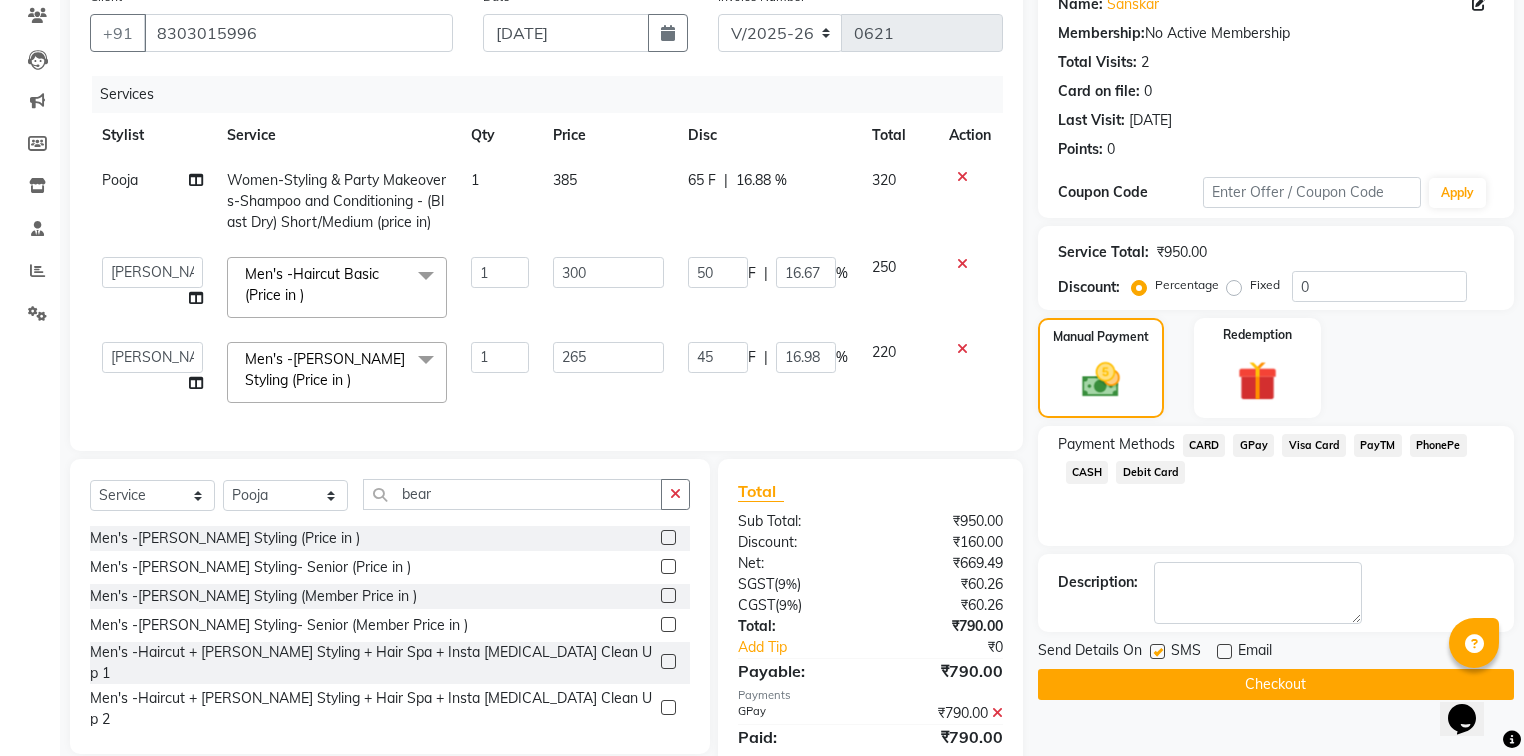 click 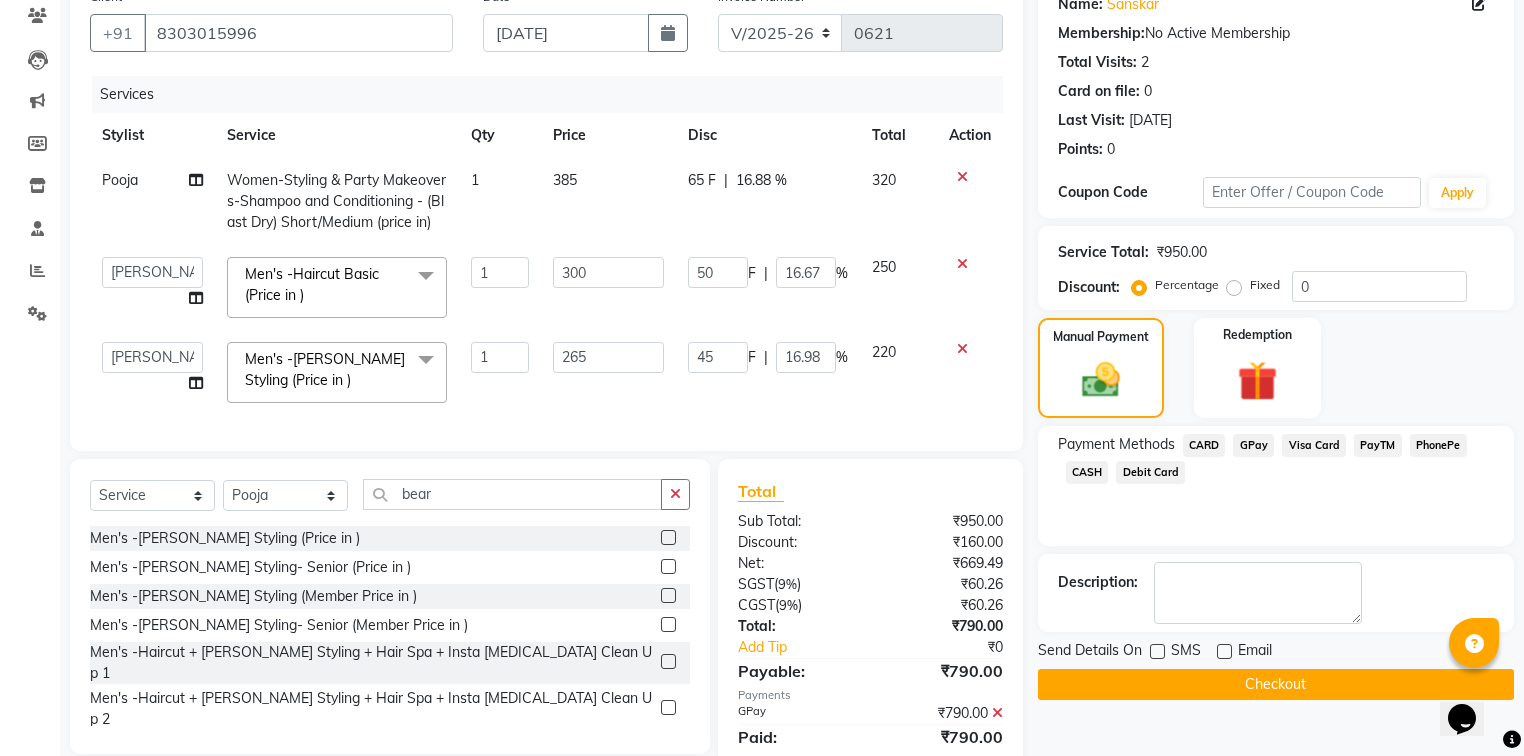 click on "Checkout" 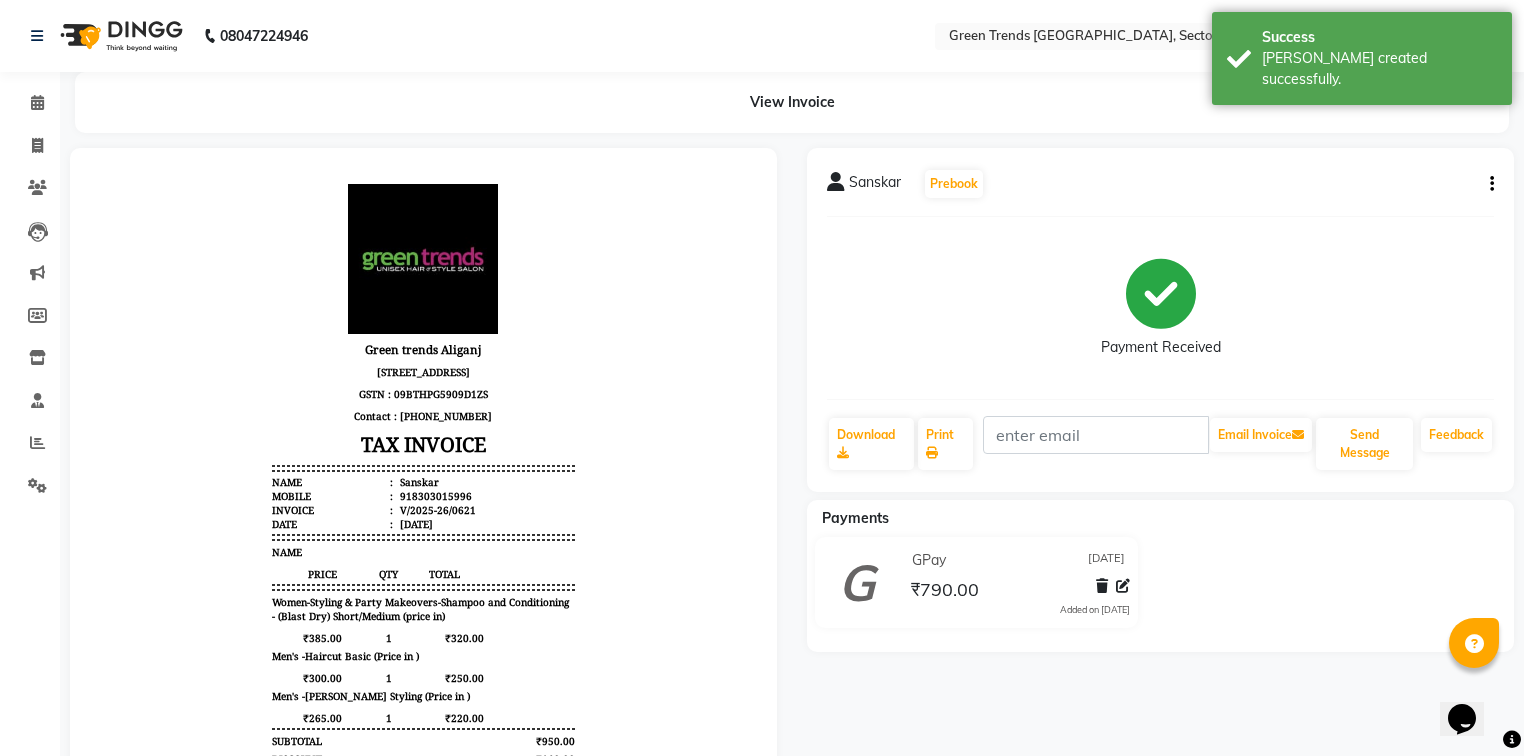 scroll, scrollTop: 0, scrollLeft: 0, axis: both 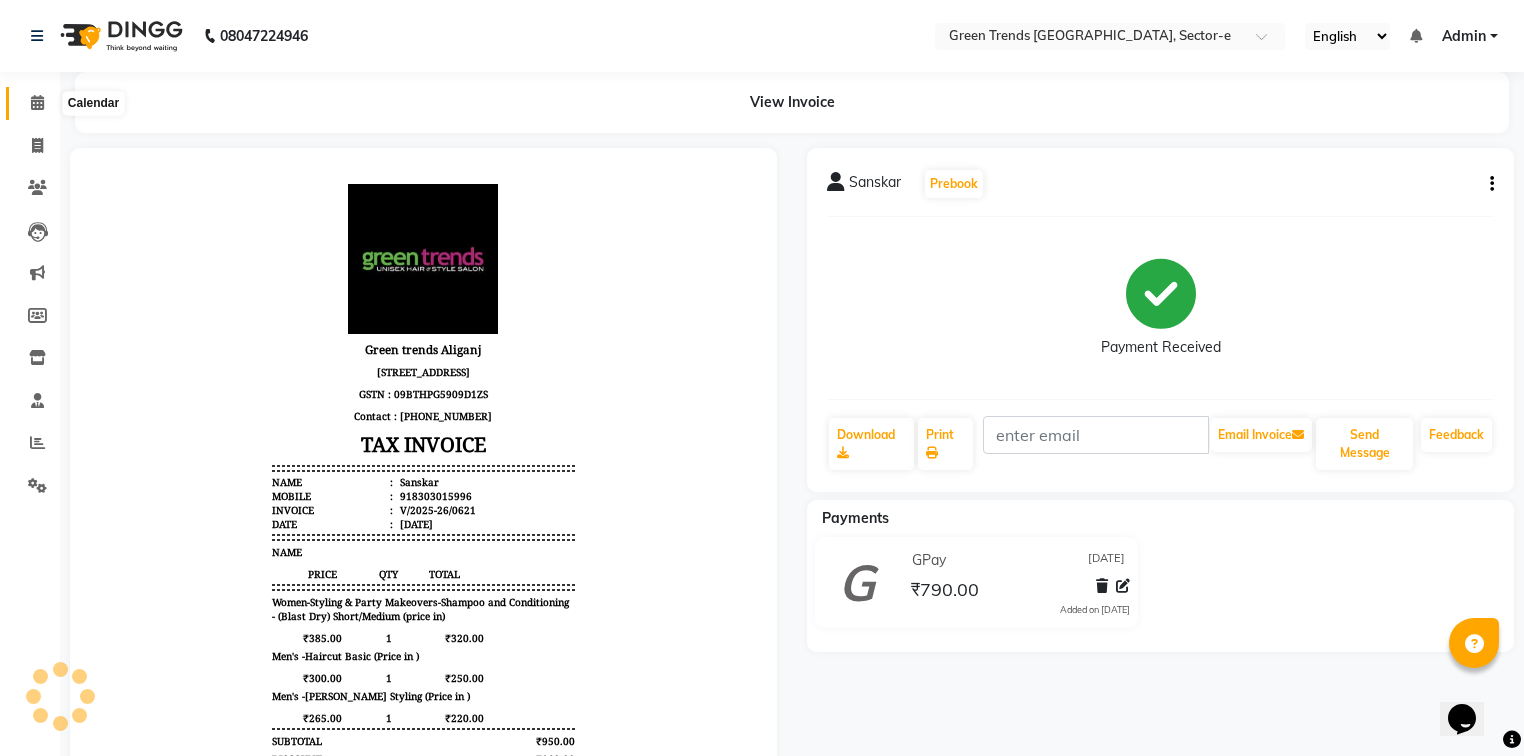 click 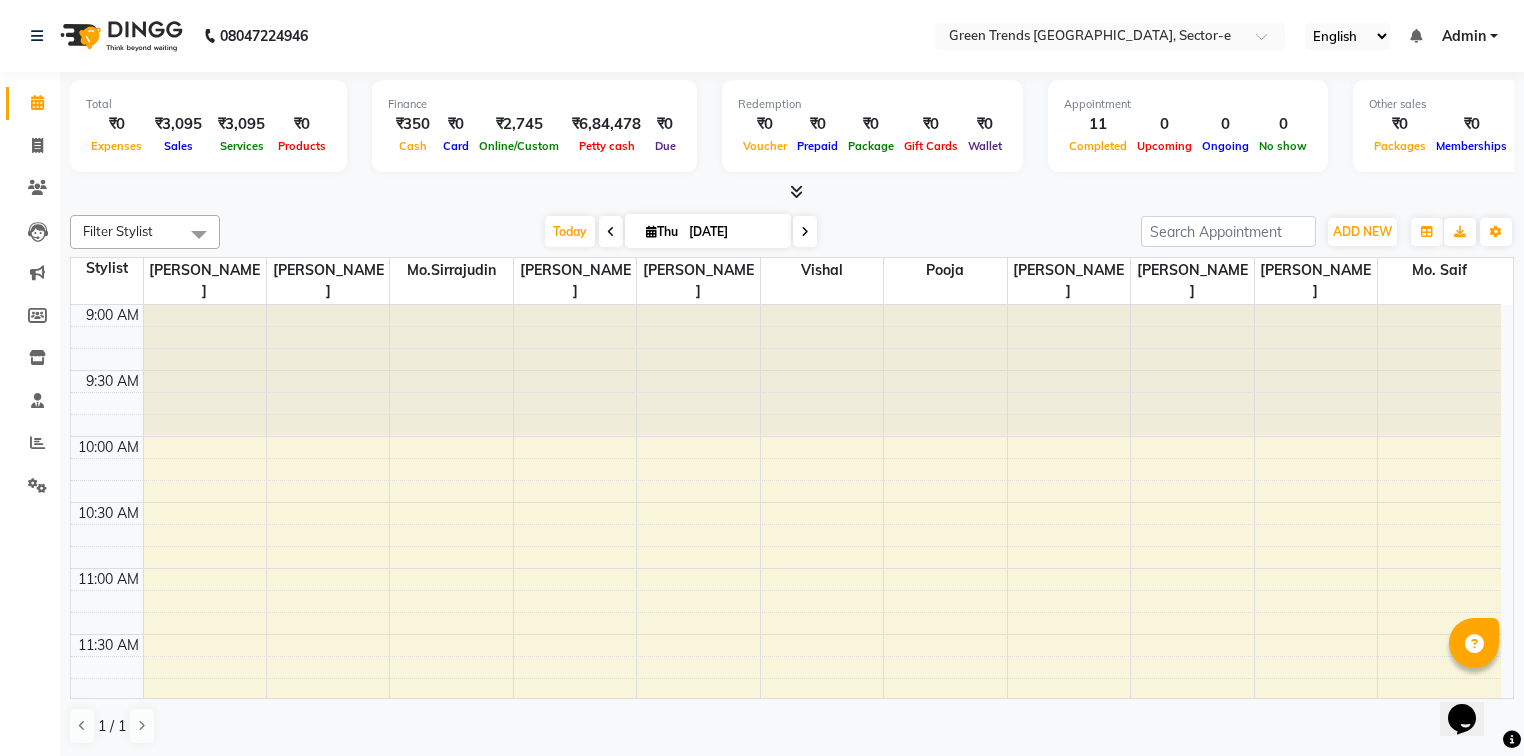 scroll, scrollTop: 0, scrollLeft: 0, axis: both 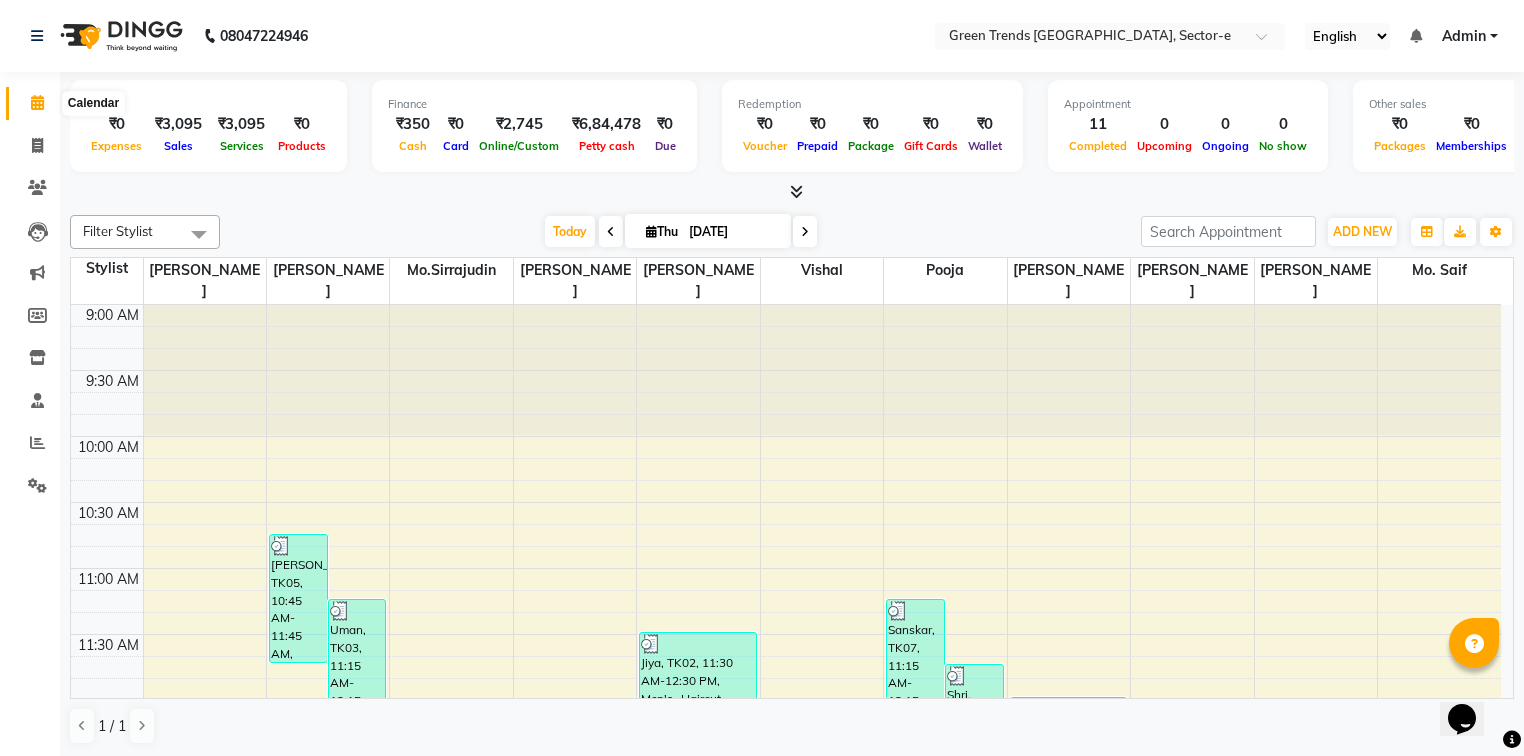 click 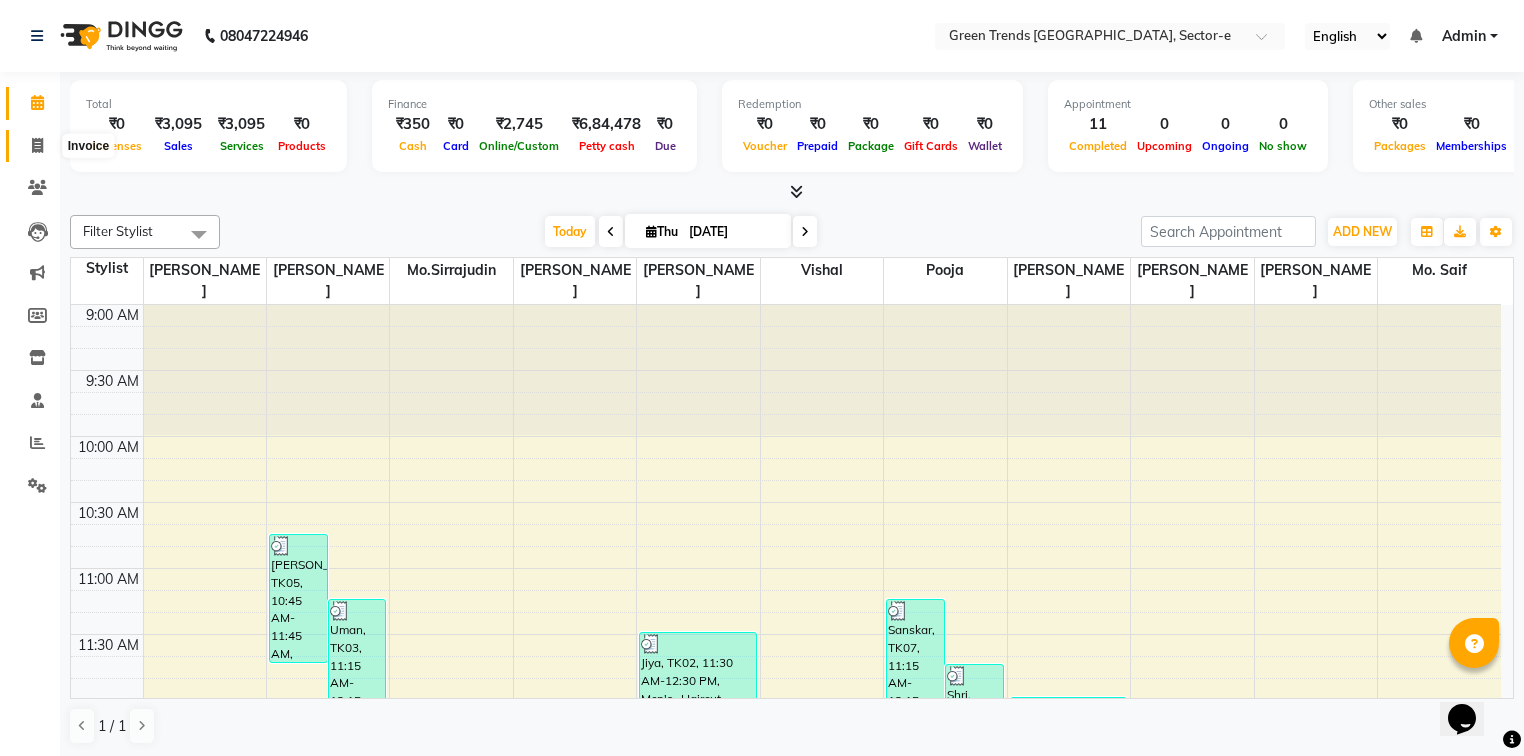 click 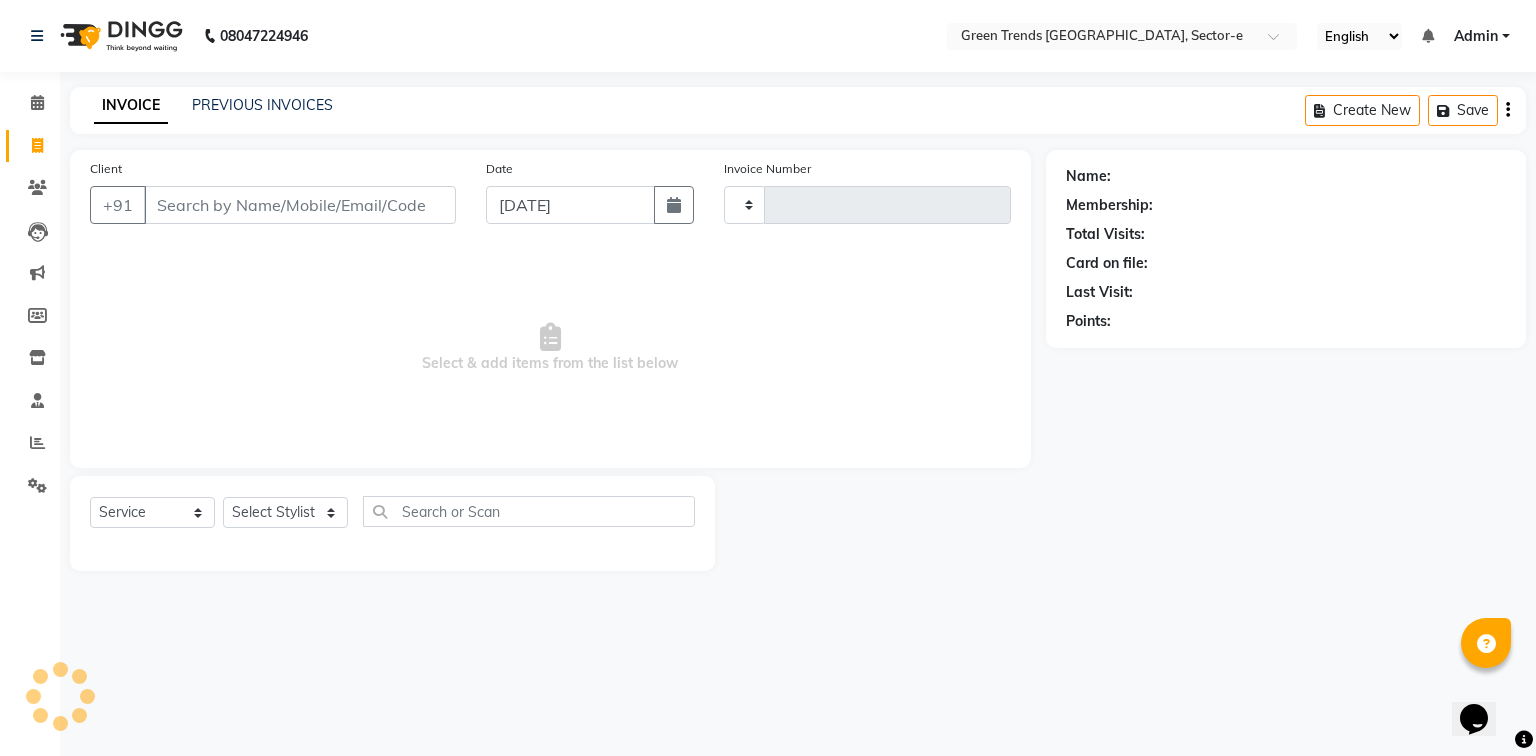 type on "0622" 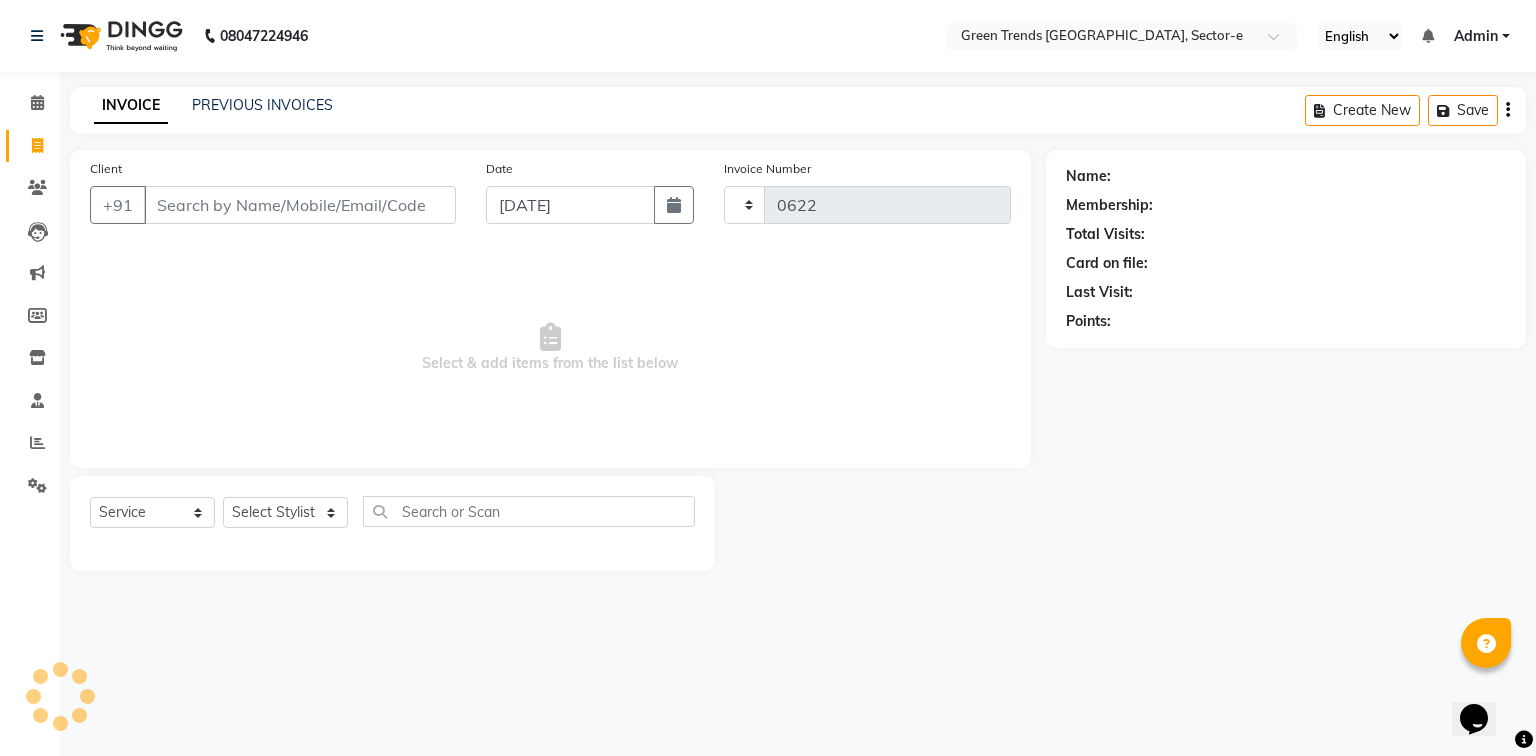 select on "7023" 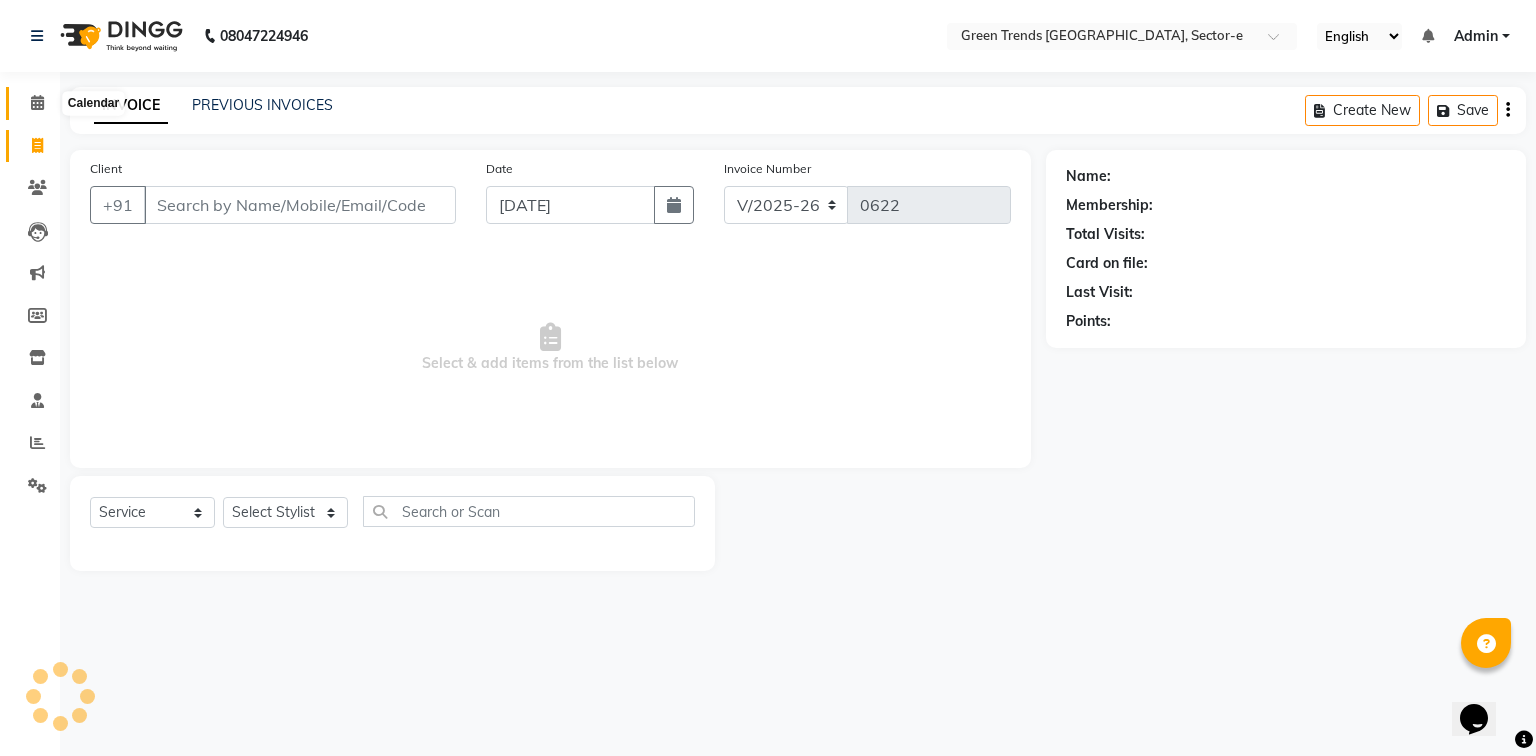 click 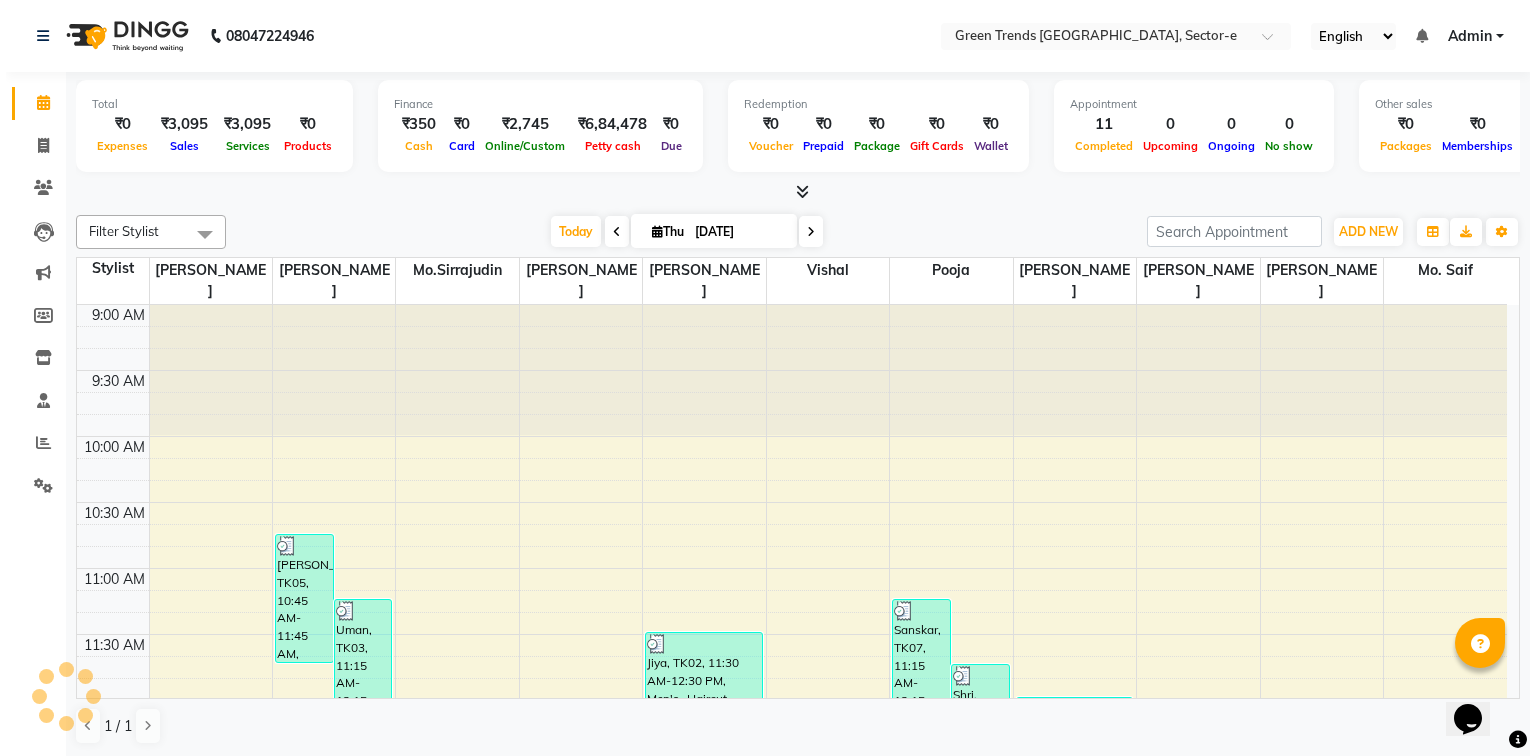 scroll, scrollTop: 0, scrollLeft: 0, axis: both 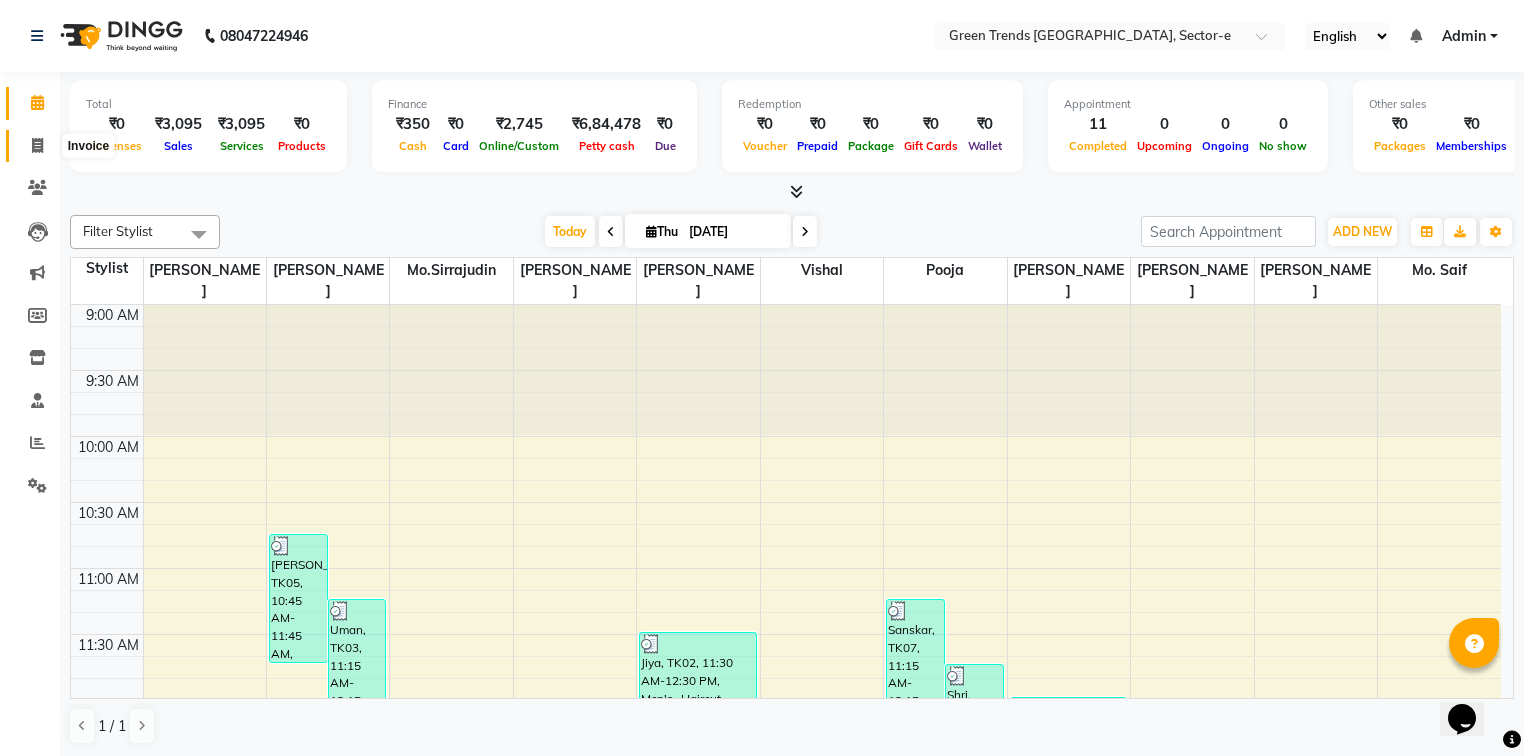 click 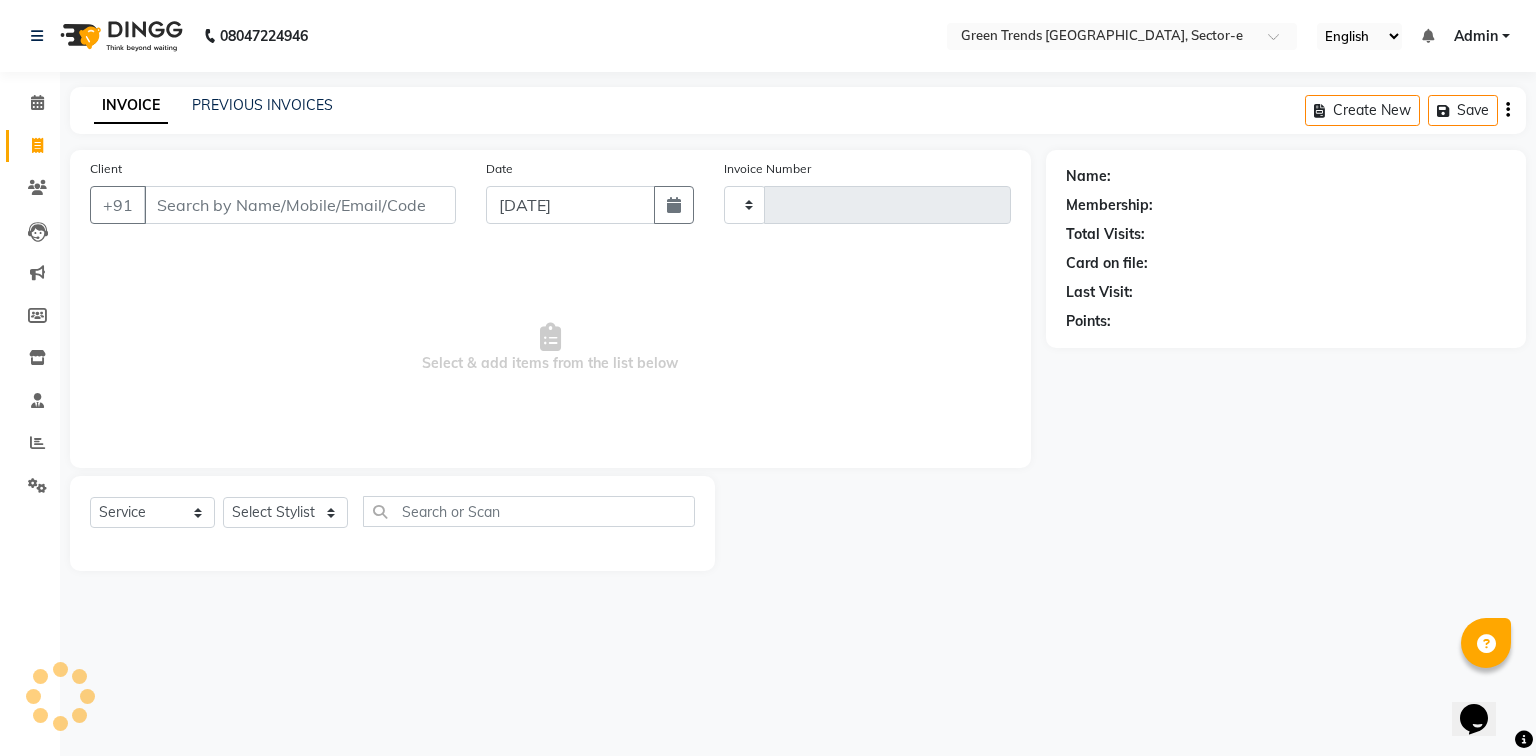 type 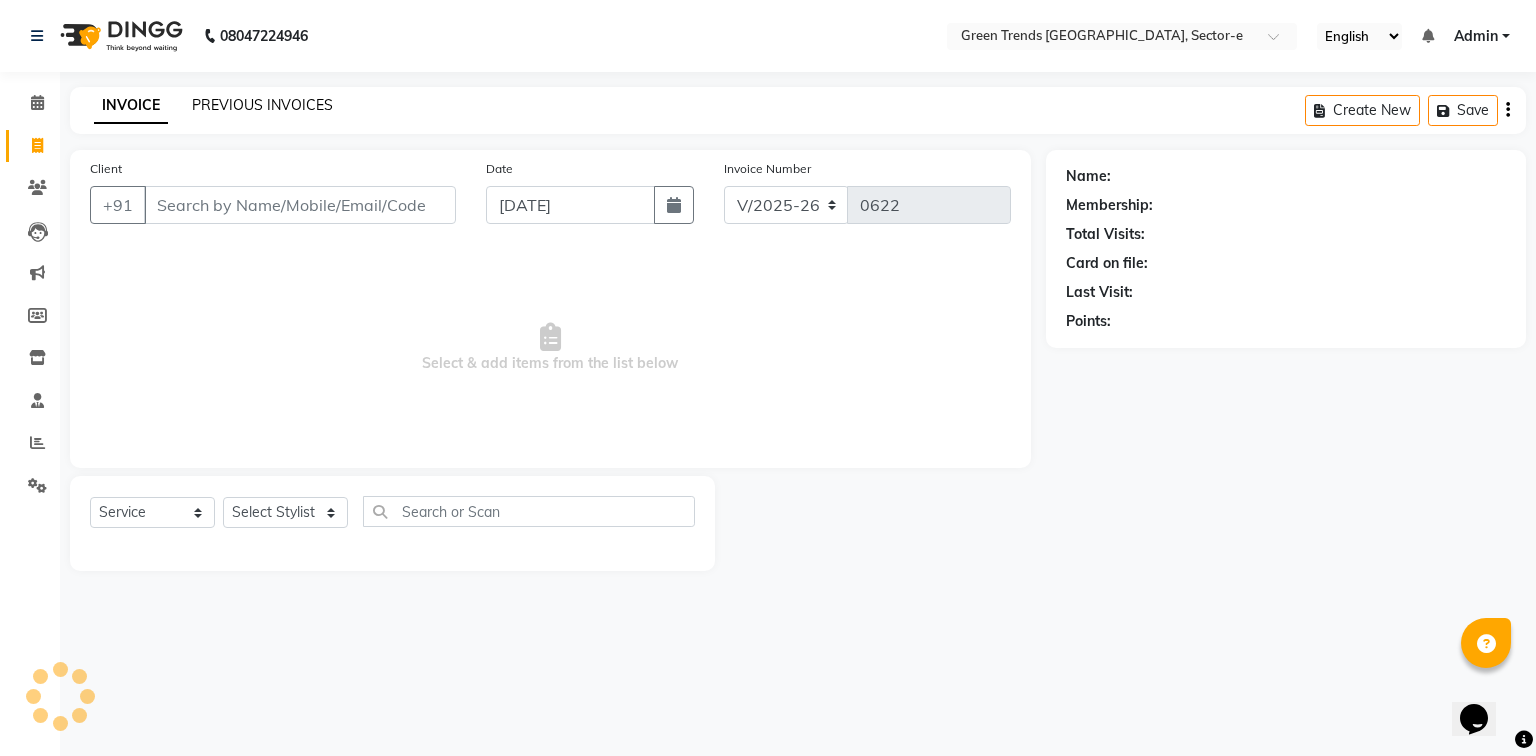 click on "PREVIOUS INVOICES" 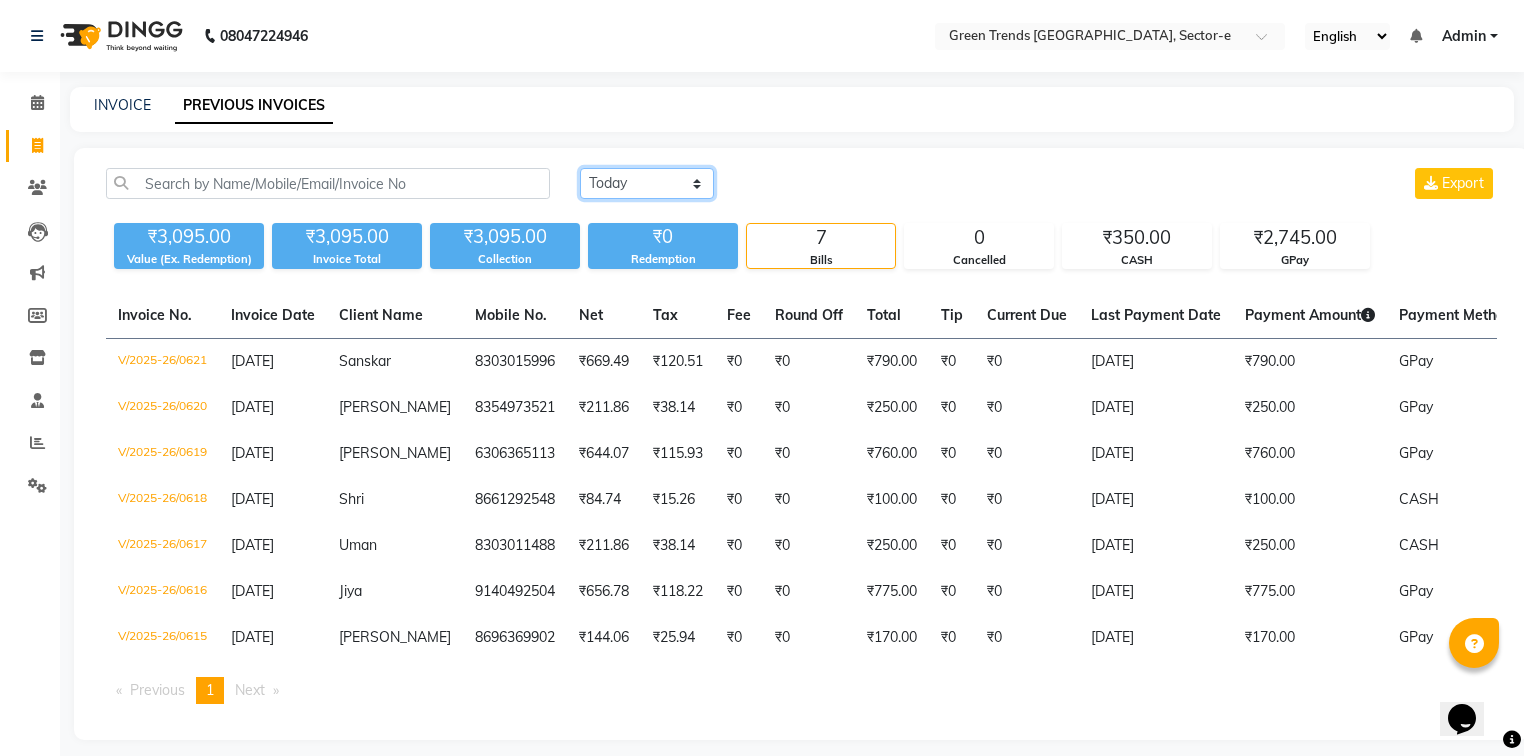 click on "[DATE] [DATE] Custom Range" 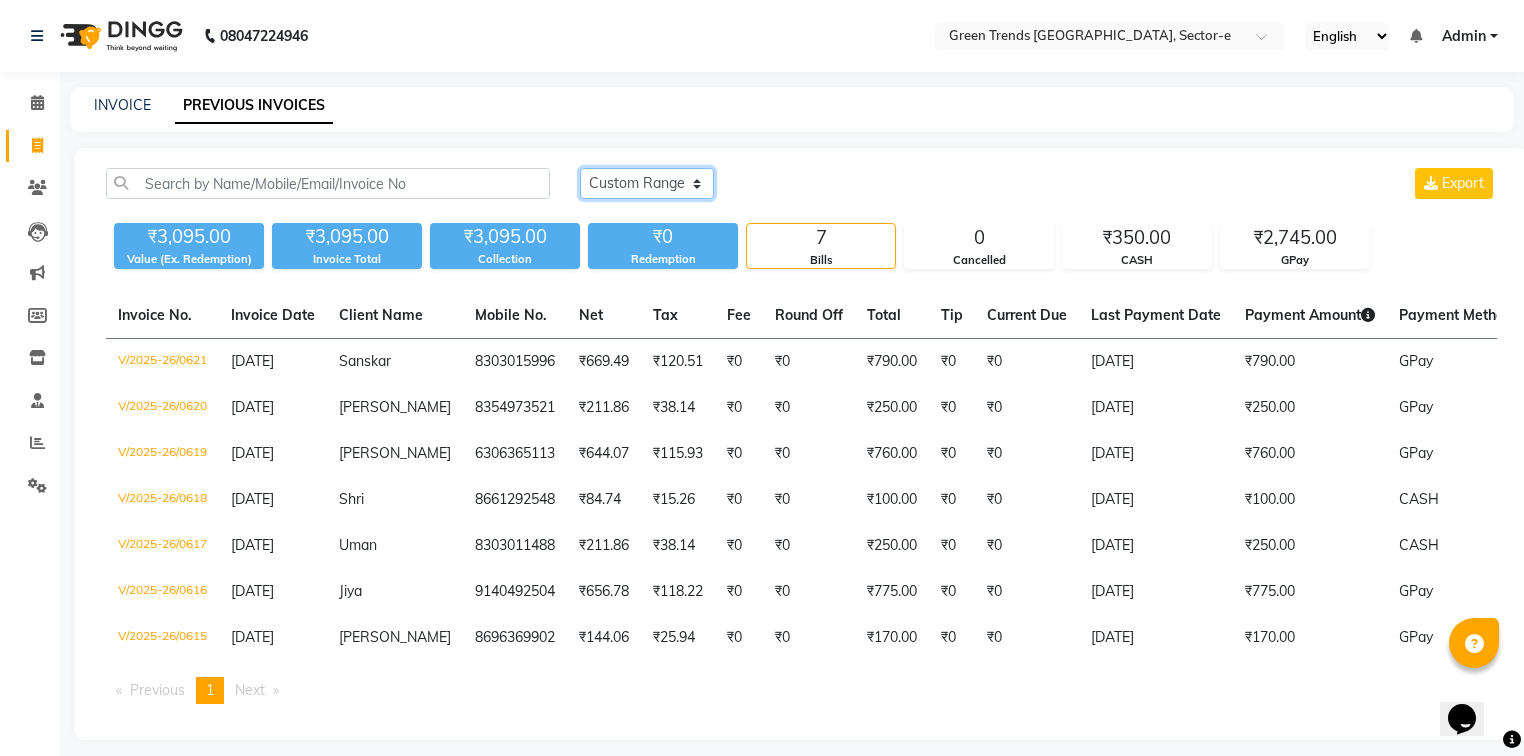 click on "[DATE] [DATE] Custom Range" 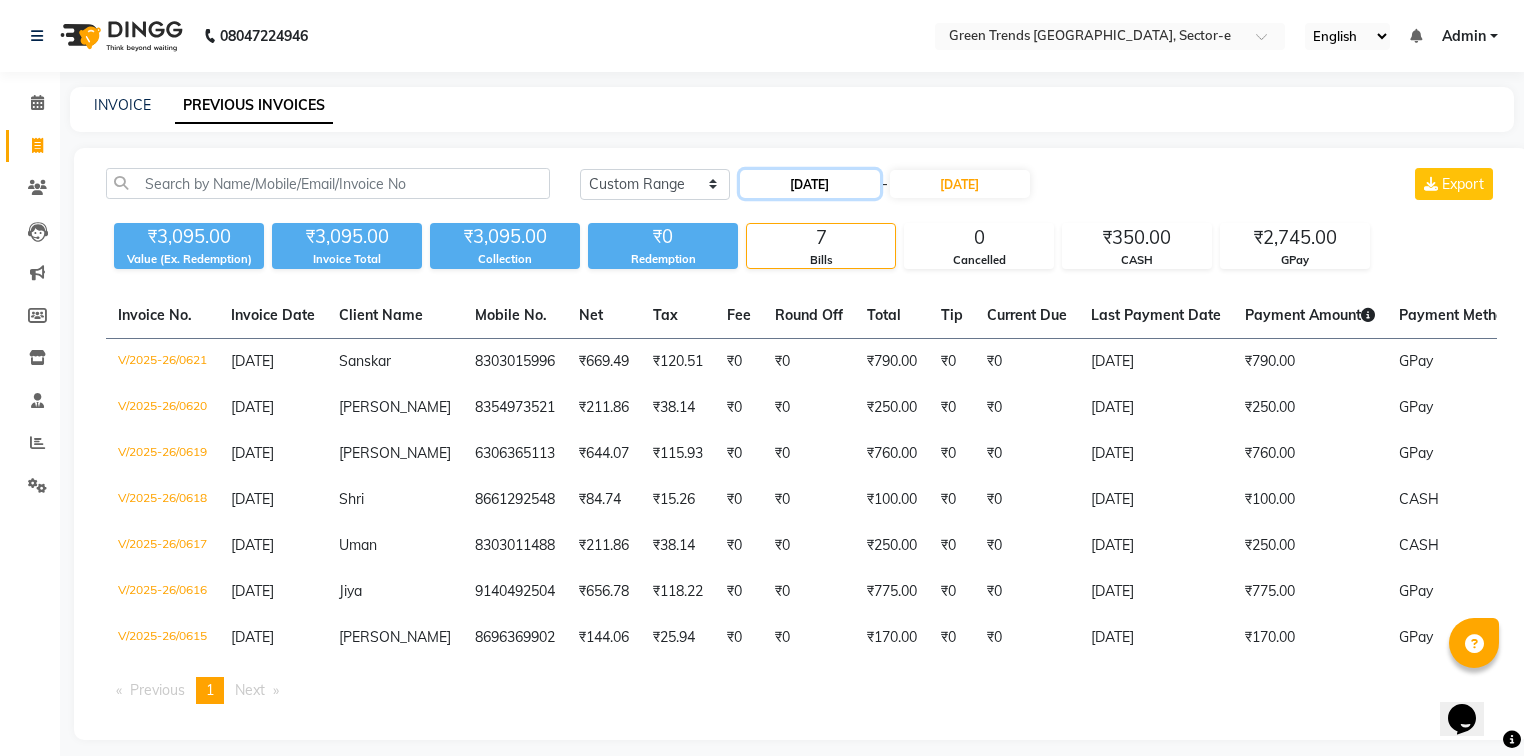 click on "[DATE]" 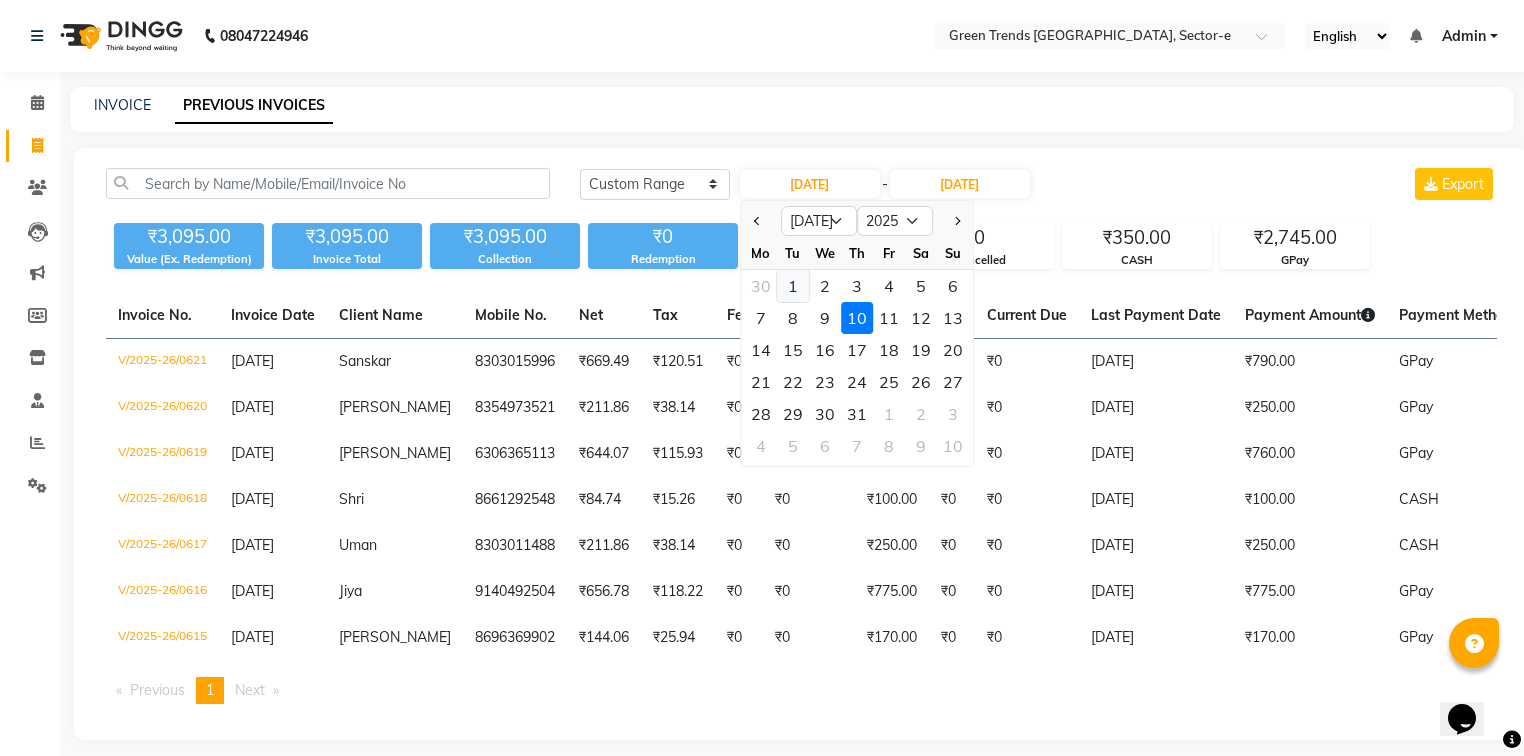 click on "1" 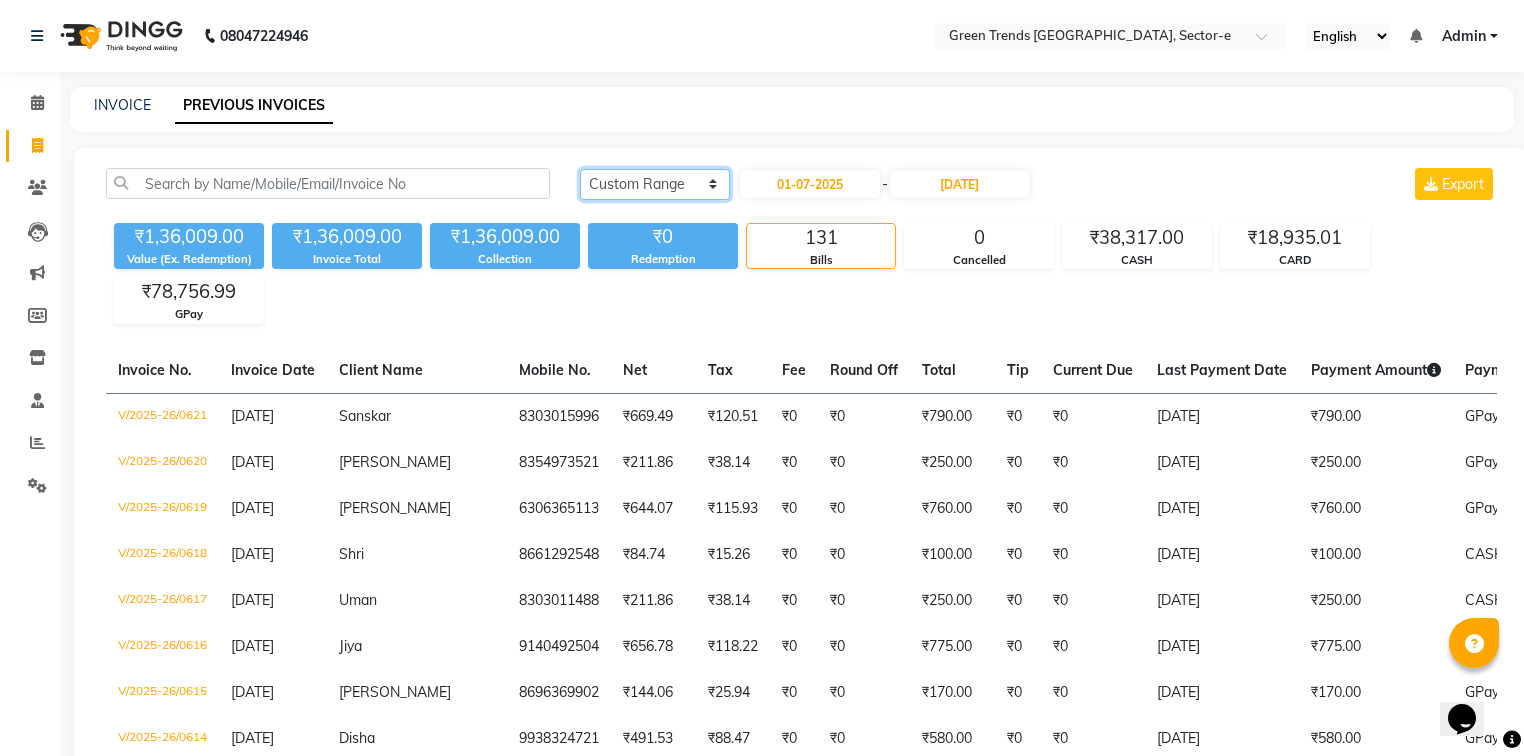 click on "[DATE] [DATE] Custom Range" 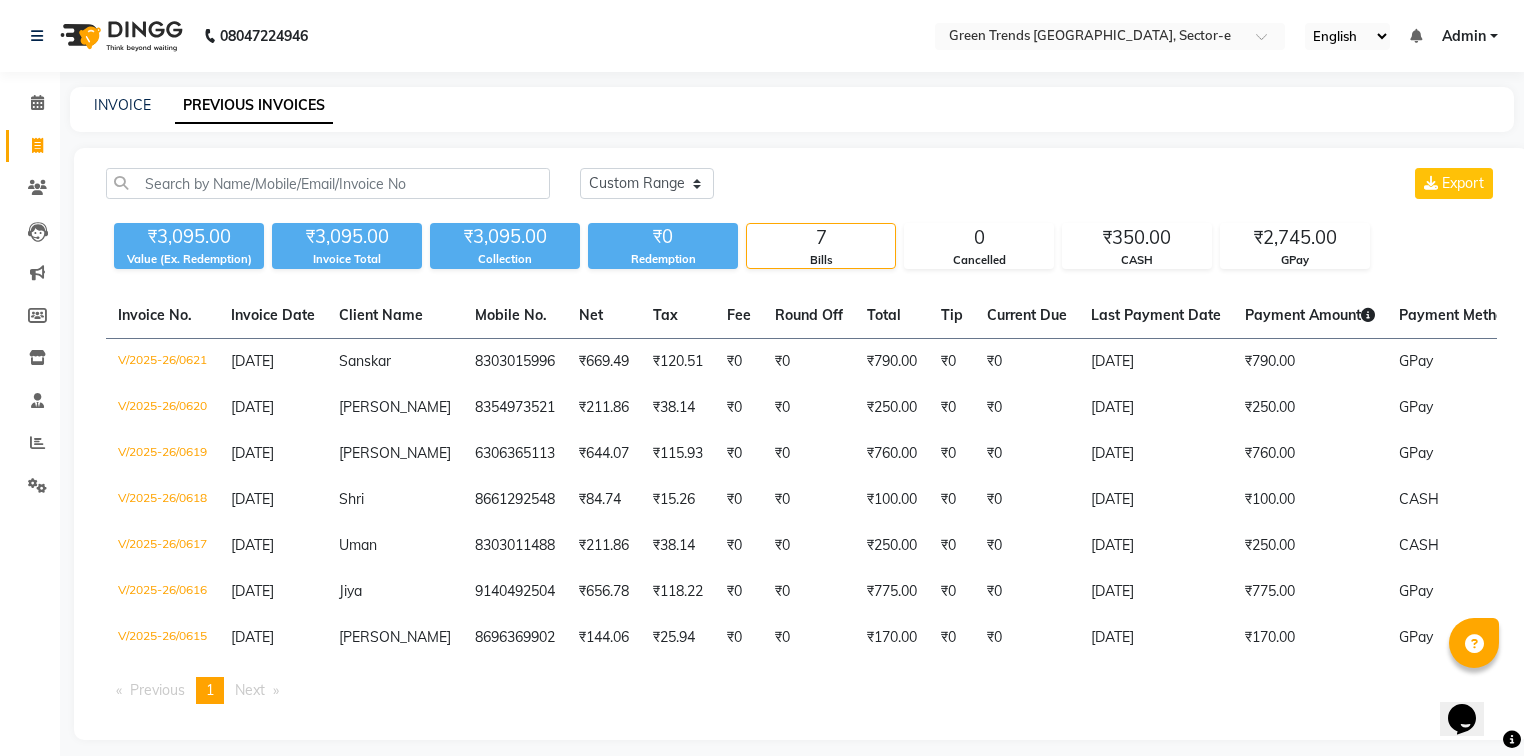 click on "[DATE] [DATE] Custom Range Export" 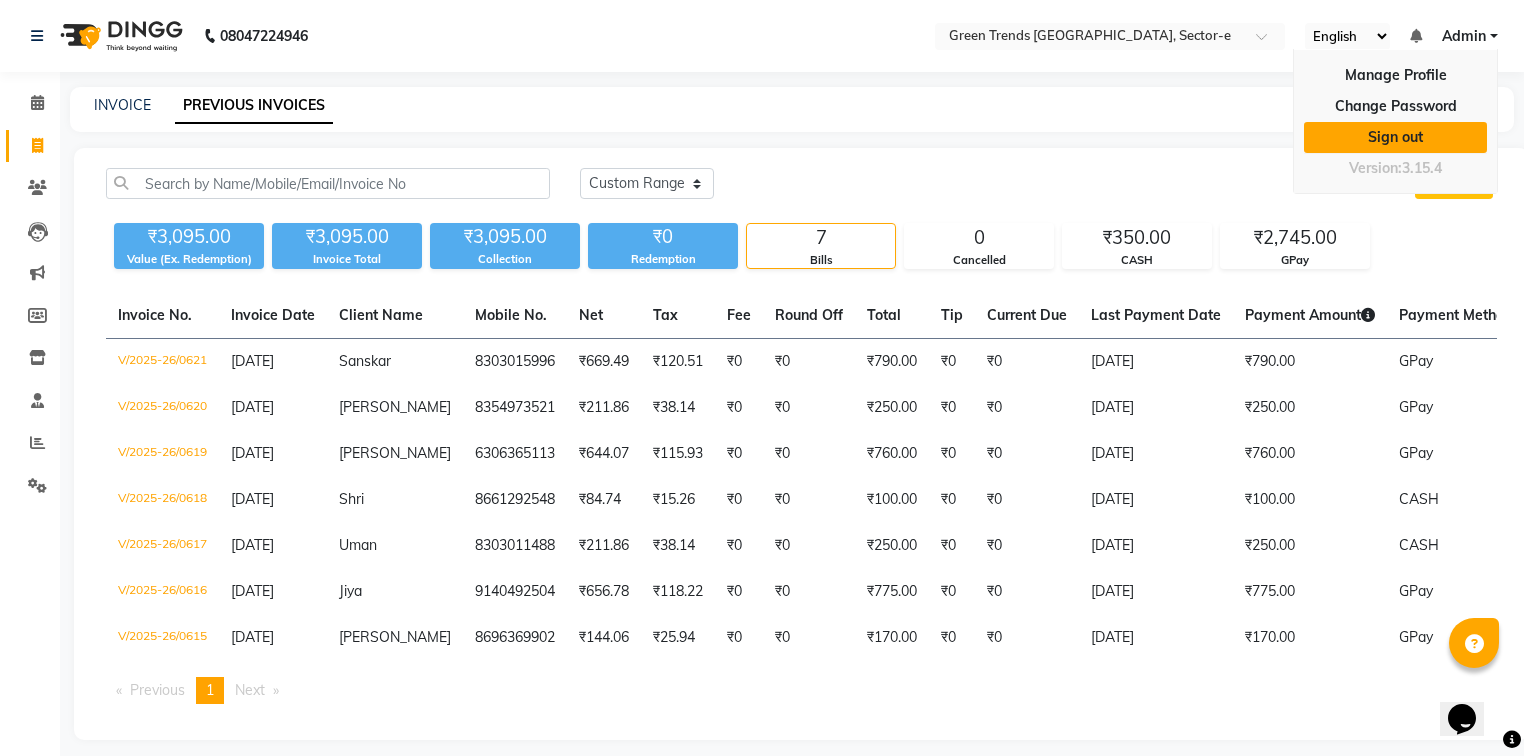 click on "Sign out" at bounding box center (1395, 137) 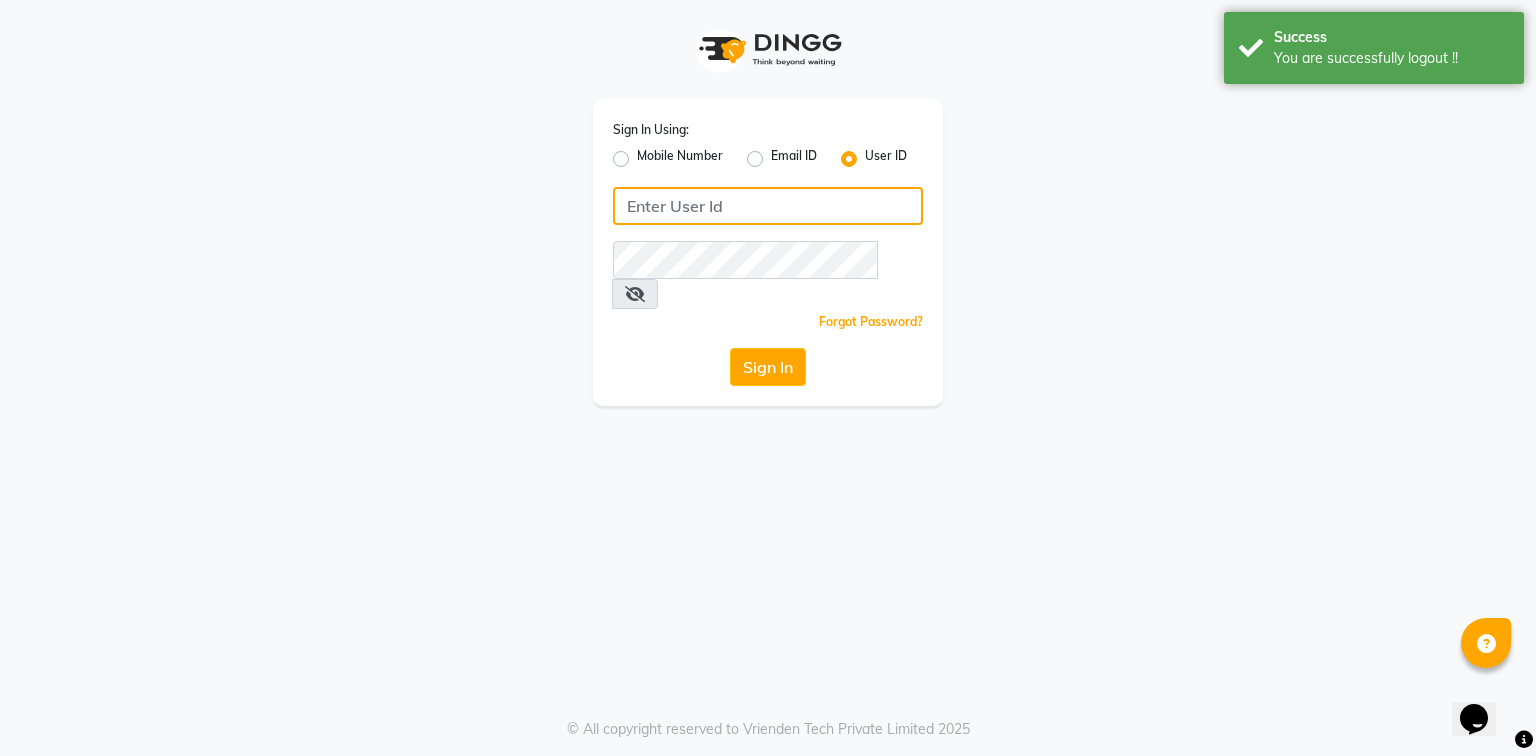 click 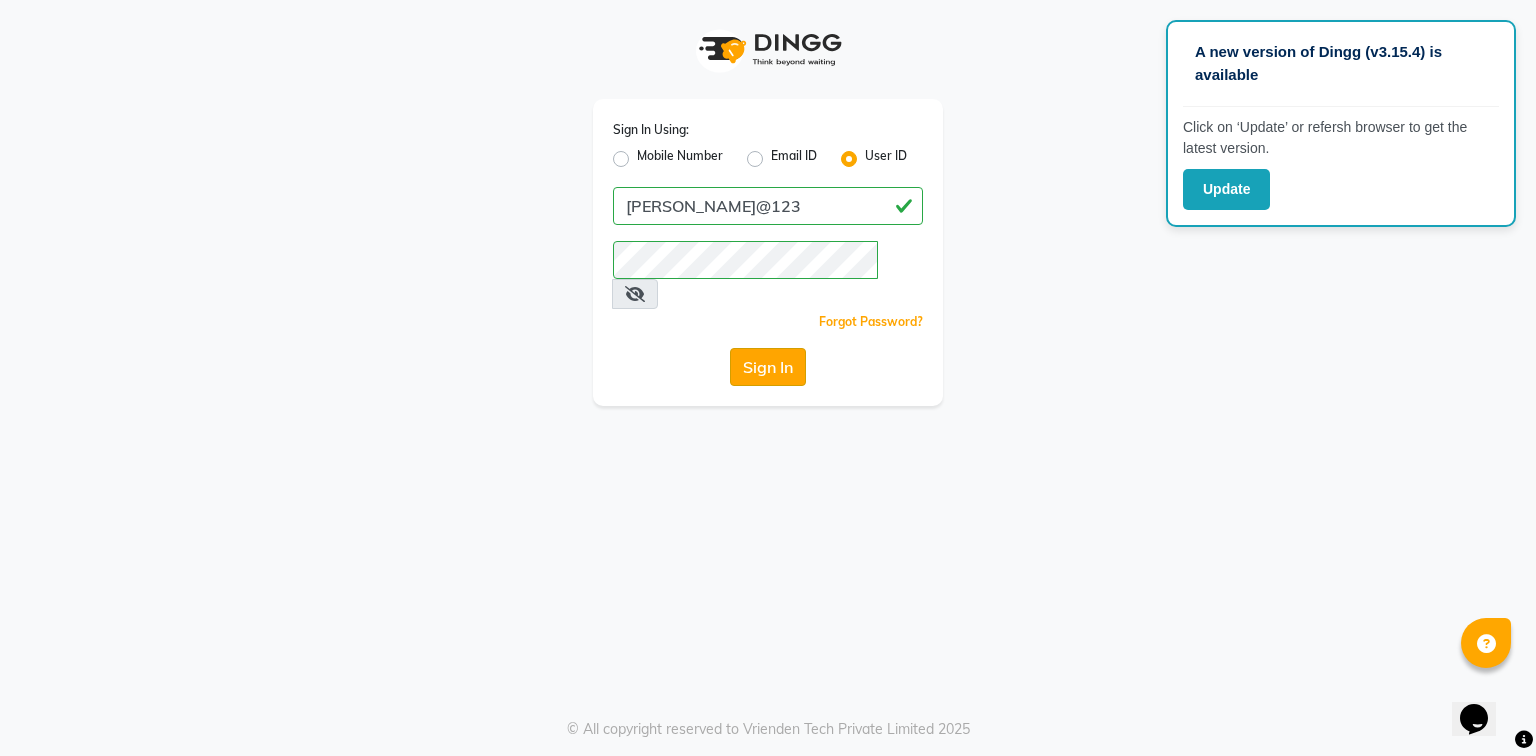 click on "Sign In" 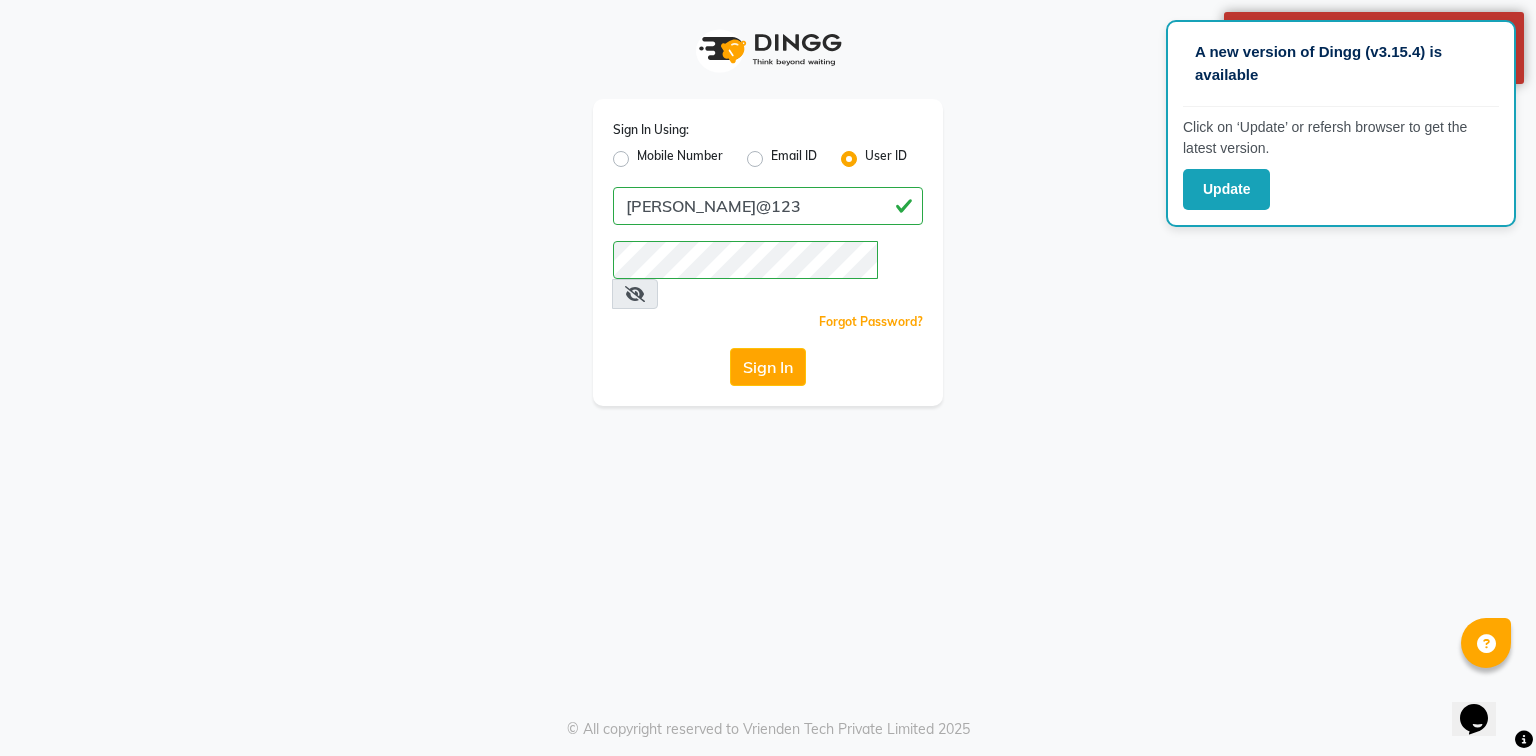 click on "Sign In" 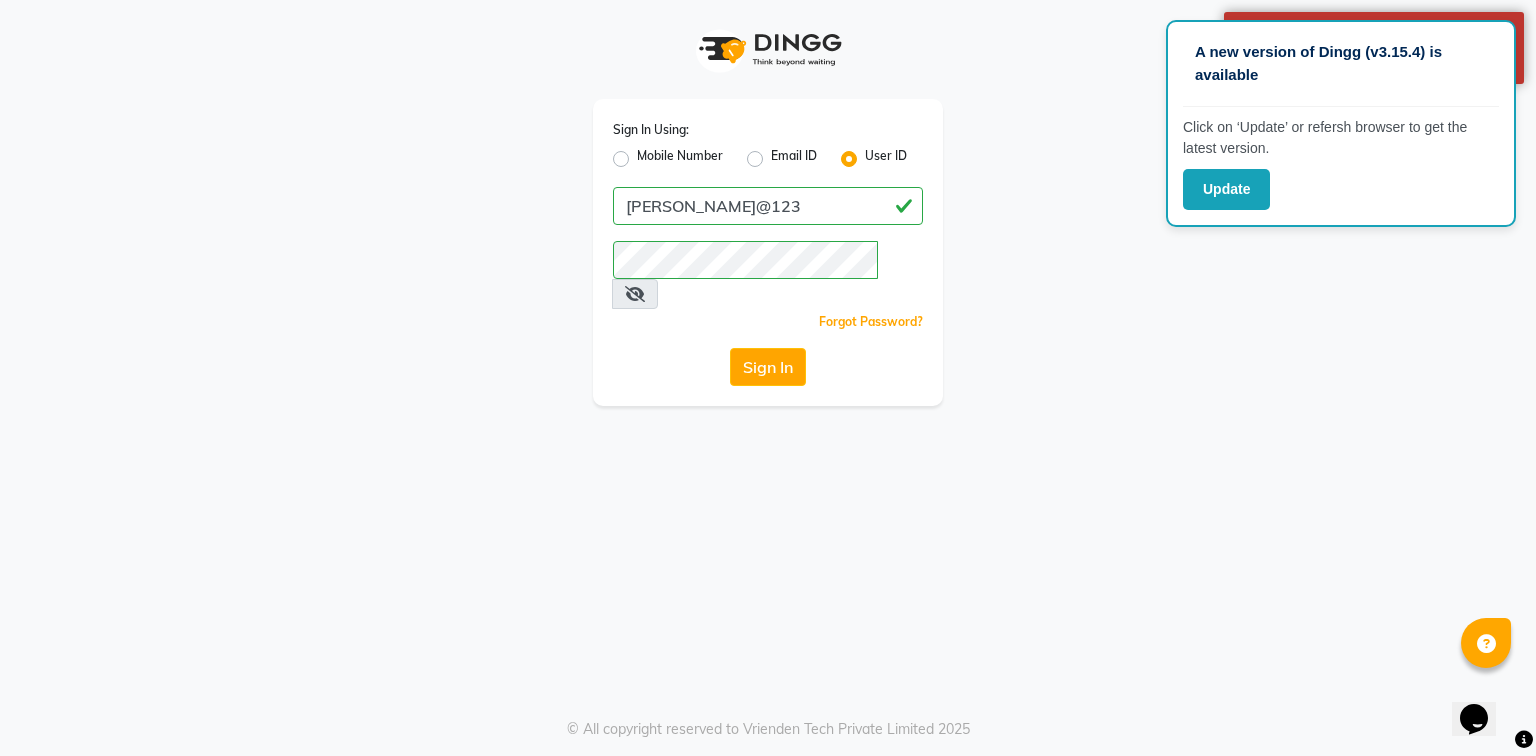 click on "Sign In" 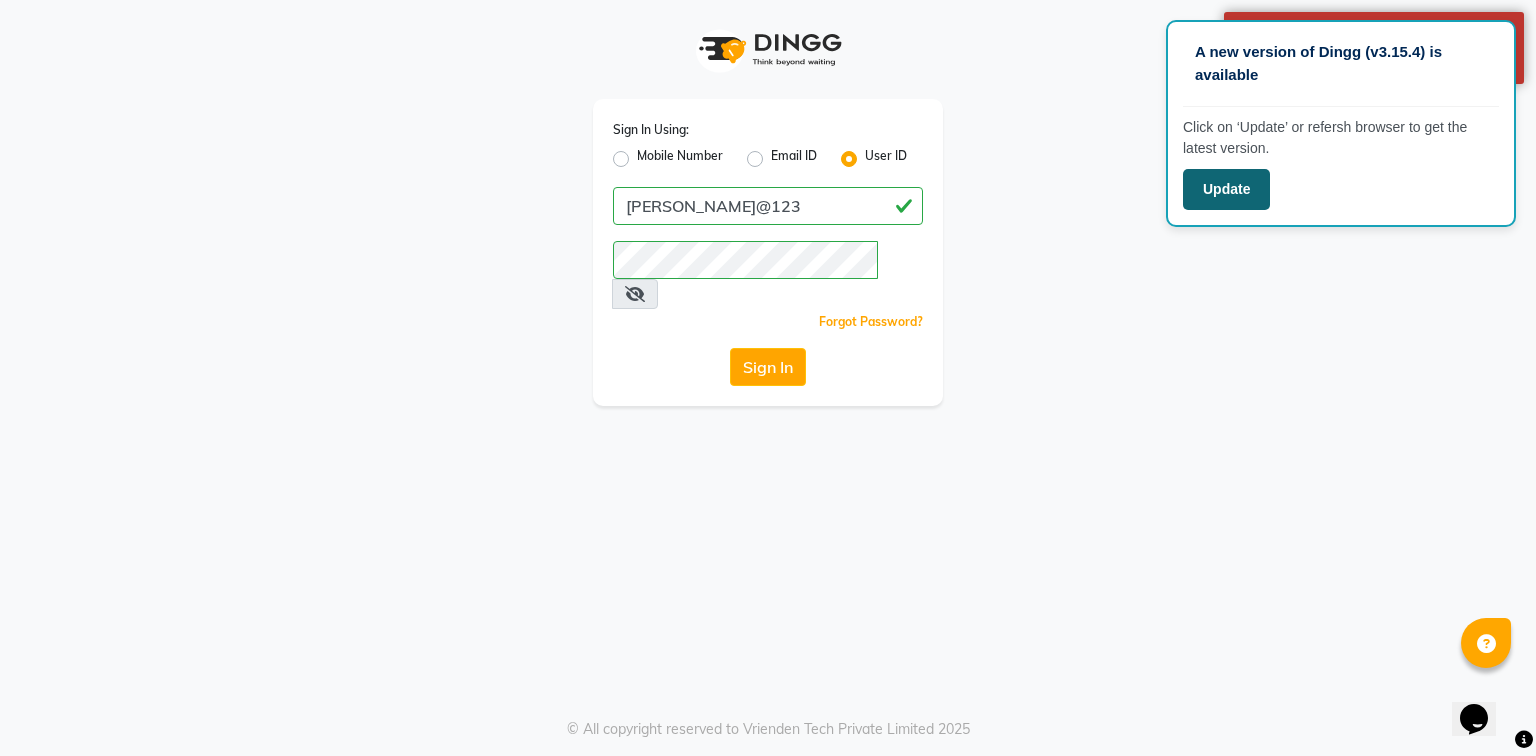 click on "Update" 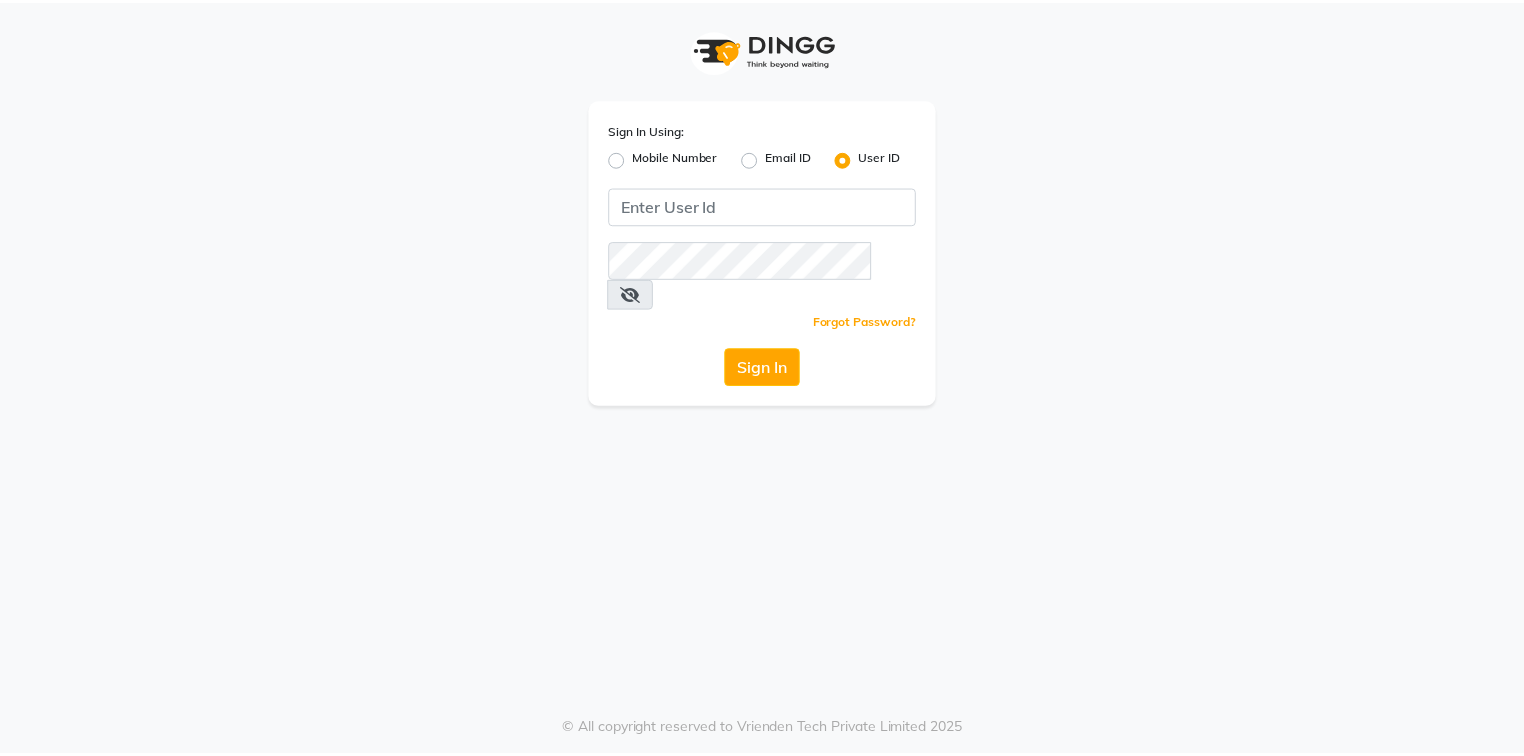 scroll, scrollTop: 0, scrollLeft: 0, axis: both 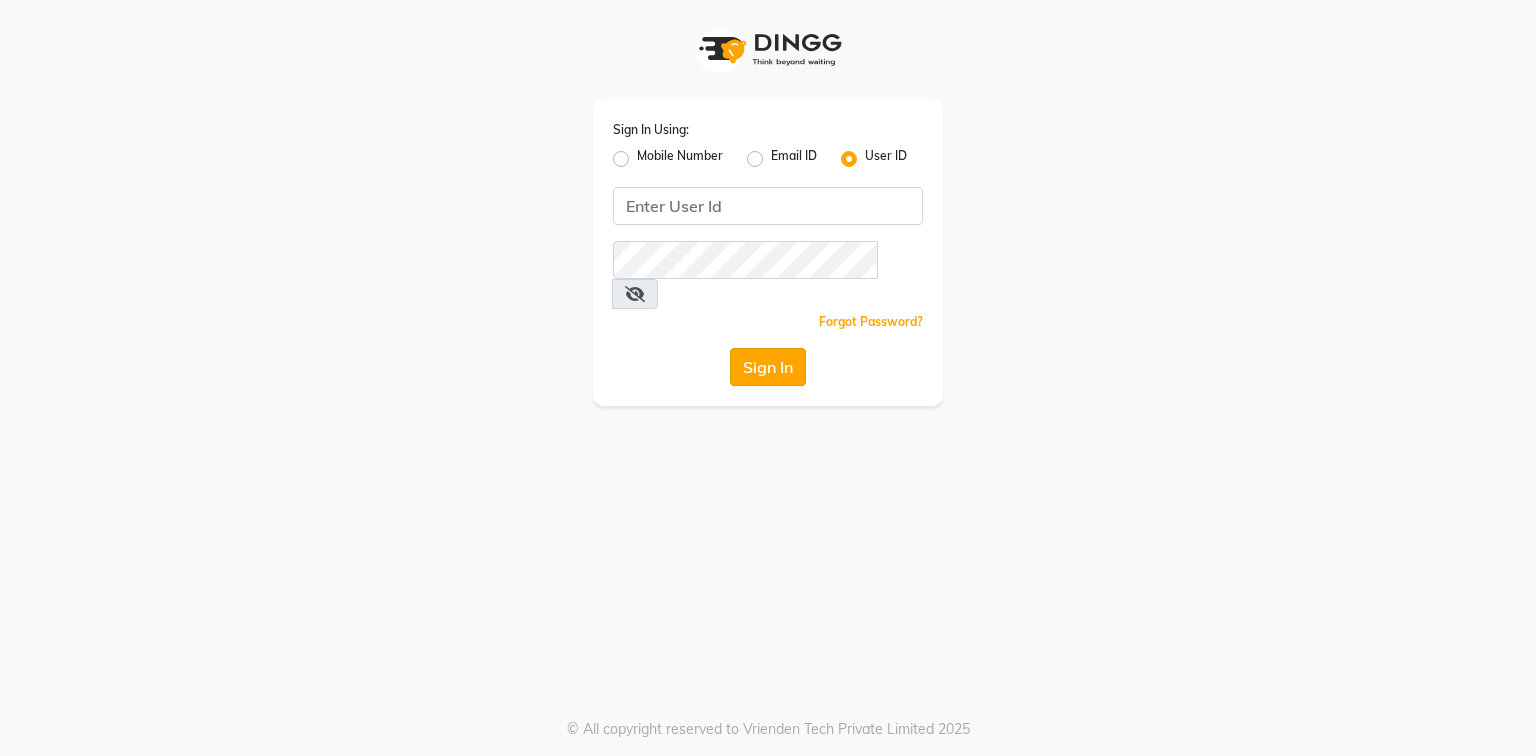 click on "Sign In" 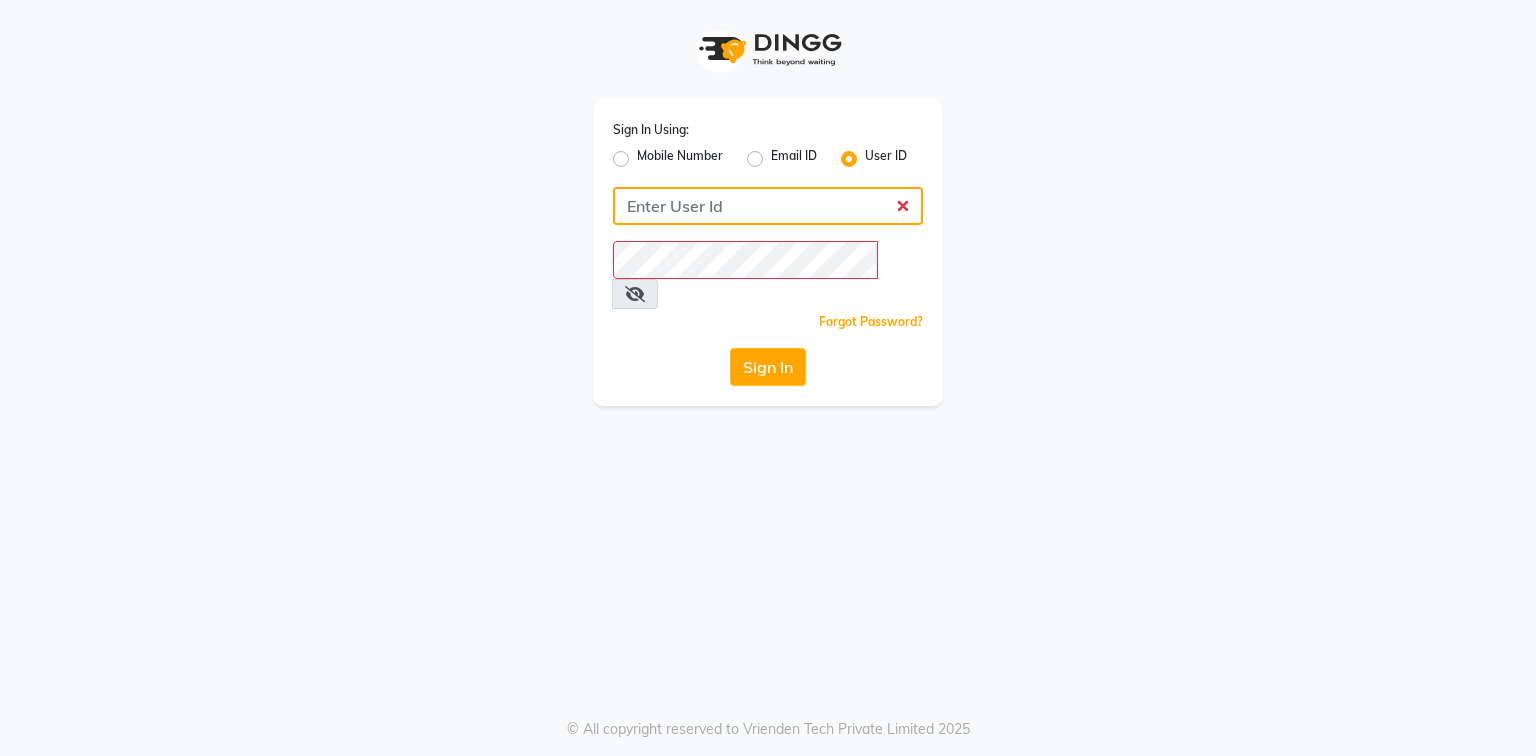 click 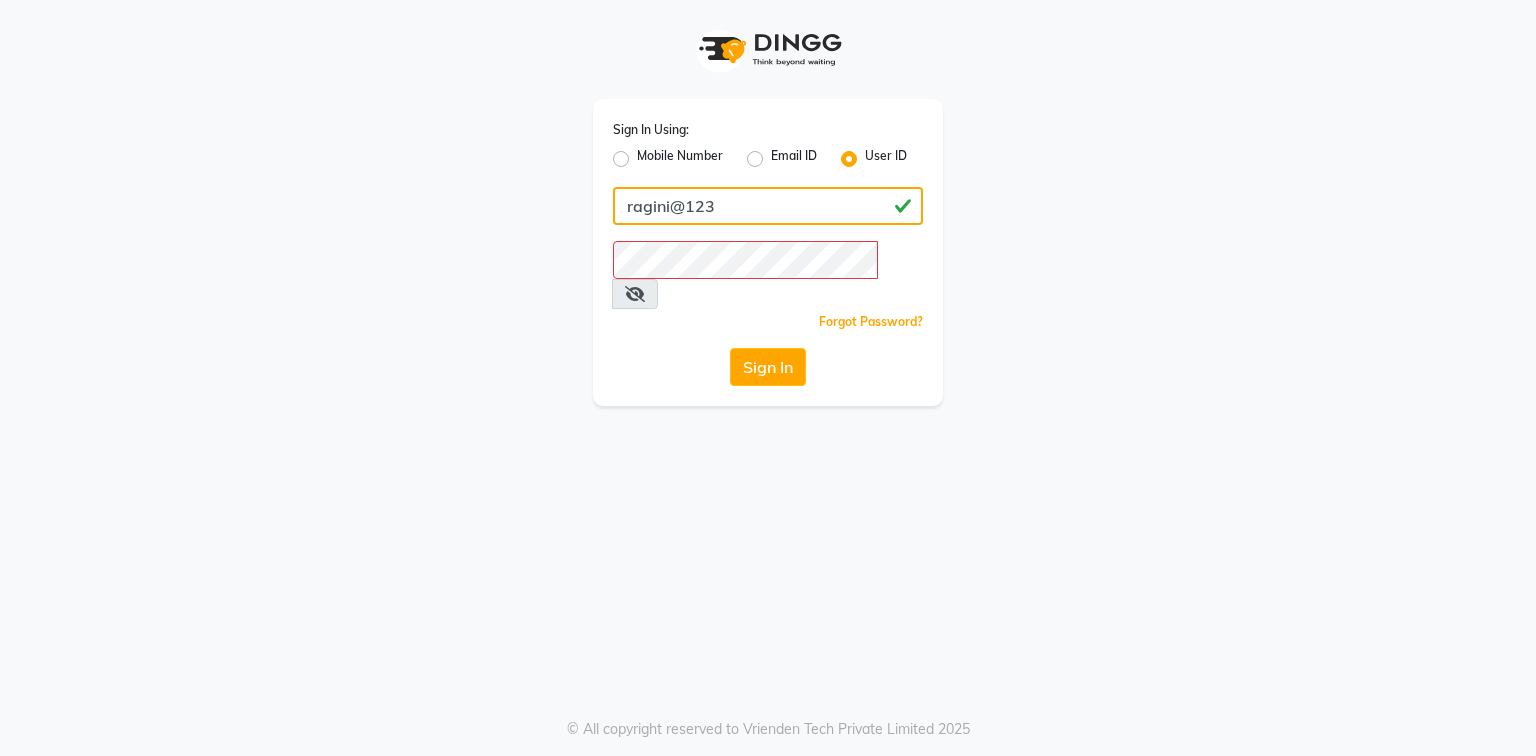 type on "ragini@123" 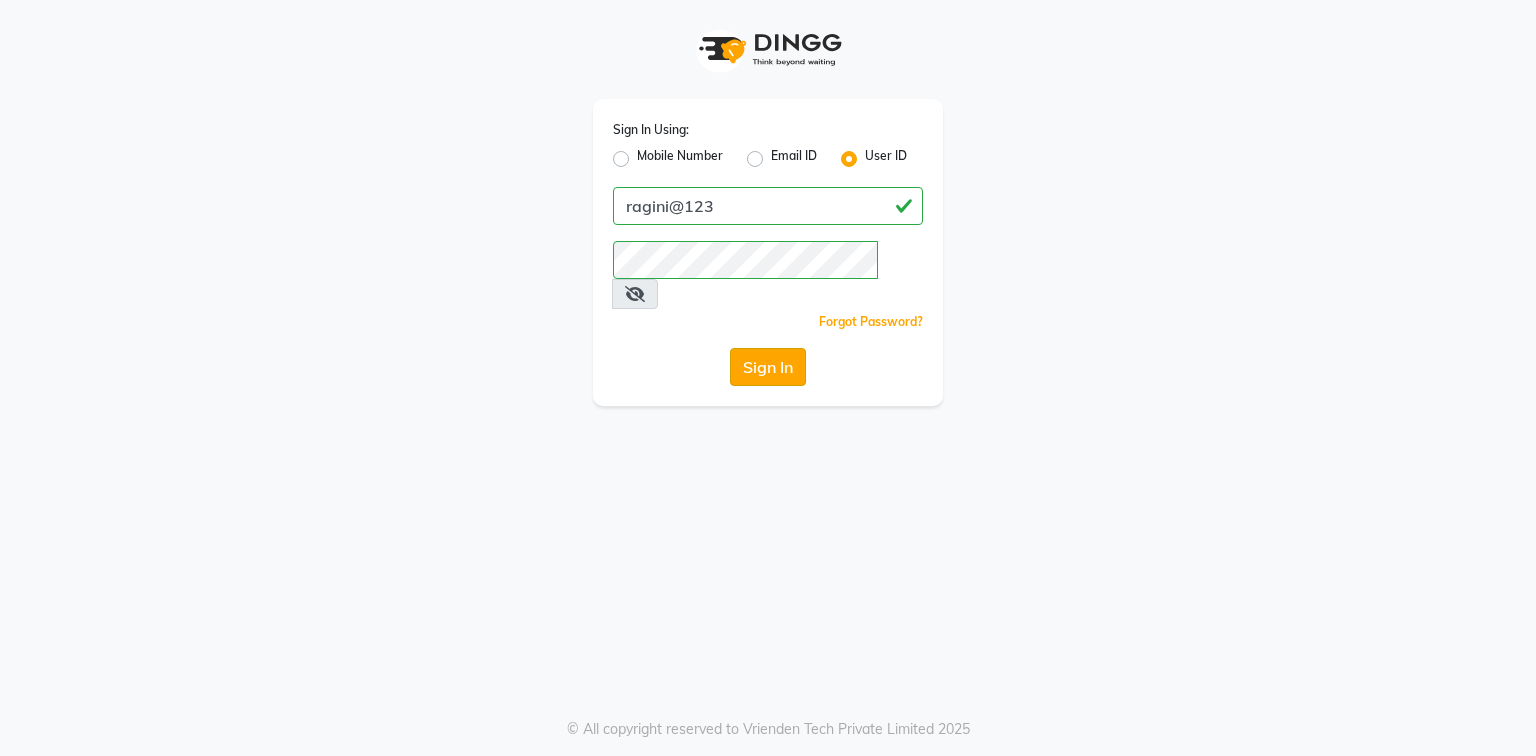 click on "Sign In" 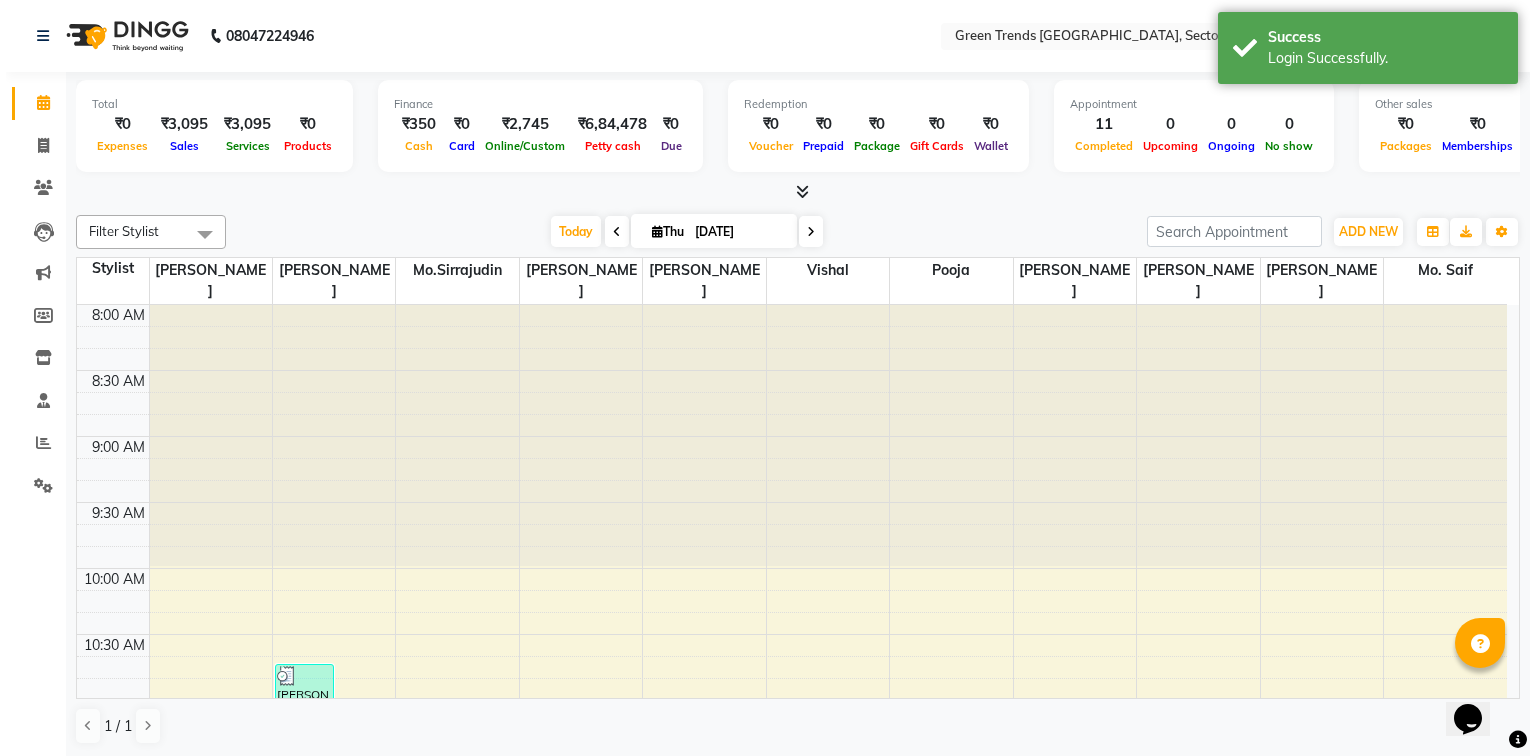scroll, scrollTop: 0, scrollLeft: 0, axis: both 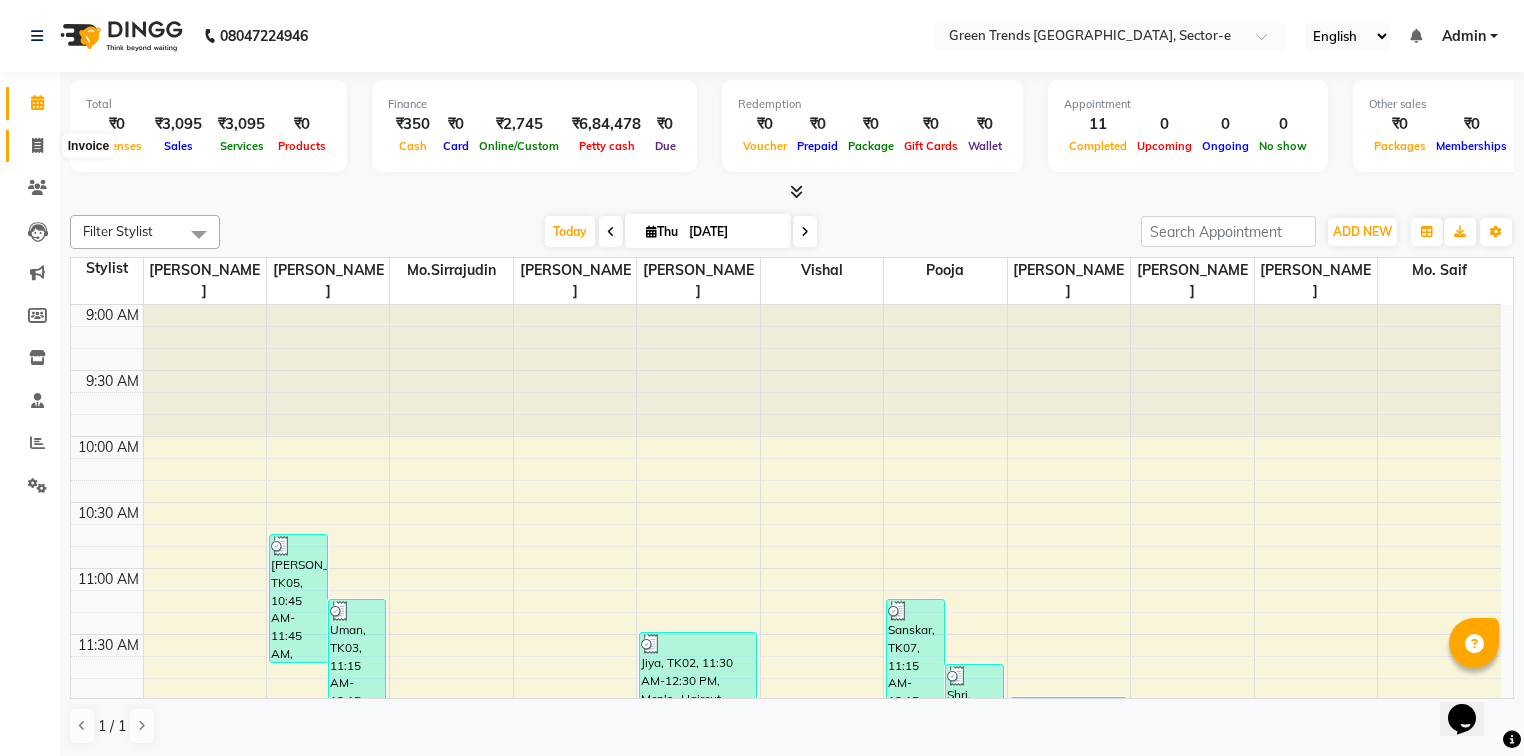 click 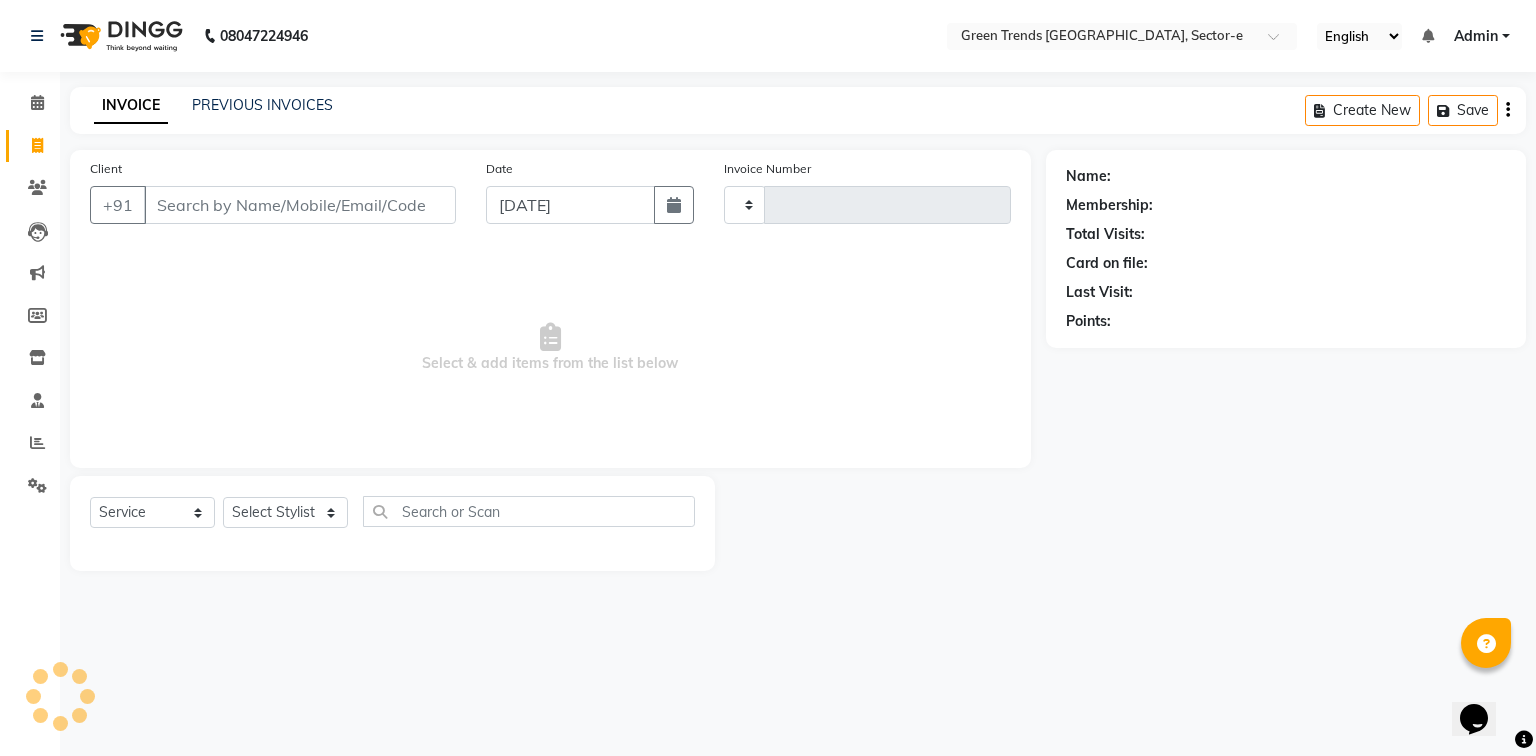 type on "0622" 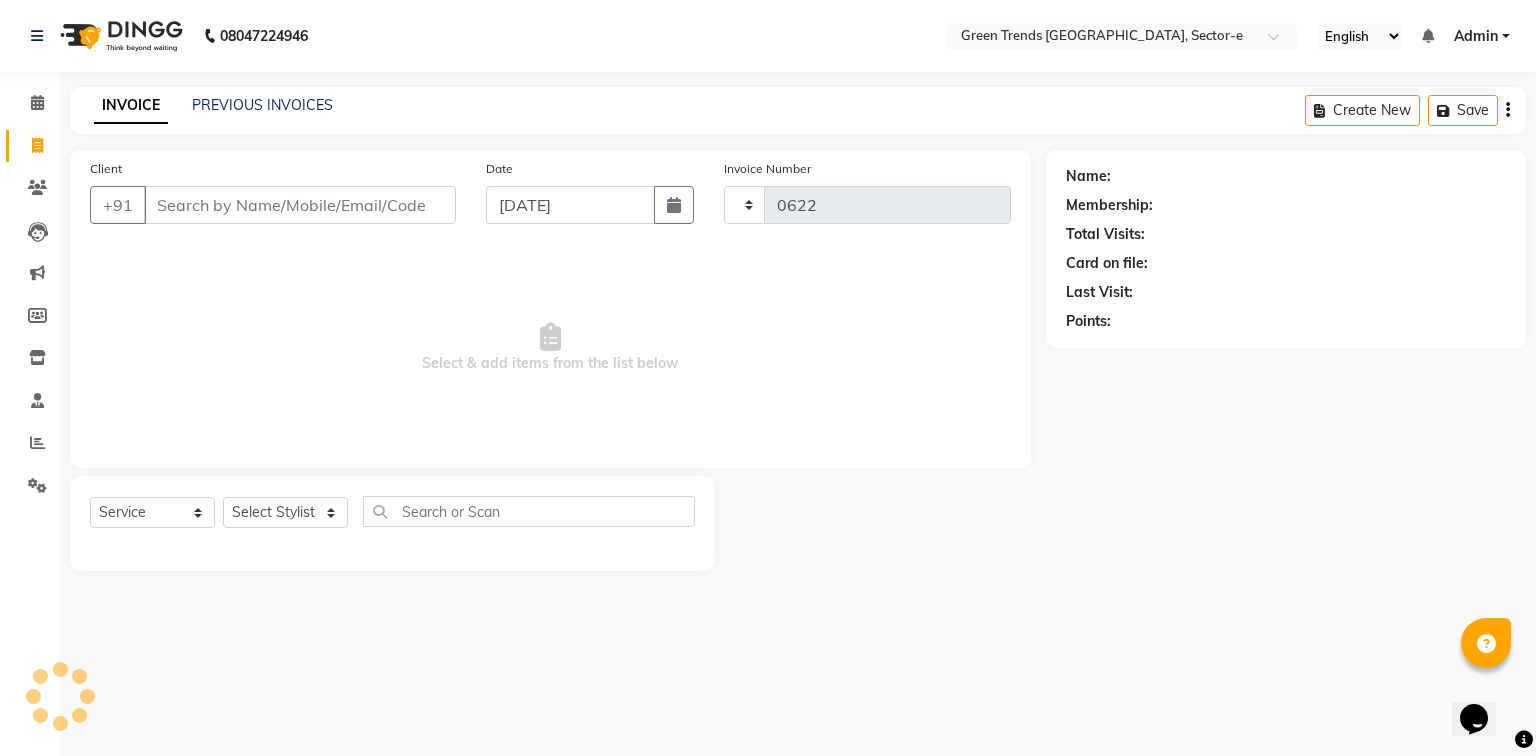 select on "7023" 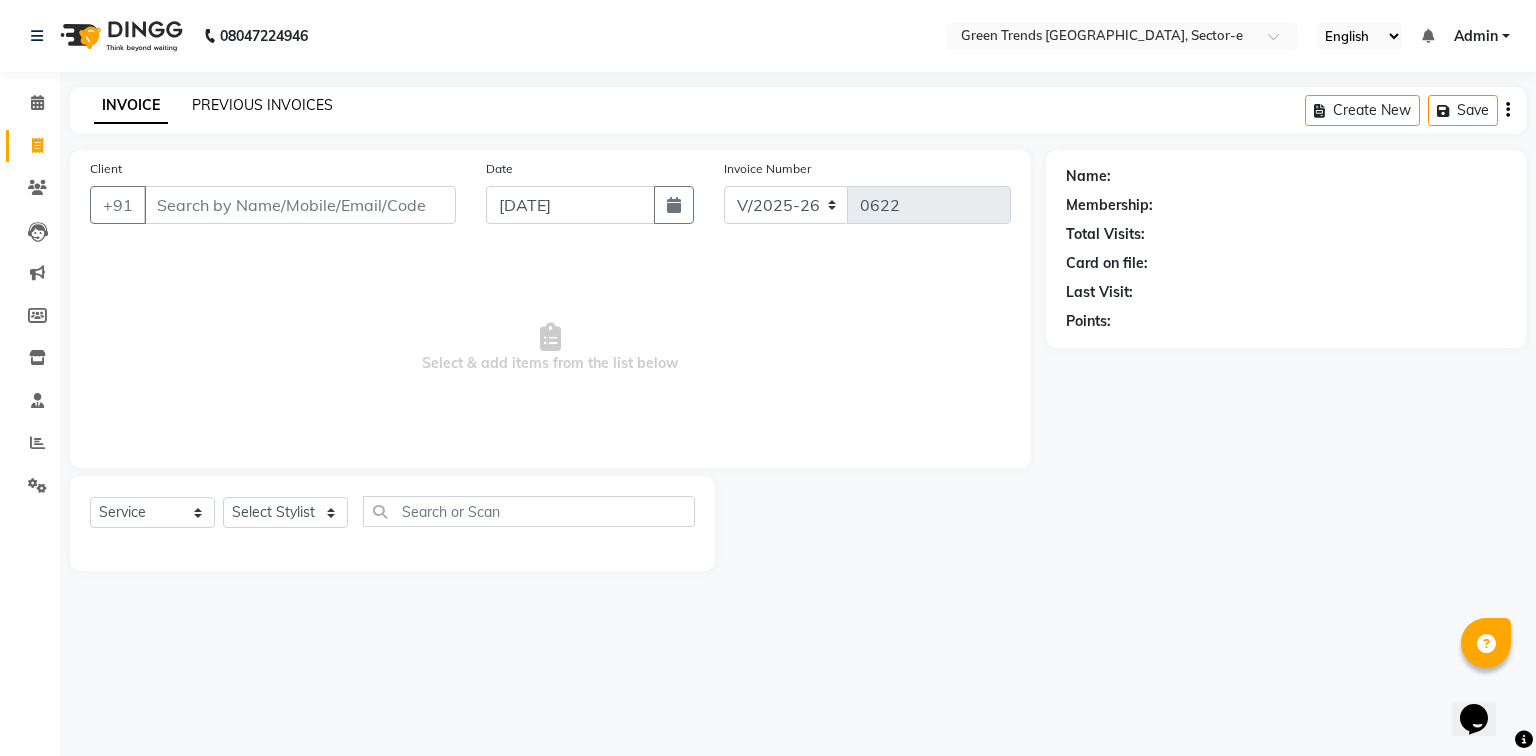 click on "PREVIOUS INVOICES" 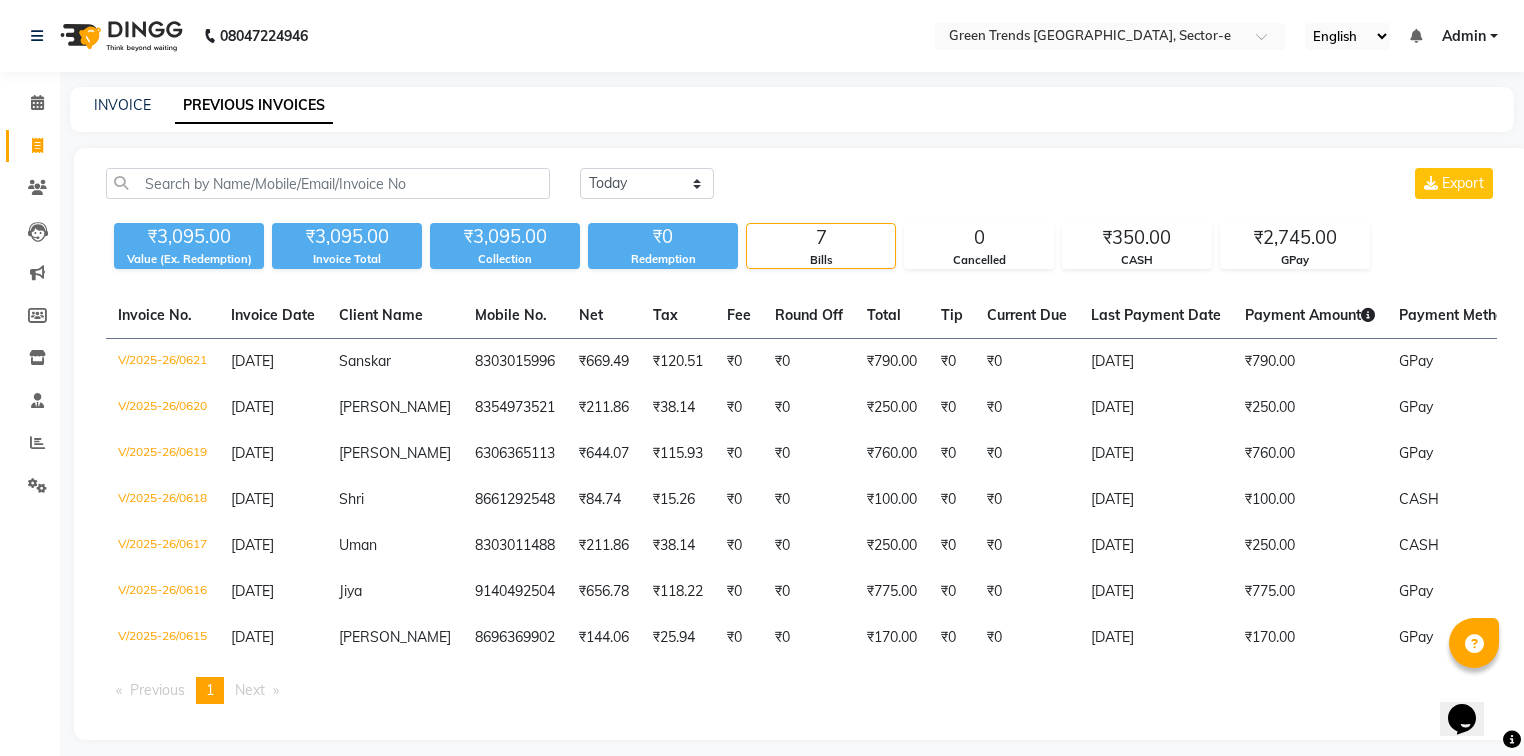 click on "08047224946 Select Location × Green Trends Aliganj, Sector-e English ENGLISH Español العربية मराठी हिंदी ગુજરાતી தமிழ் 中文 Notifications nothing to show Admin Manage Profile Change Password Sign out  Version:3.15.4" 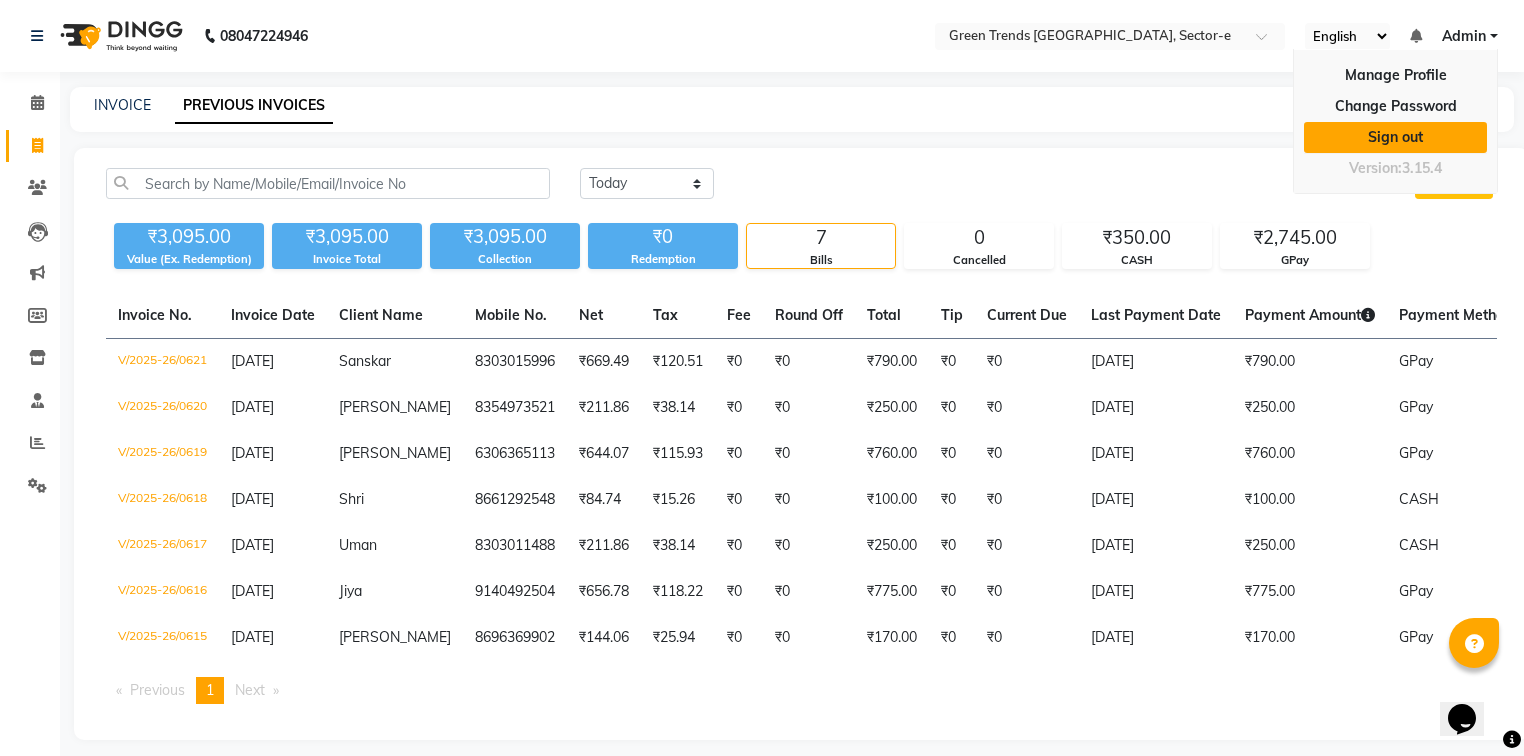 click on "Sign out" at bounding box center (1395, 137) 